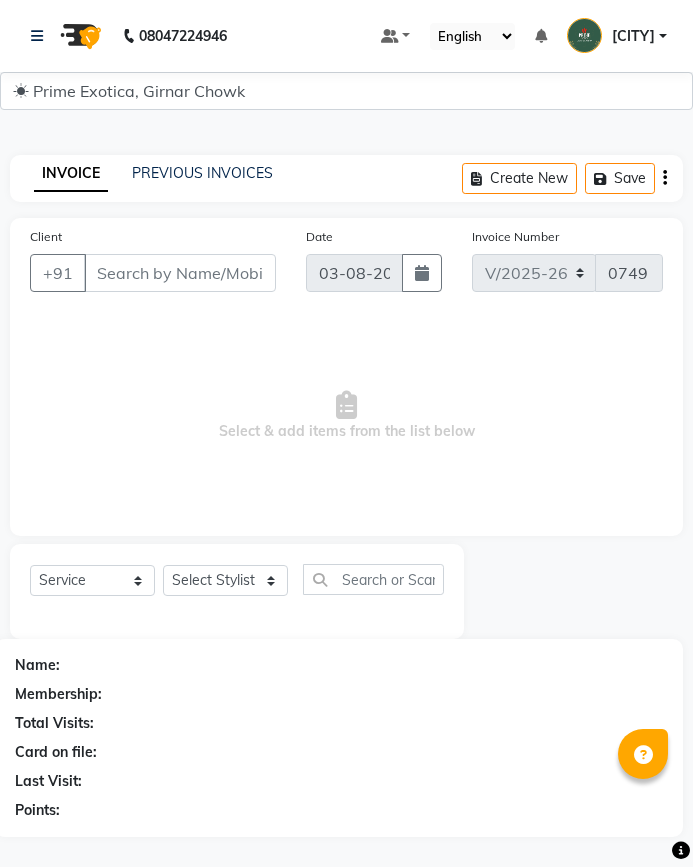 select on "5796" 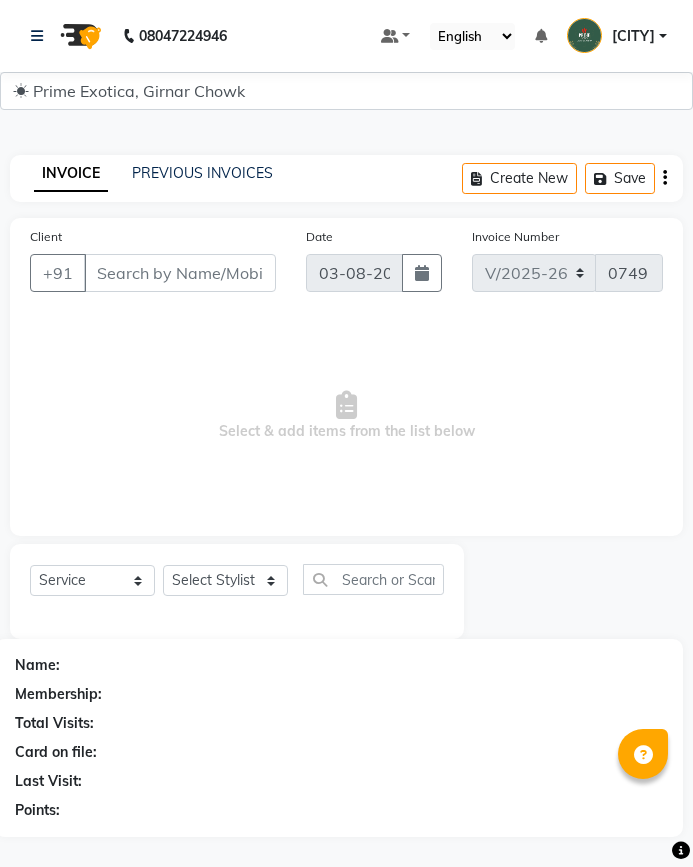 select on "service" 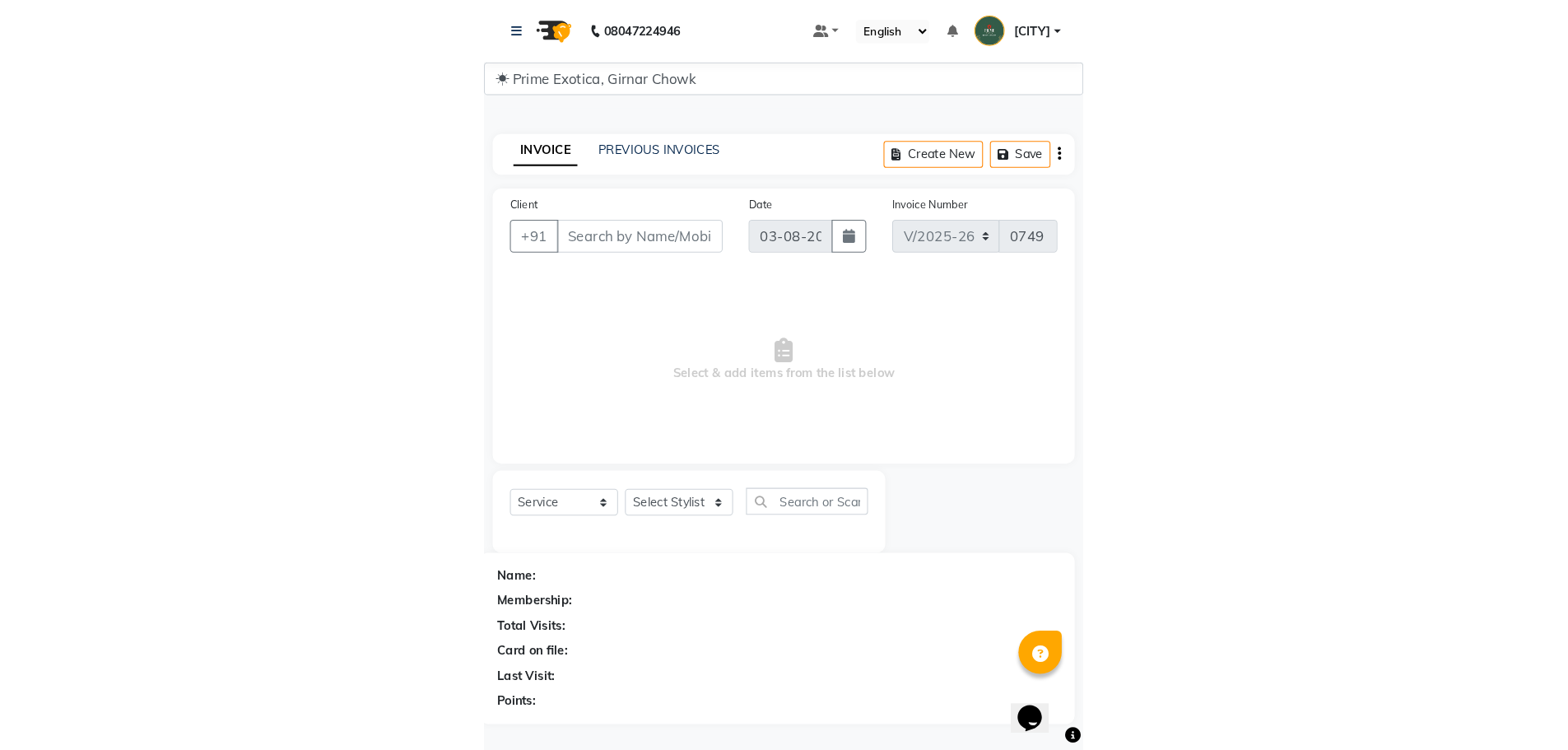 scroll, scrollTop: 0, scrollLeft: 0, axis: both 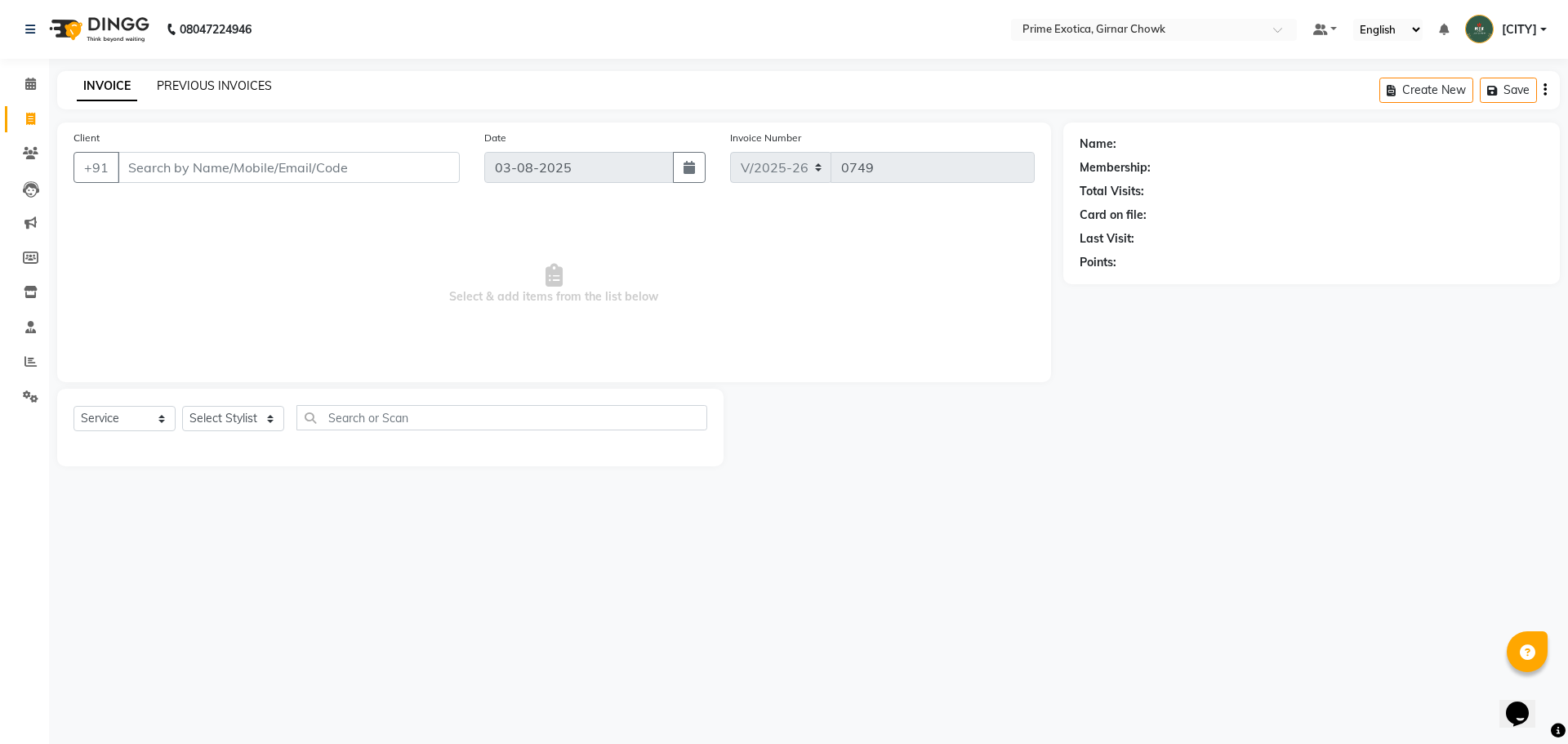 click on "INVOICE PREVIOUS INVOICES Create New   Save" 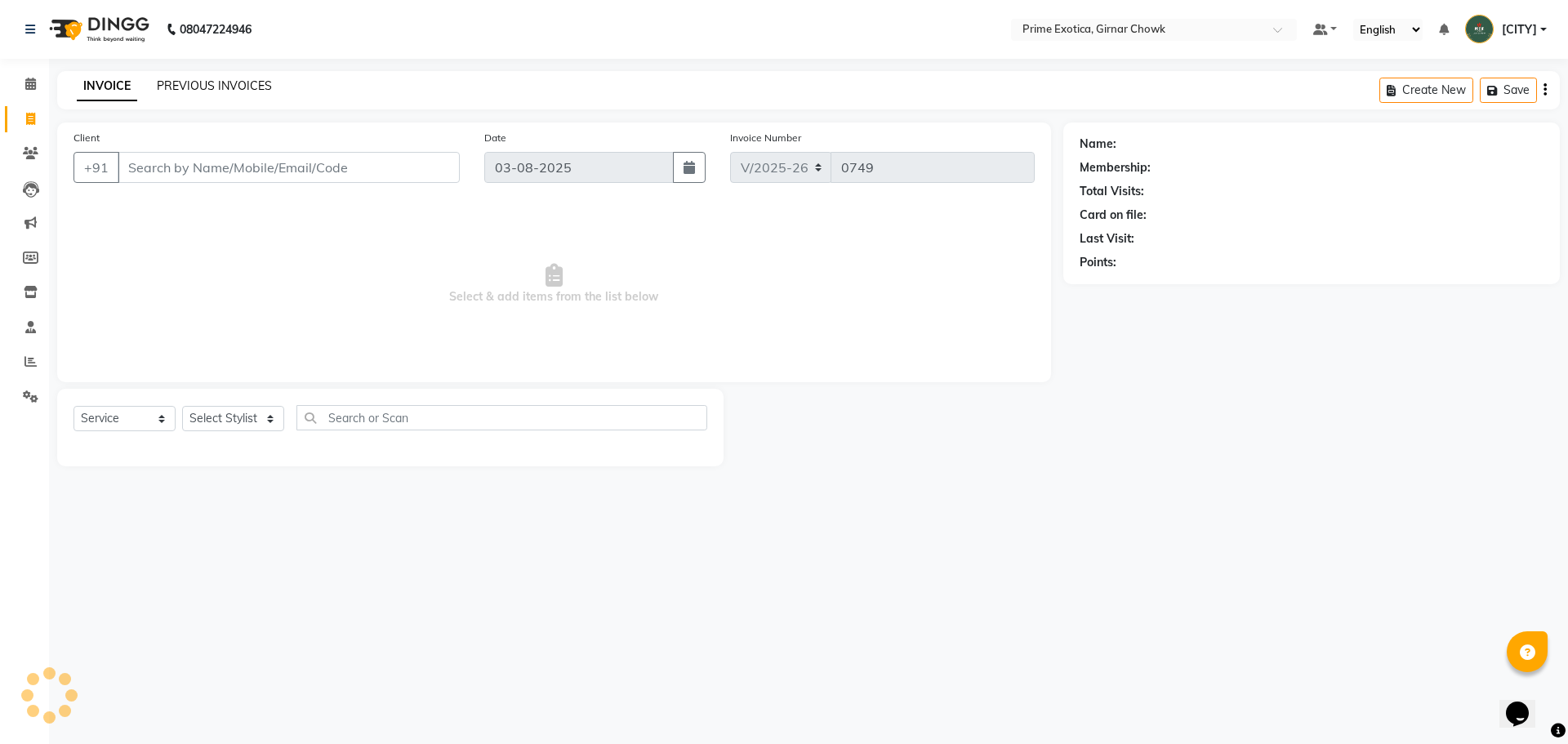 click on "PREVIOUS INVOICES" 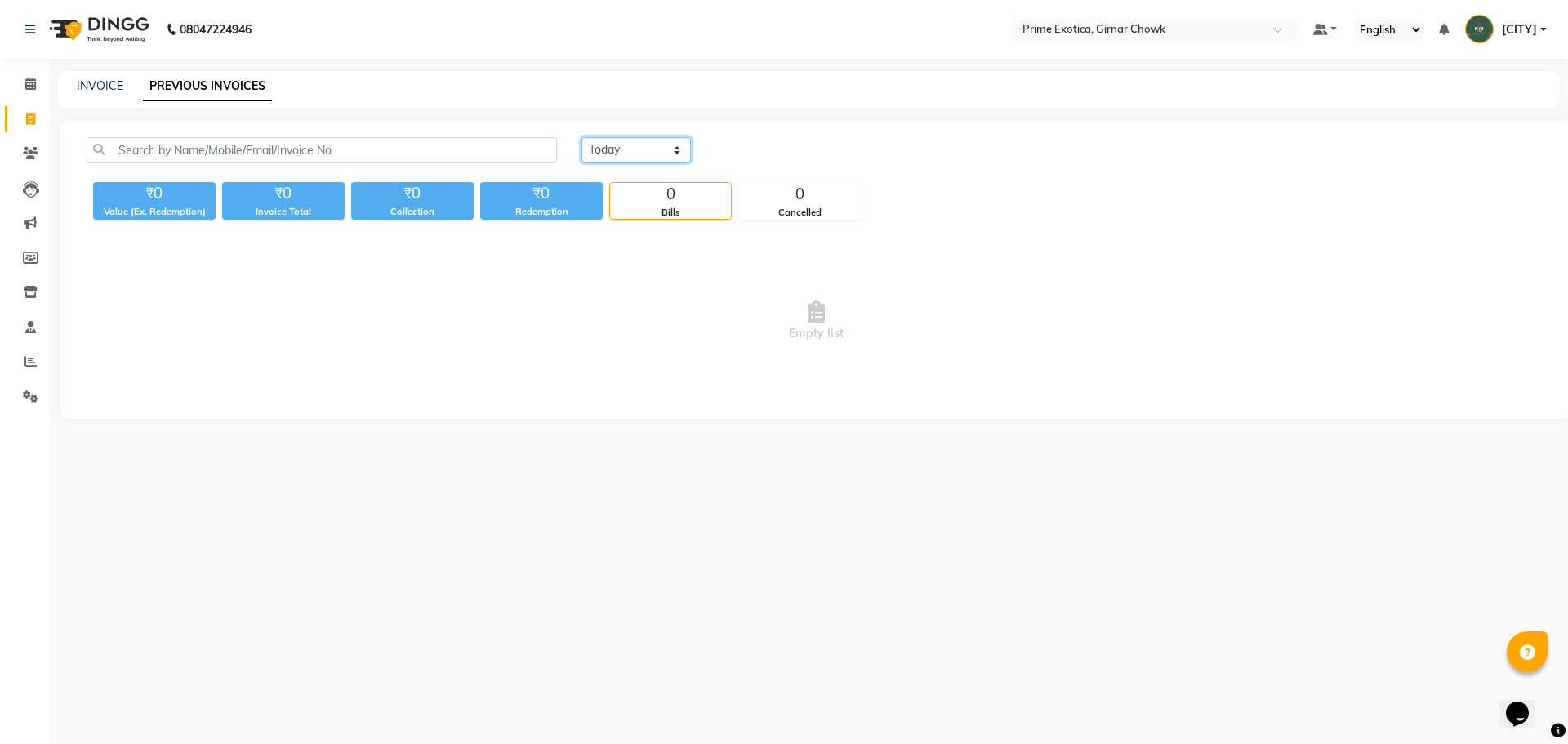 click on "Today Yesterday Custom Range" 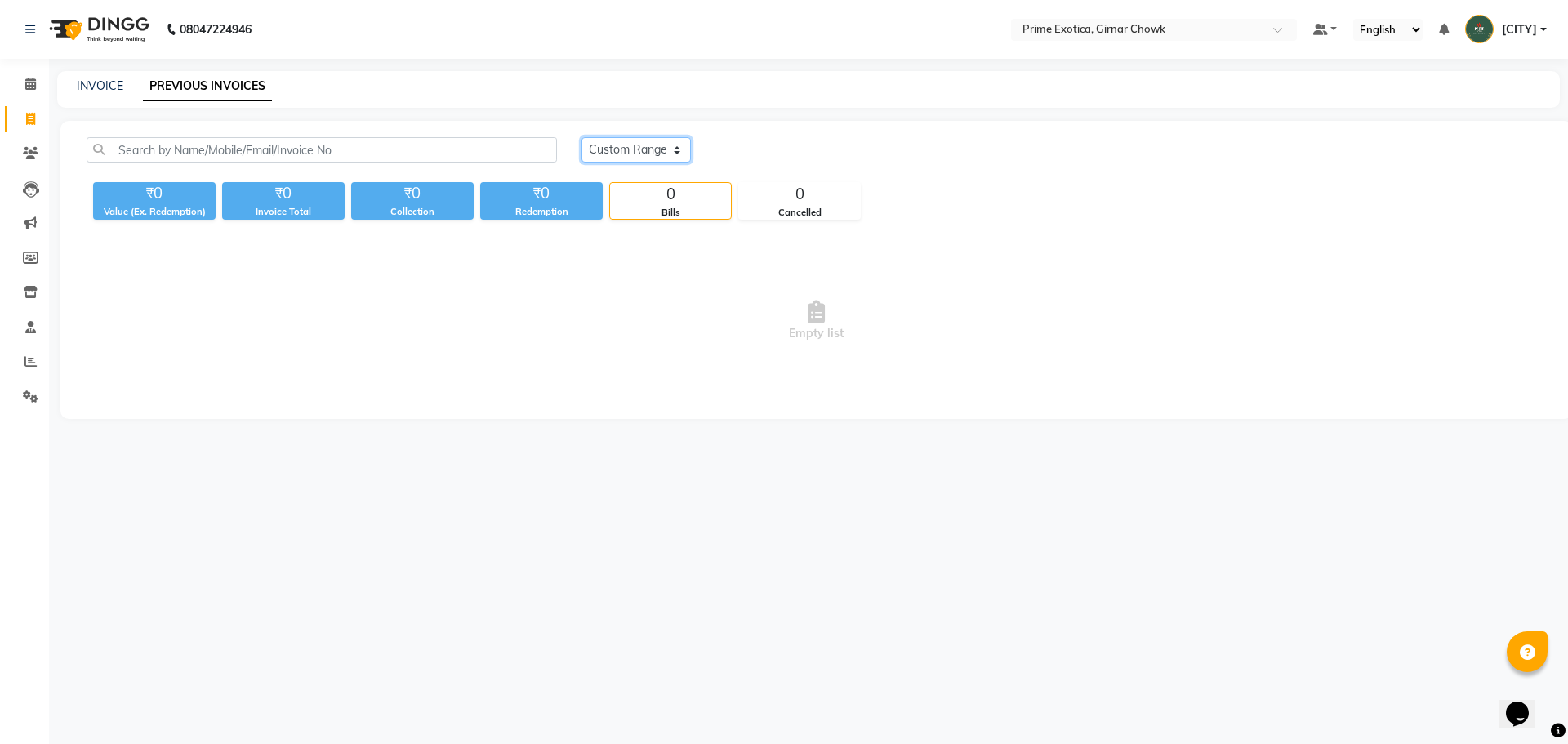 click on "Today Yesterday Custom Range" 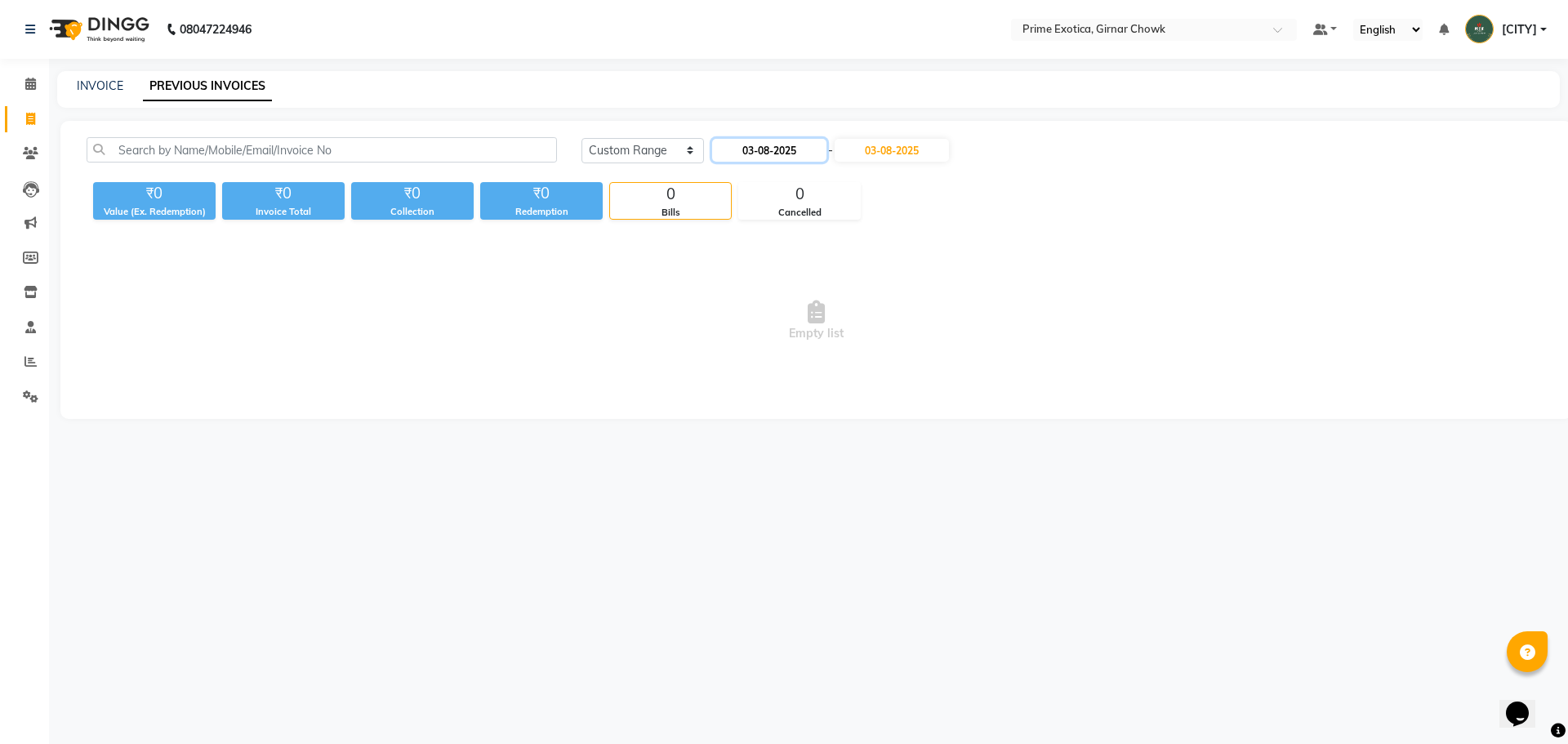 click on "03-08-2025" 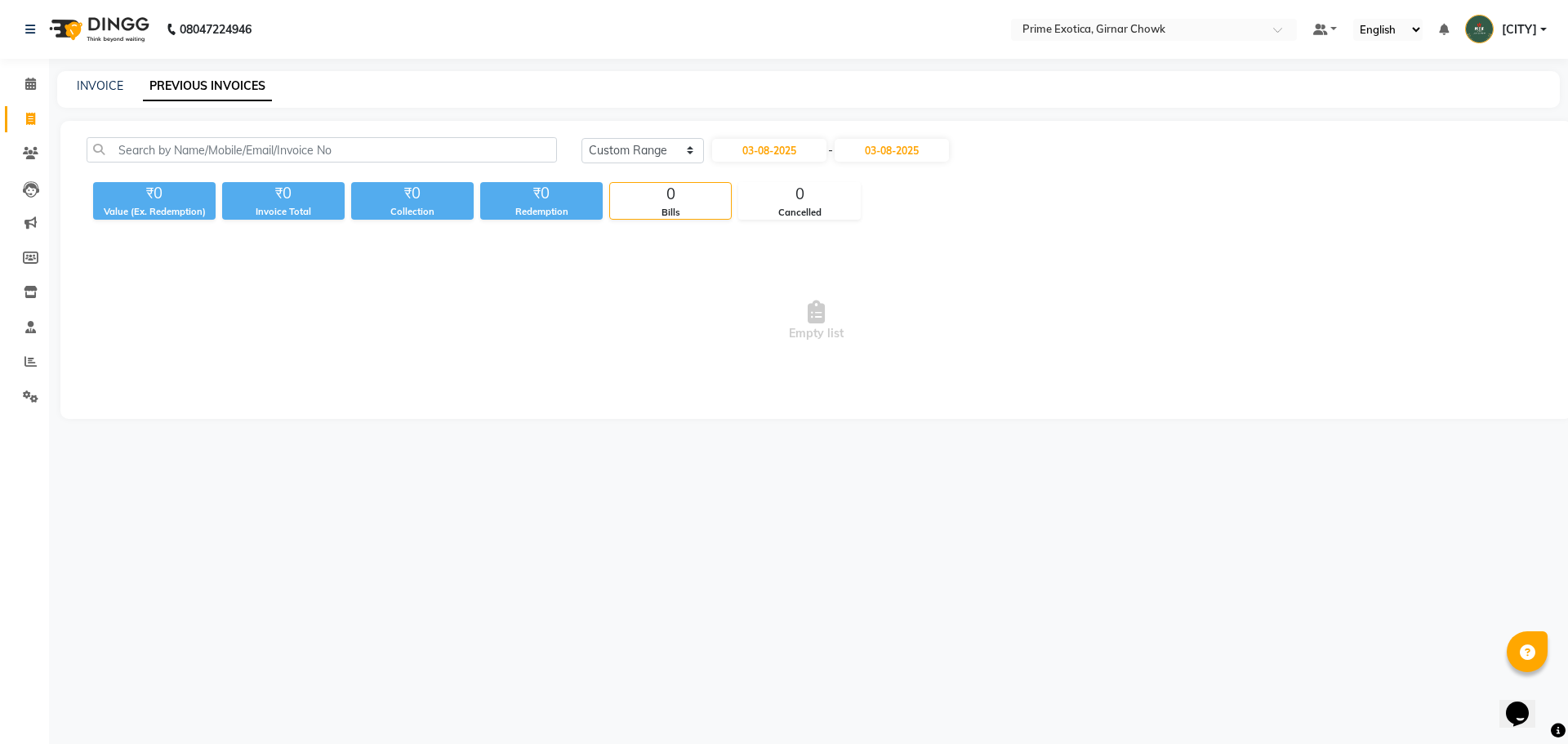 select on "8" 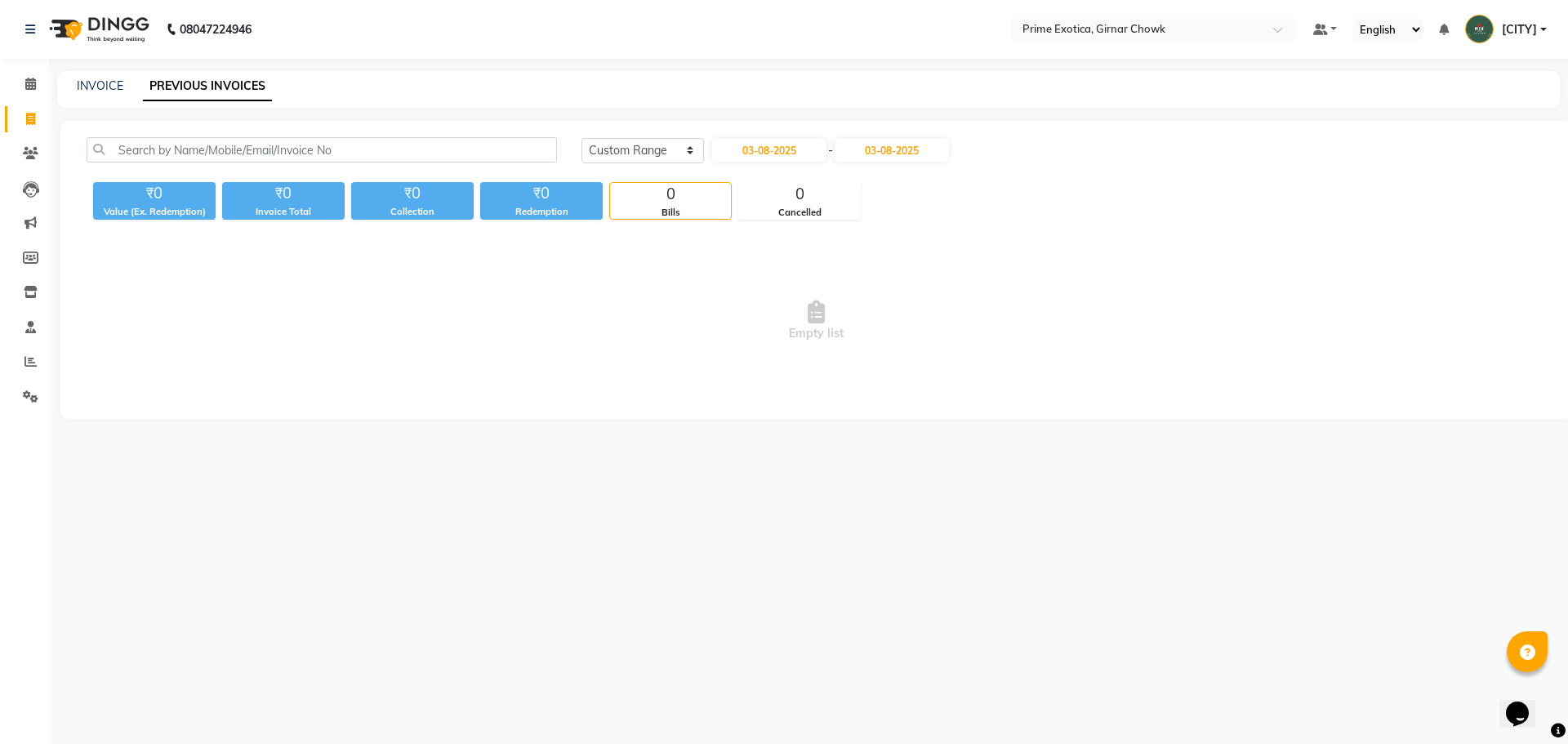 select on "2025" 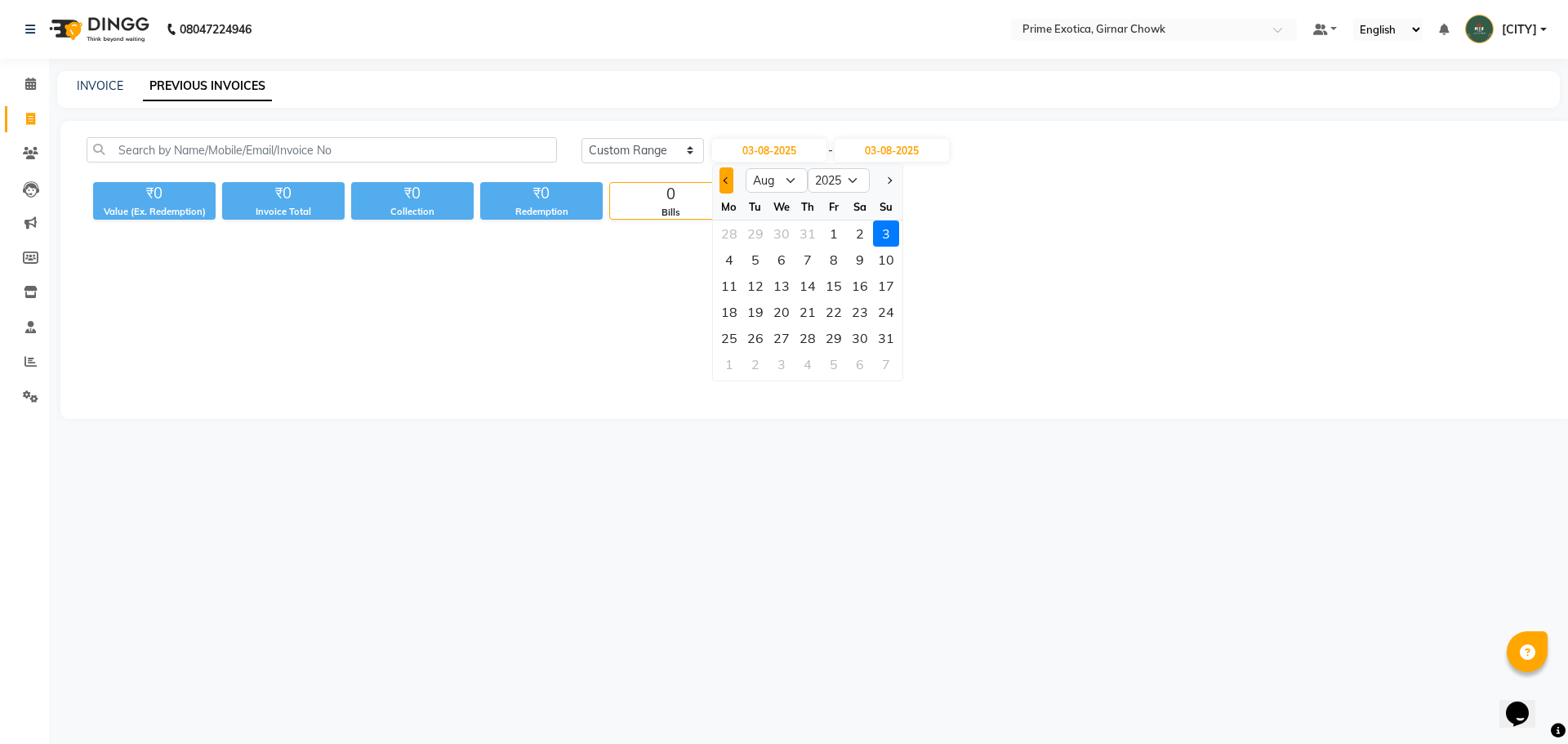 click 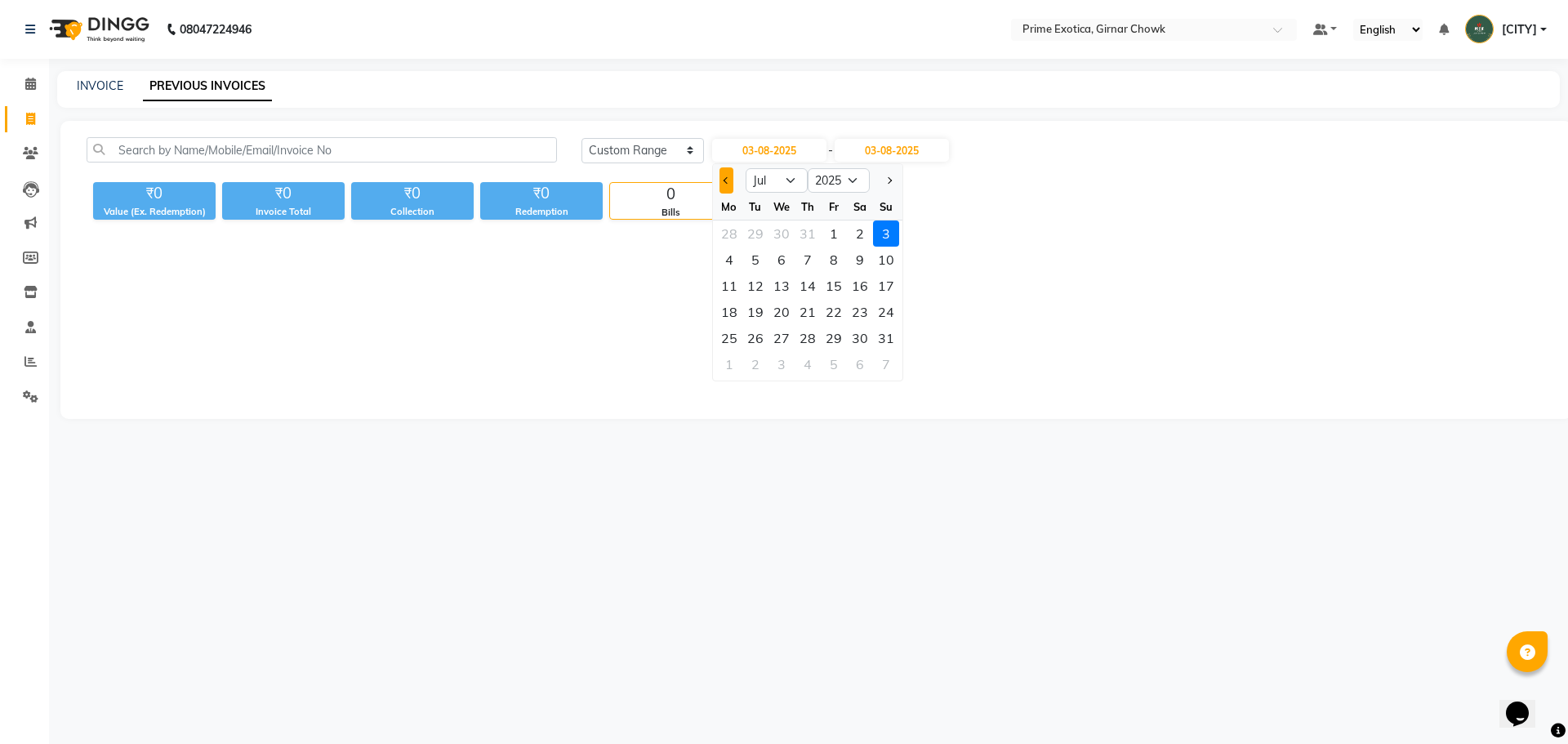 click 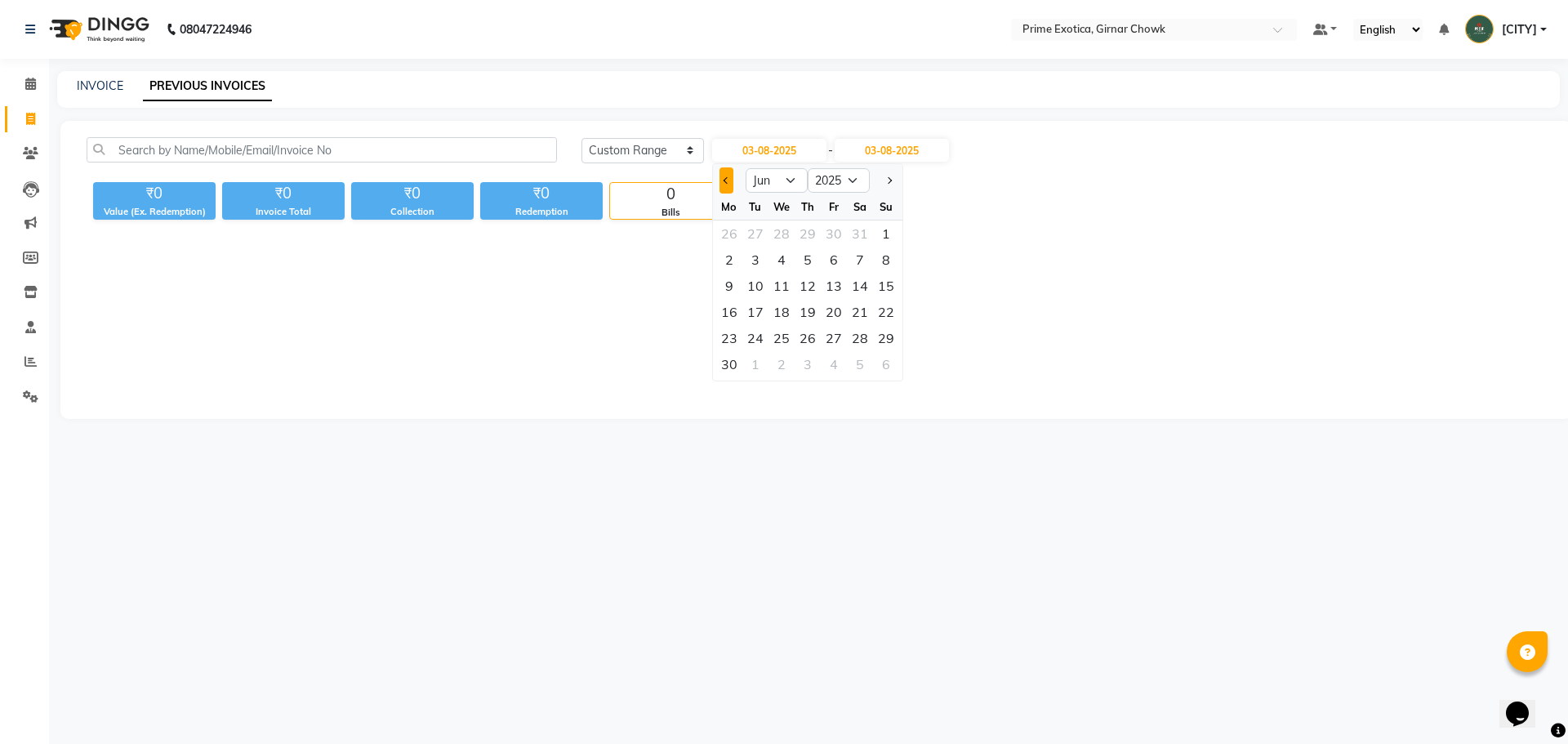 click 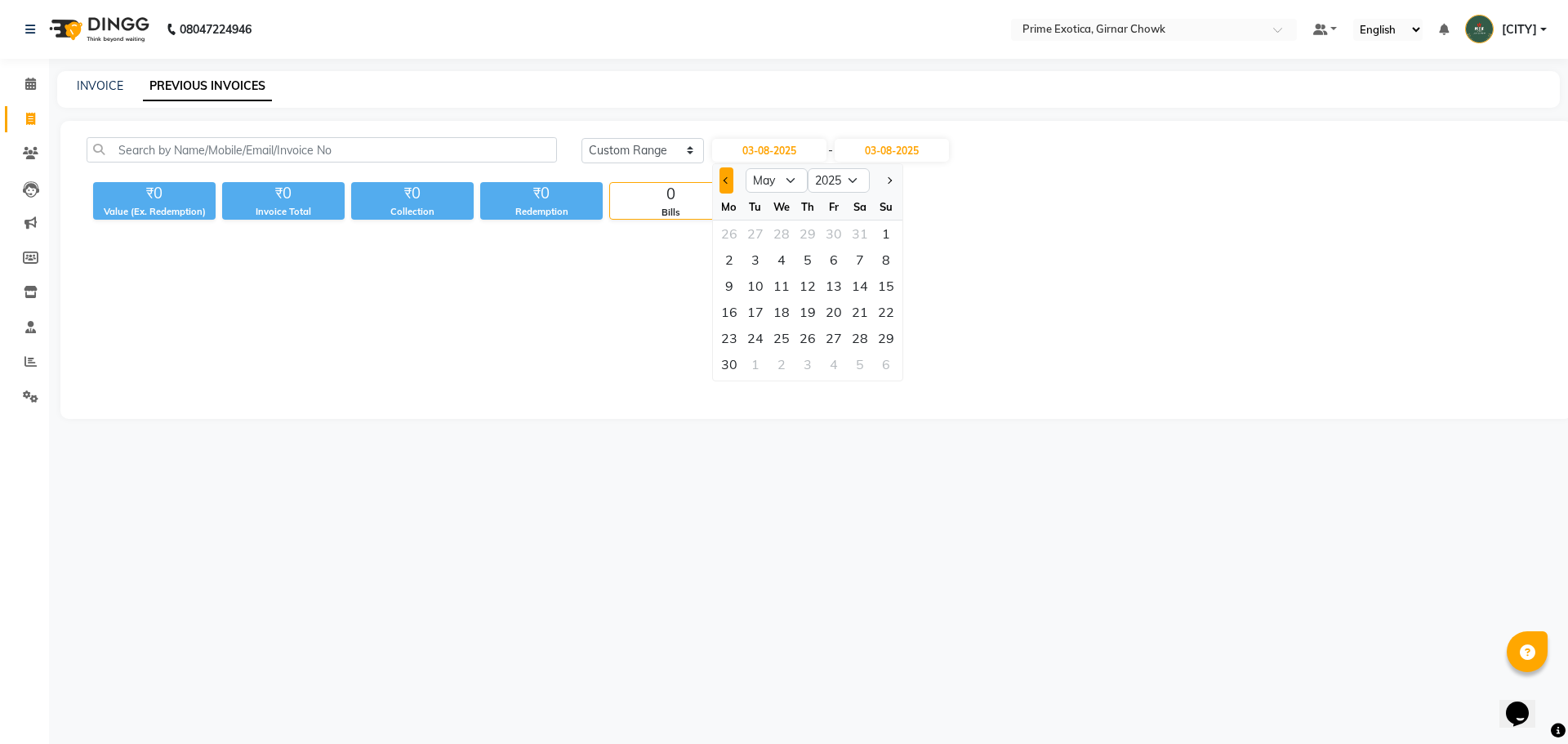 click 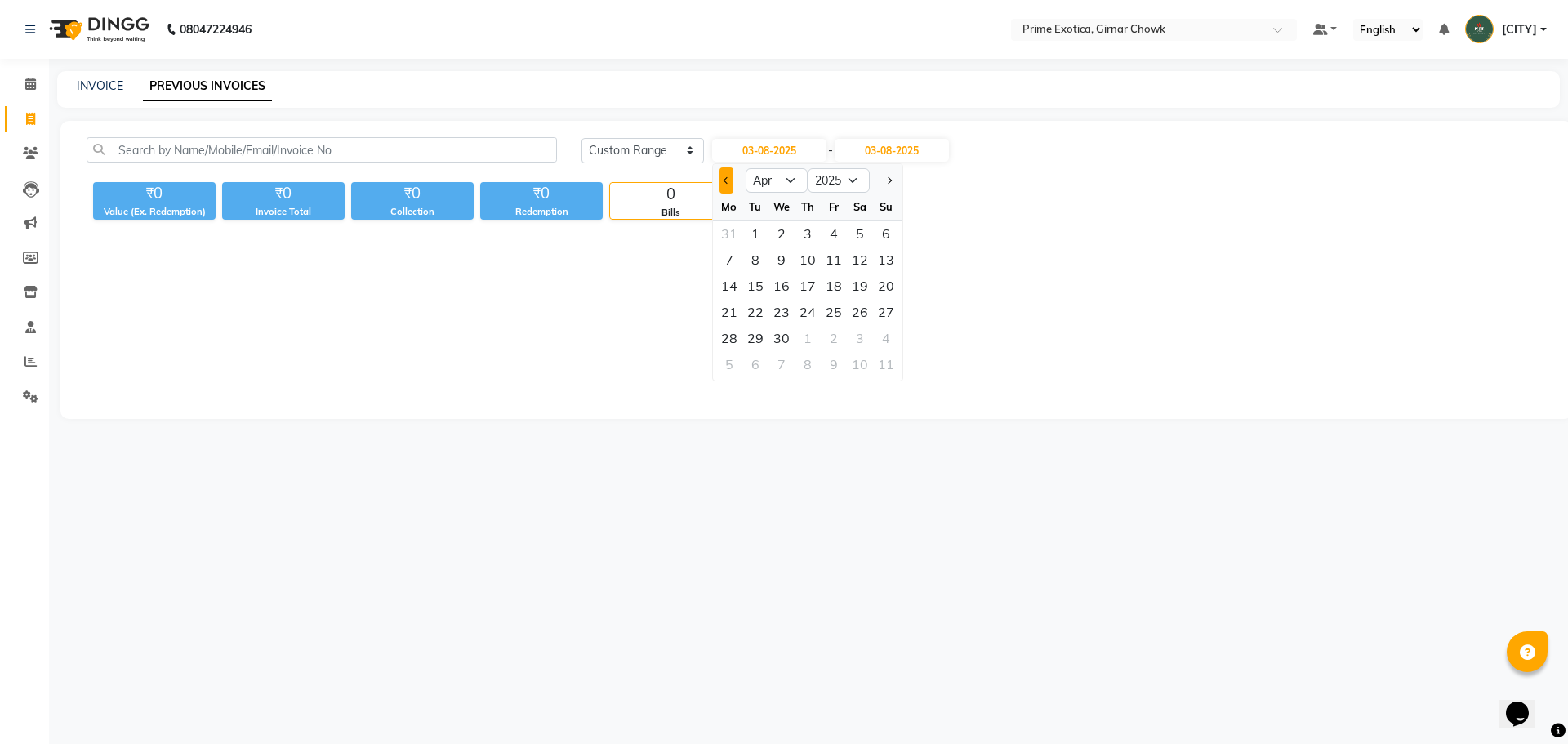 click 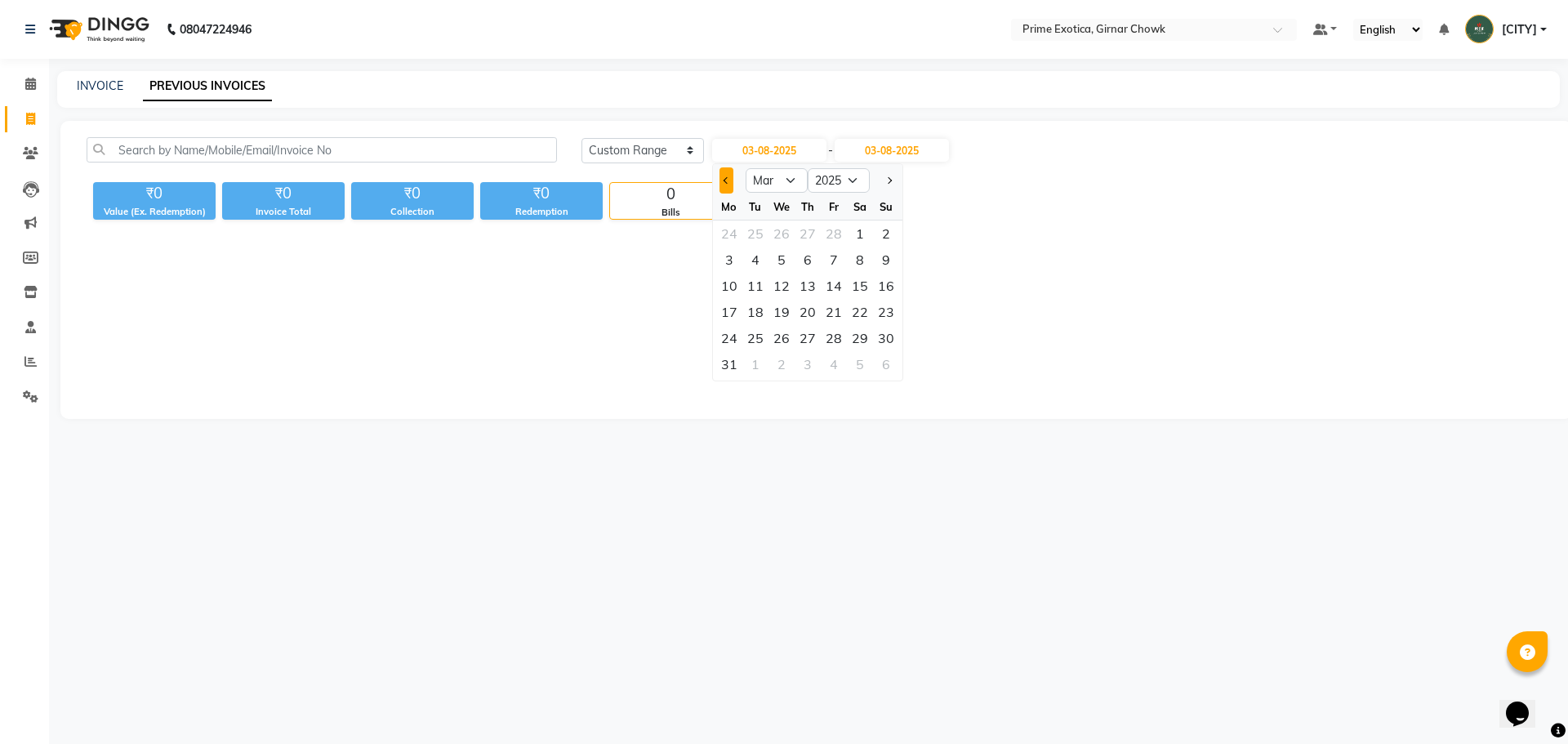 click 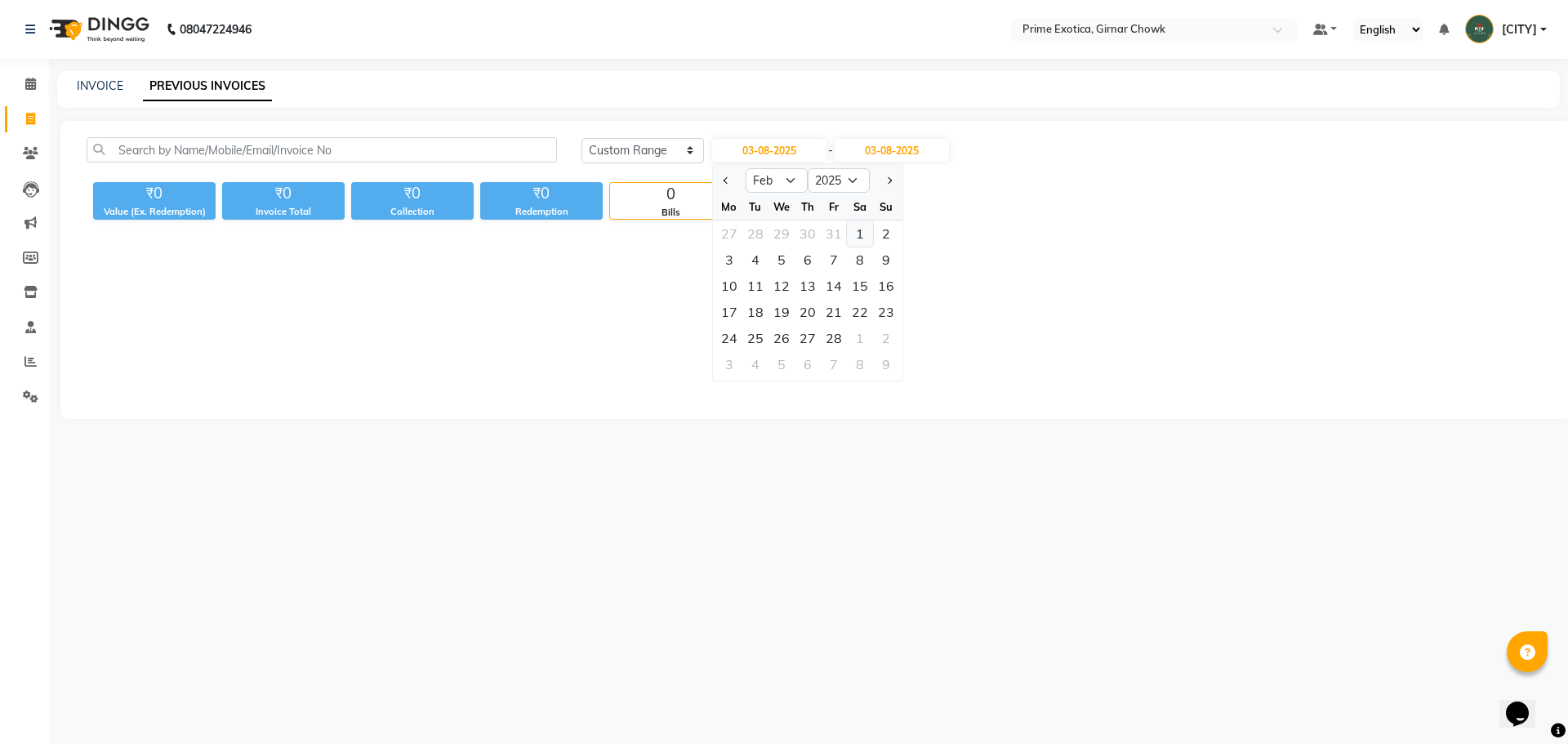 click on "1" 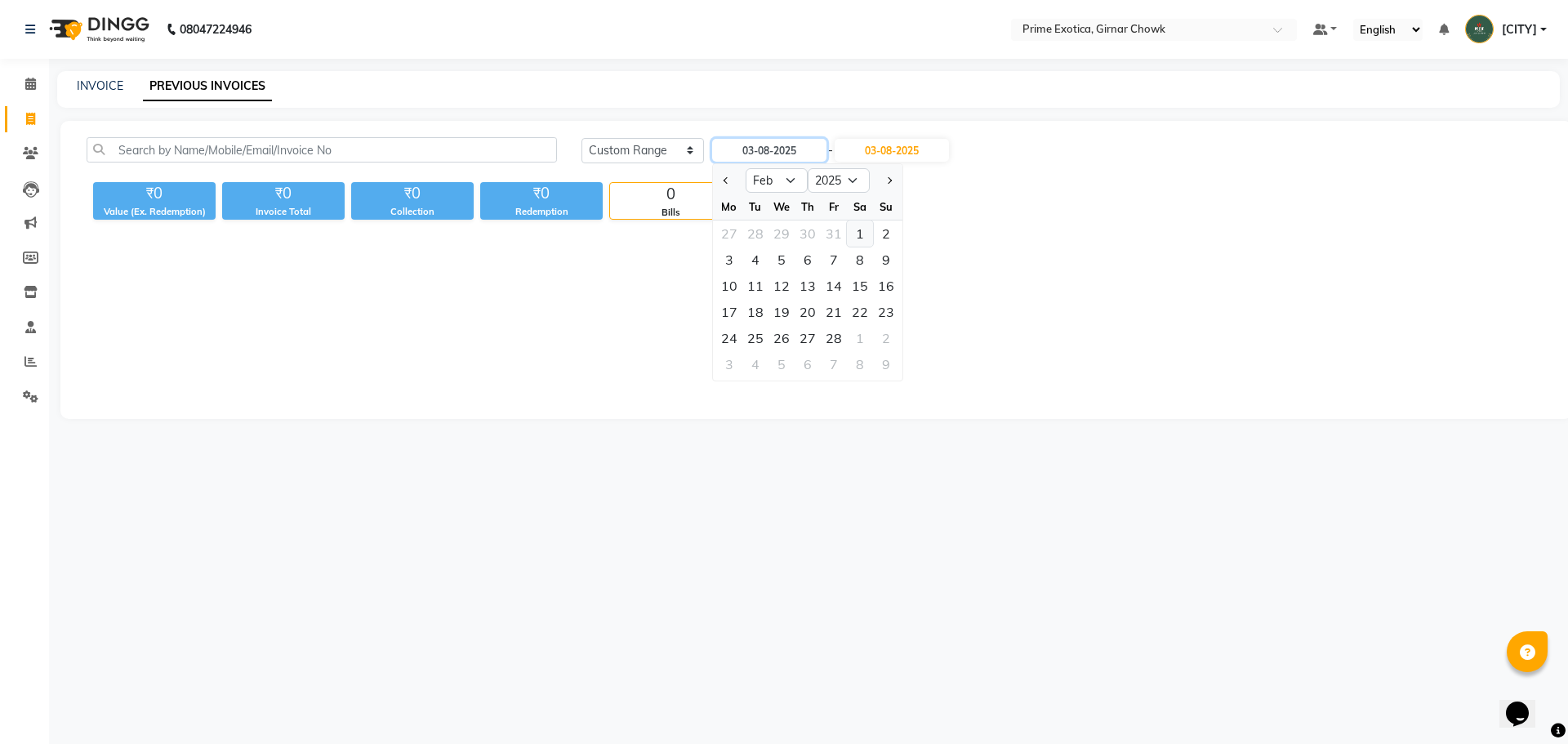 type on "01-02-2025" 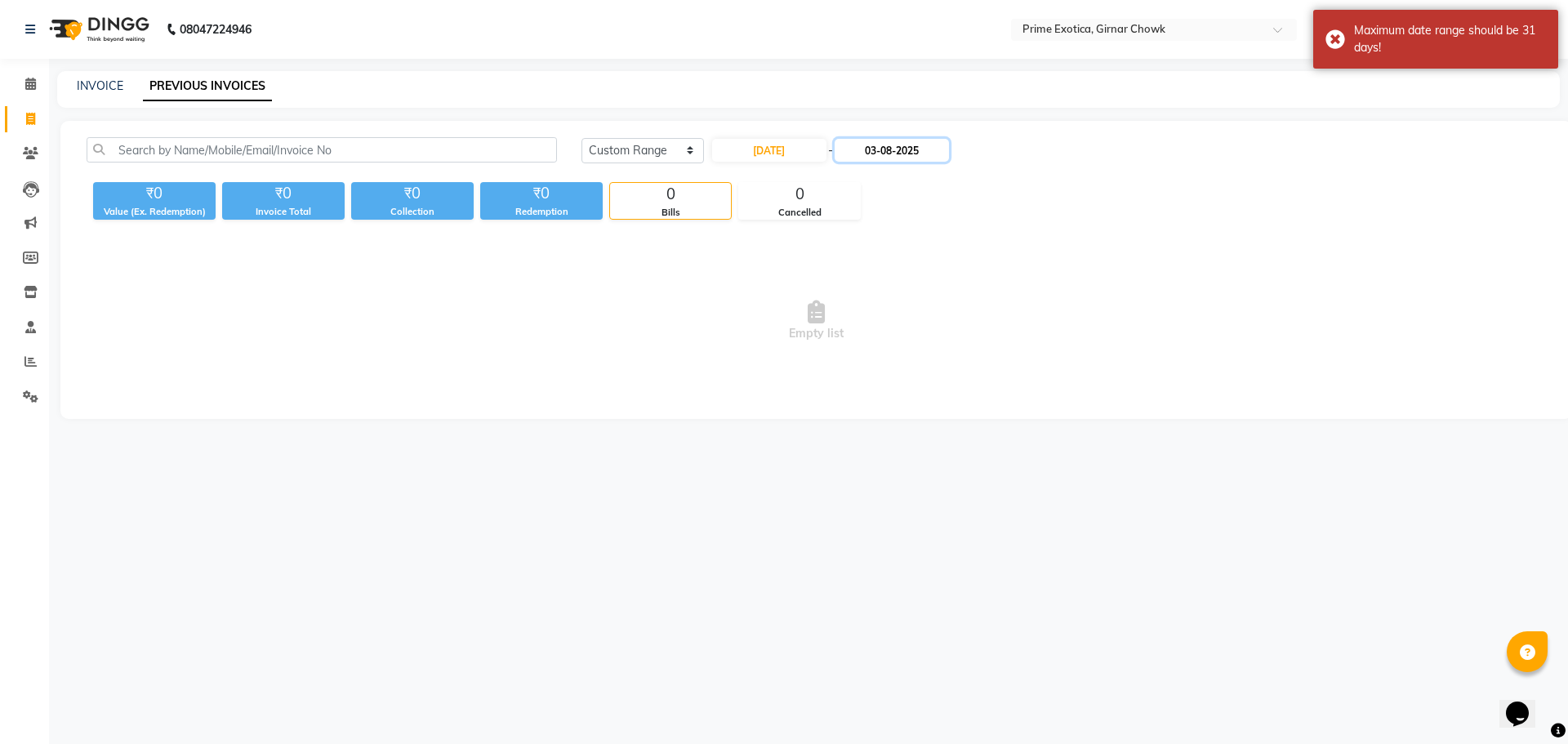 click on "03-08-2025" 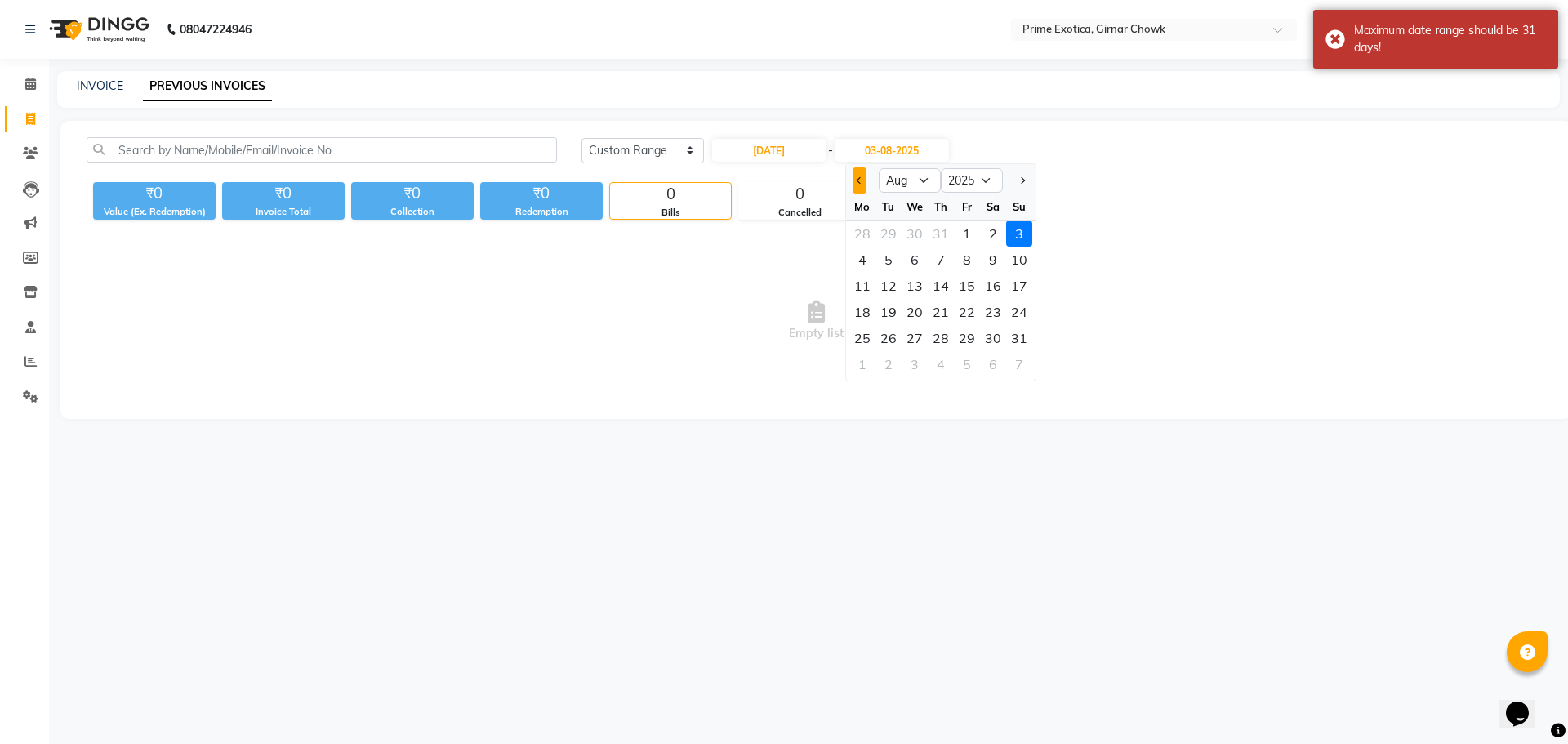 click 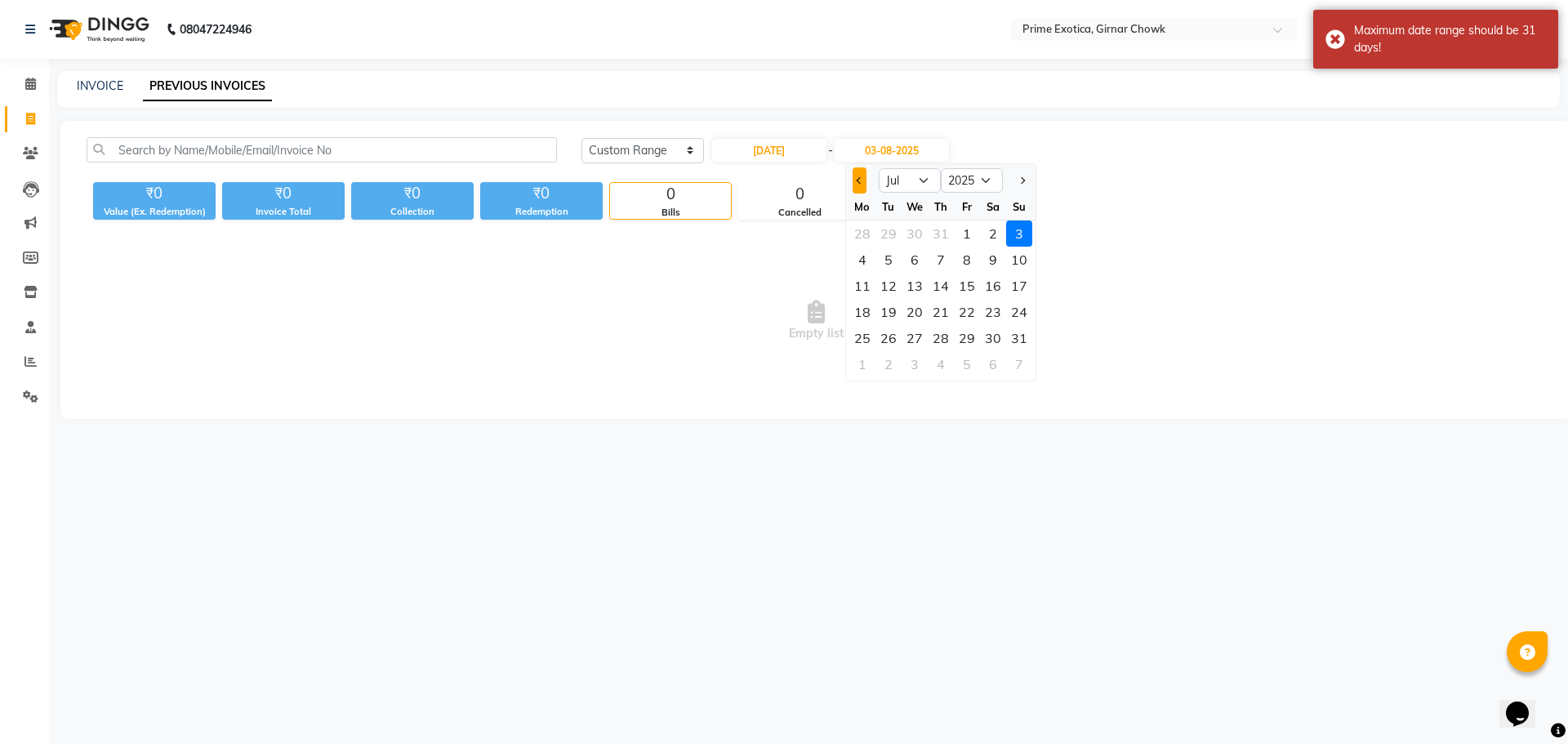 click 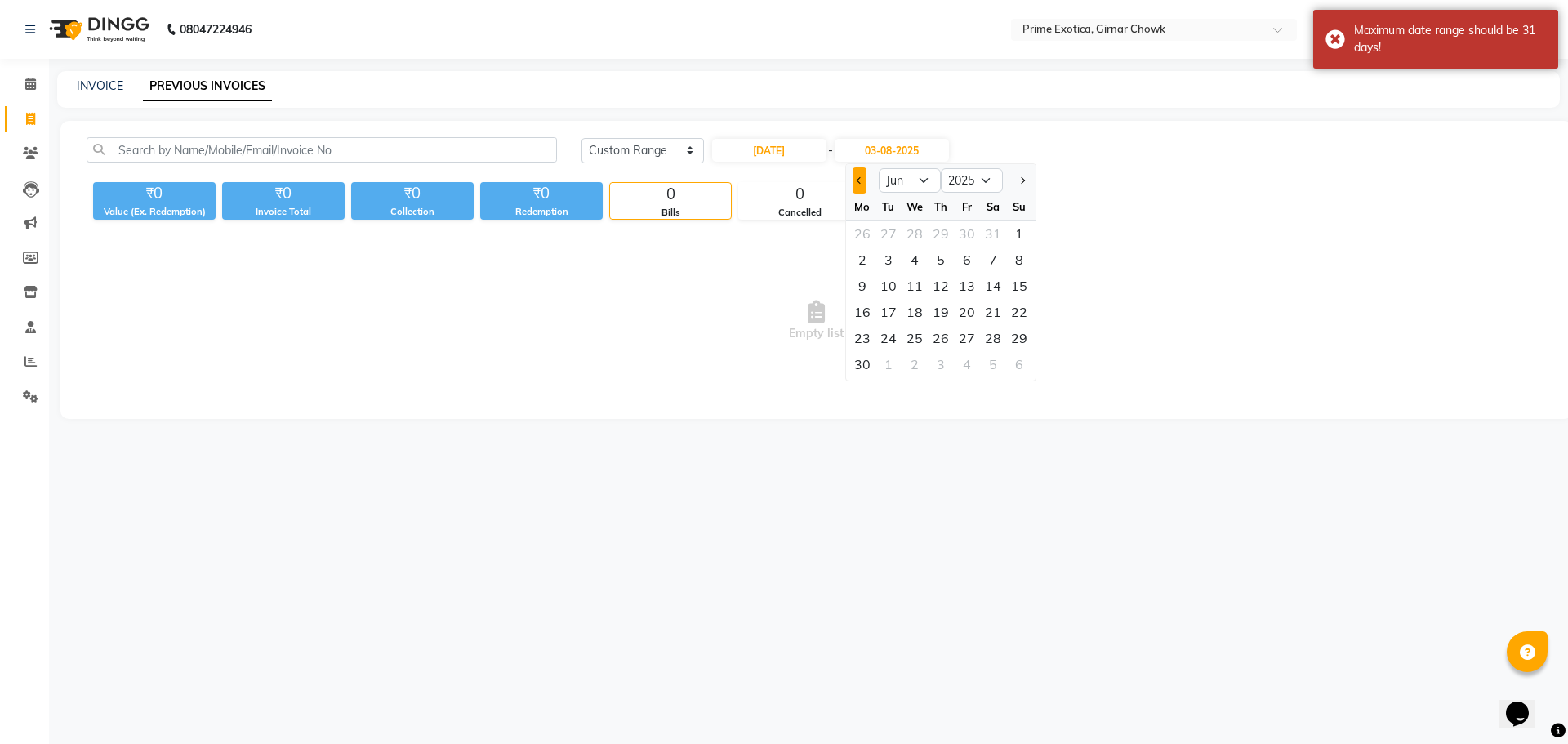 click 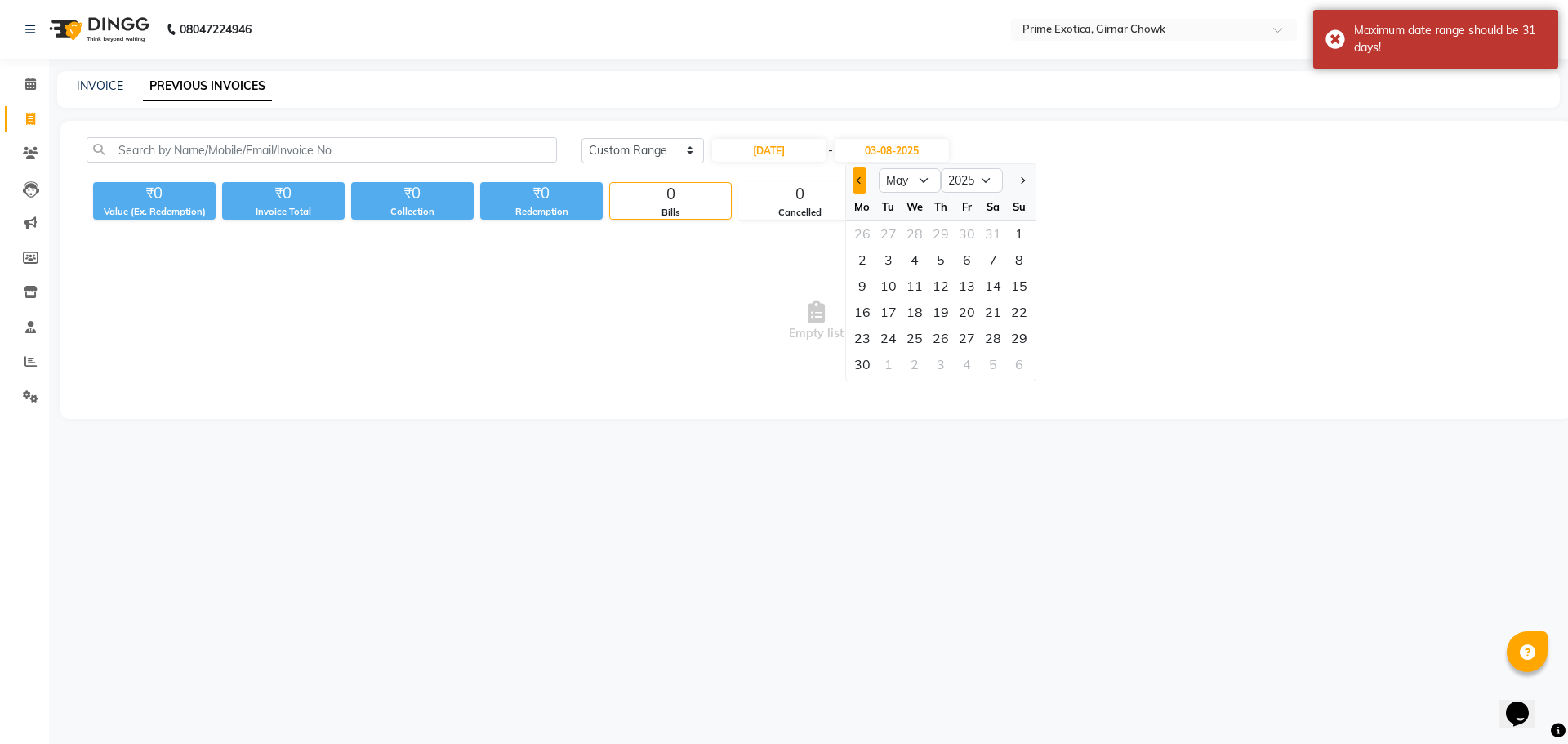 click 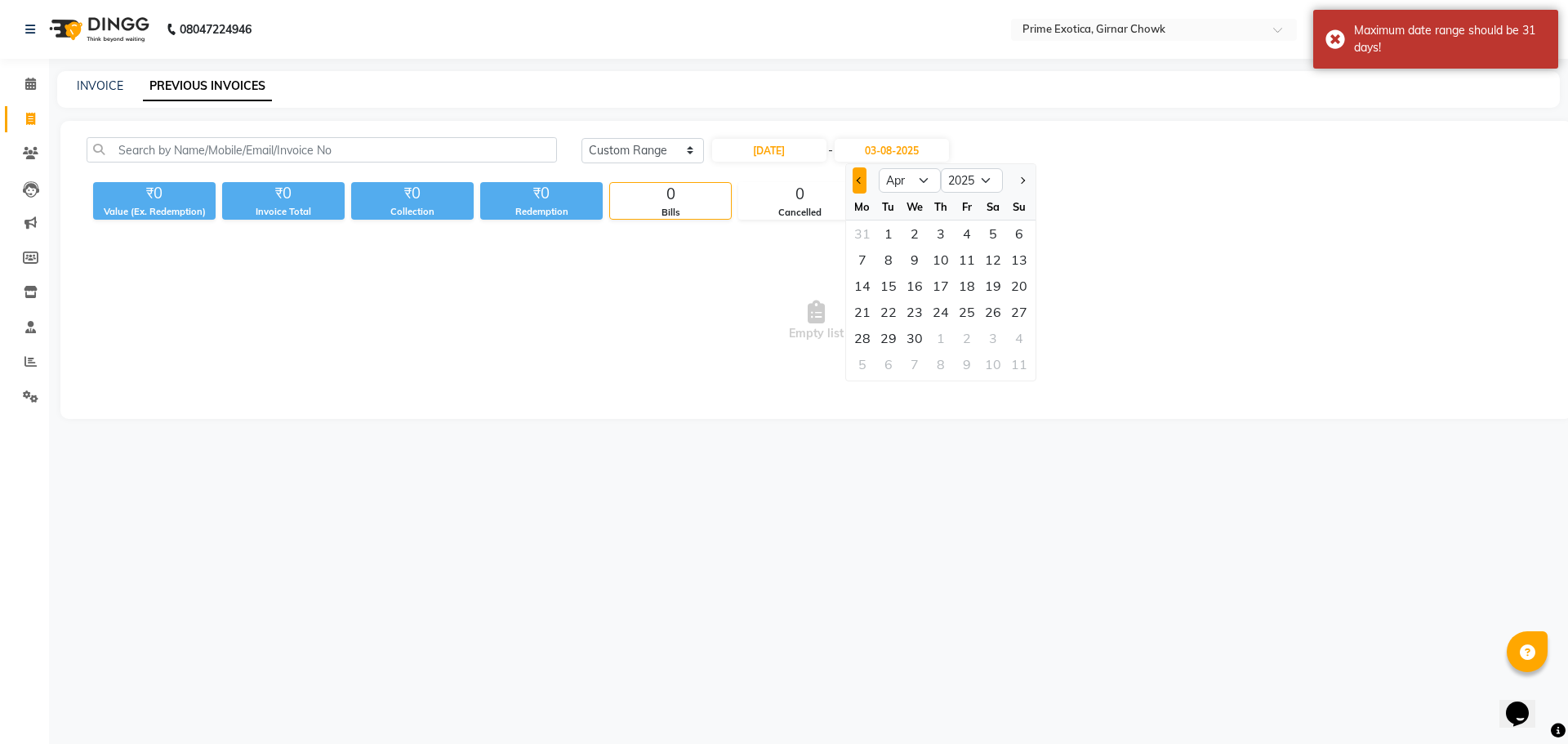 click 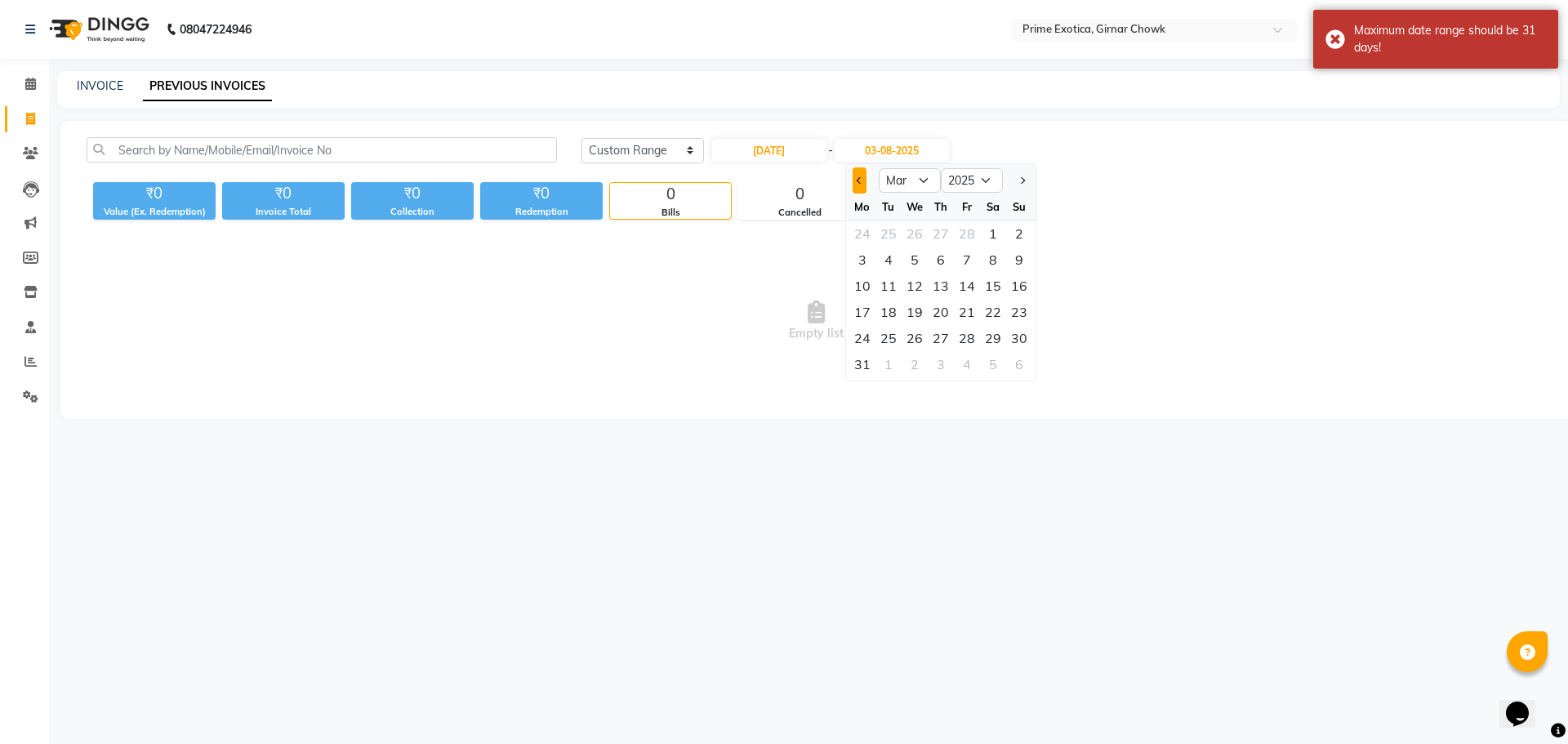 click 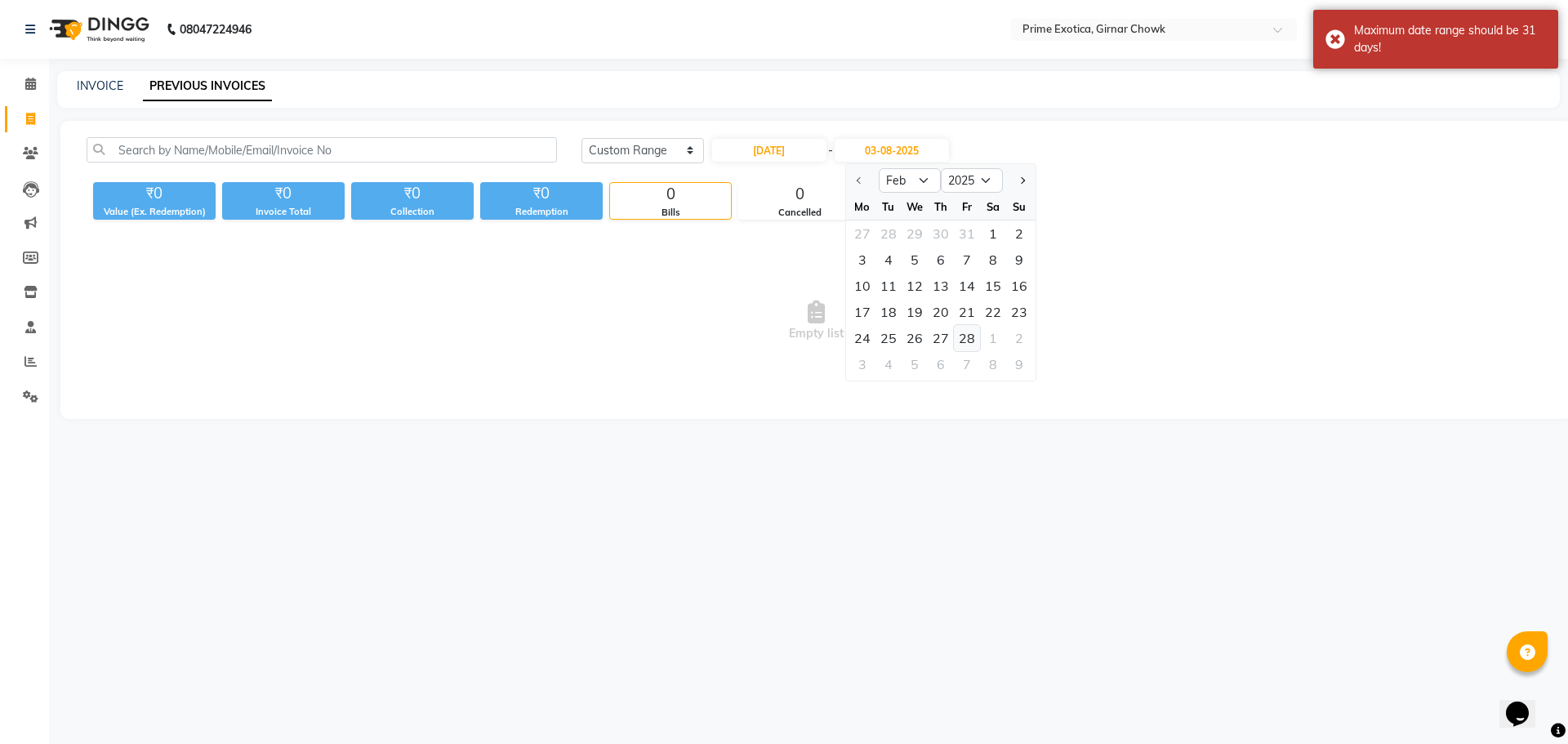 click on "28" 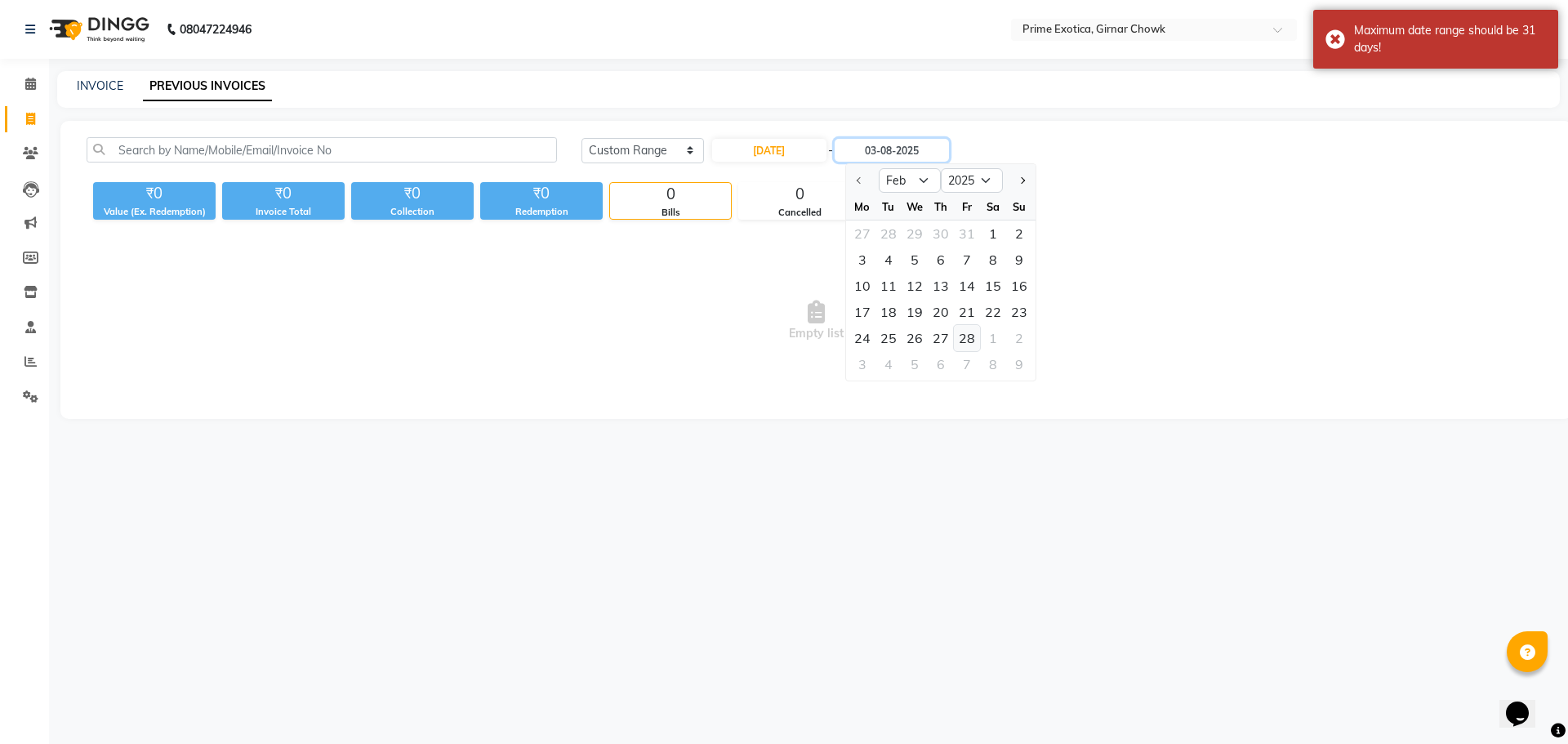 type on "28-02-2025" 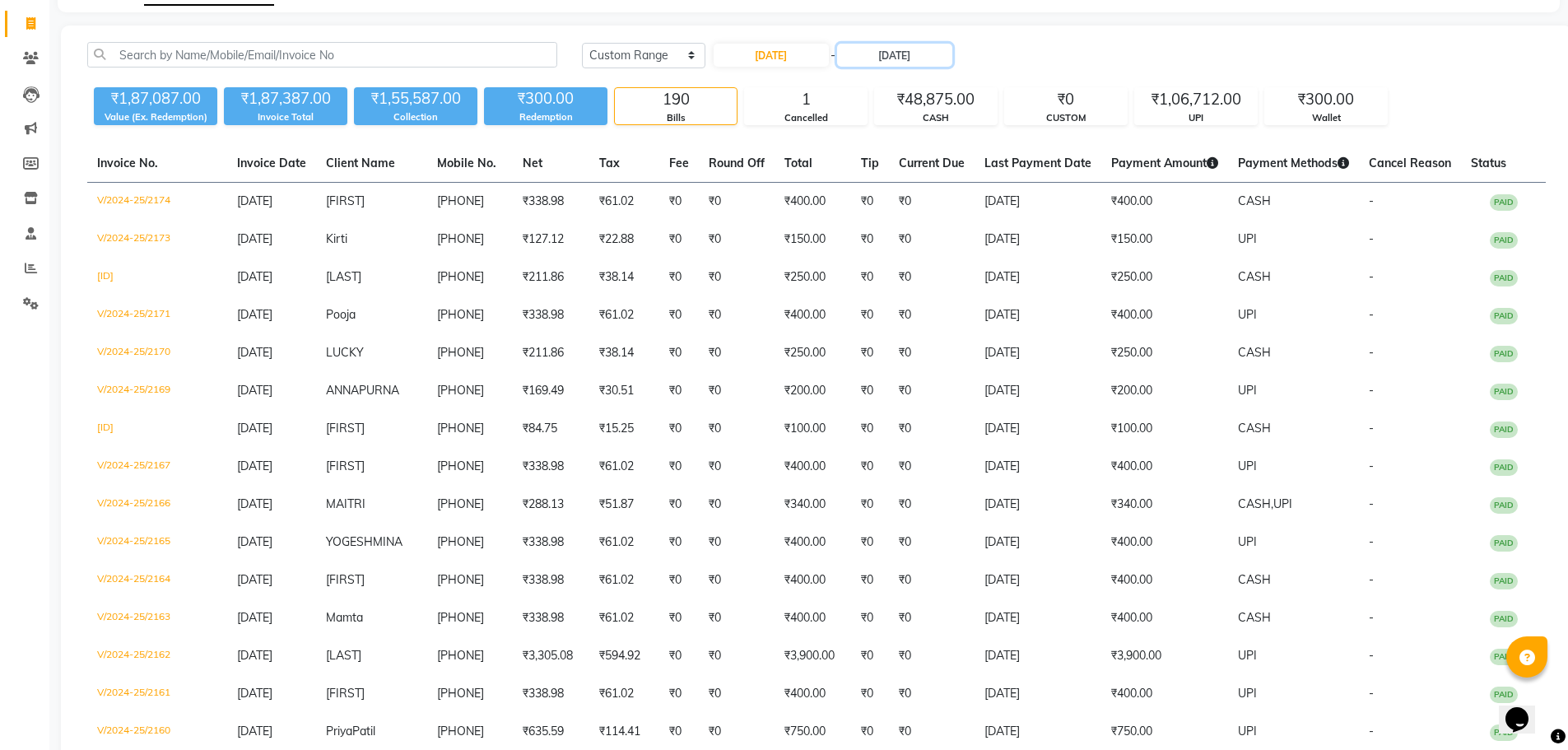 scroll, scrollTop: 0, scrollLeft: 0, axis: both 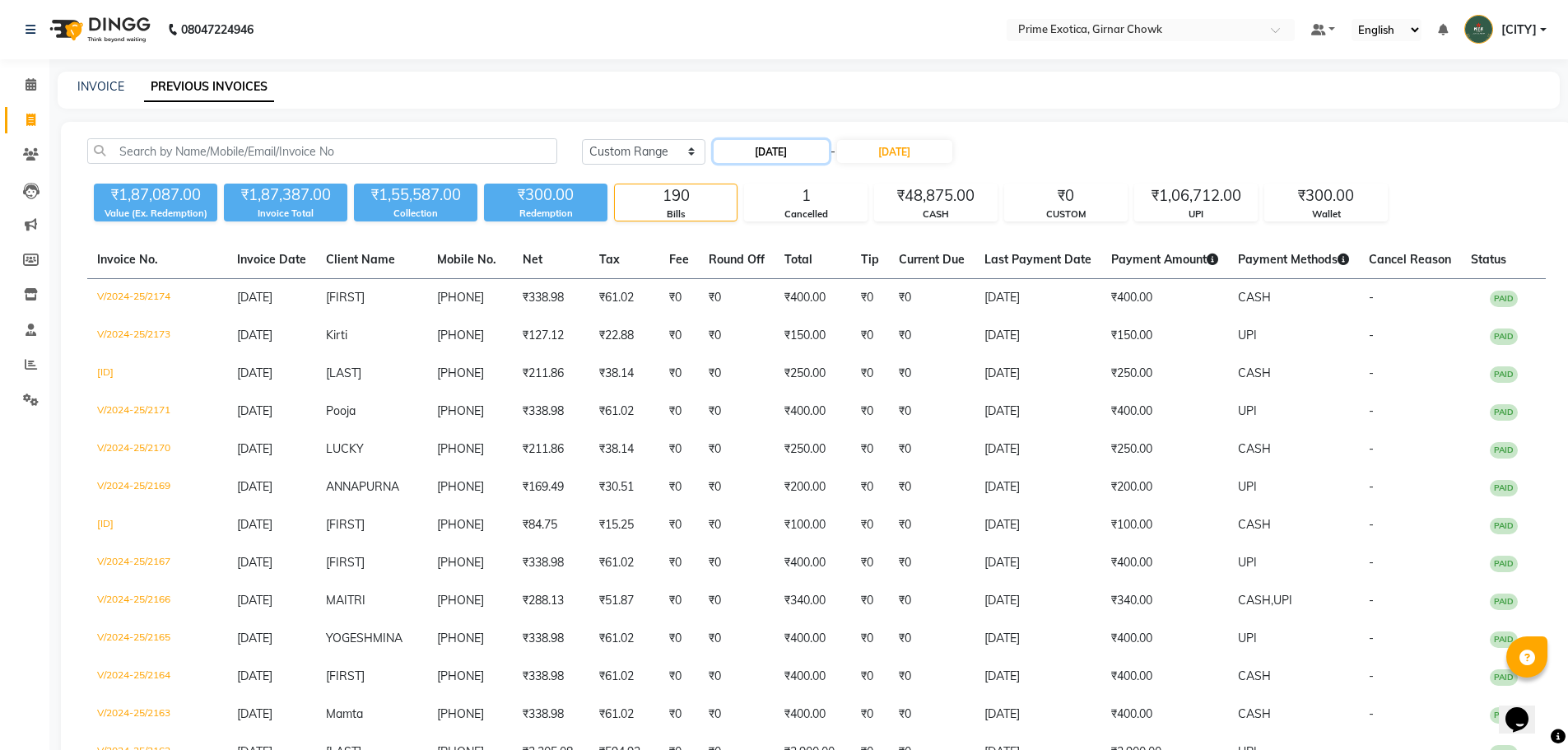 click on "01-02-2025" 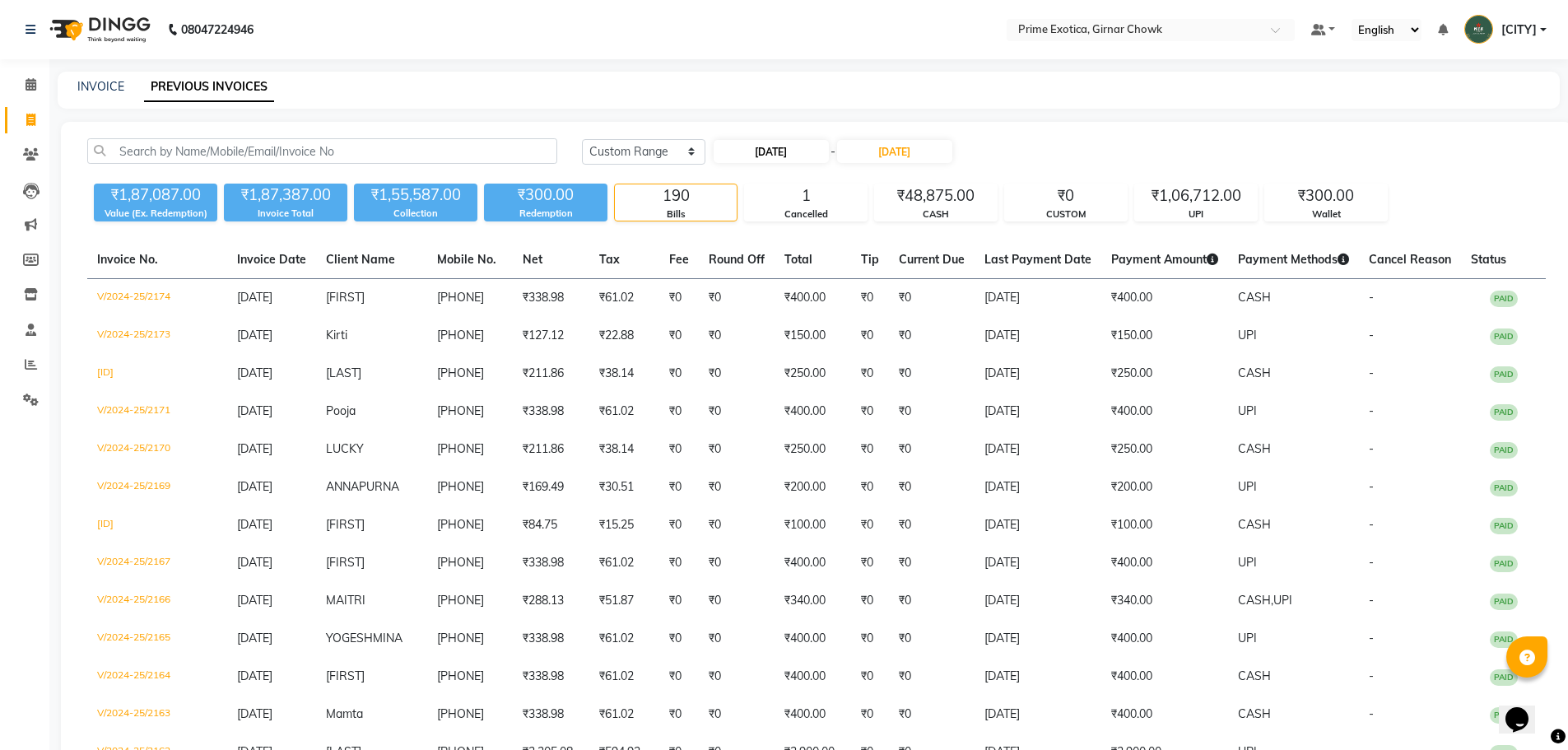 select on "2" 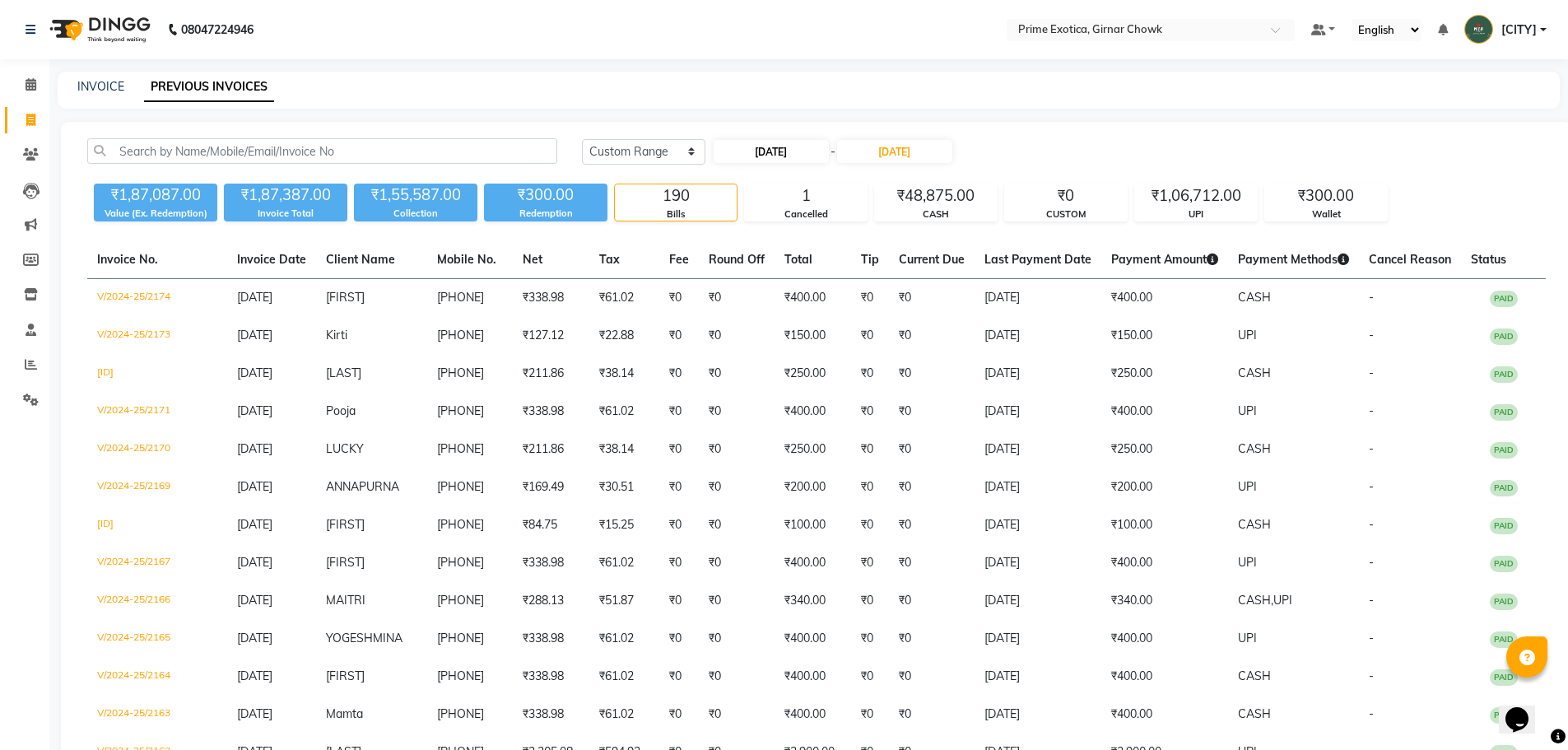 select on "2025" 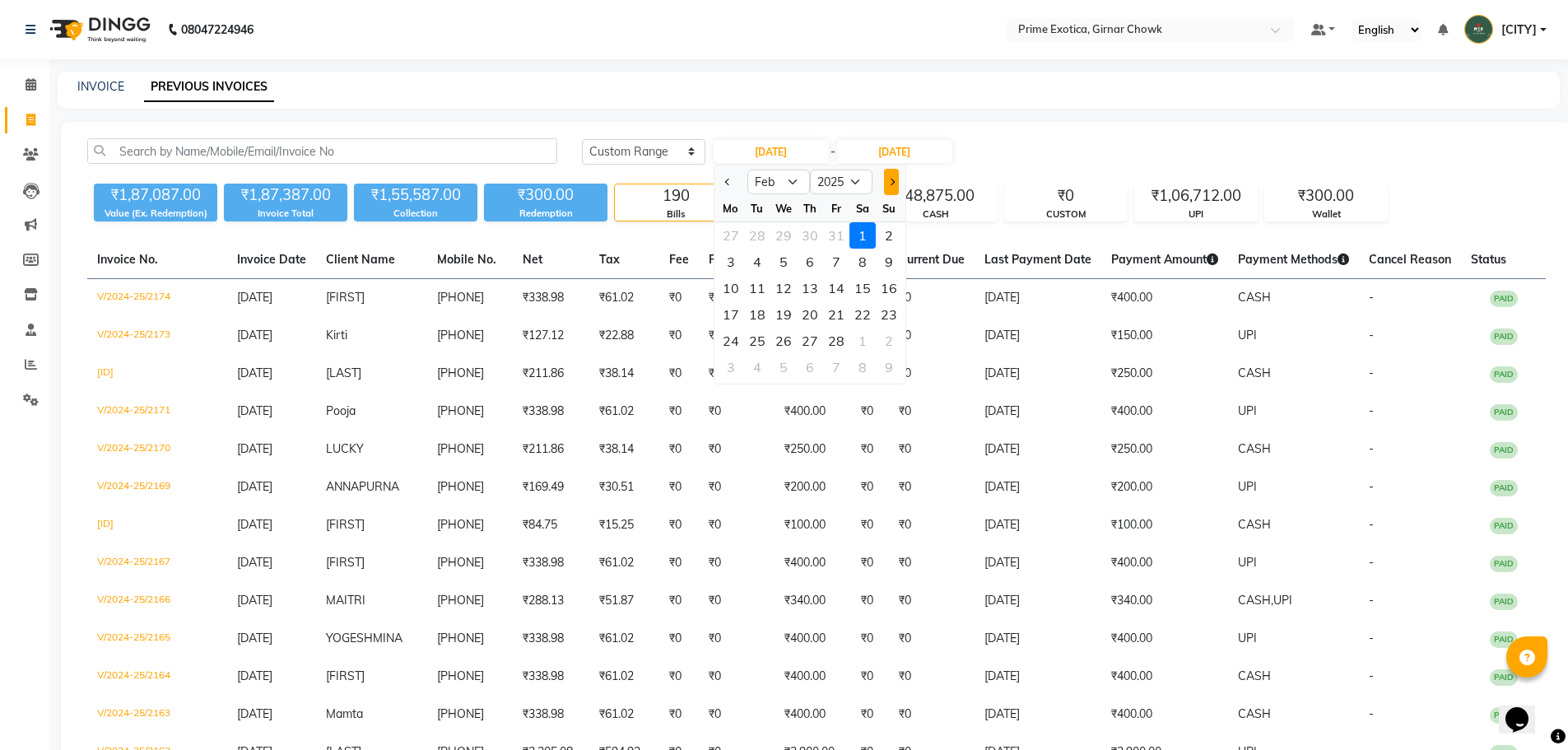click 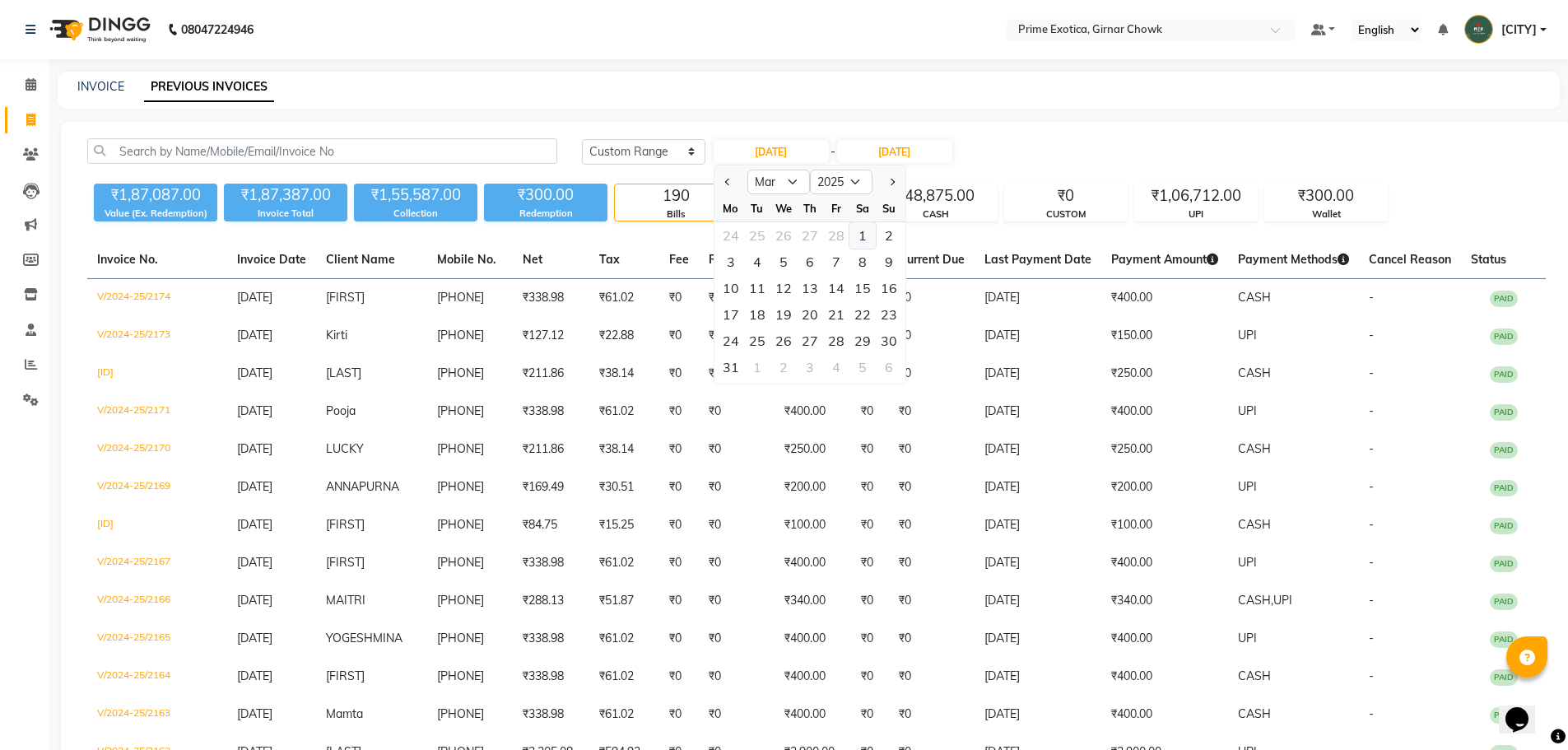click on "1" 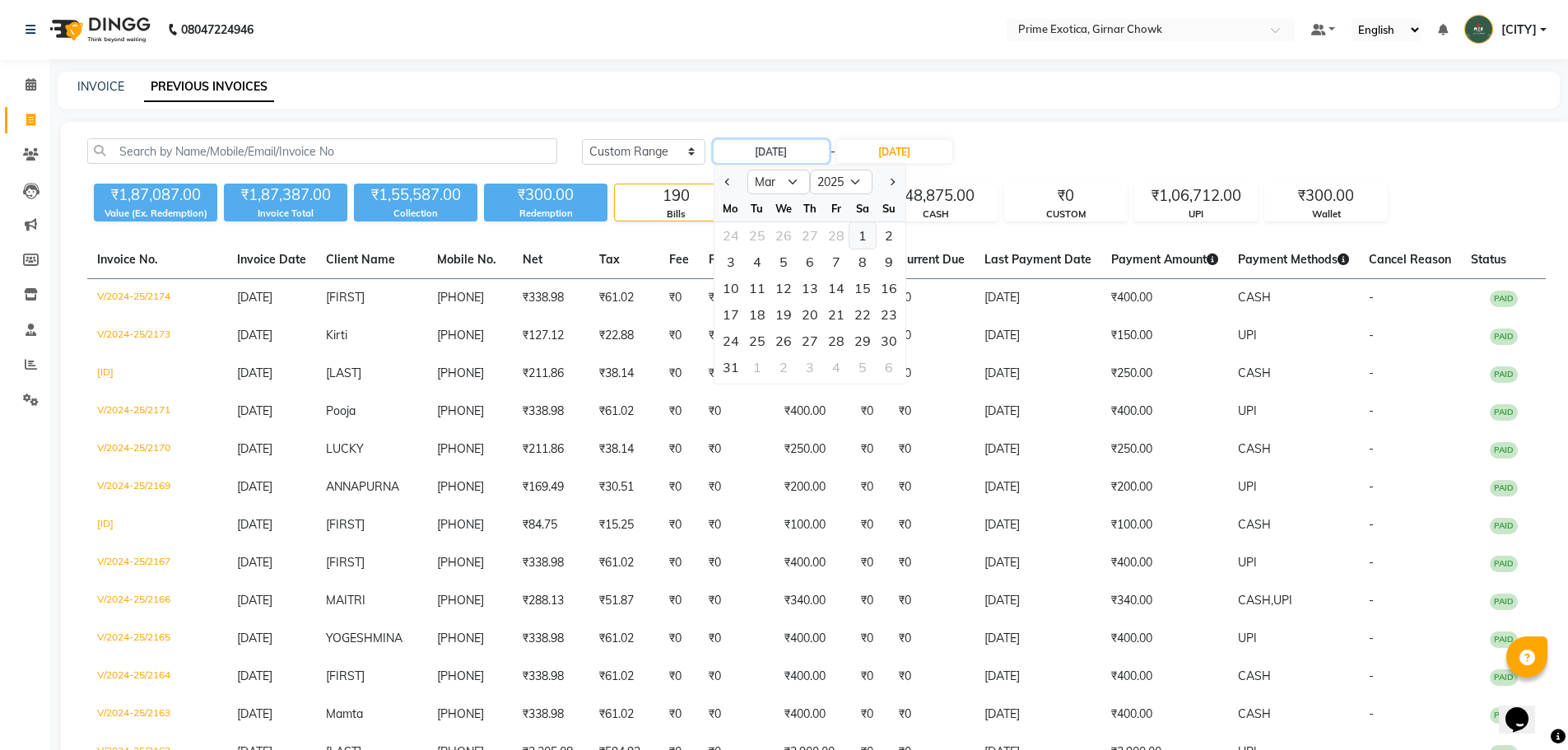 type on "01-03-2025" 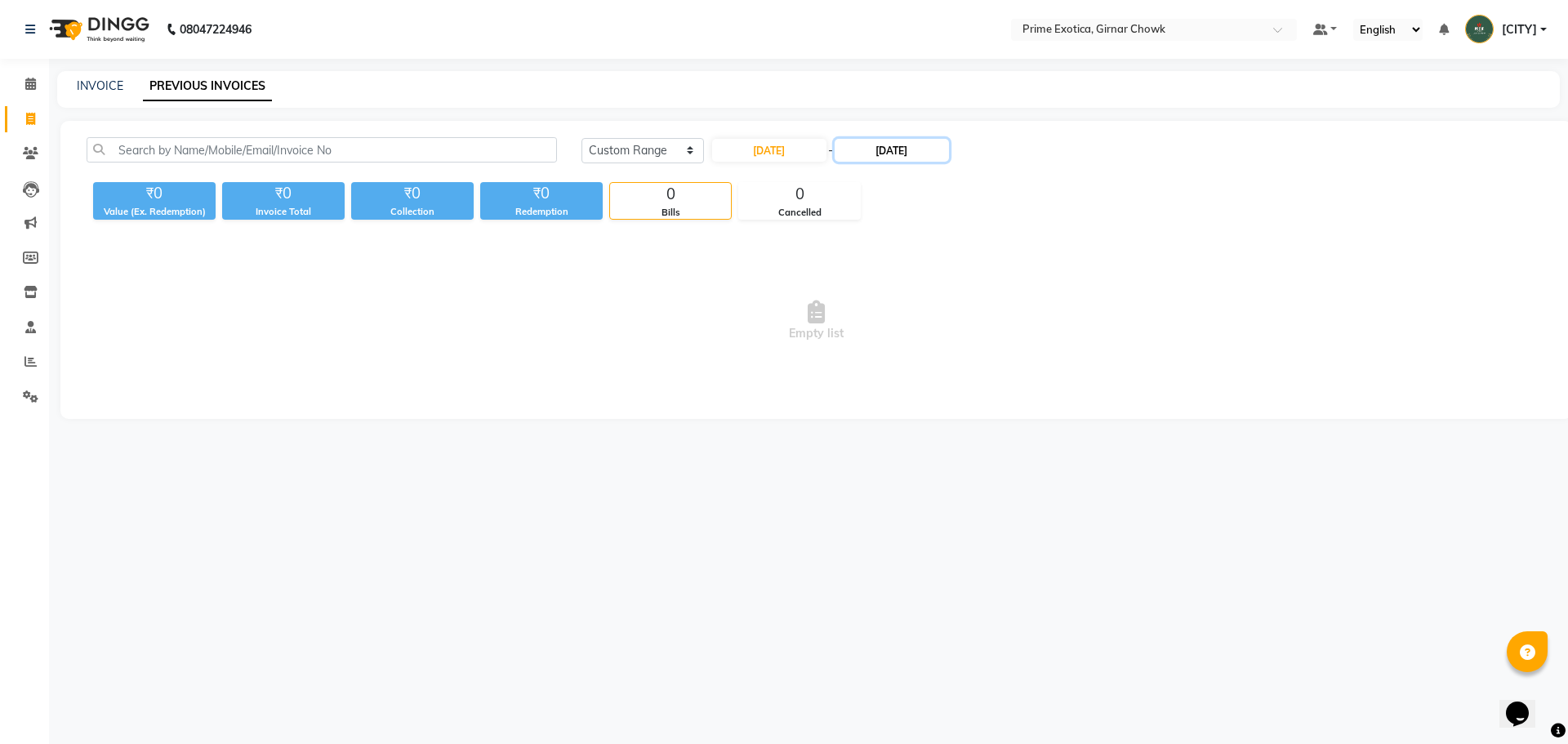 click on "28-02-2025" 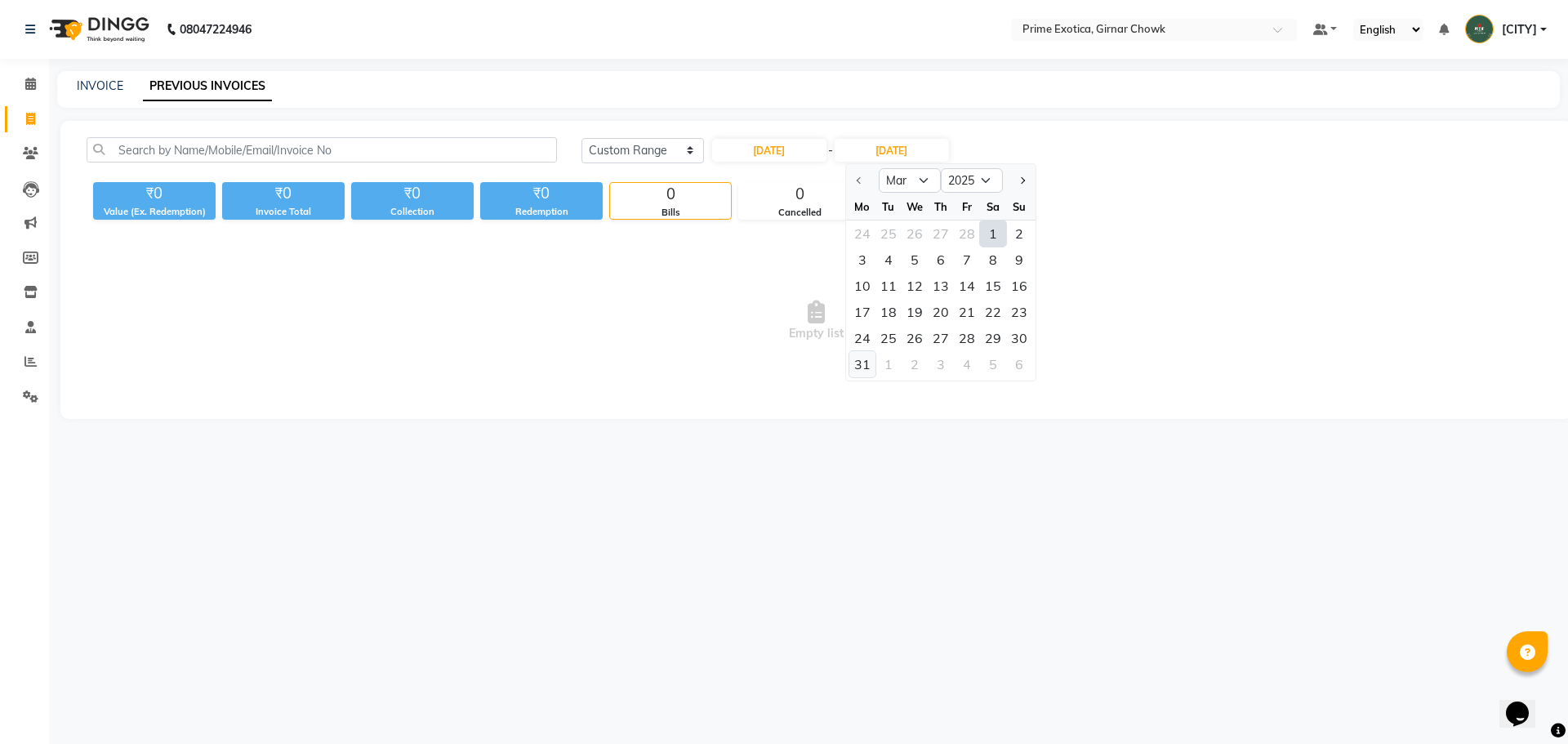 click on "31" 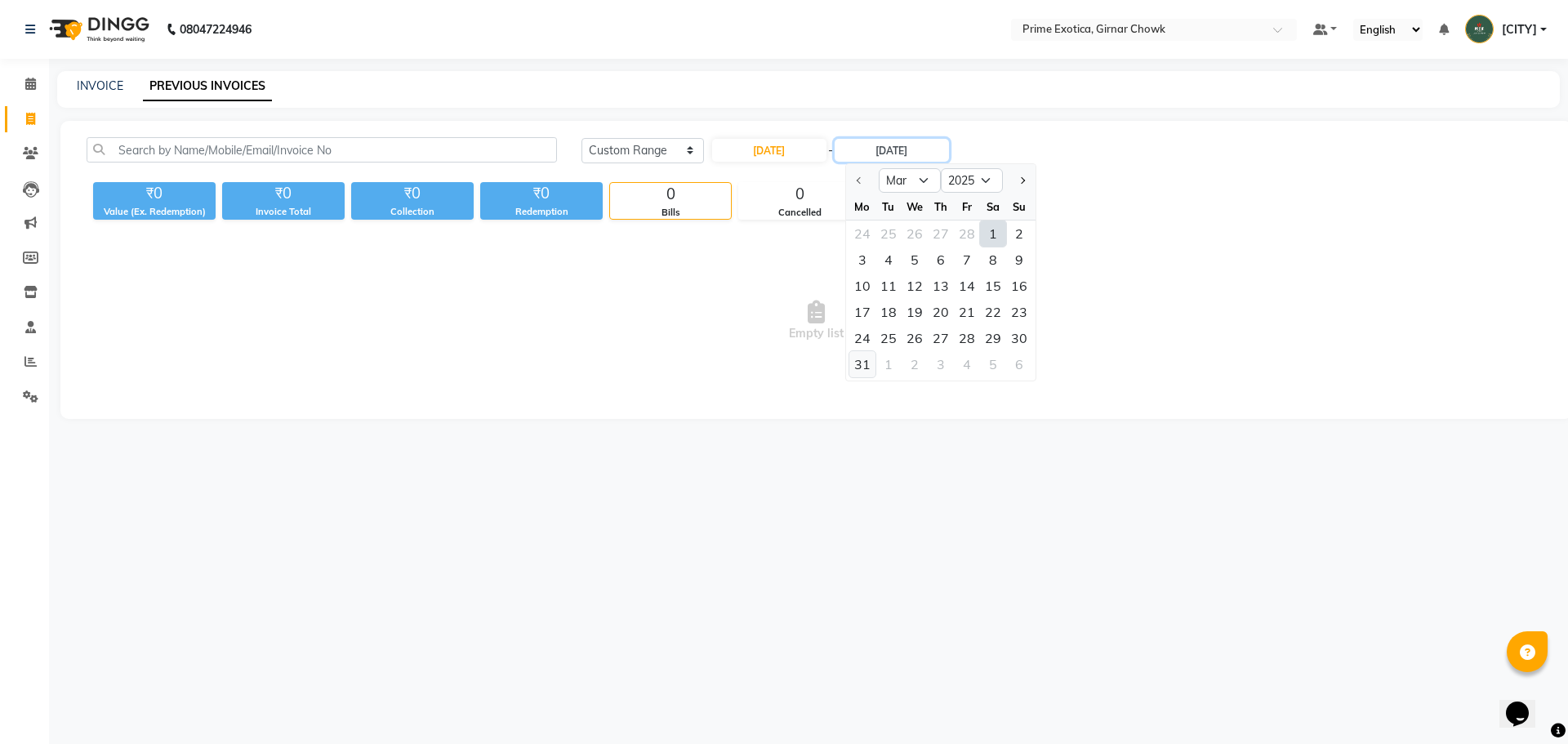 type on "31-03-2025" 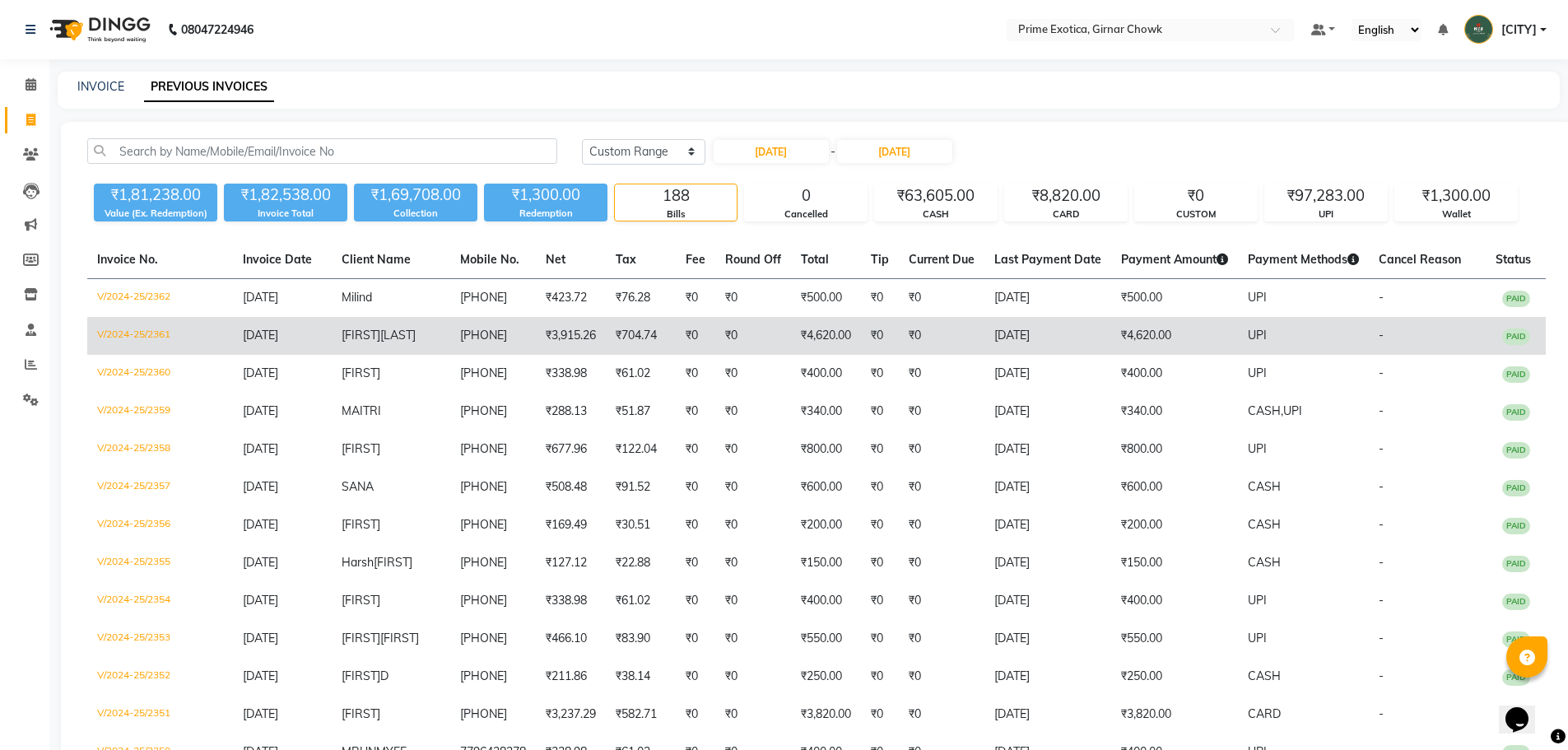 click on "Wadgure" 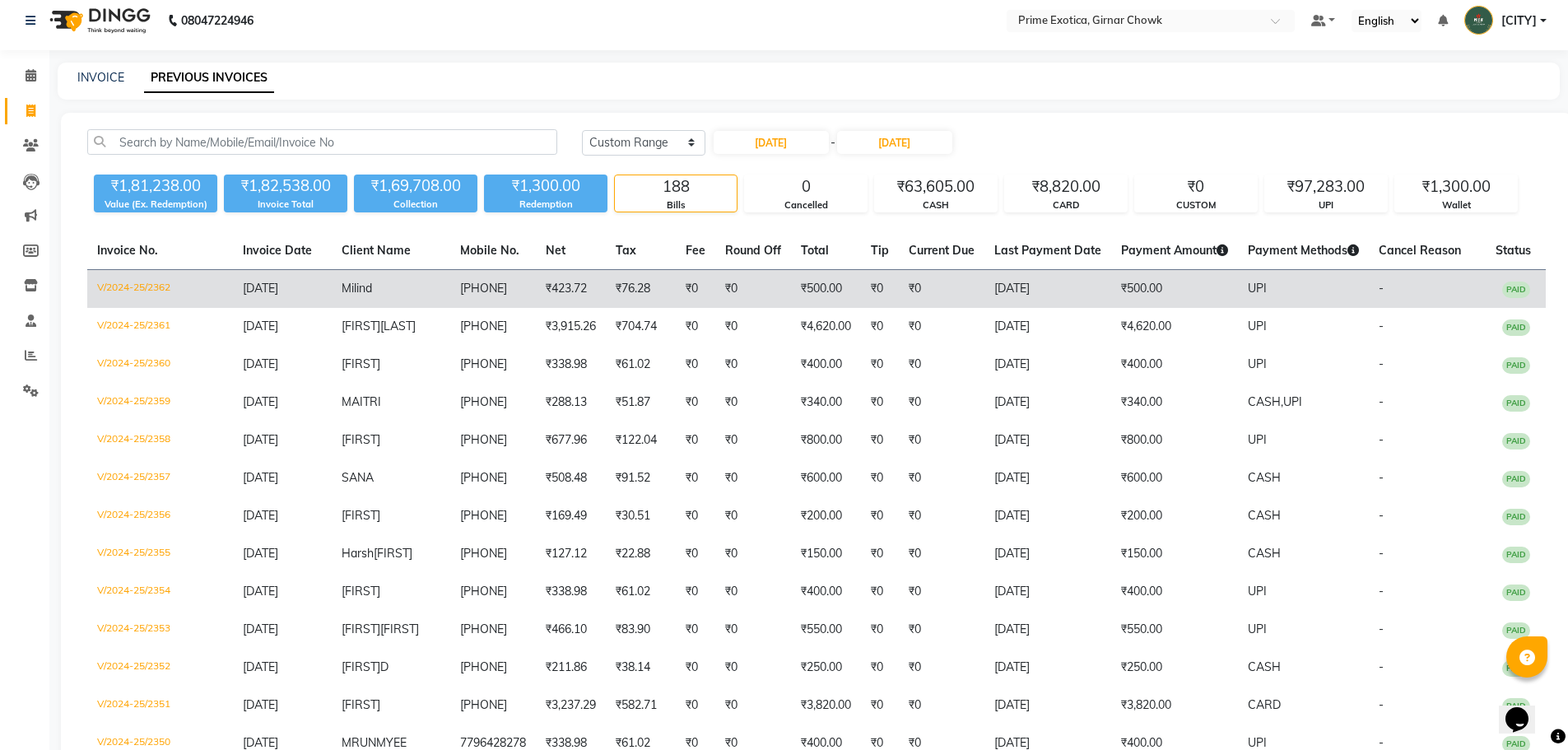 scroll, scrollTop: 0, scrollLeft: 0, axis: both 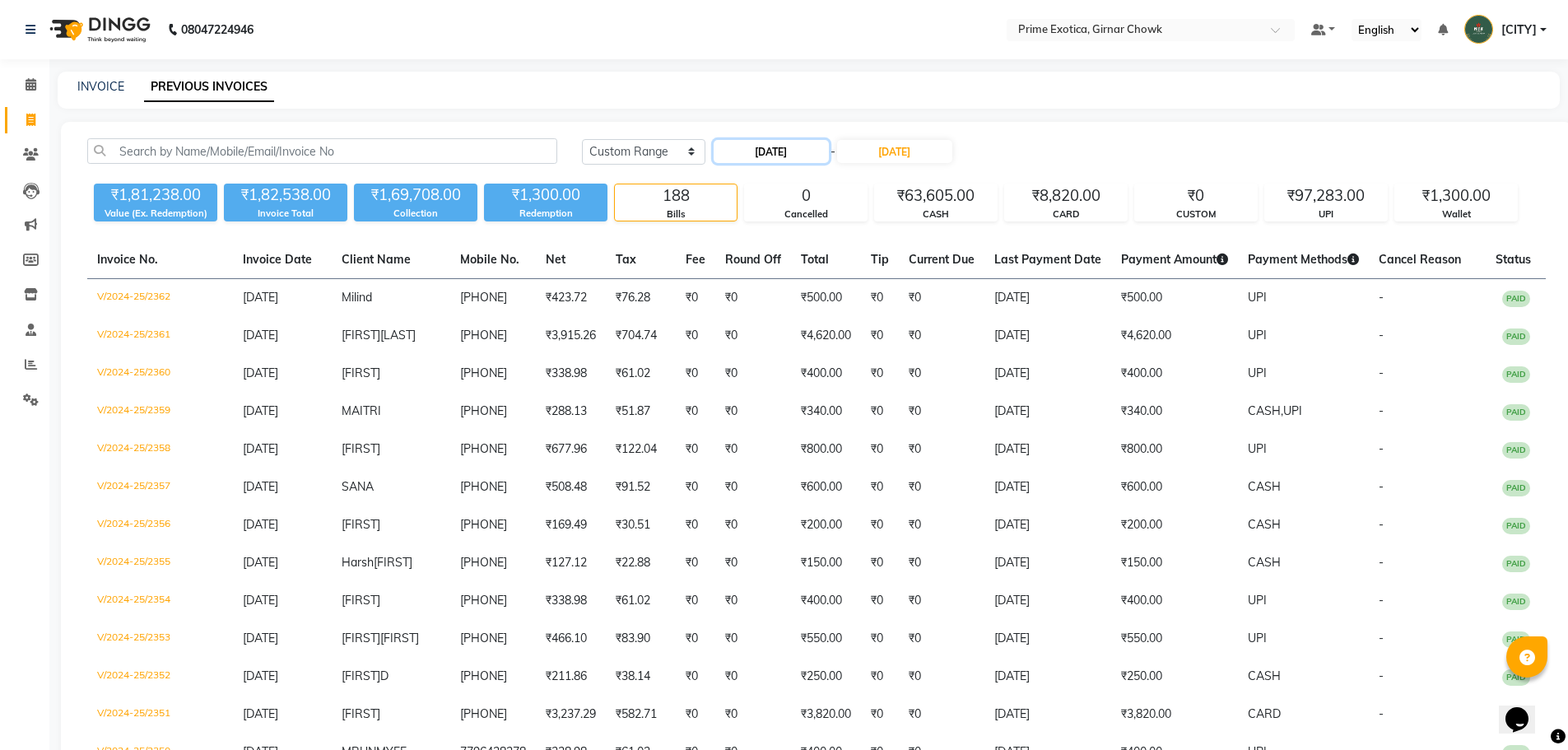 click on "01-03-2025" 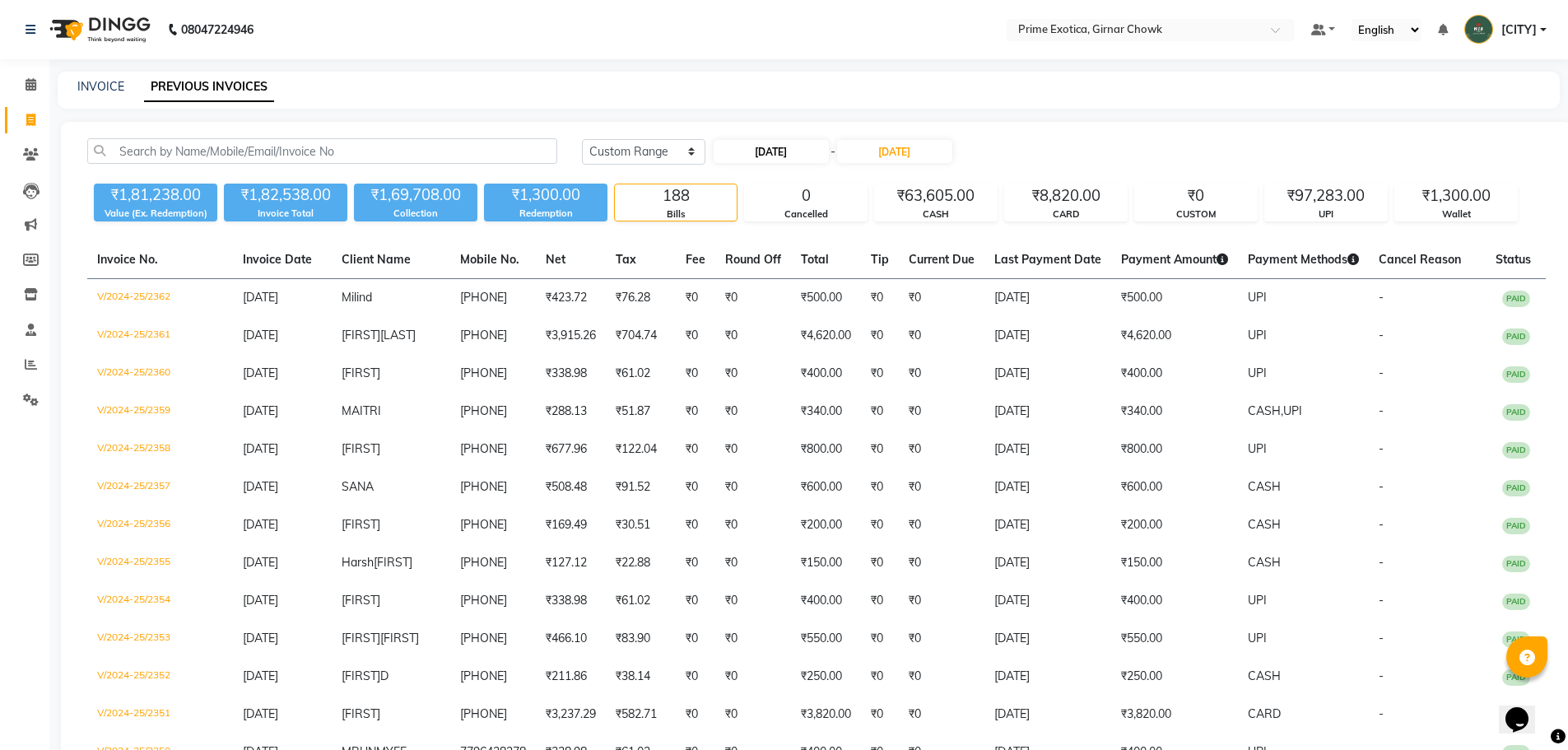 select on "3" 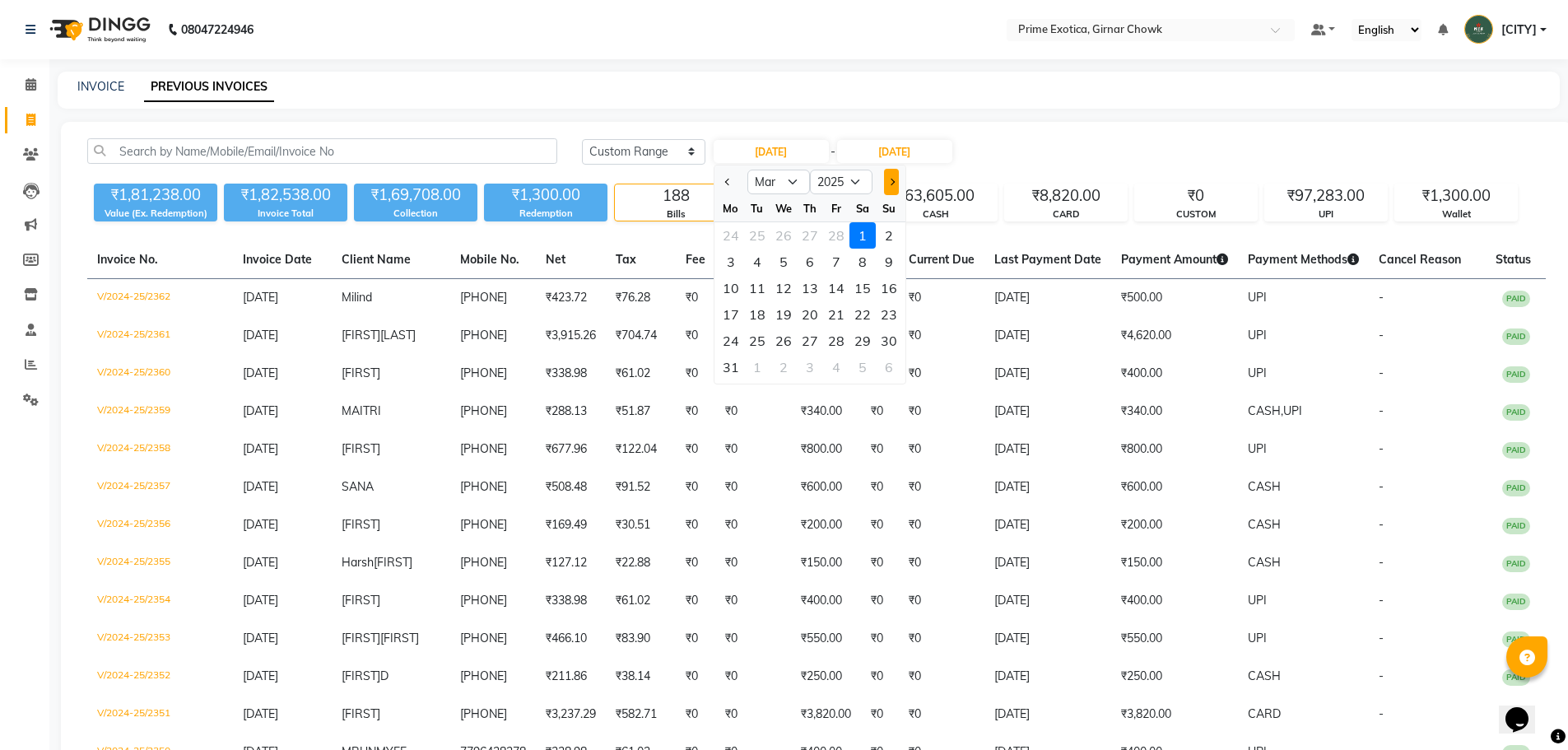 click 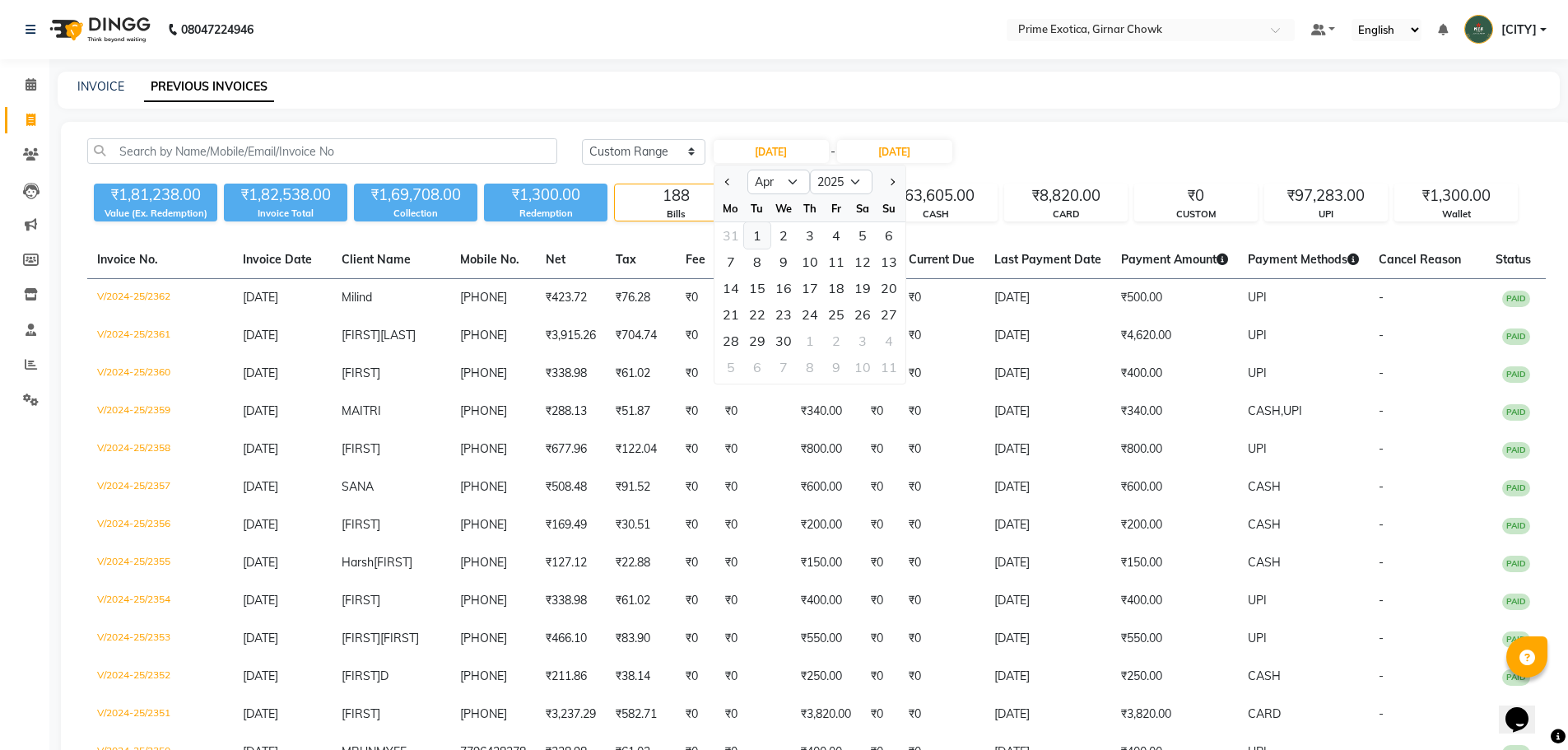 click on "1" 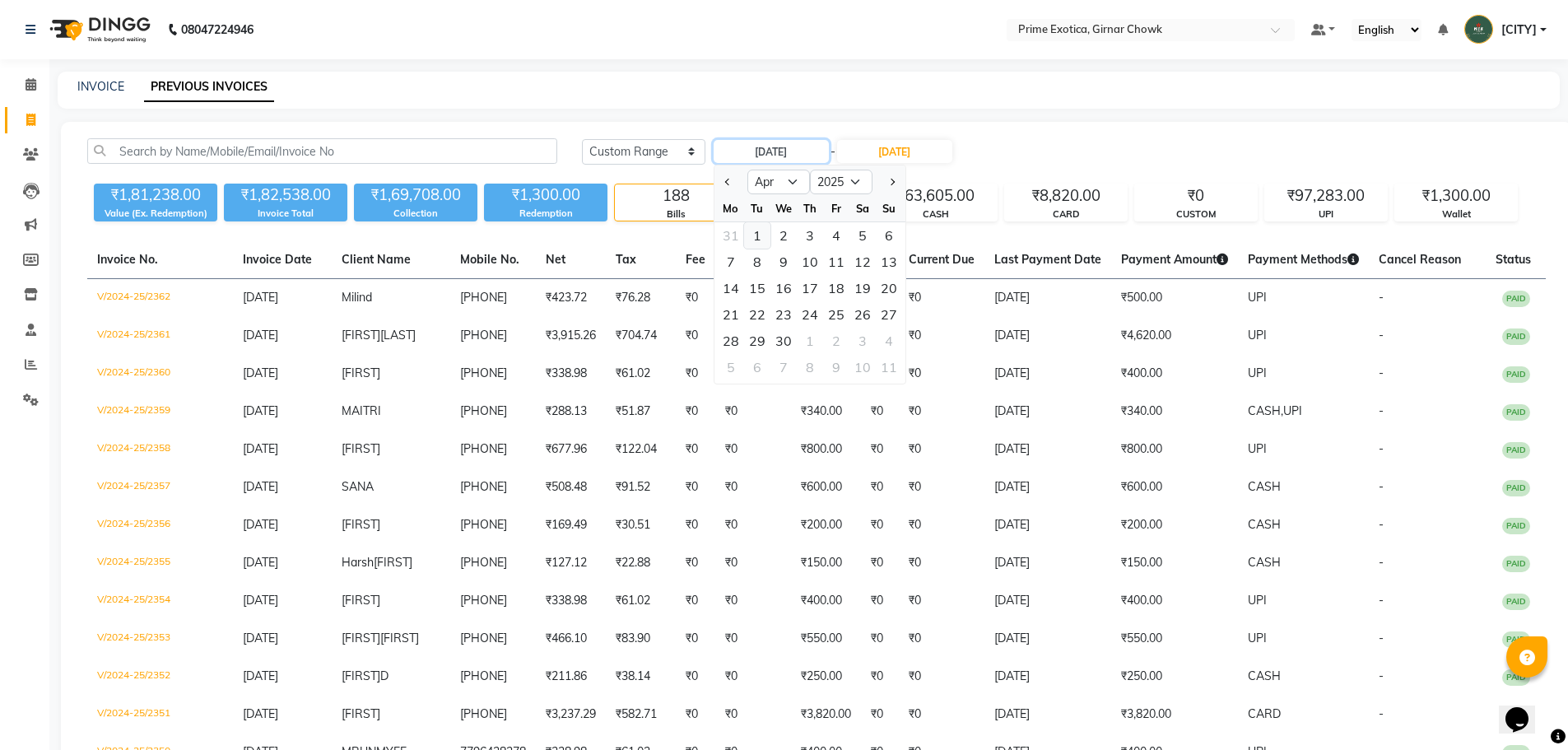 type on "01-04-2025" 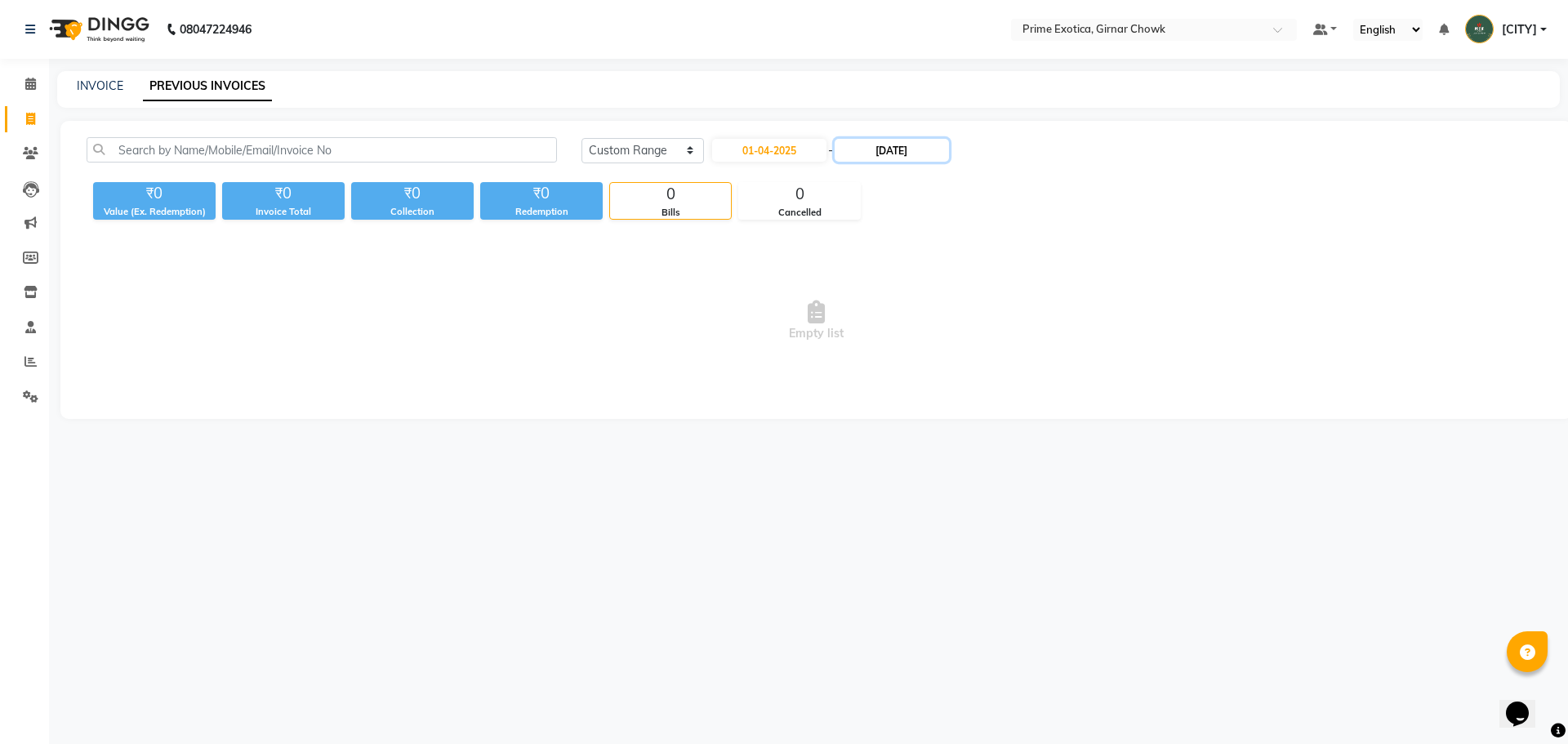 click on "31-03-2025" 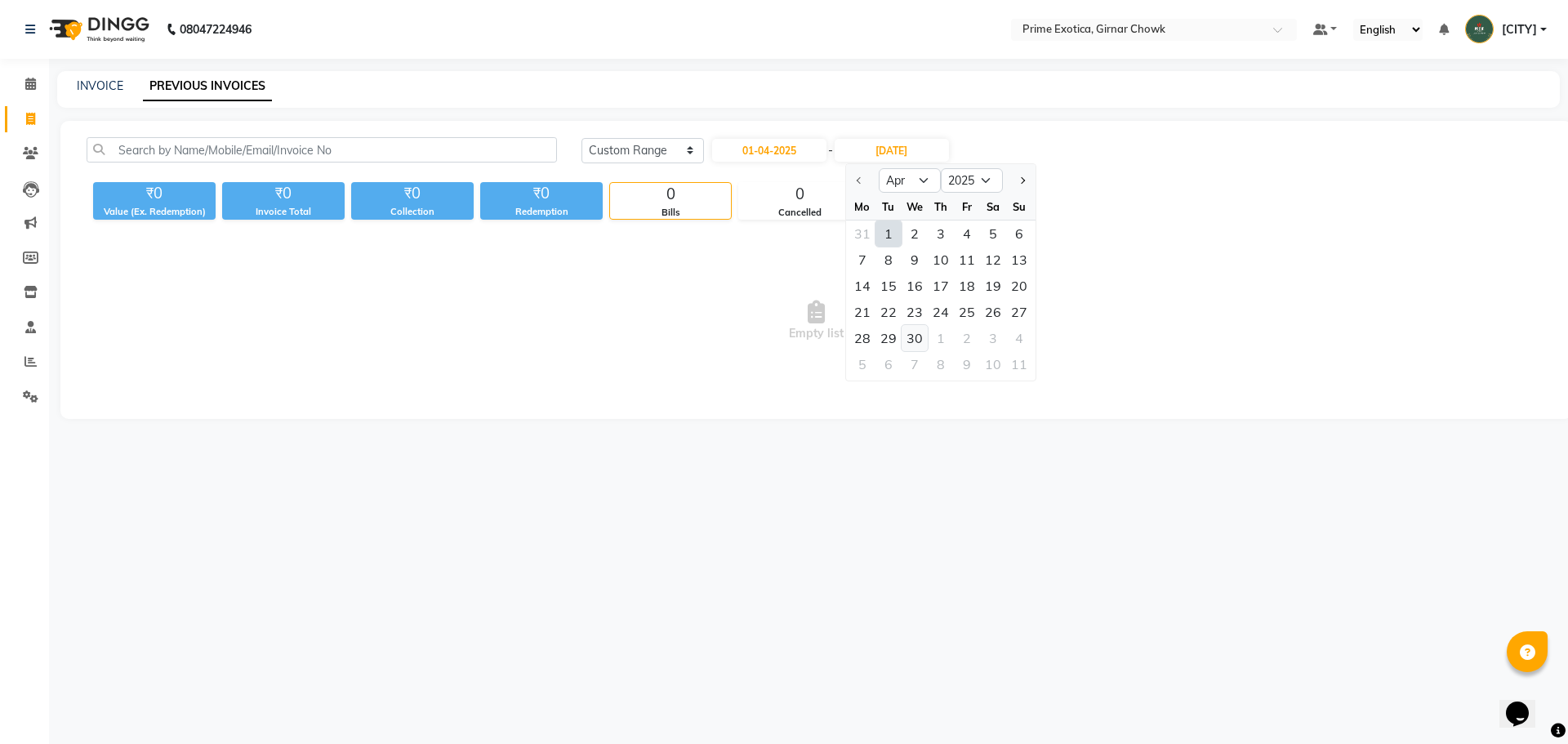 click on "30" 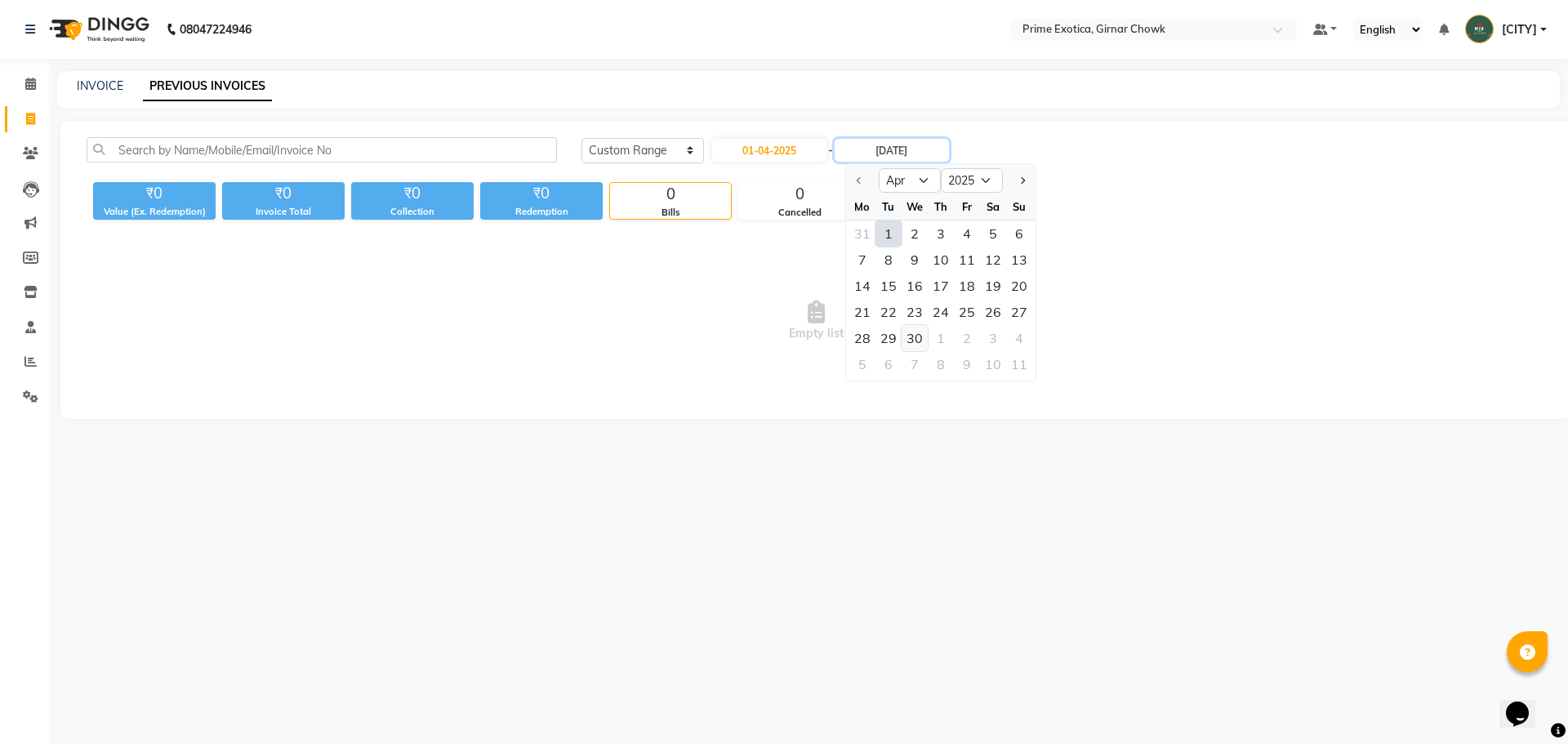 type on "30-04-2025" 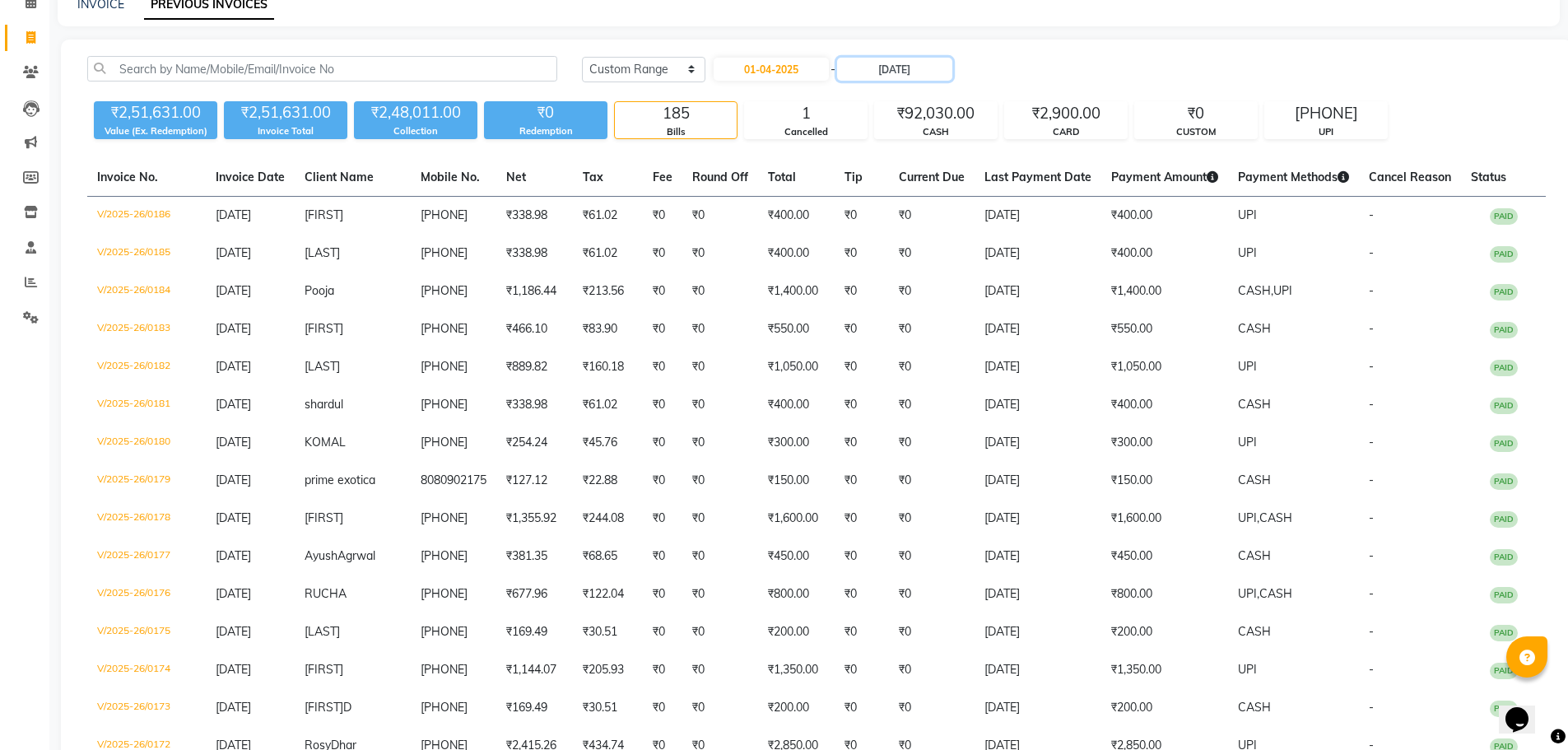 scroll, scrollTop: 0, scrollLeft: 0, axis: both 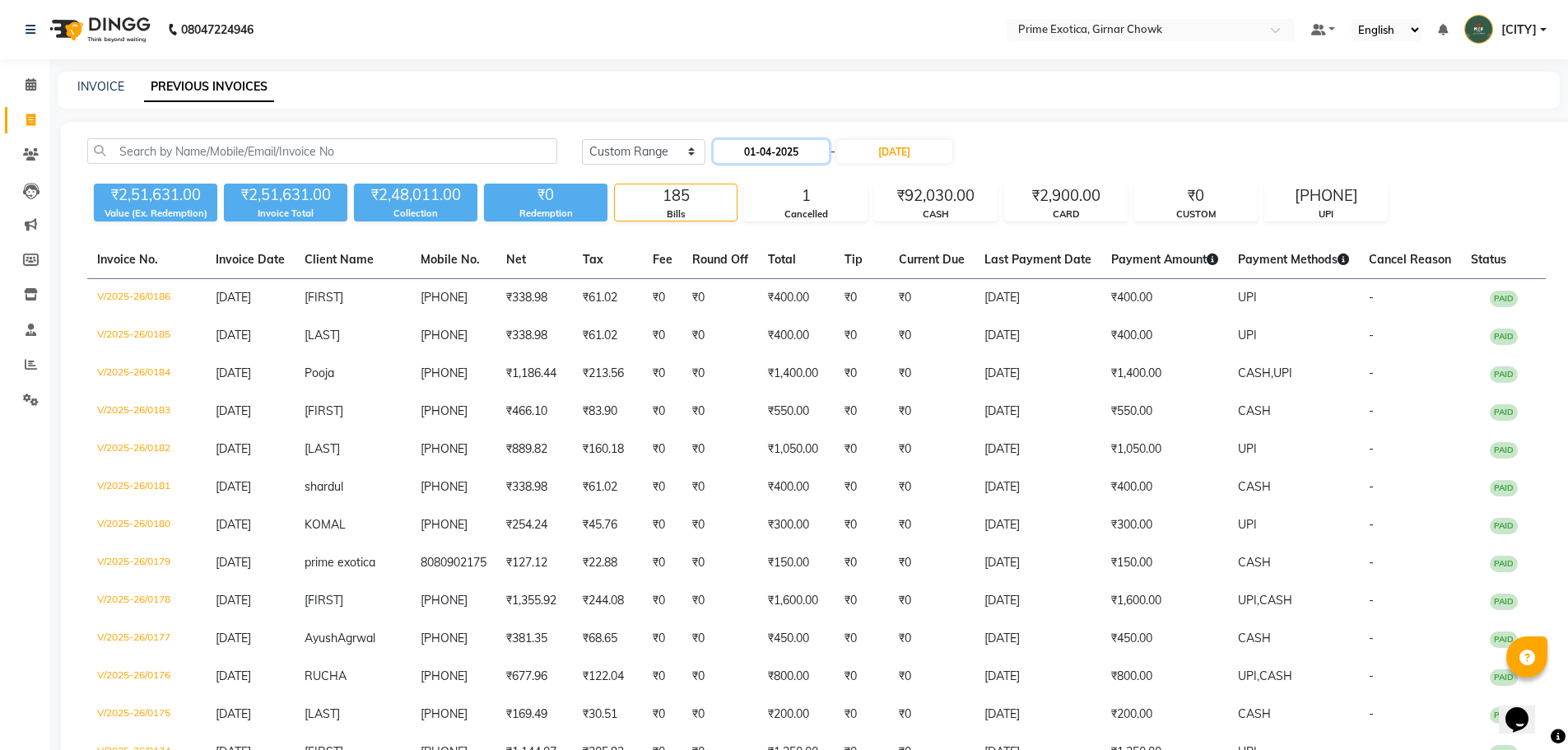 click on "01-04-2025" 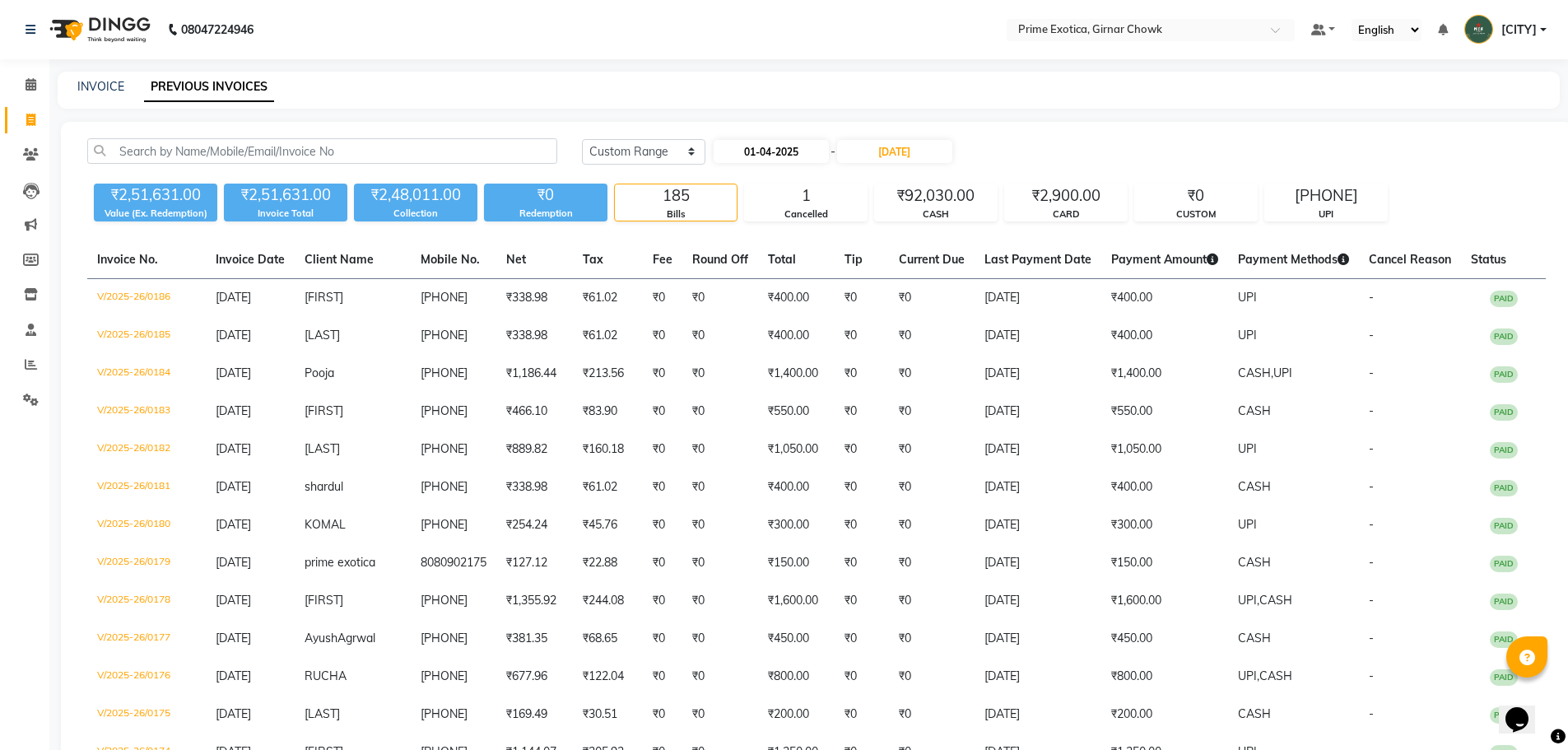select on "4" 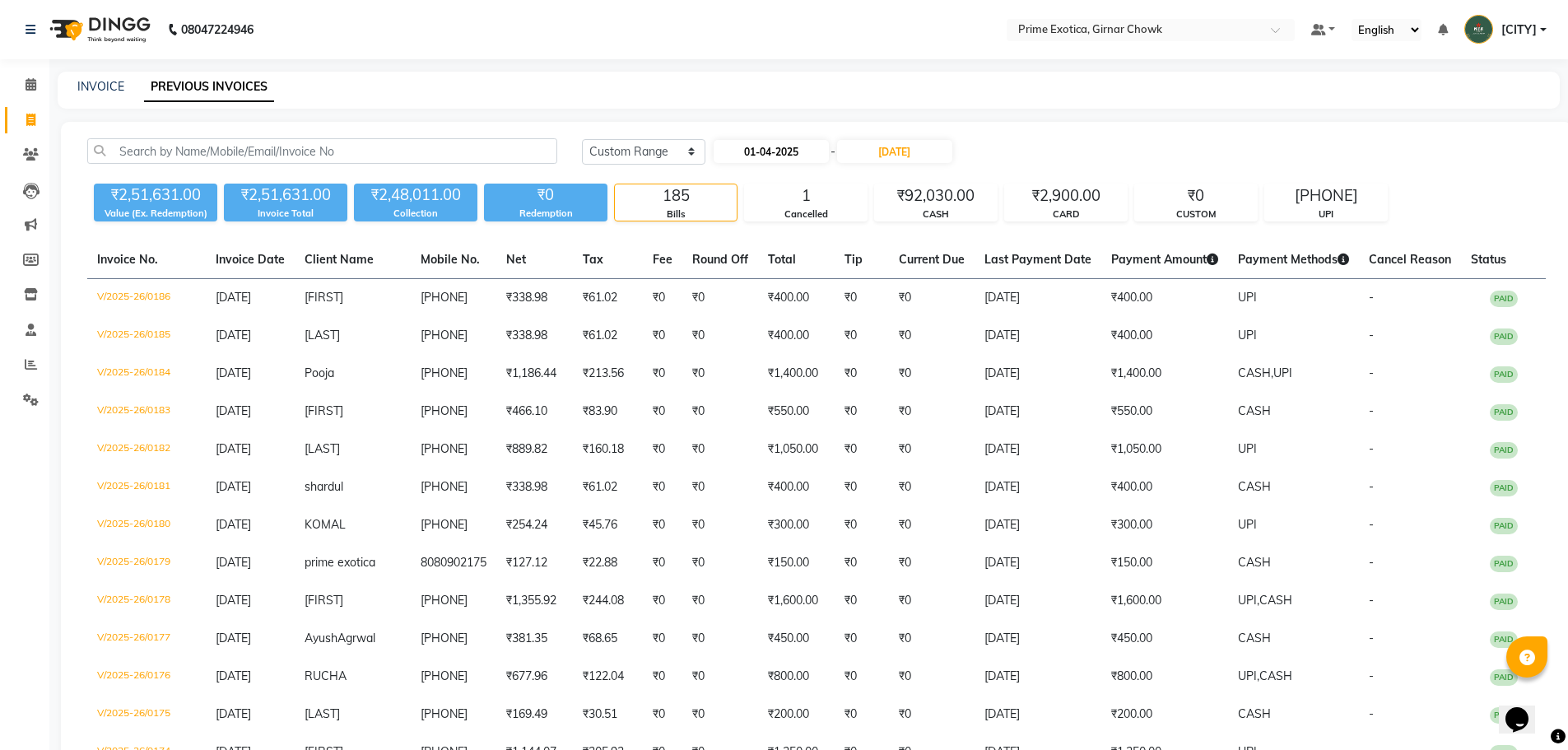 select on "2025" 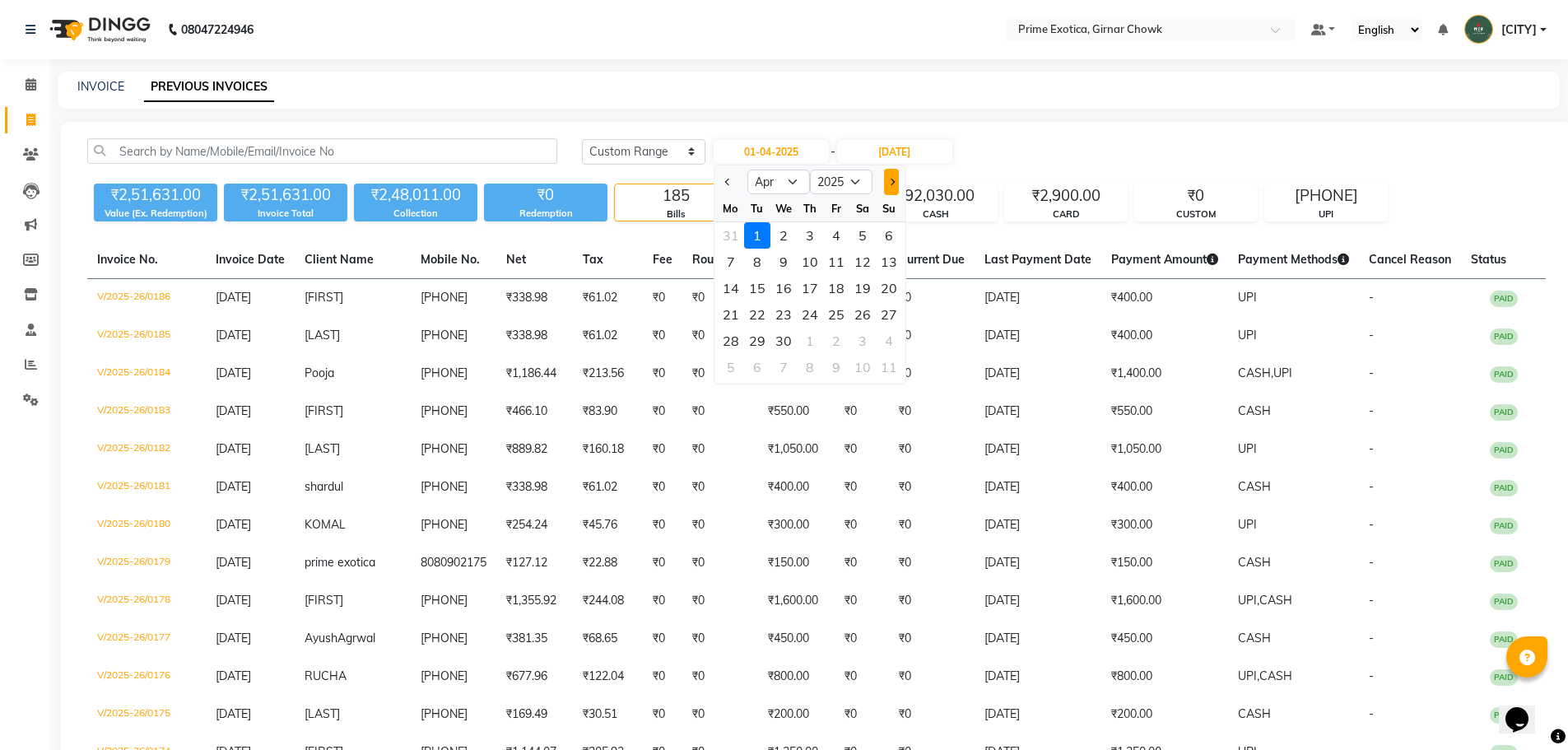 click 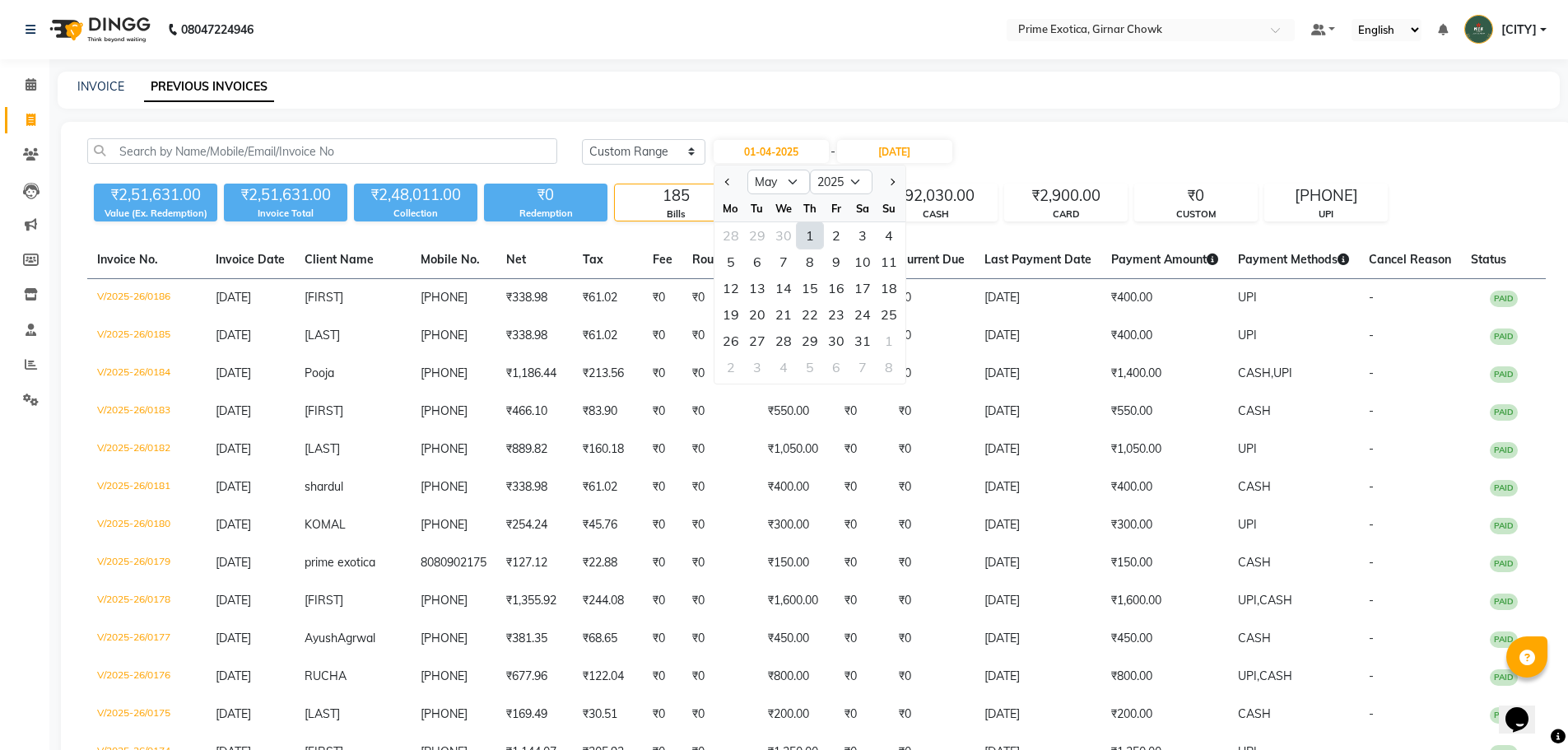 click on "1" 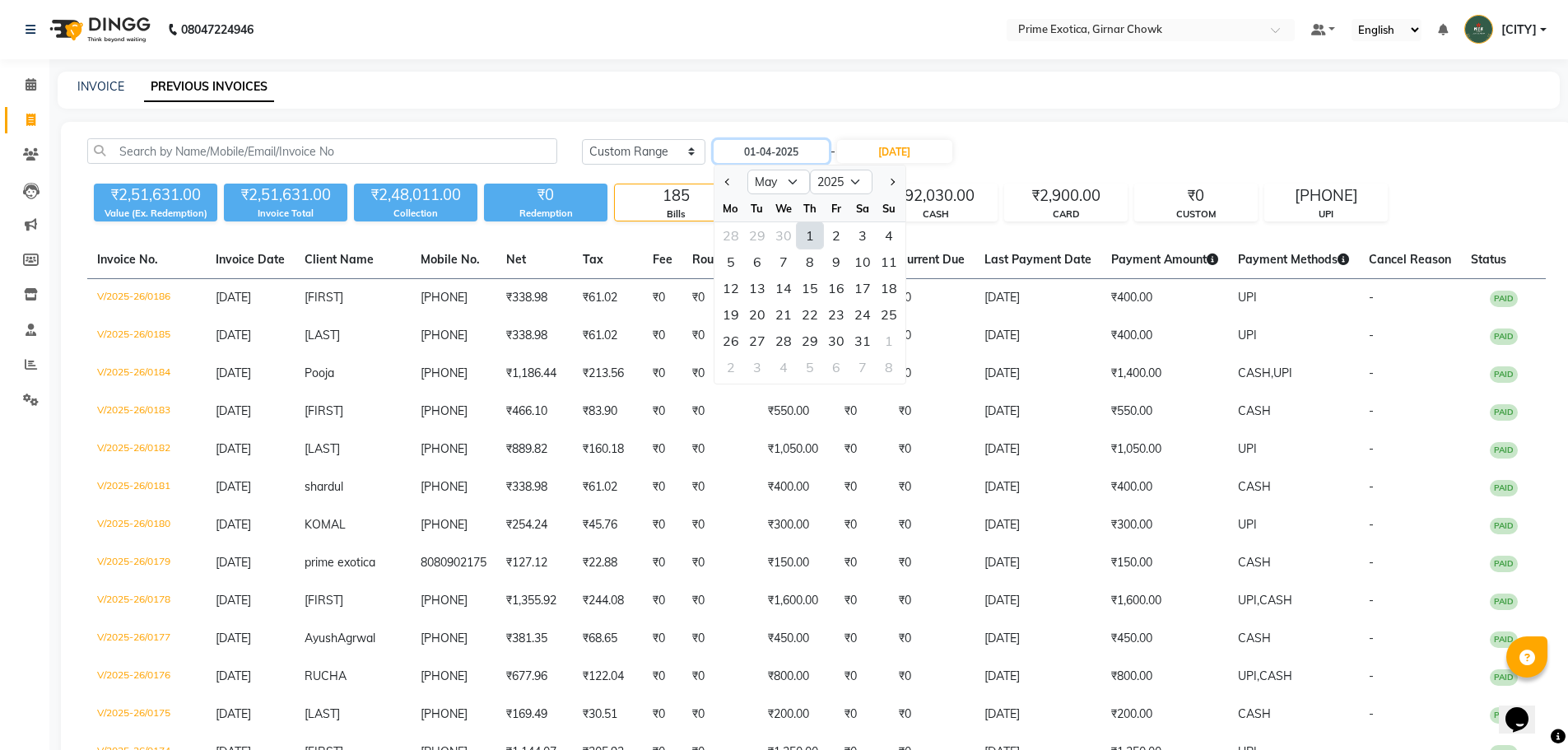 type on "01-05-2025" 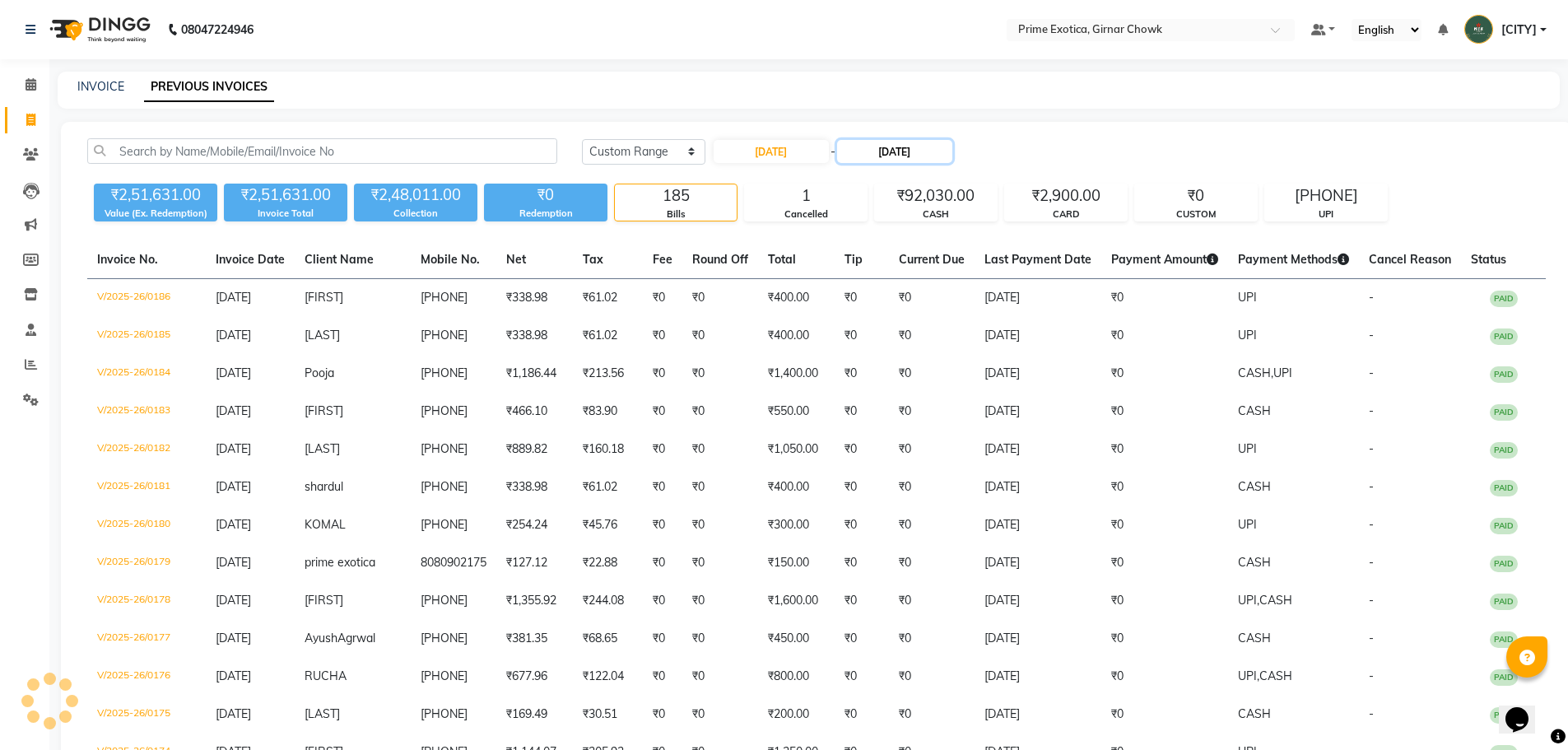 click on "30-04-2025" 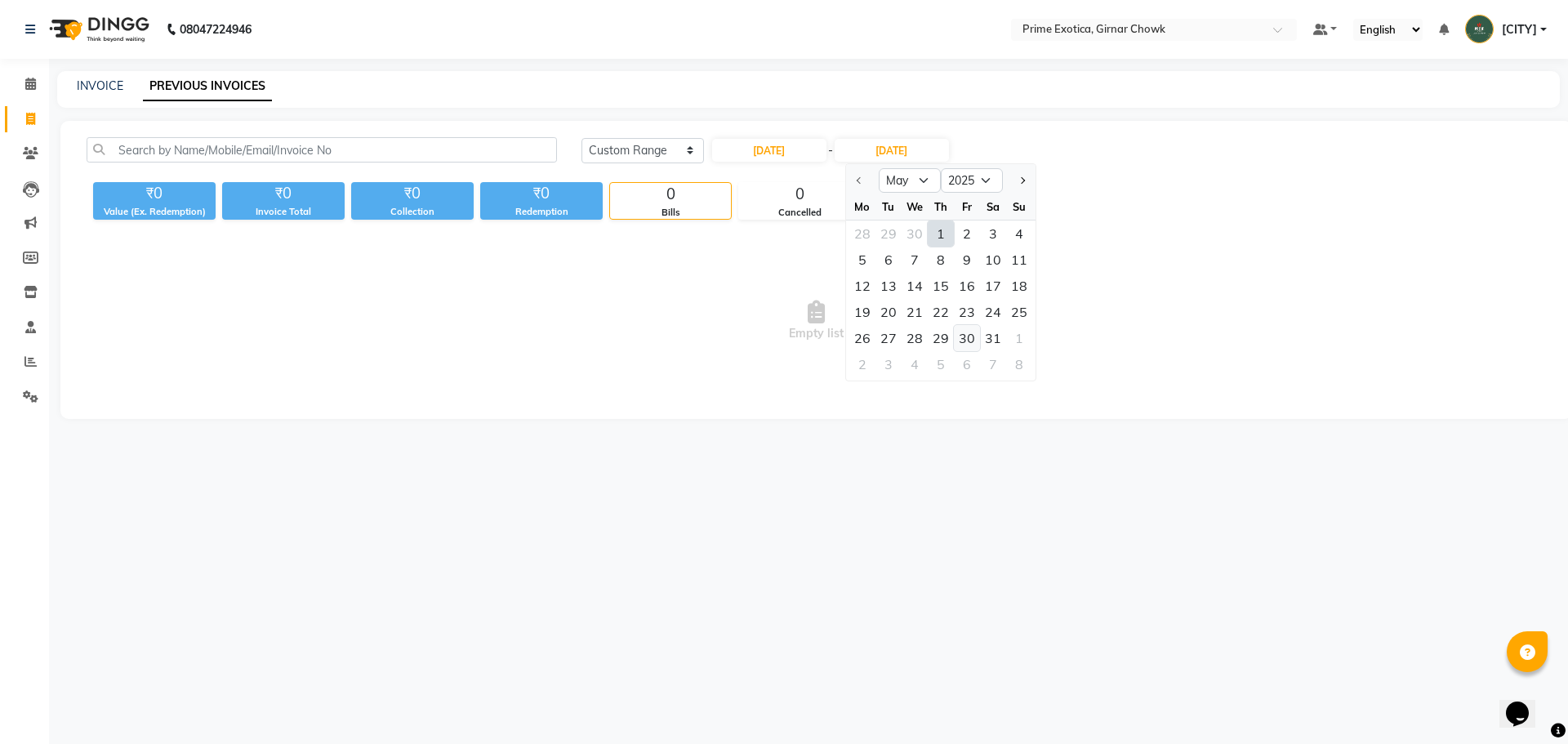 click on "30" 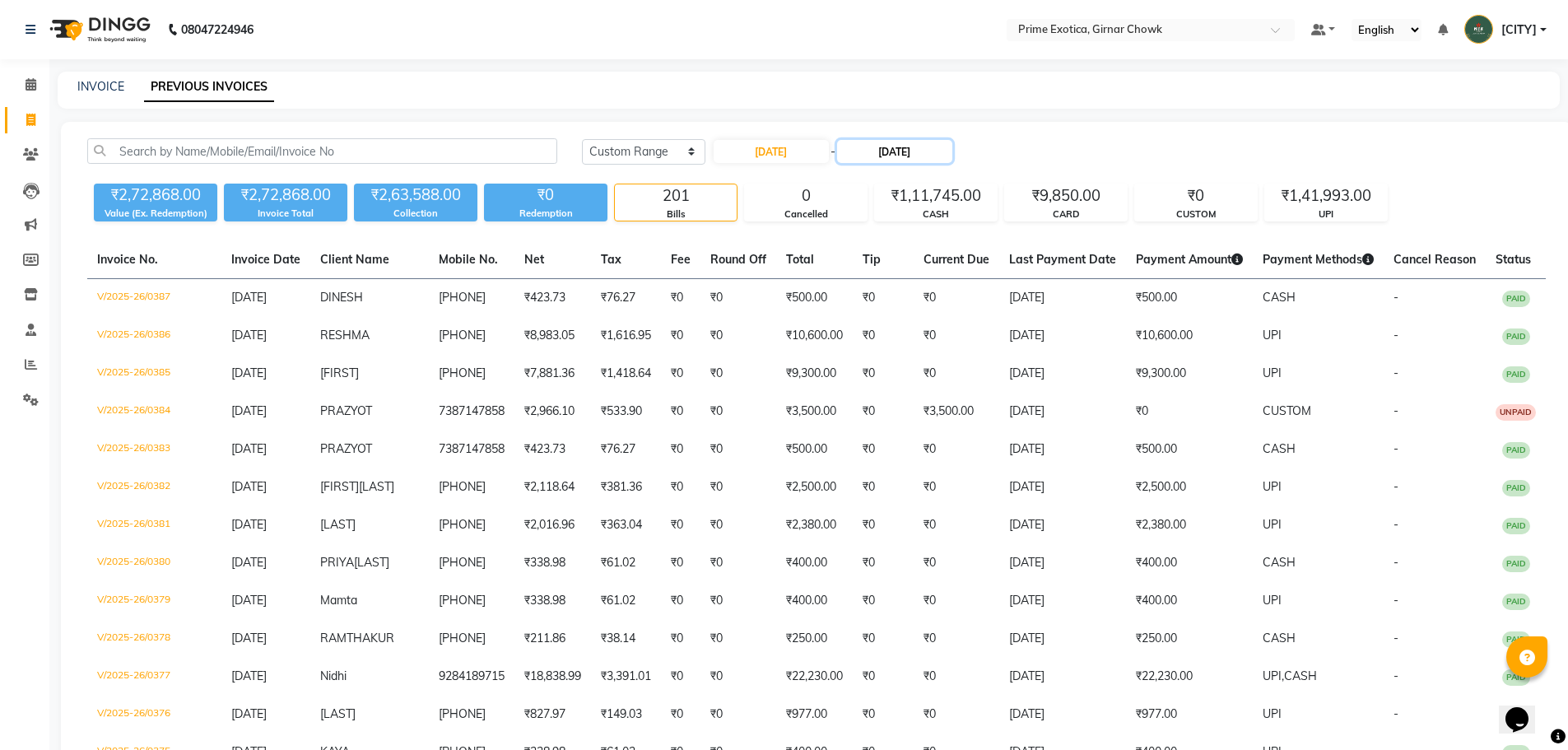 click on "30-05-2025" 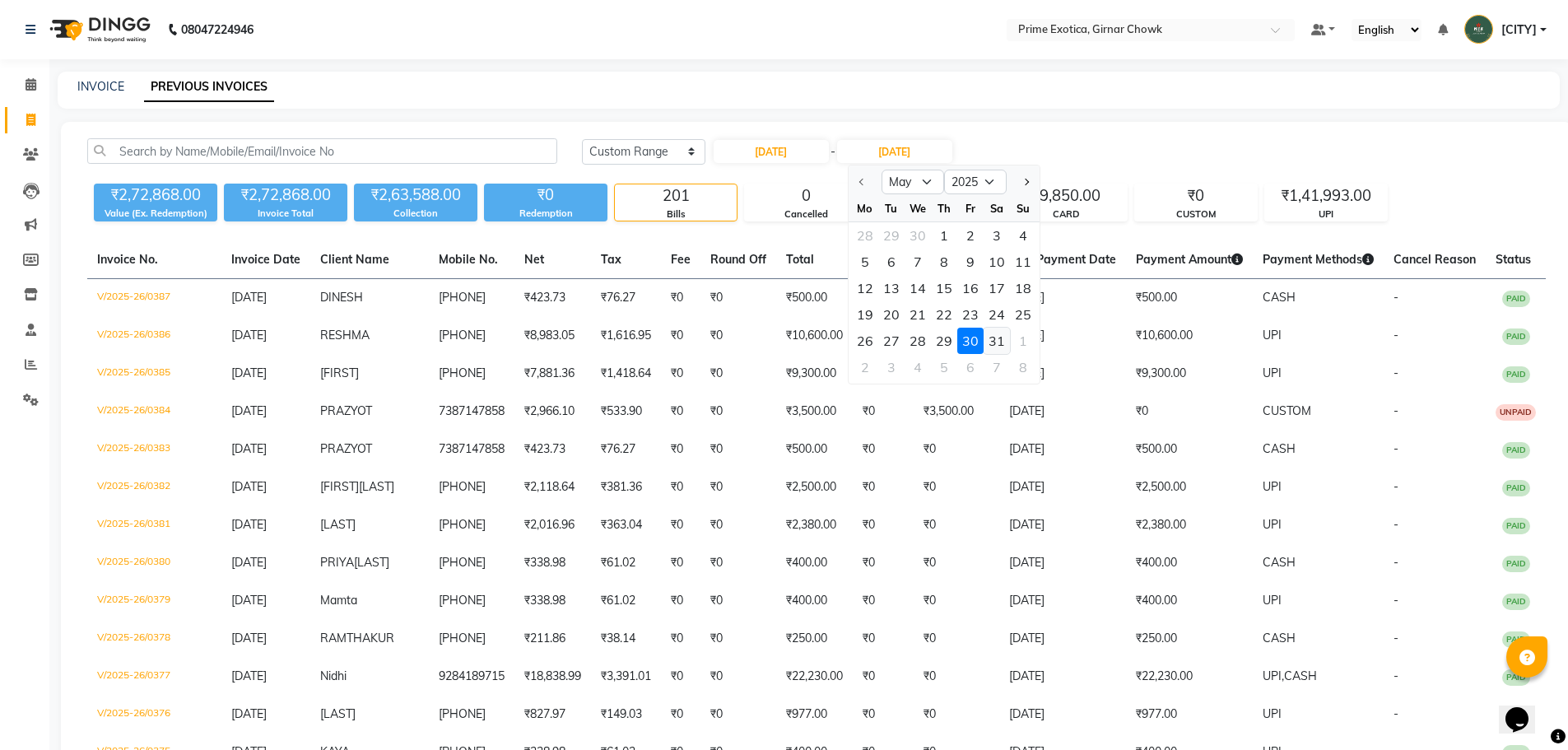 click on "31" 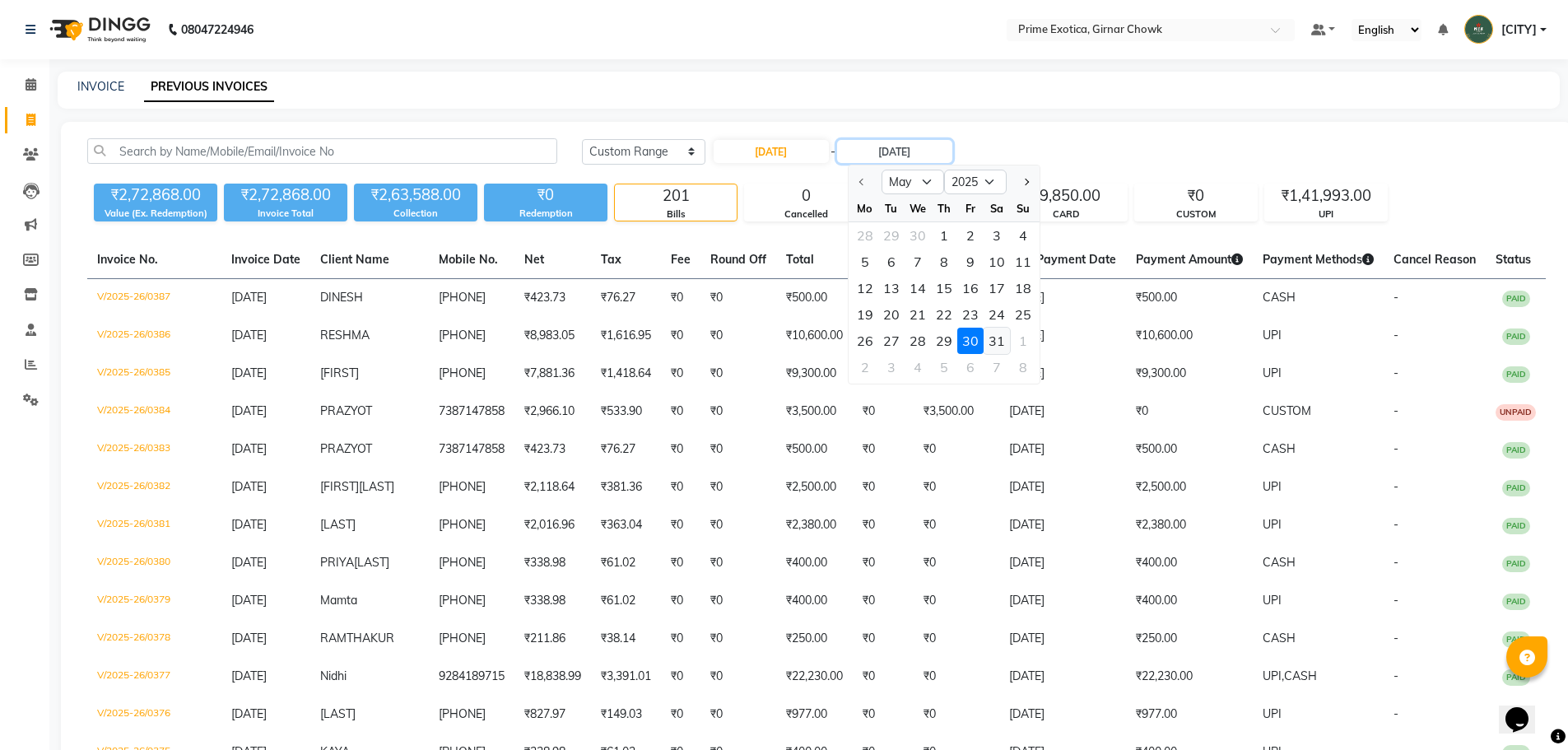 type on "31-05-2025" 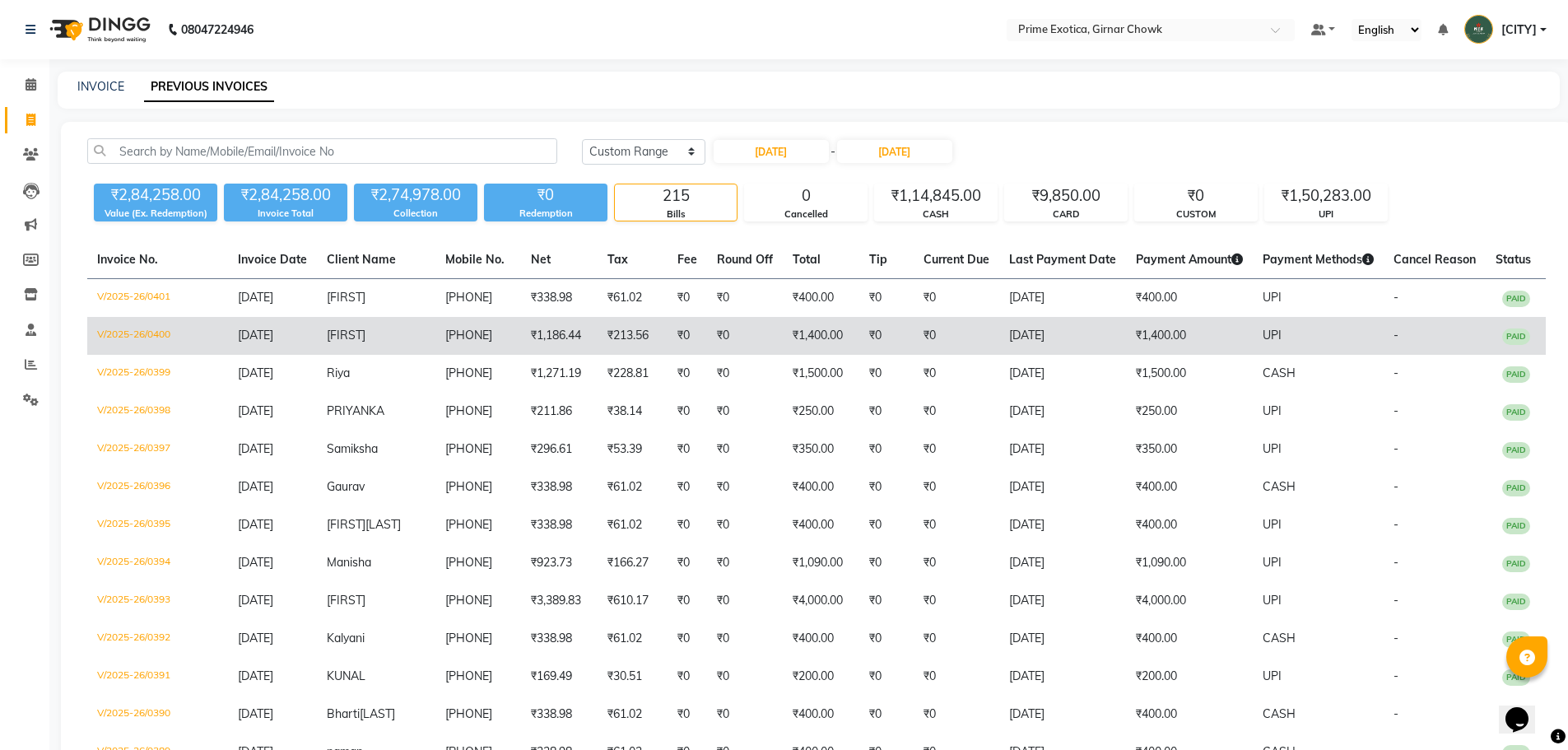 click on "₹0" 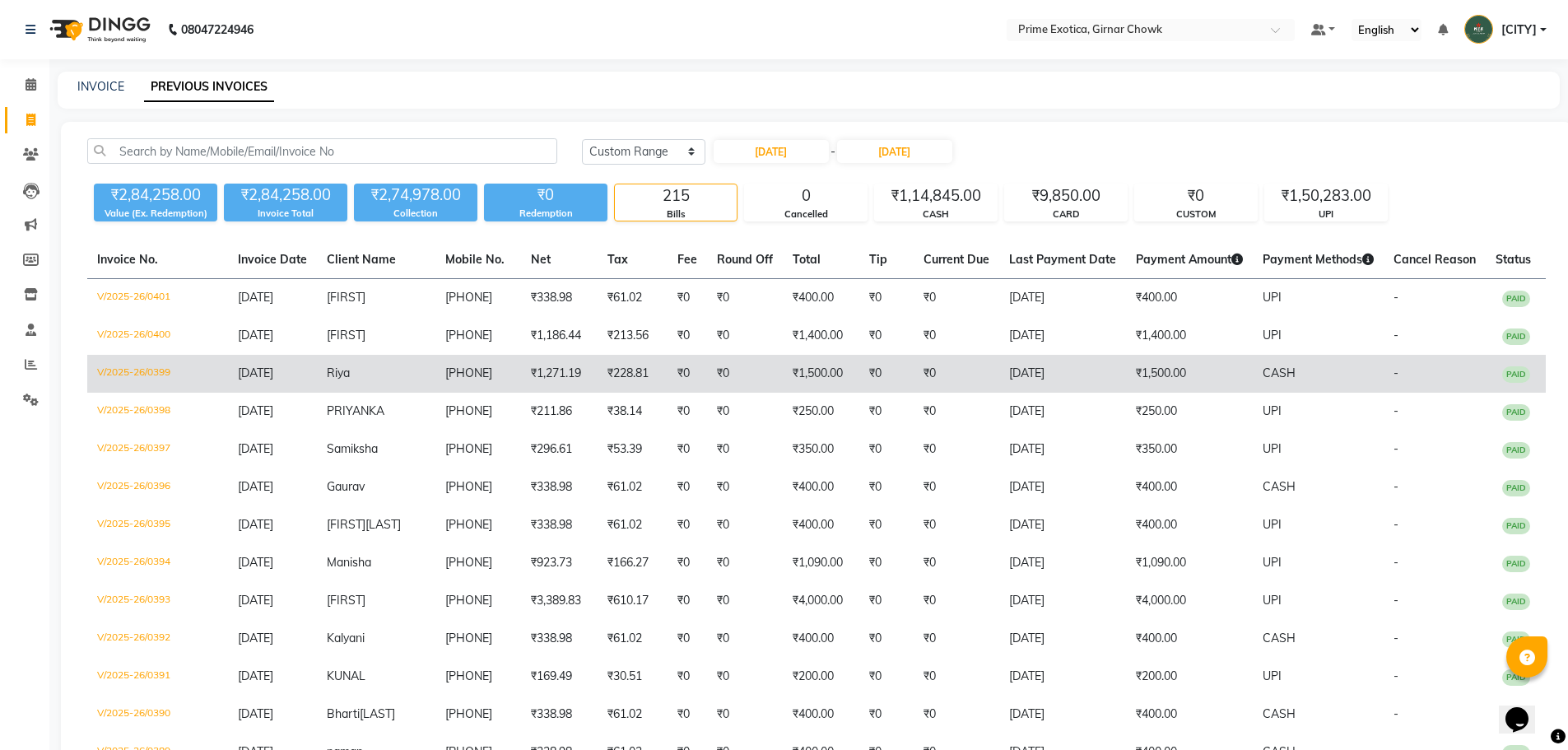 click on "8552099733" 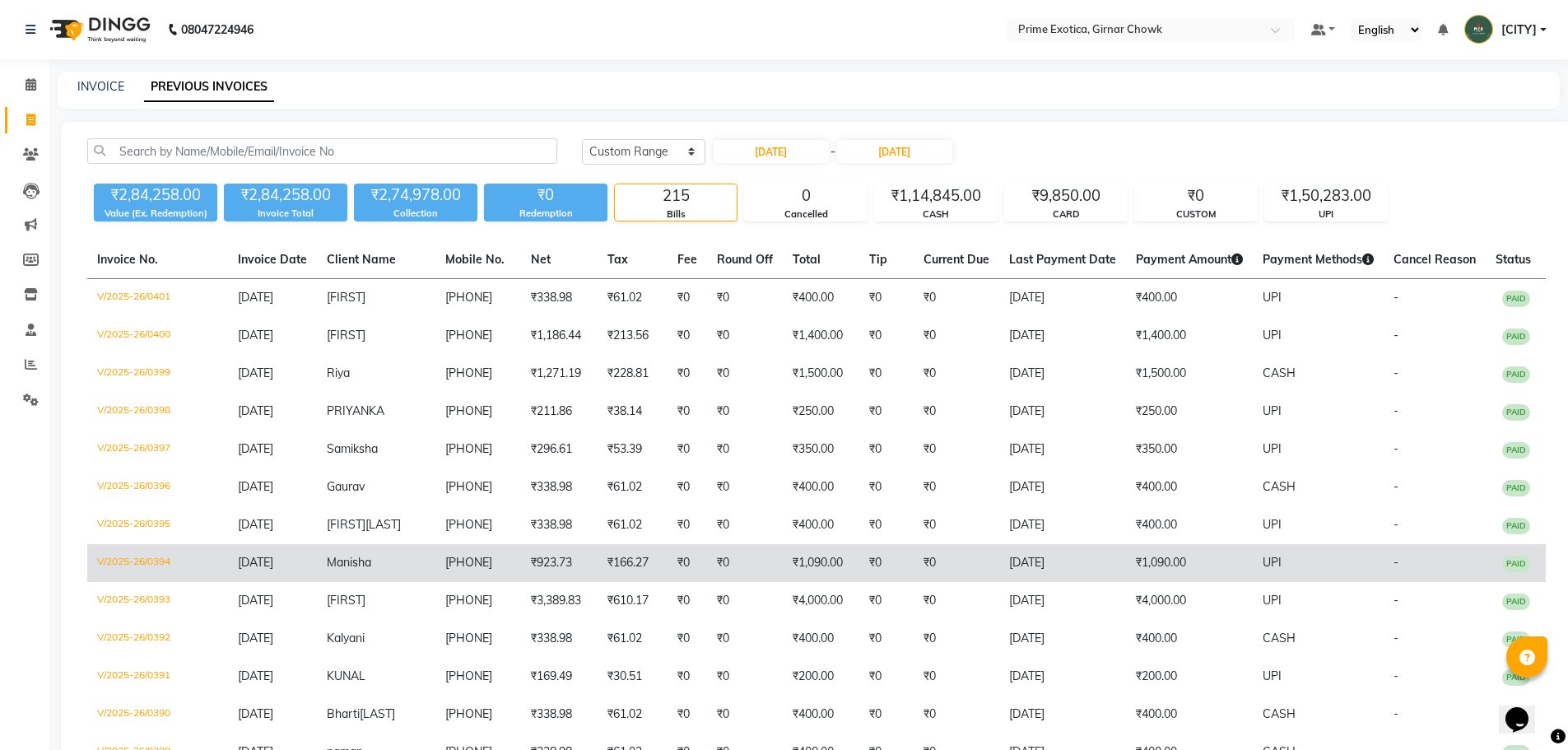 click on "9923030851" 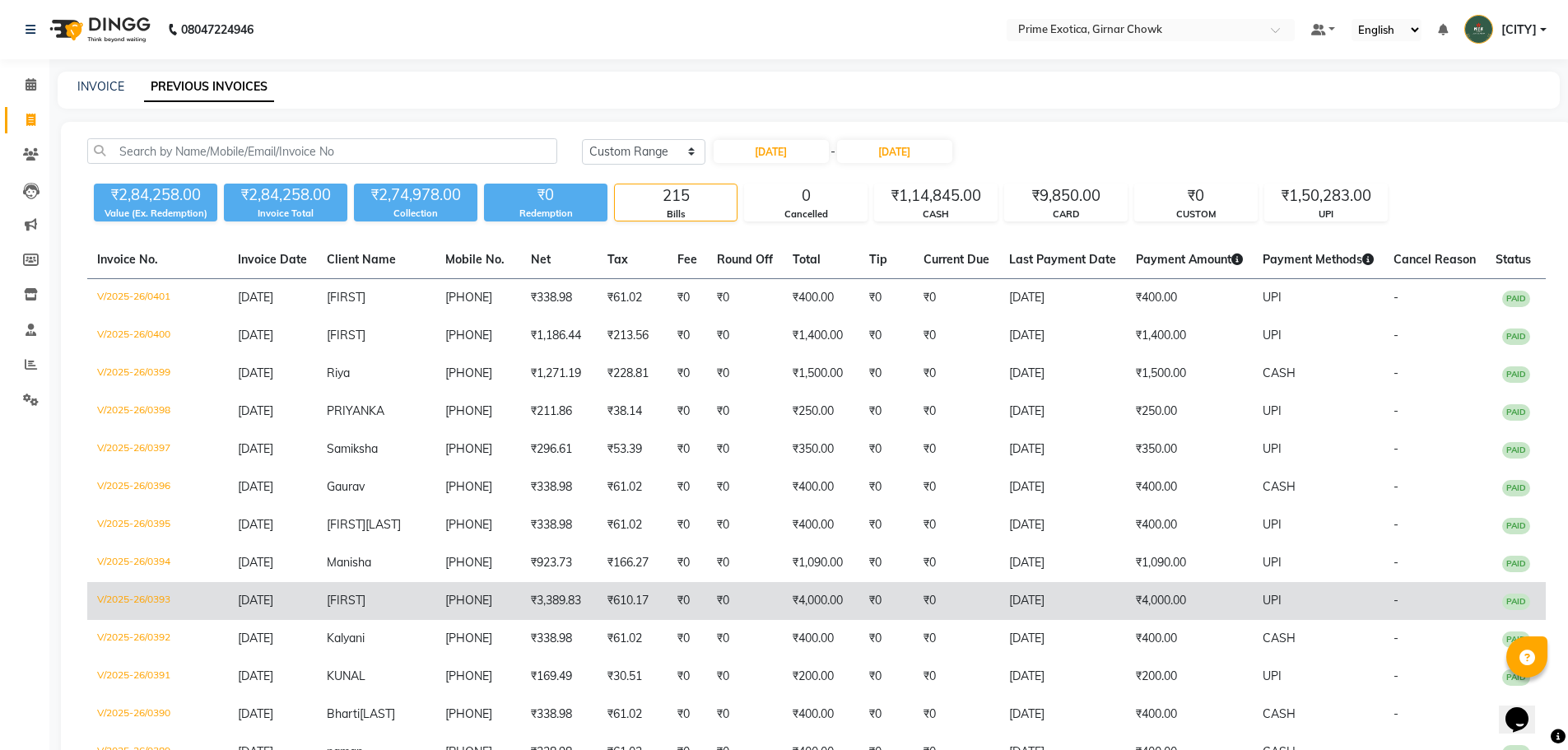 click on "7385997477" 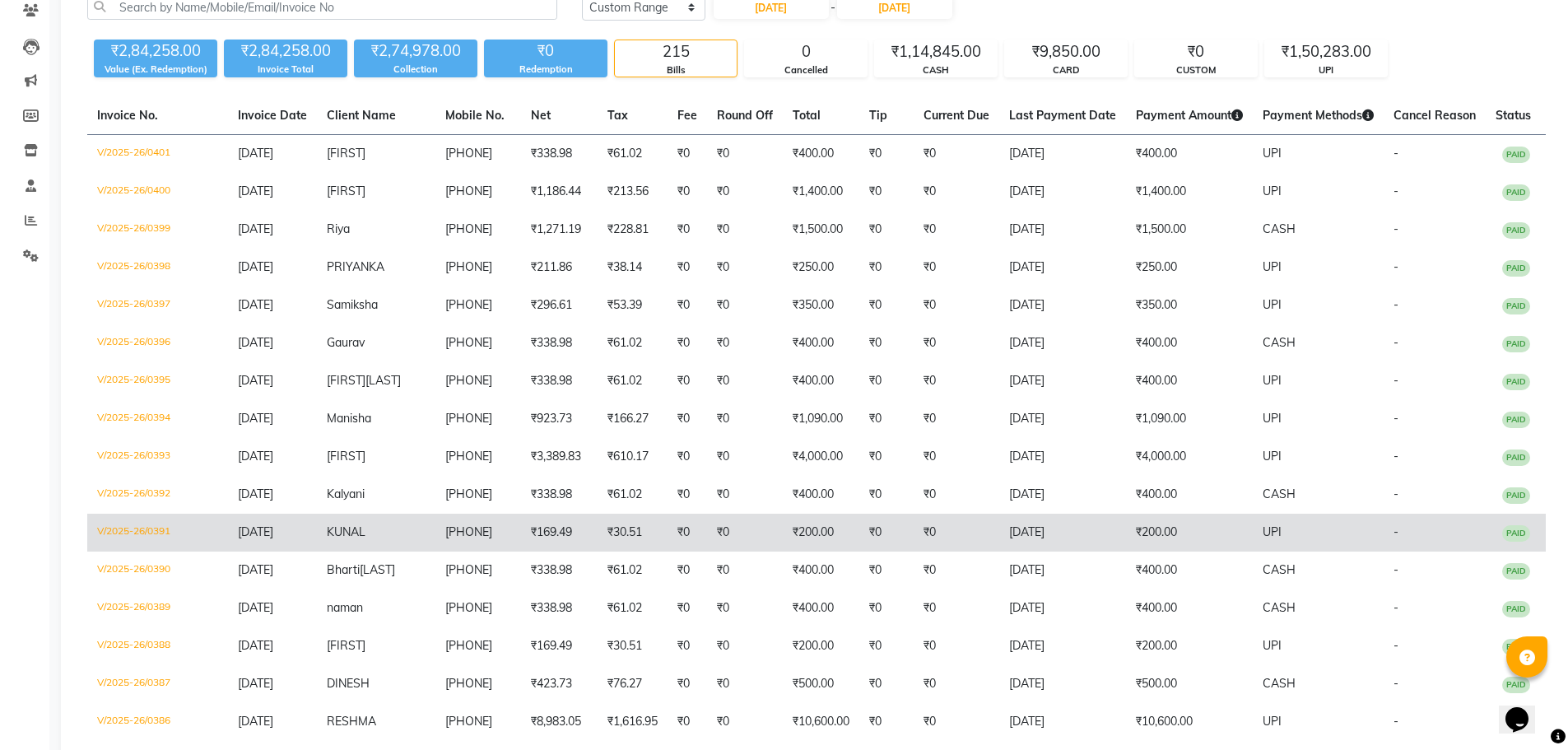 scroll, scrollTop: 247, scrollLeft: 0, axis: vertical 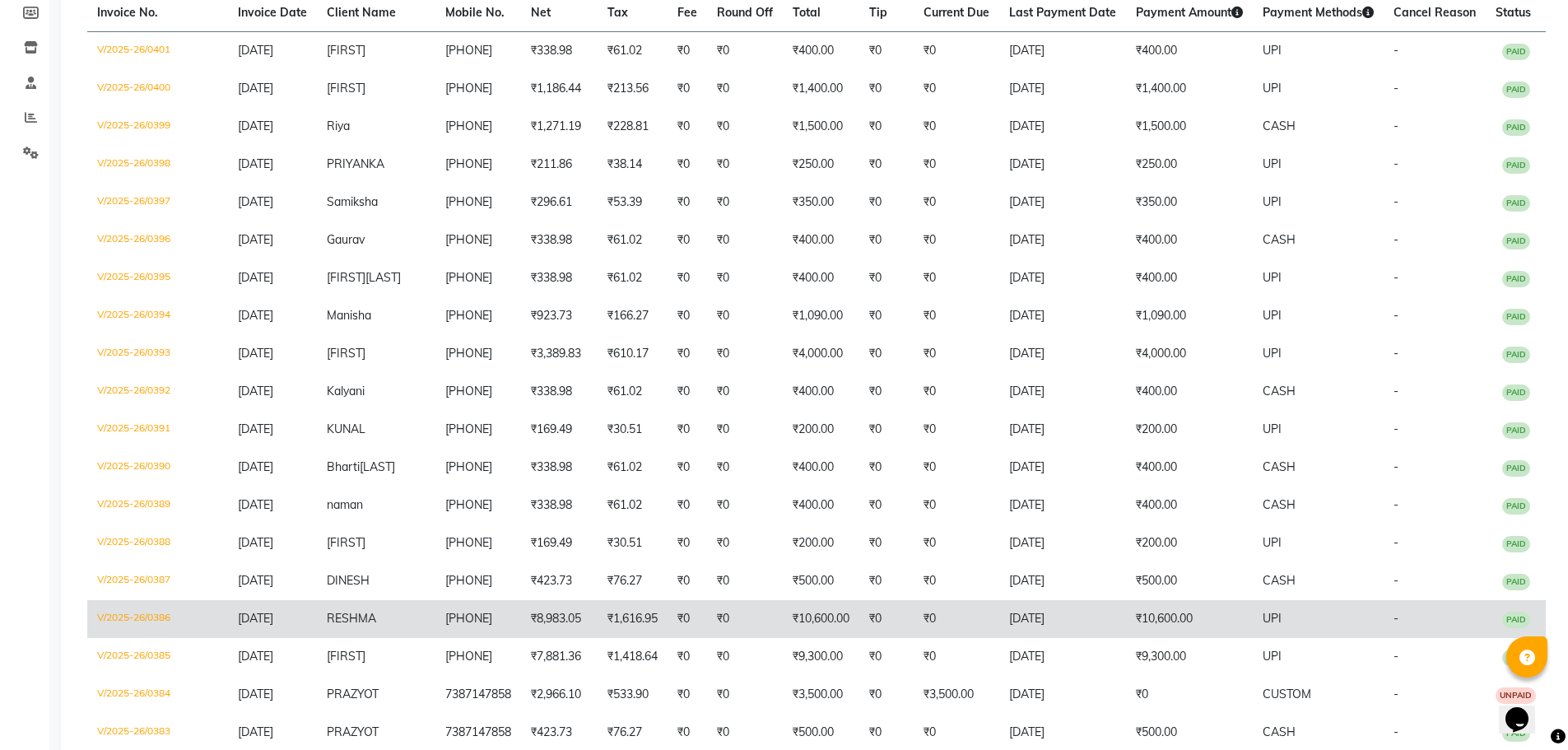 click on "8329486919" 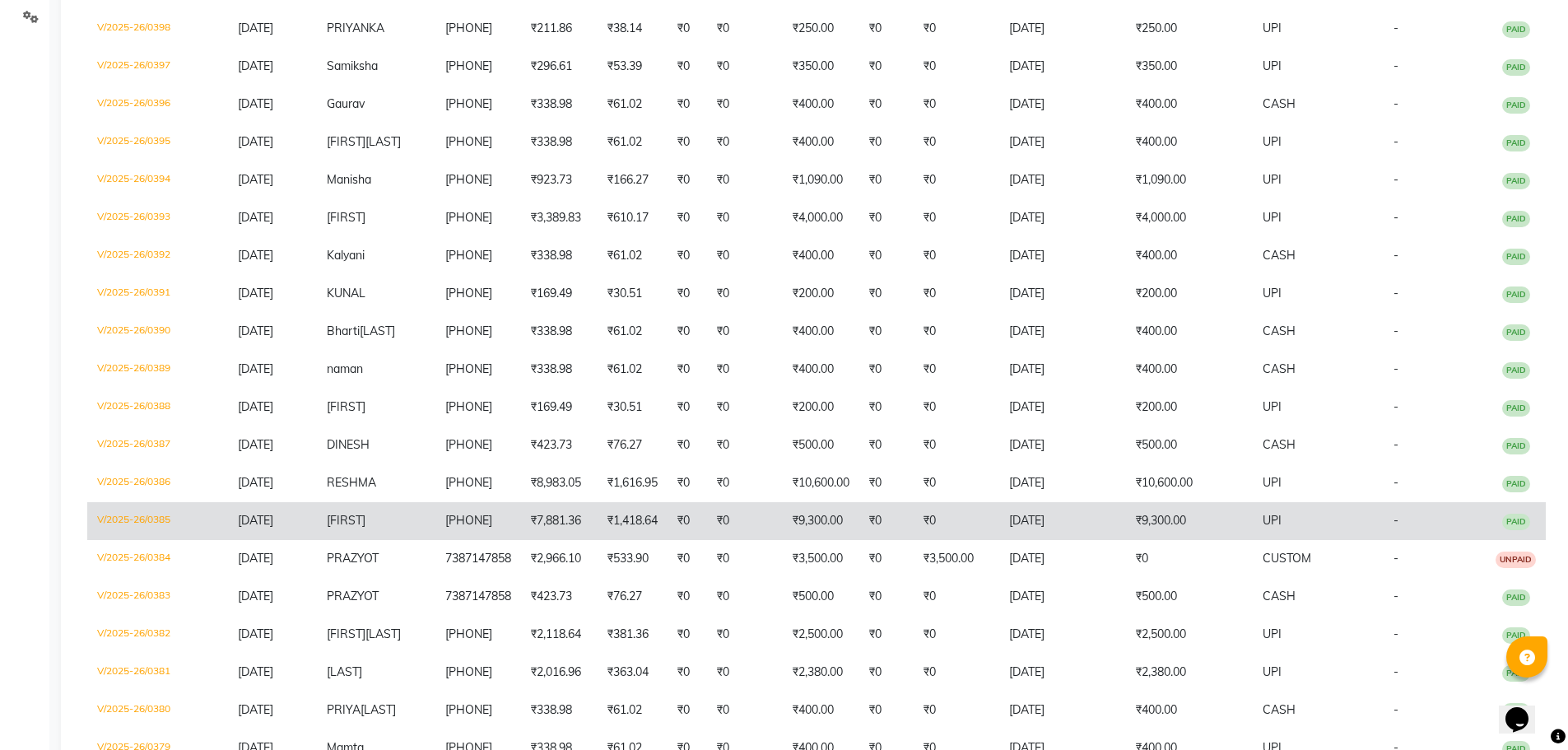 scroll, scrollTop: 412, scrollLeft: 0, axis: vertical 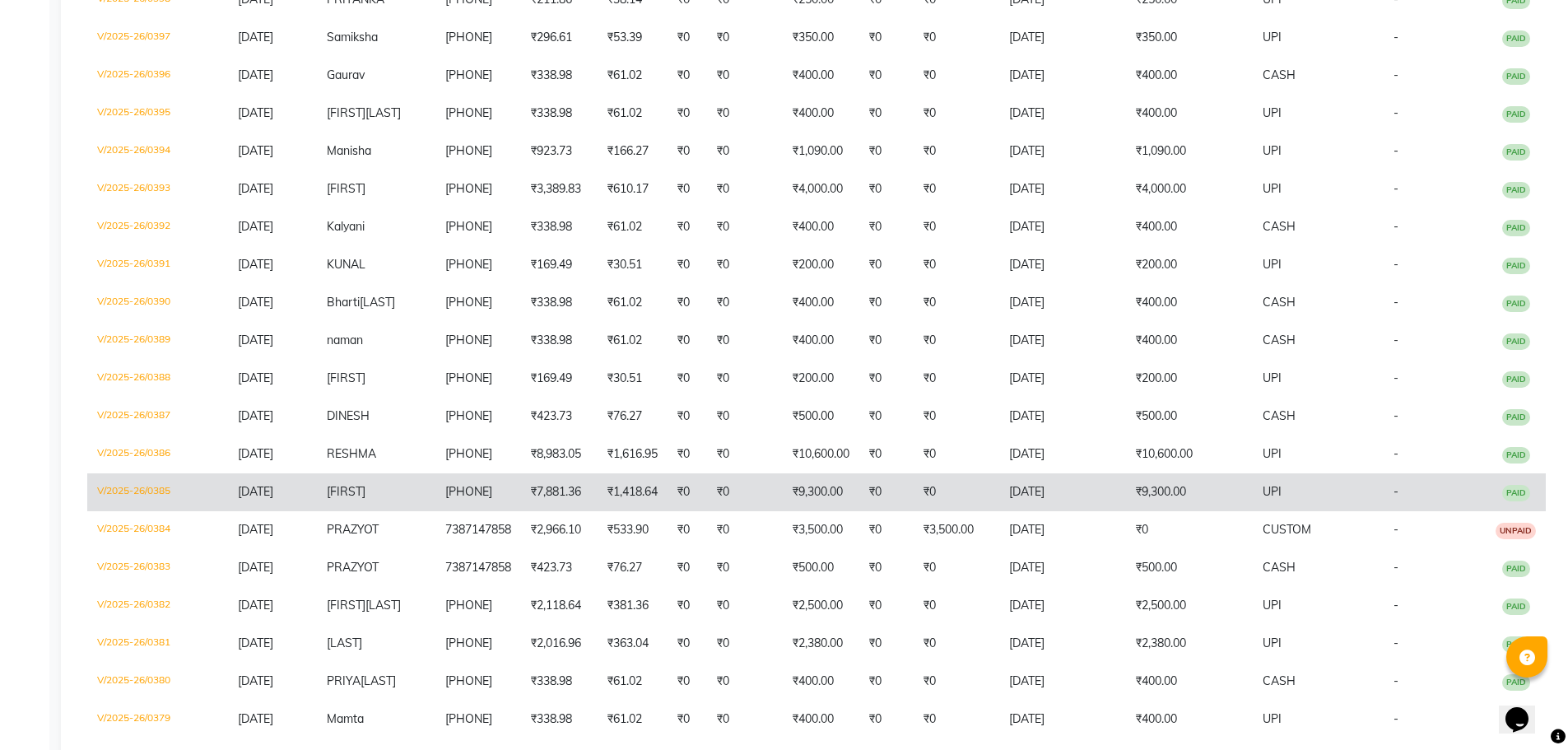 click on "₹9,300.00" 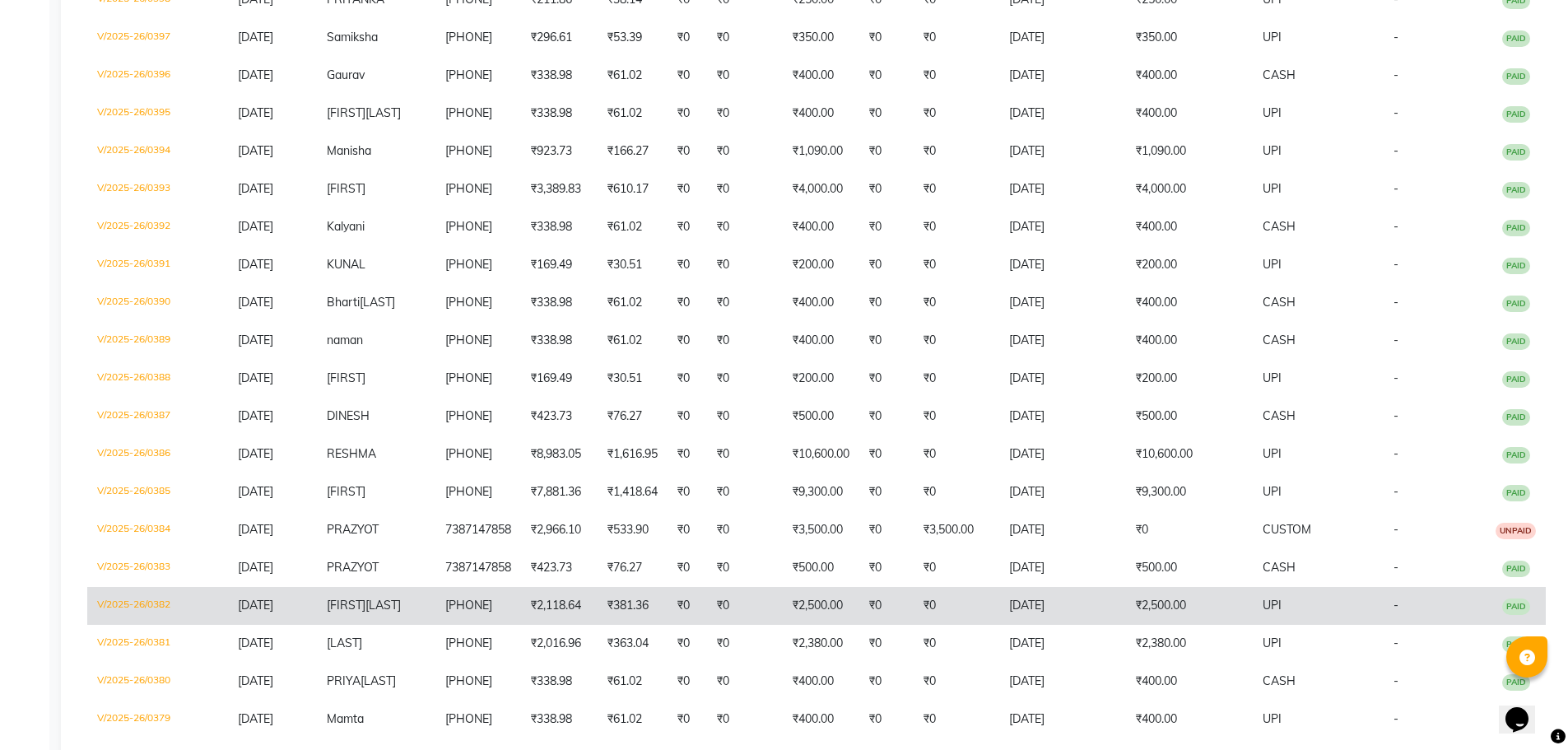 click on "30-05-2025" 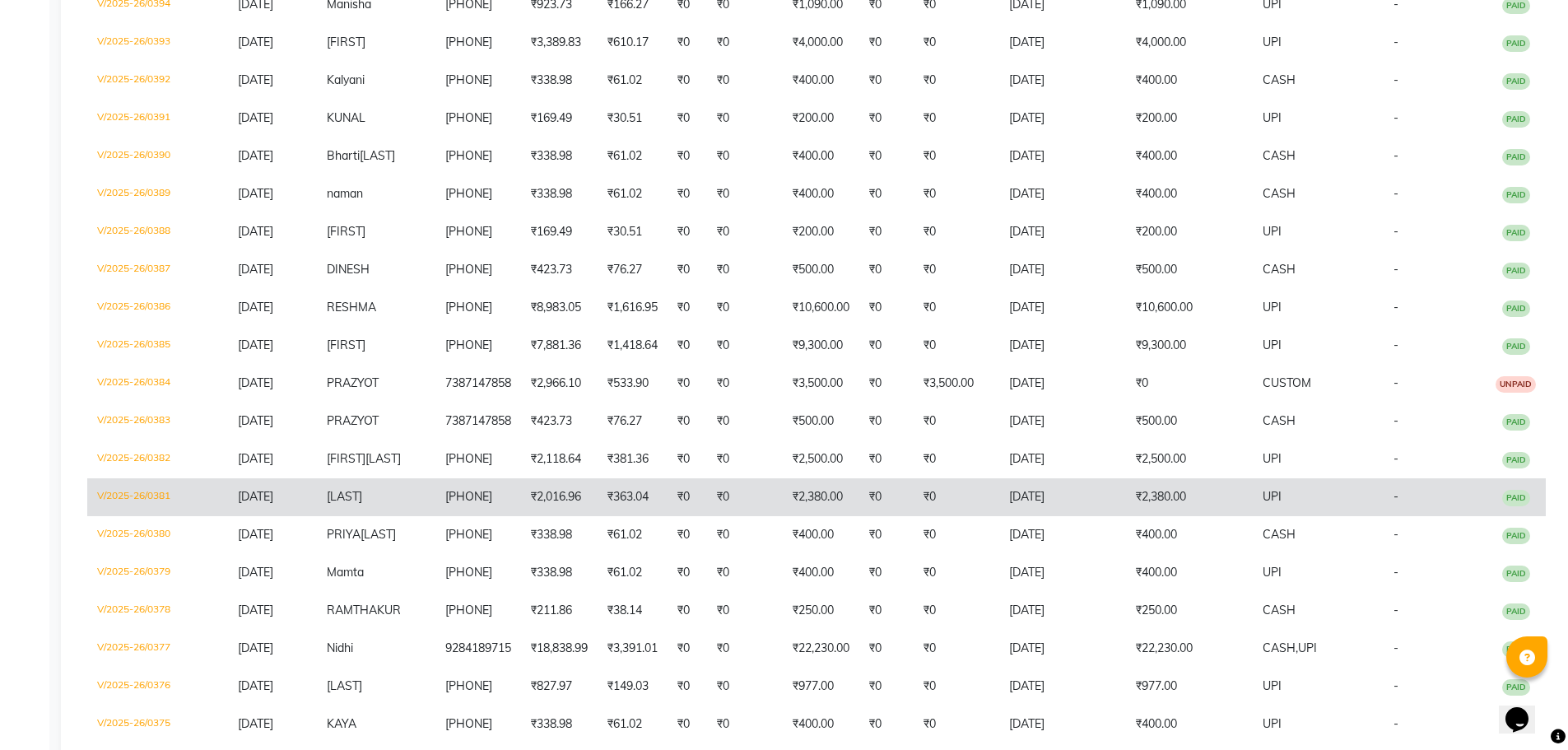 scroll, scrollTop: 659, scrollLeft: 0, axis: vertical 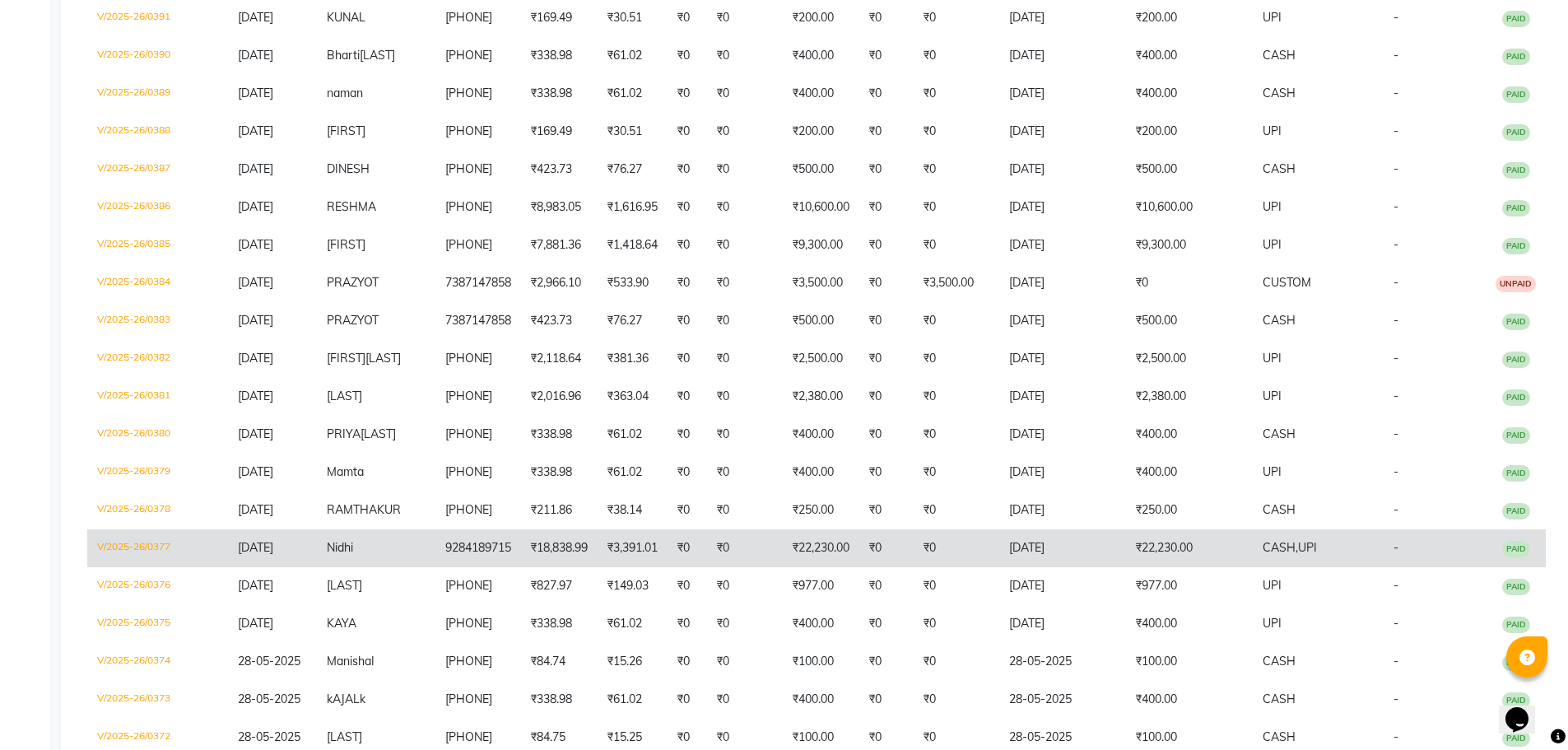 click on "9284189715" 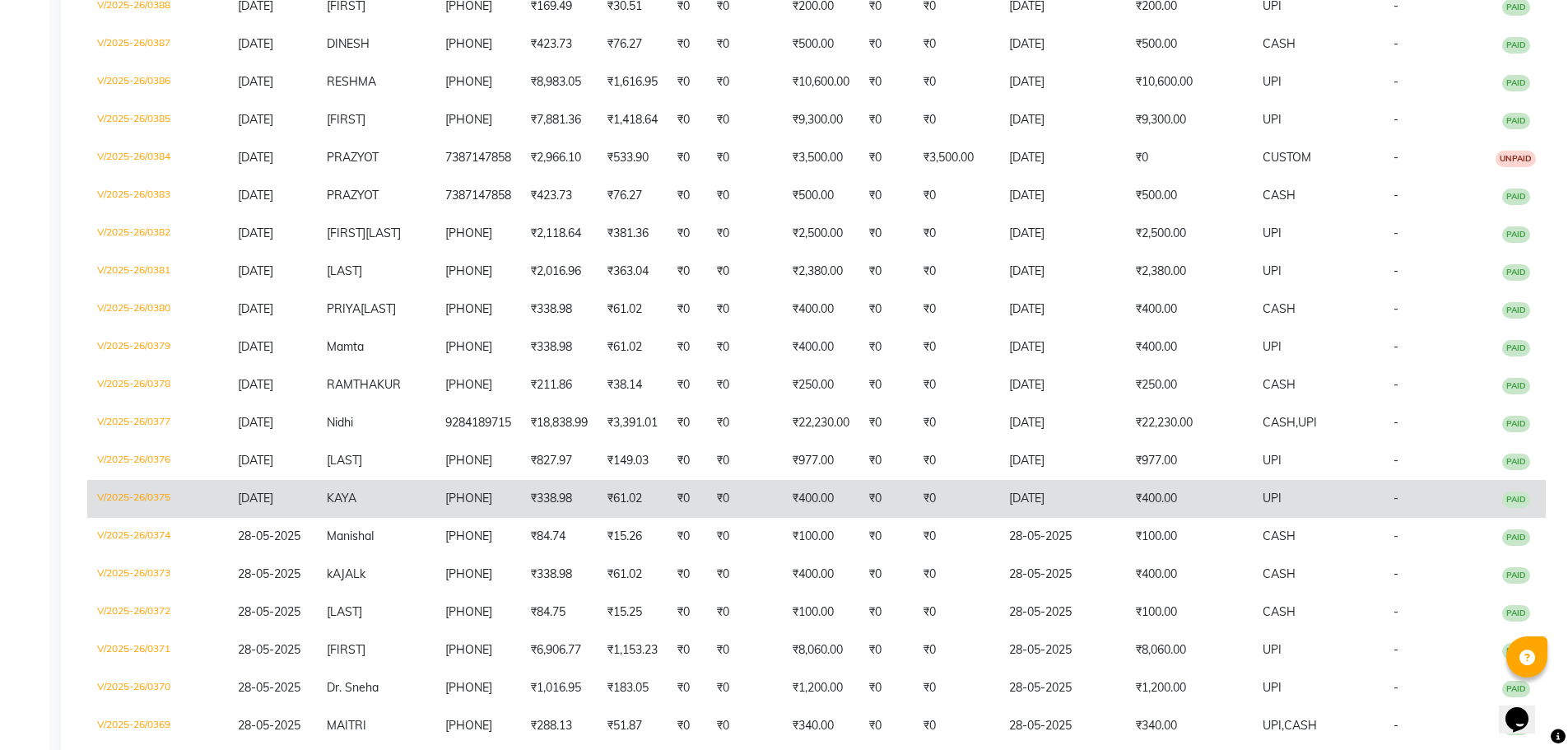 scroll, scrollTop: 823, scrollLeft: 0, axis: vertical 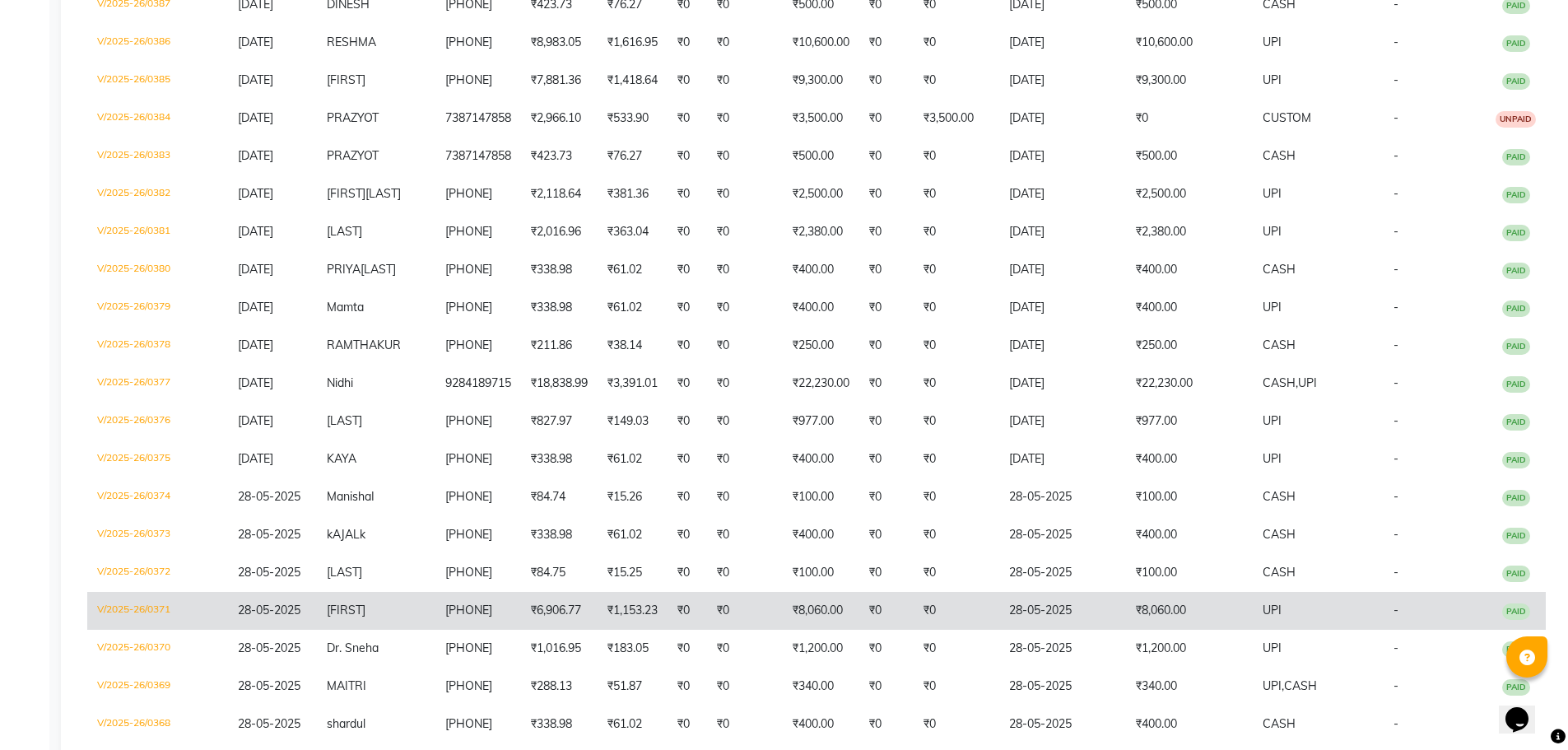 click on "7387721771" 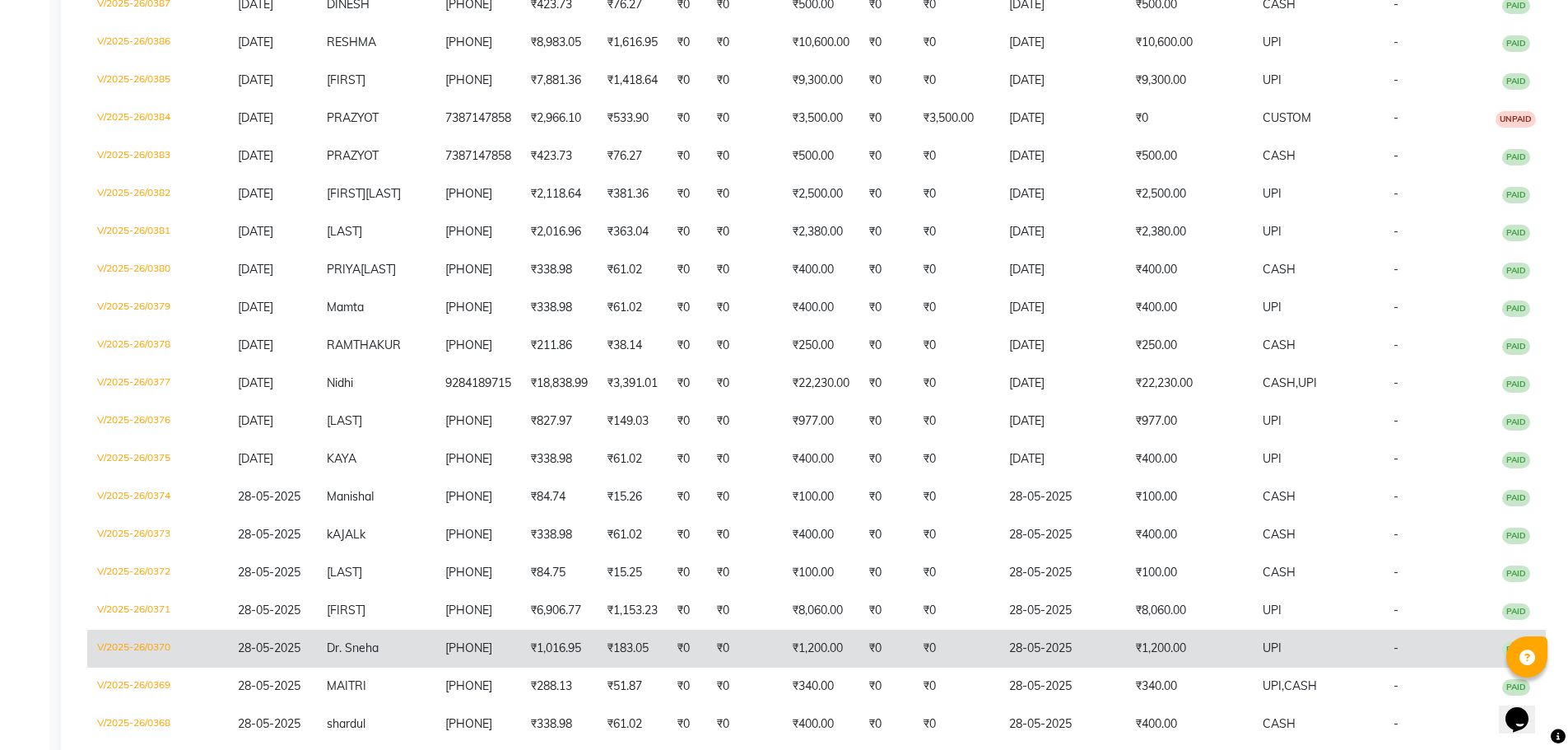 click on "8010581658" 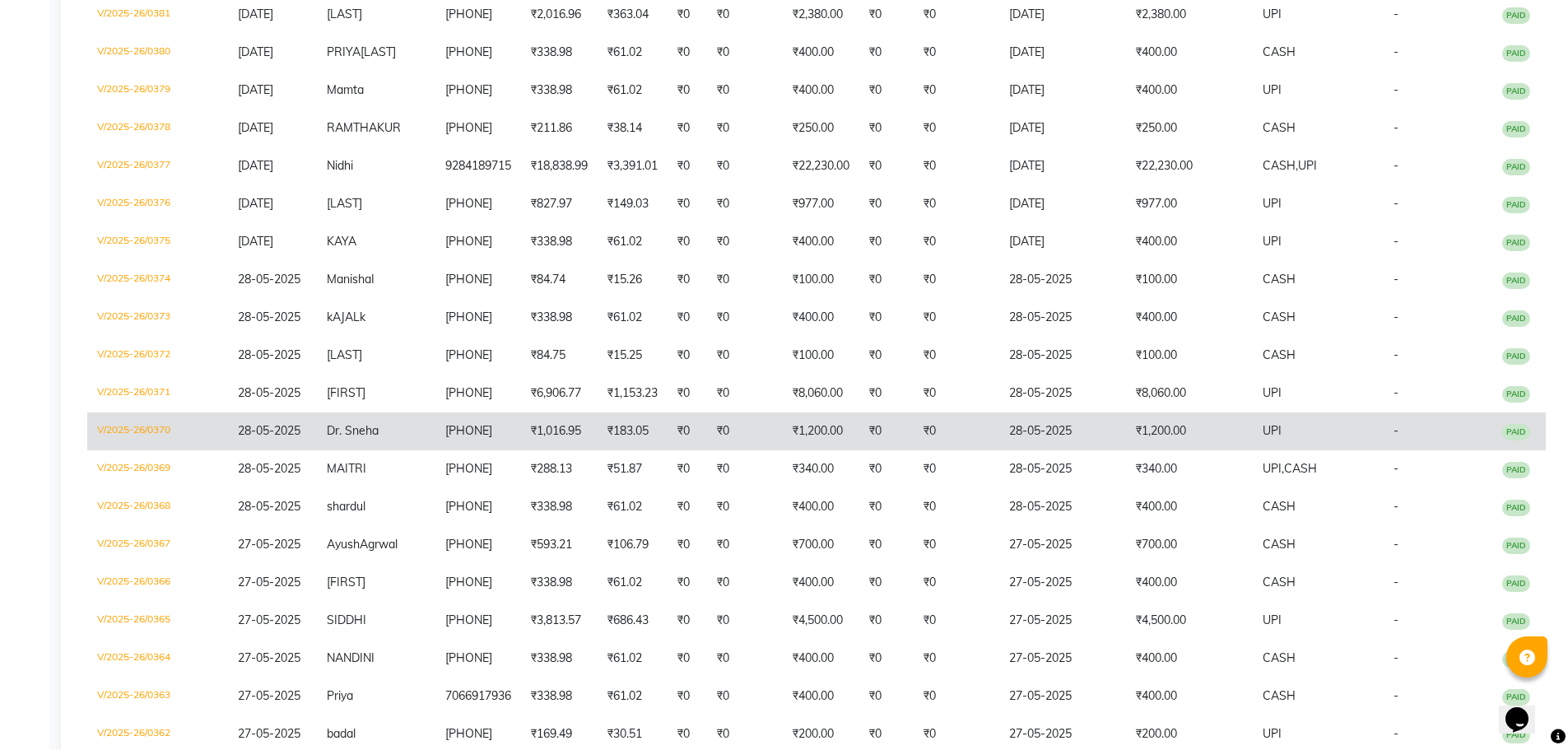 scroll, scrollTop: 1070, scrollLeft: 0, axis: vertical 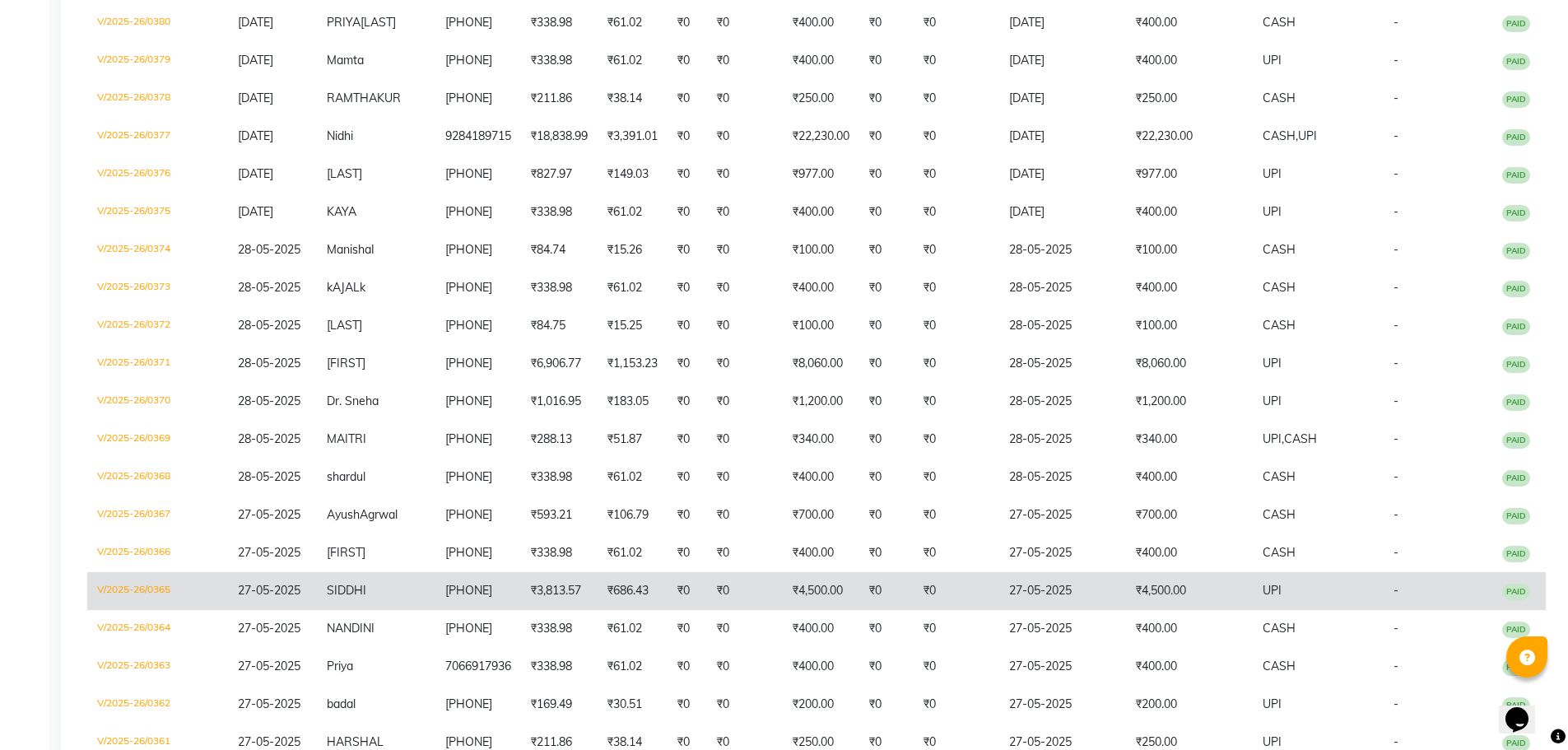 click on "9405811388" 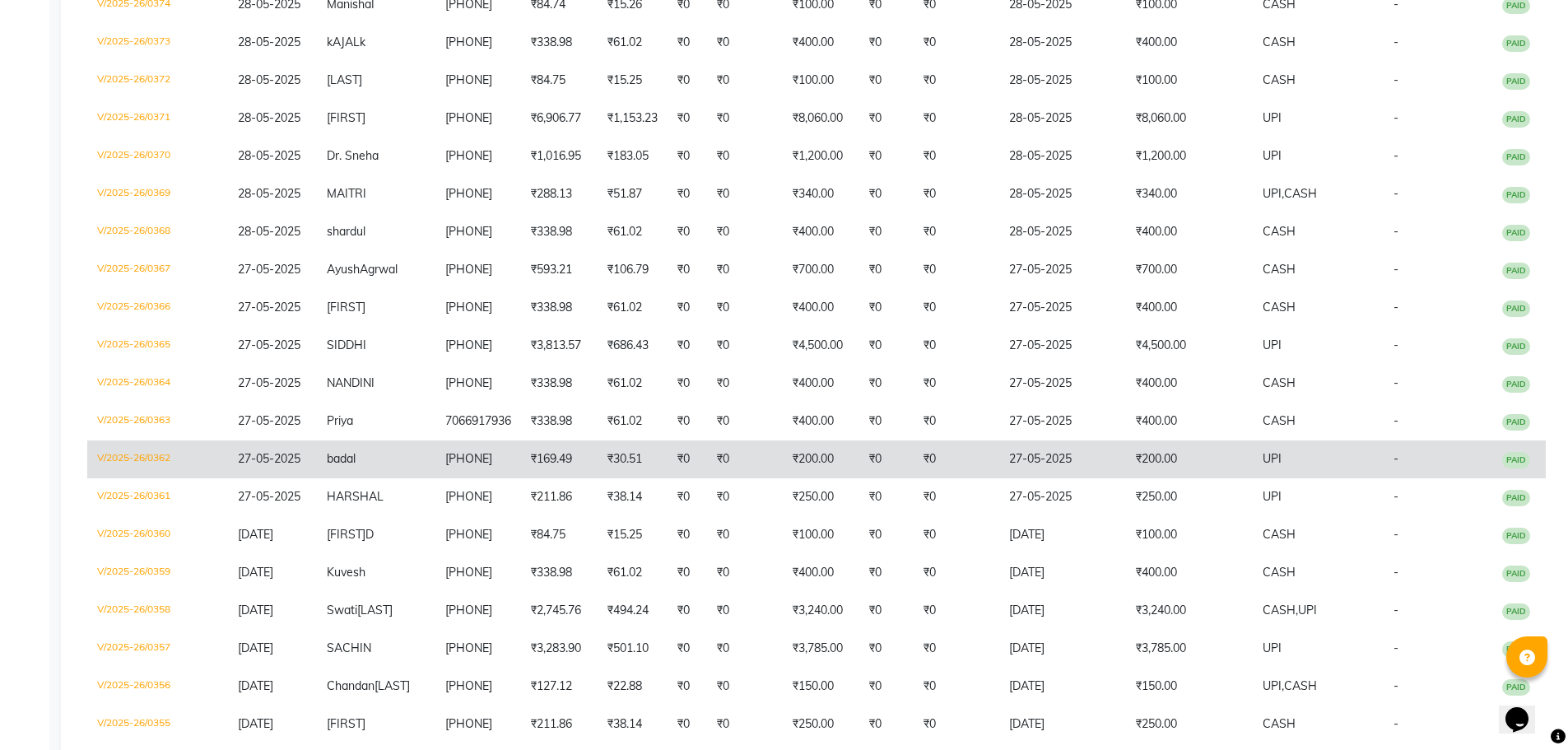 scroll, scrollTop: 1317, scrollLeft: 0, axis: vertical 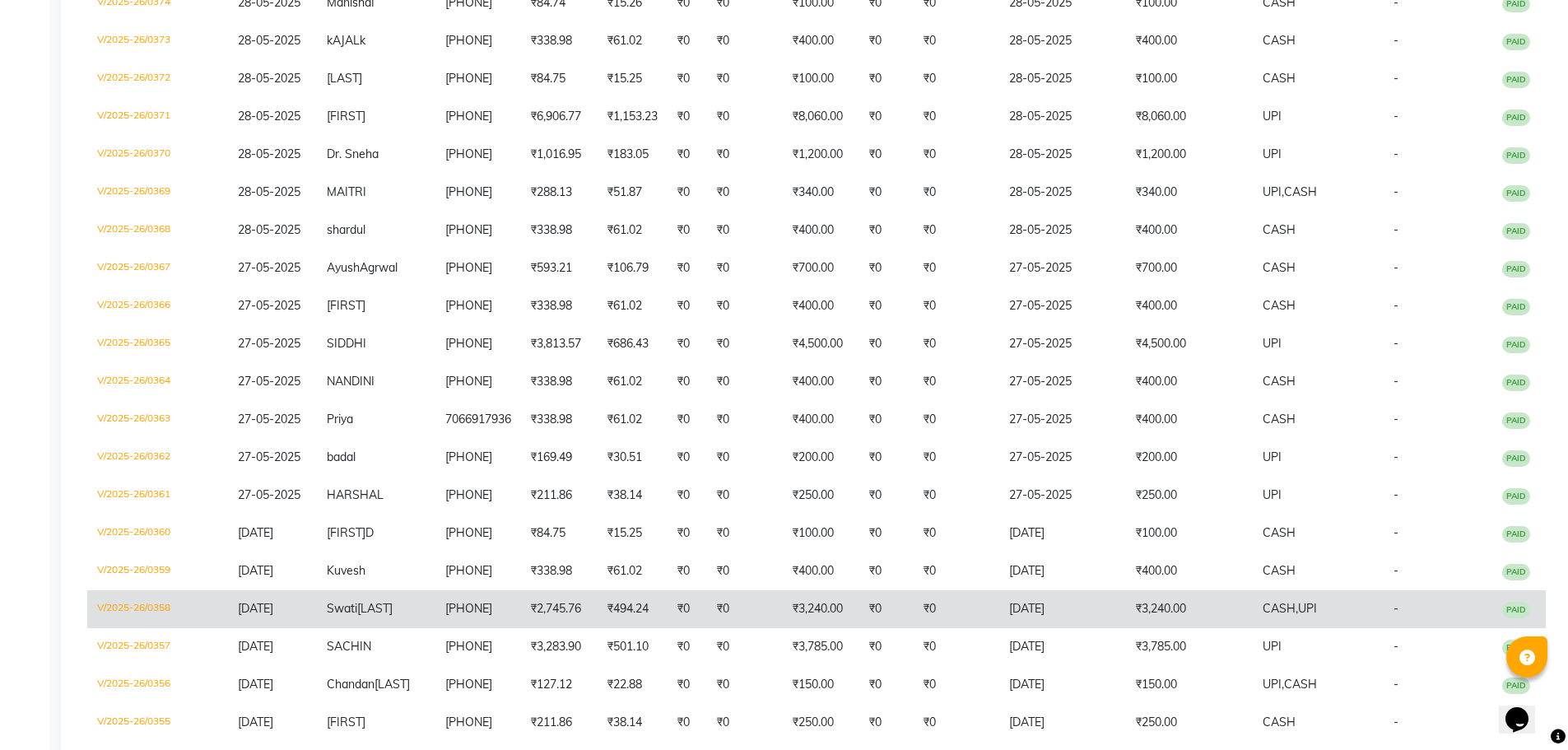 click on "7559228847" 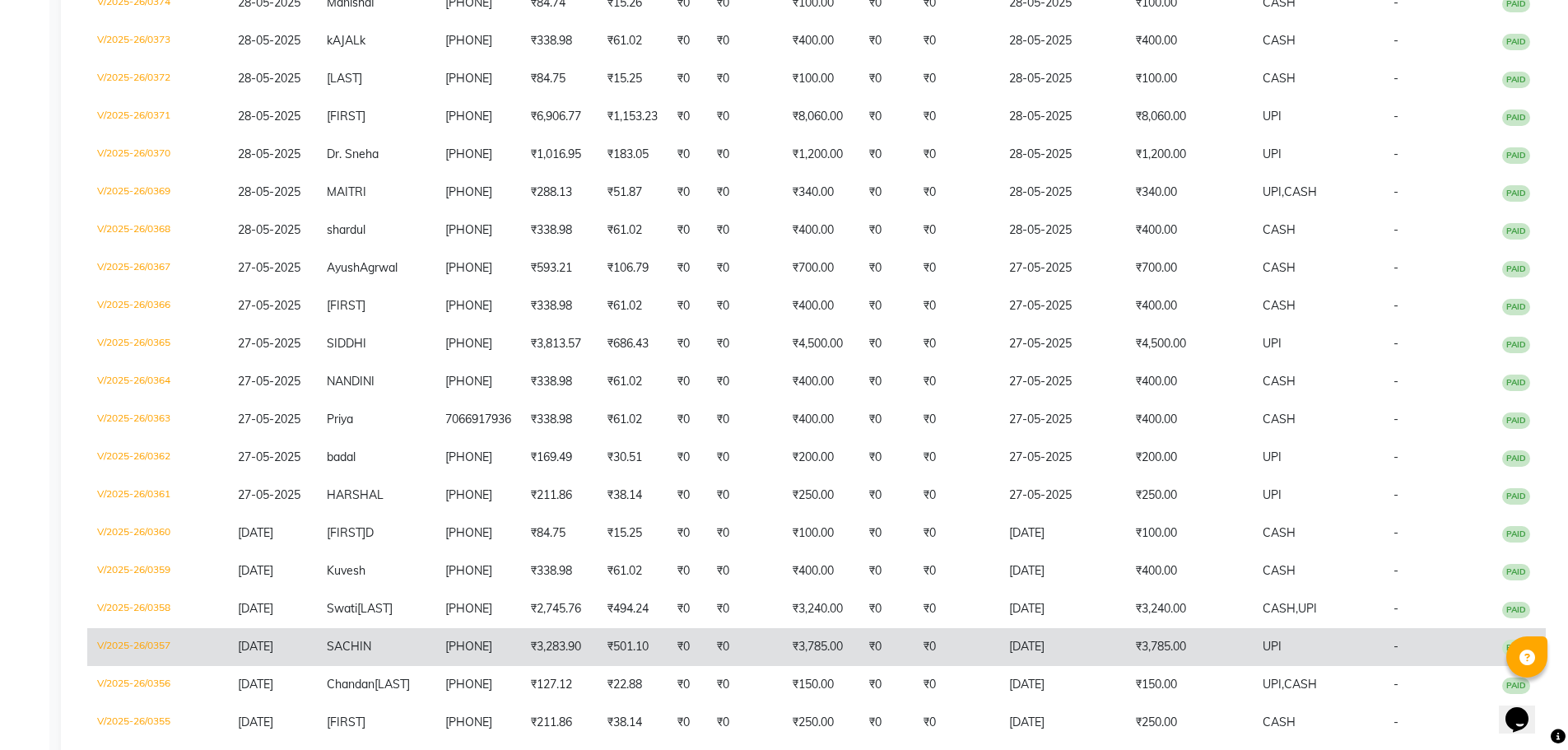 click on "SACHIN" 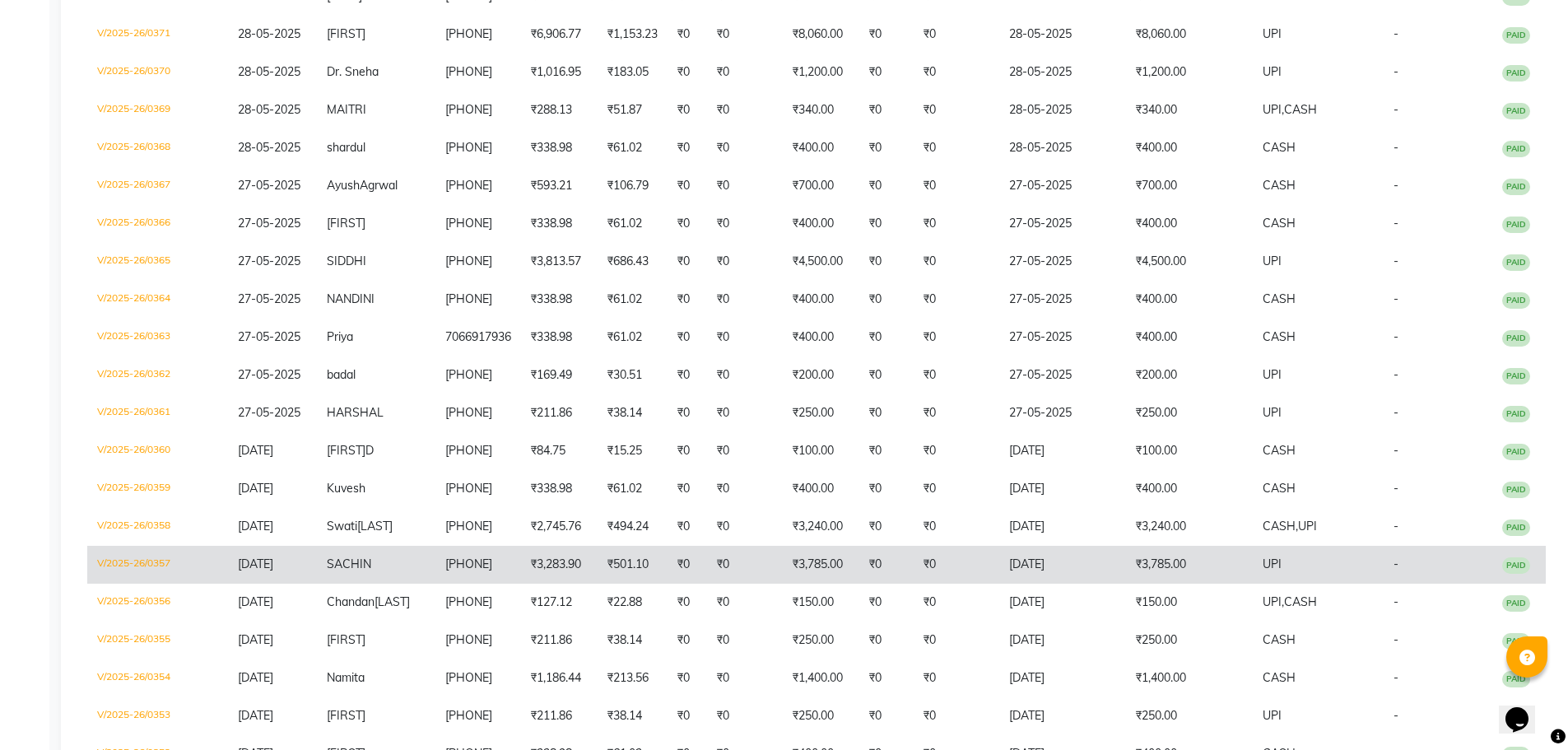 scroll, scrollTop: 1482, scrollLeft: 0, axis: vertical 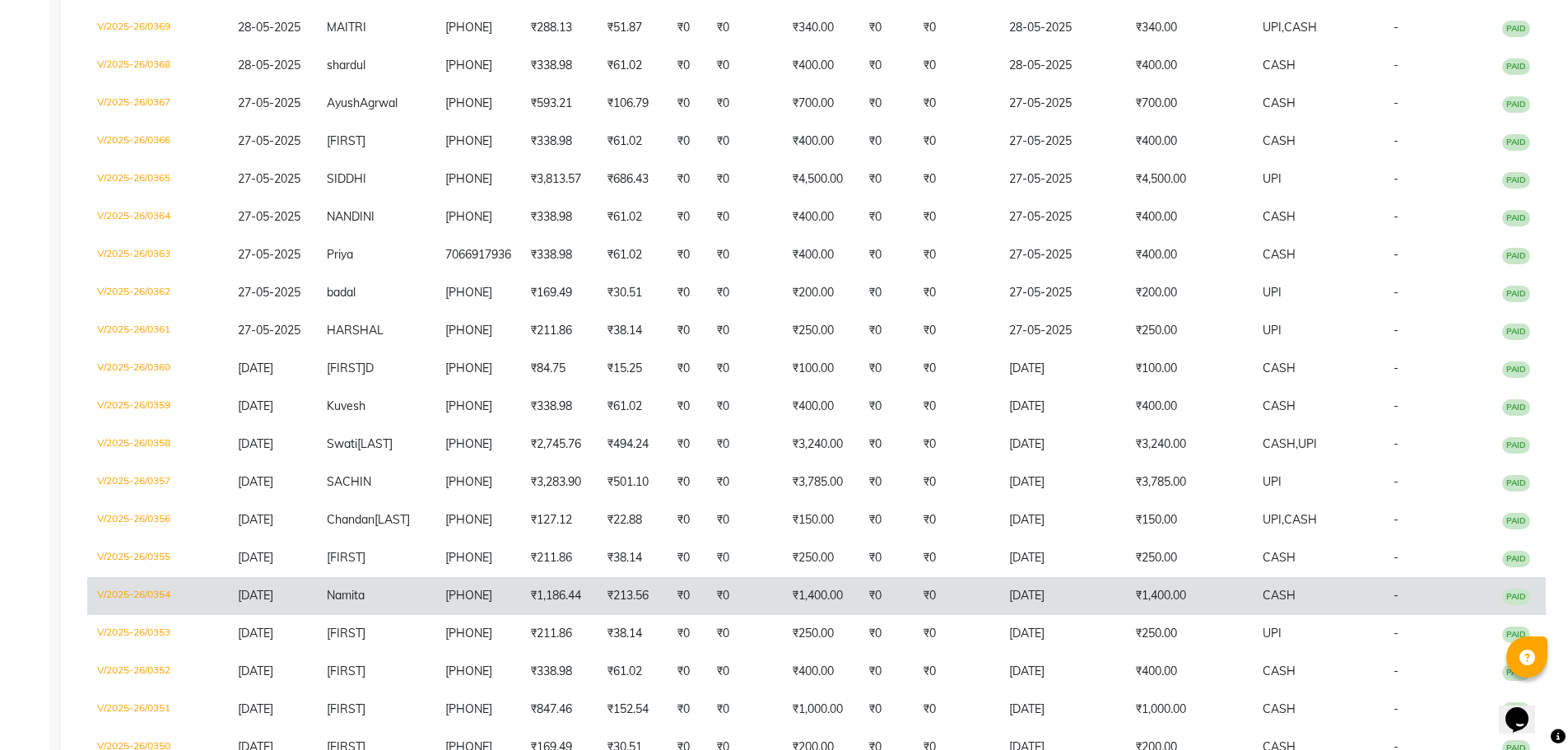 click on "9307172967" 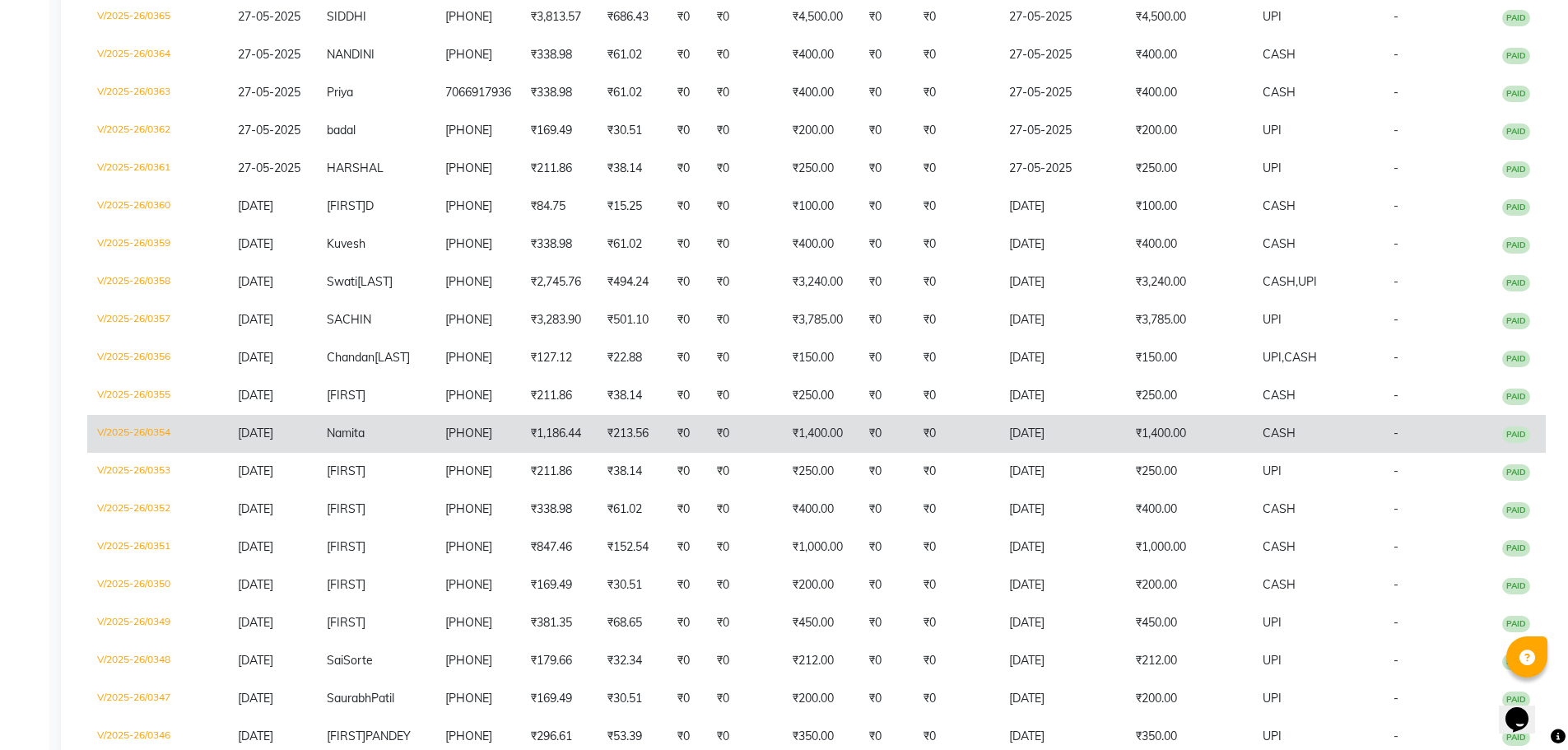 scroll, scrollTop: 1647, scrollLeft: 0, axis: vertical 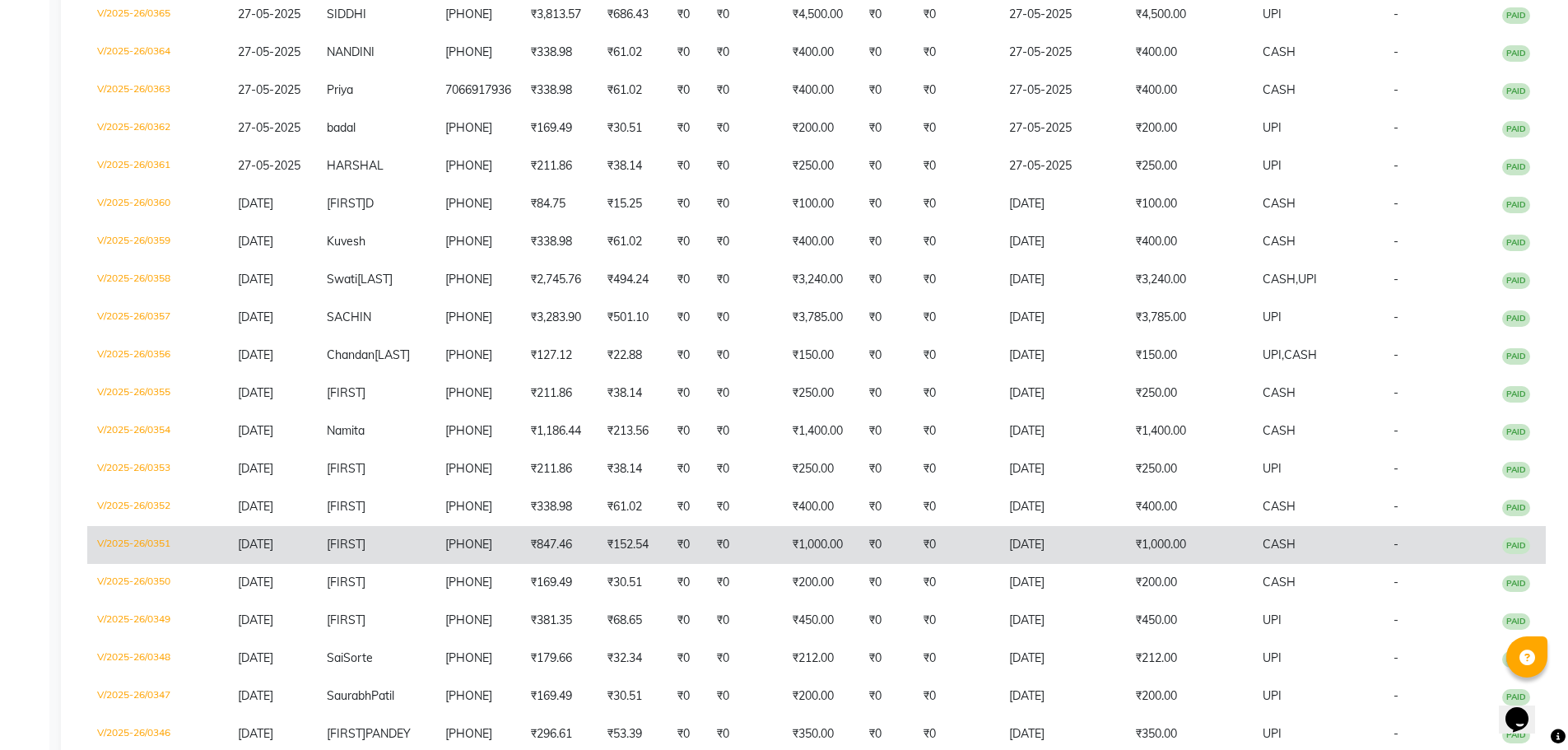 click on "Ratnadeep" 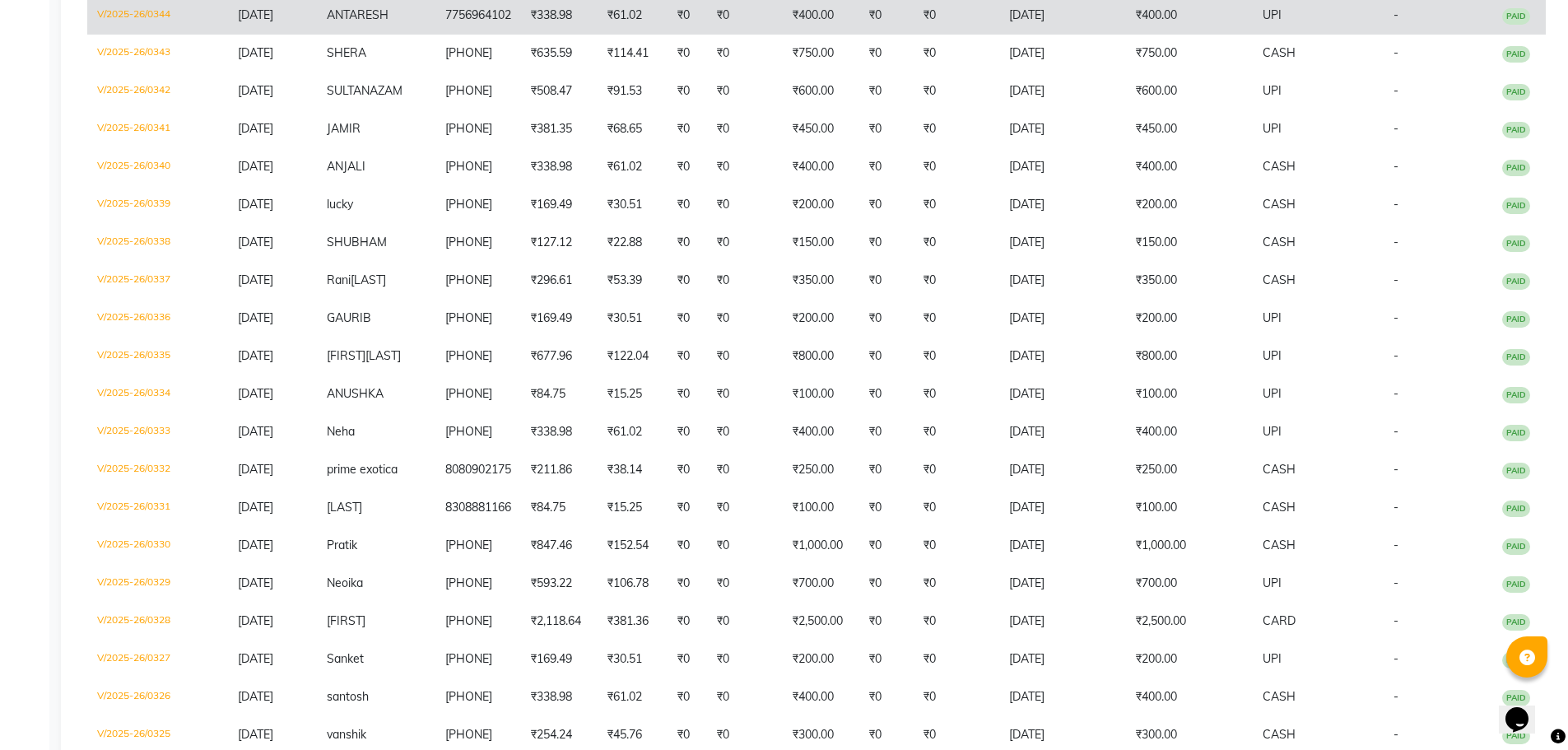 scroll, scrollTop: 2470, scrollLeft: 0, axis: vertical 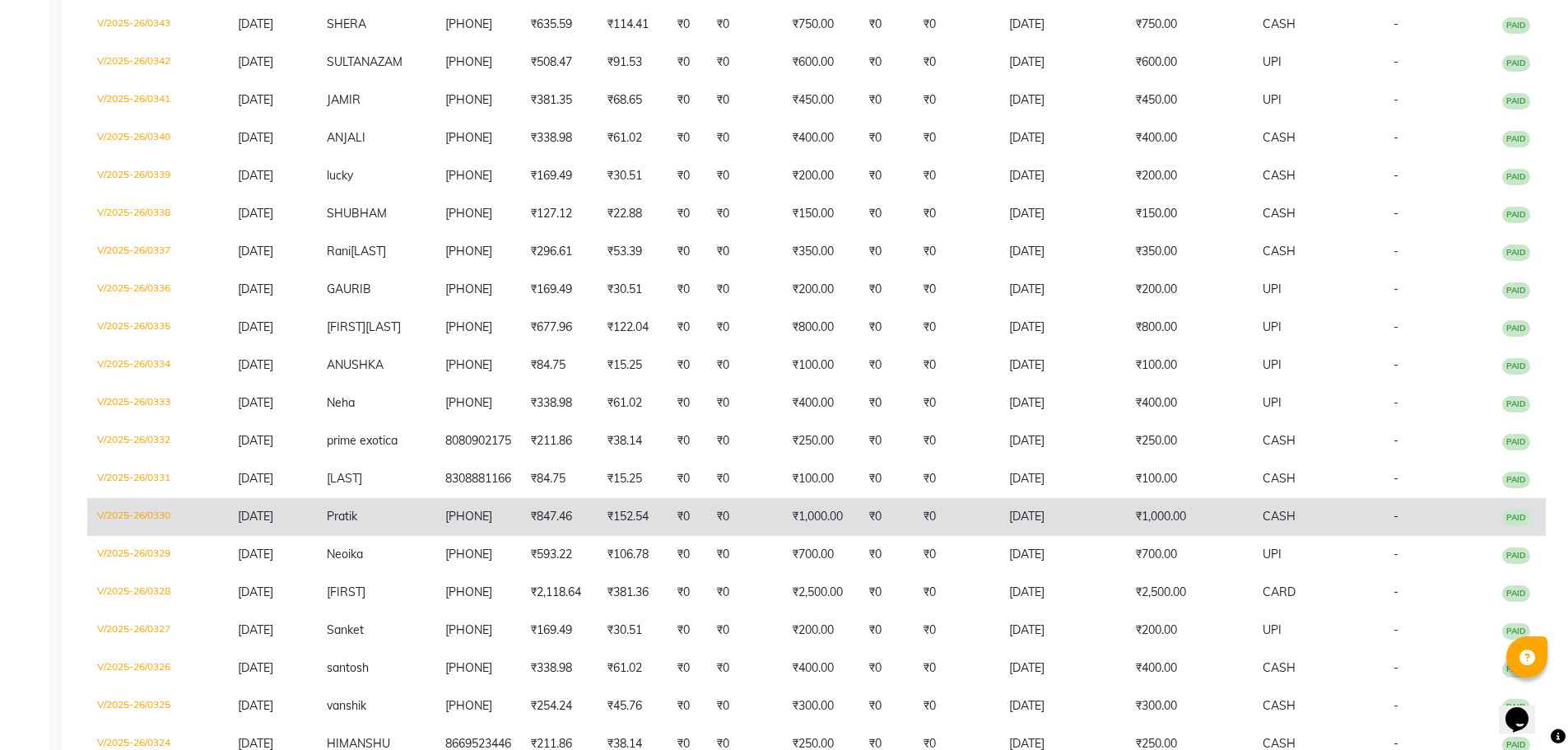 click on "₹152.54" 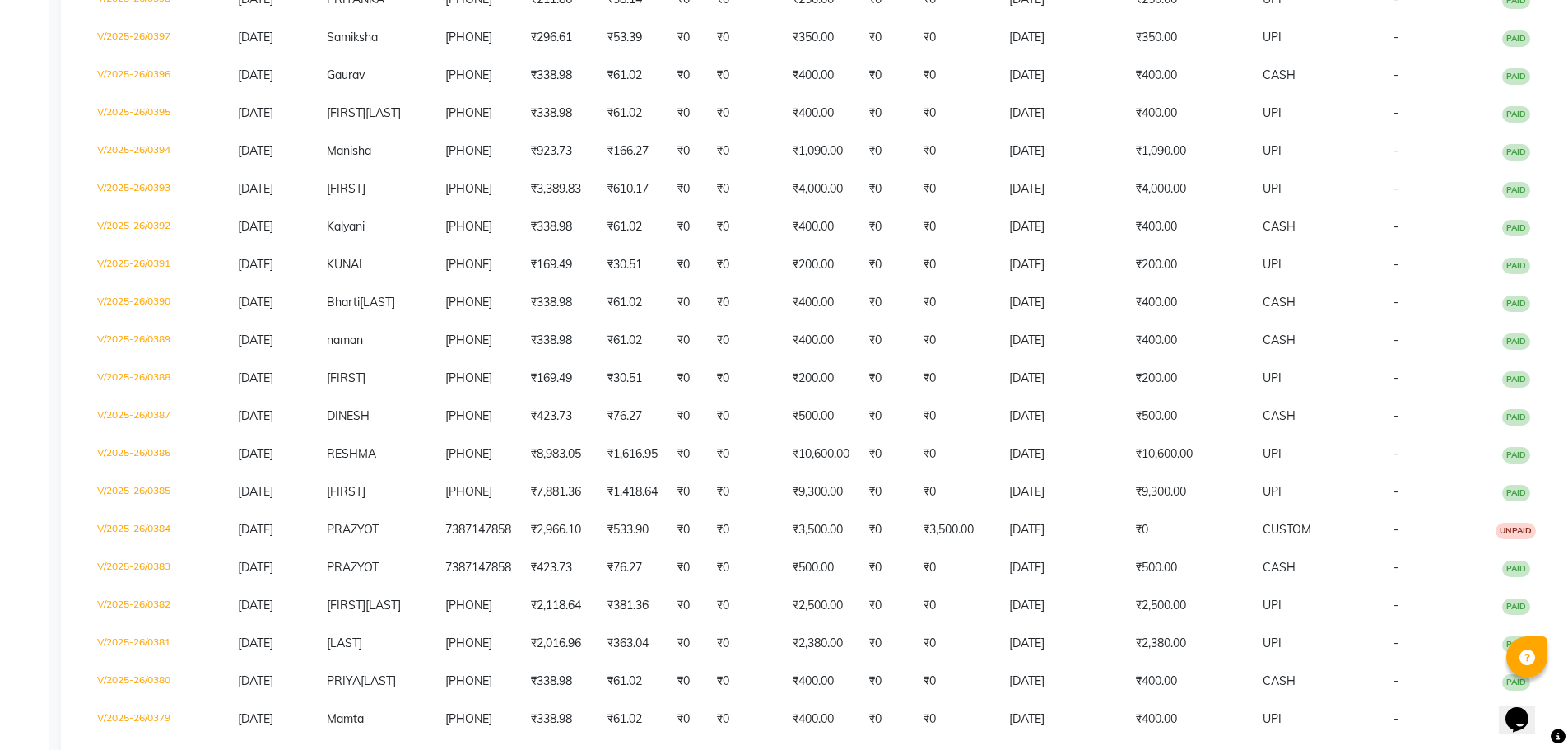 scroll, scrollTop: 0, scrollLeft: 0, axis: both 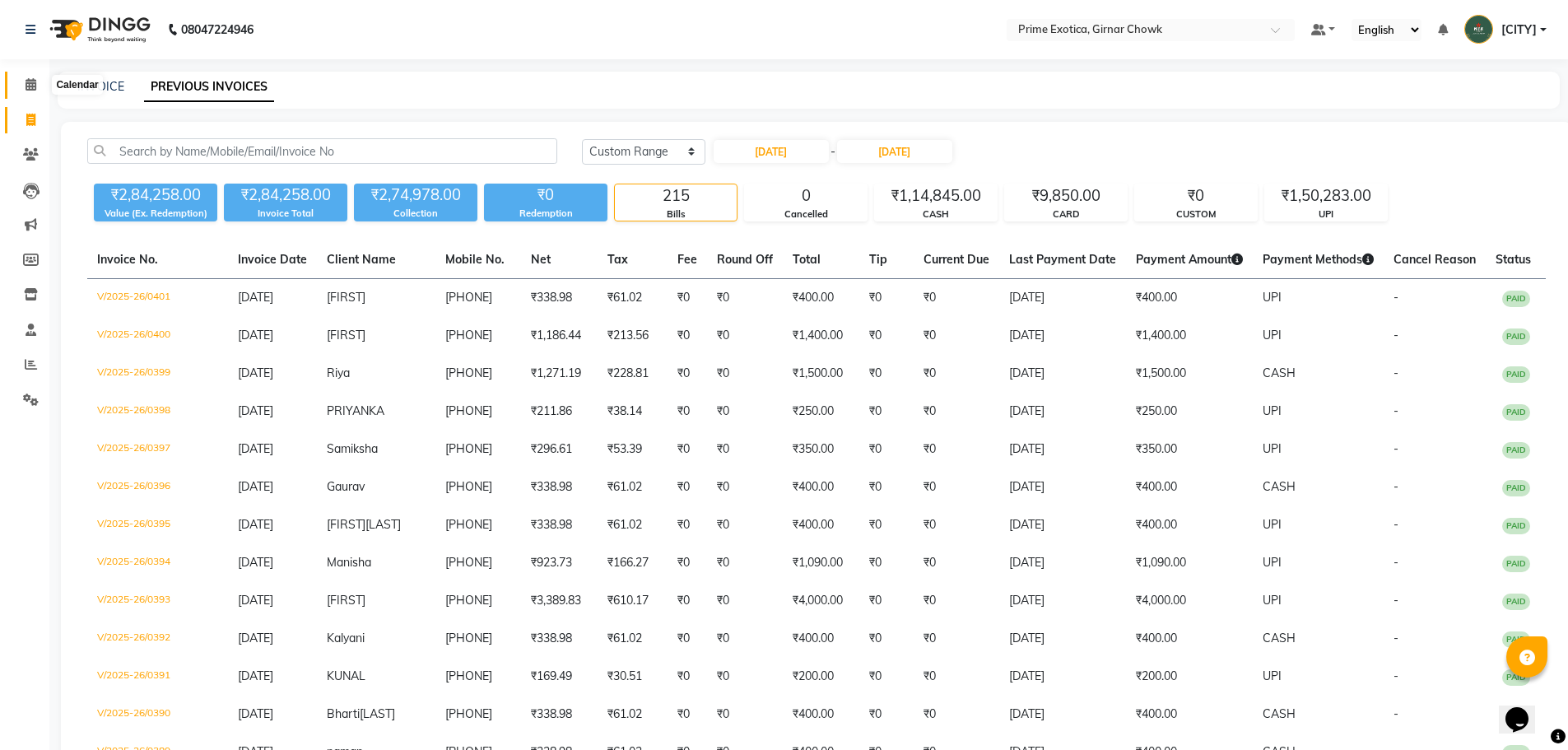 click 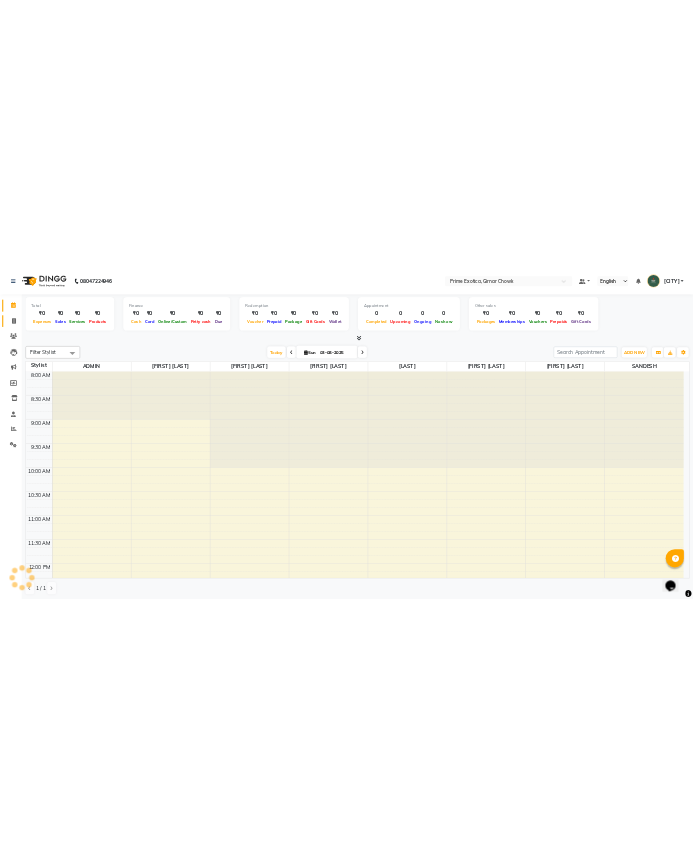 scroll, scrollTop: 0, scrollLeft: 0, axis: both 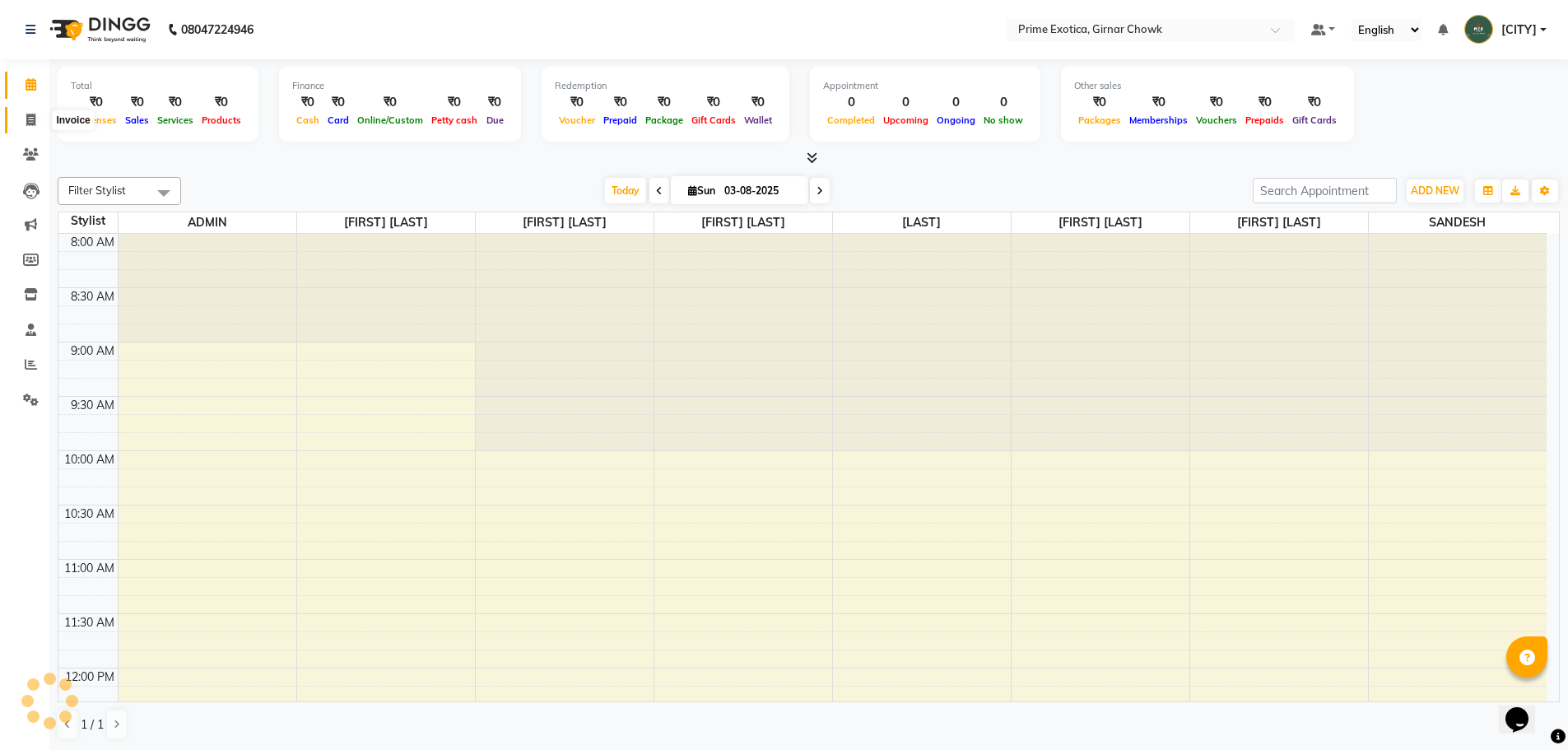 click 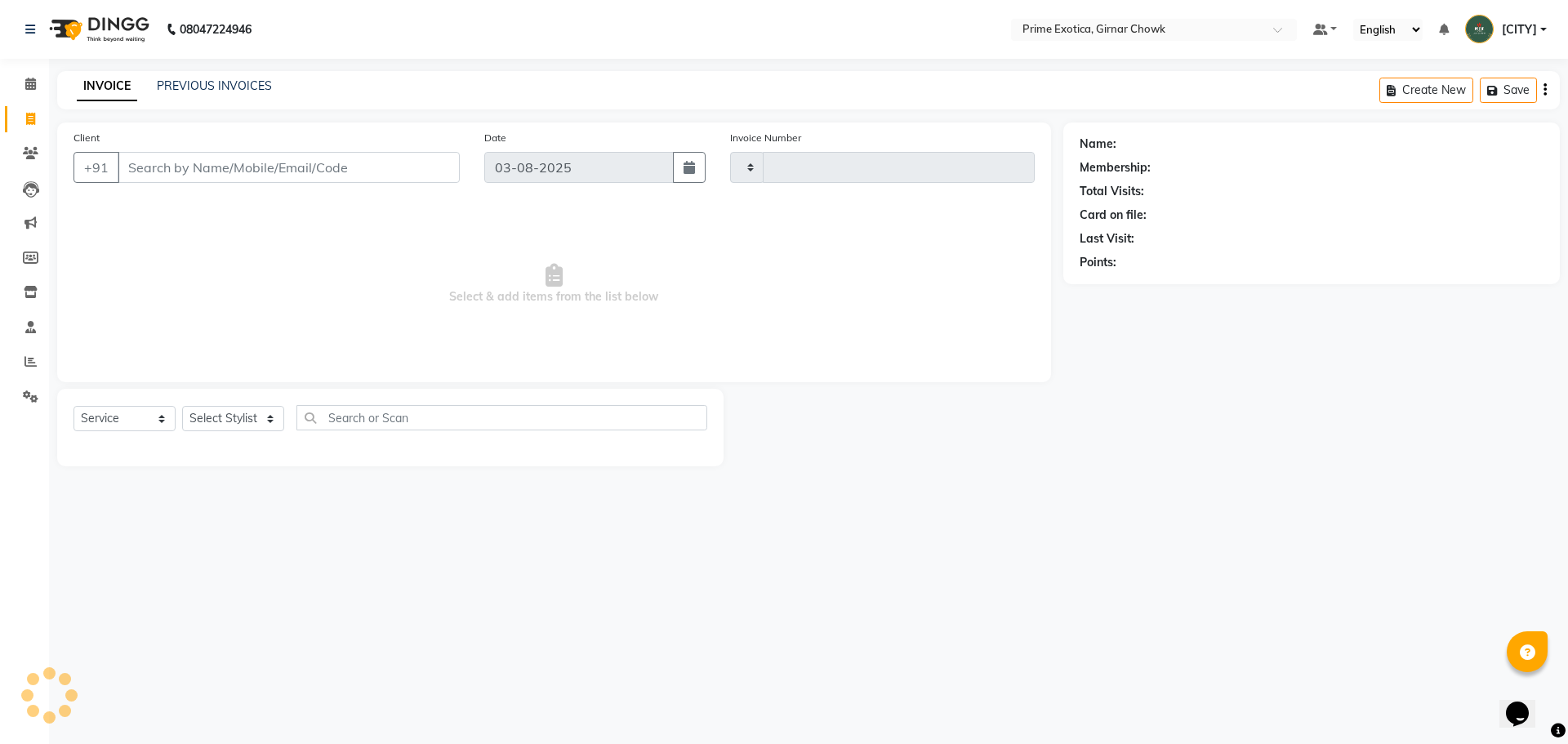 type on "0749" 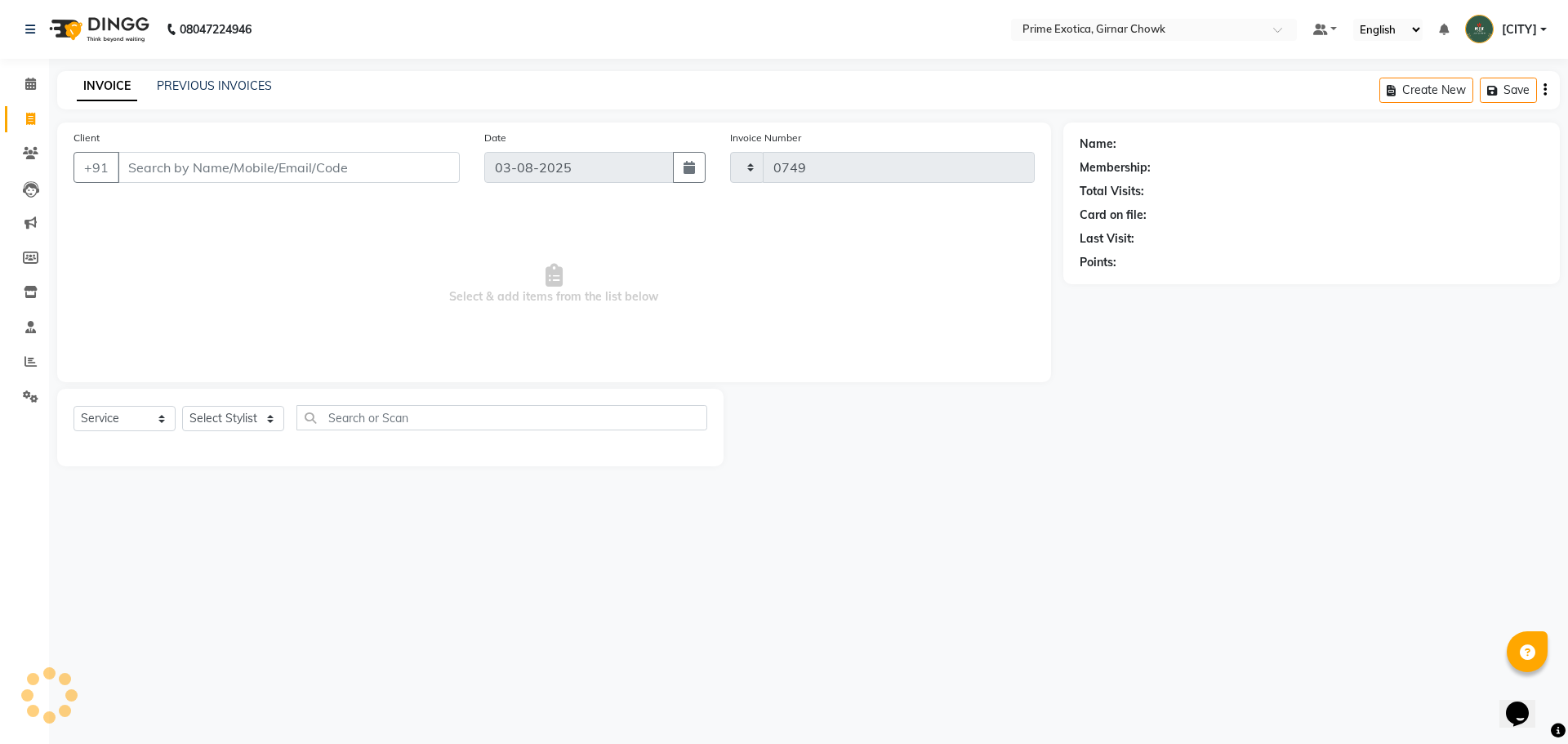 select on "5796" 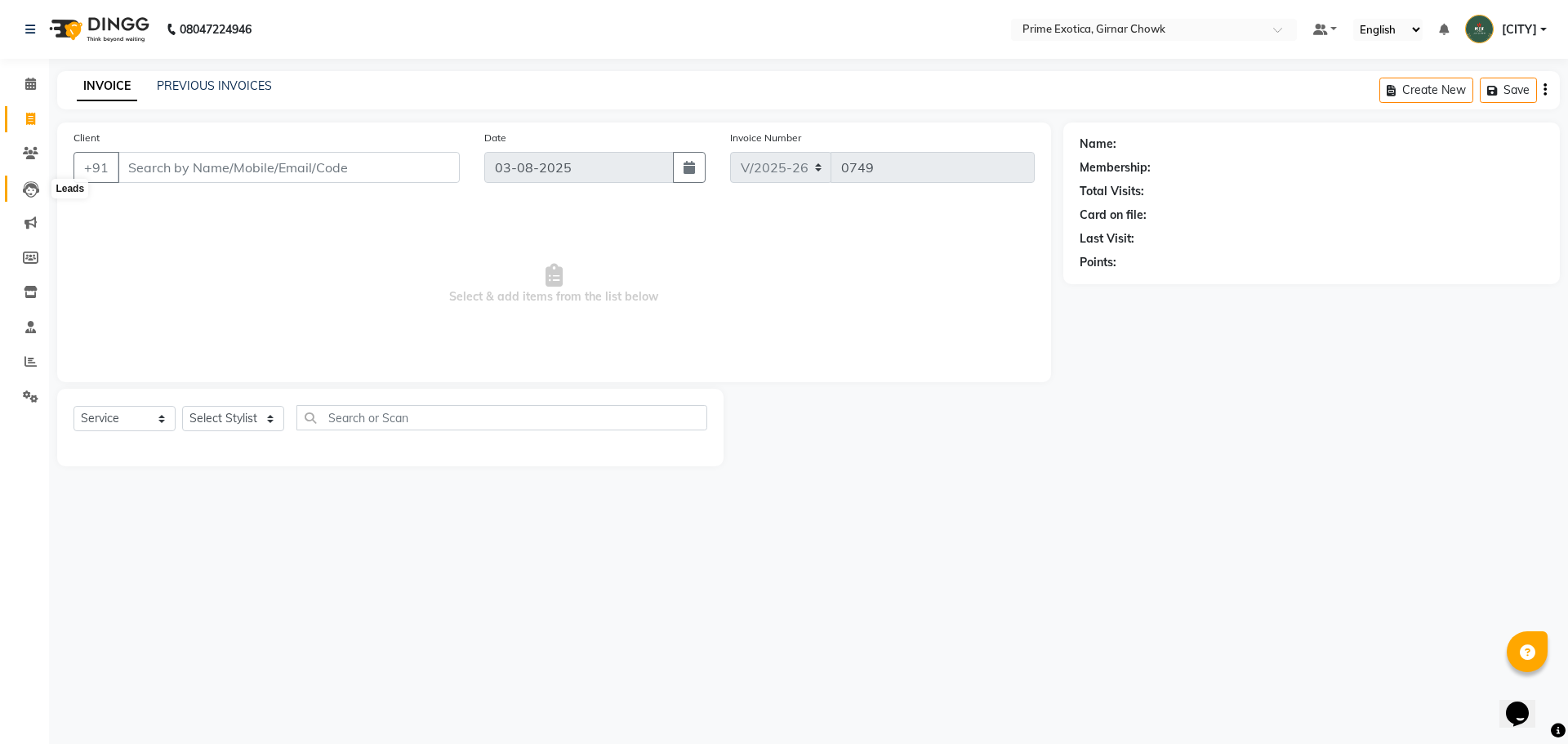 click 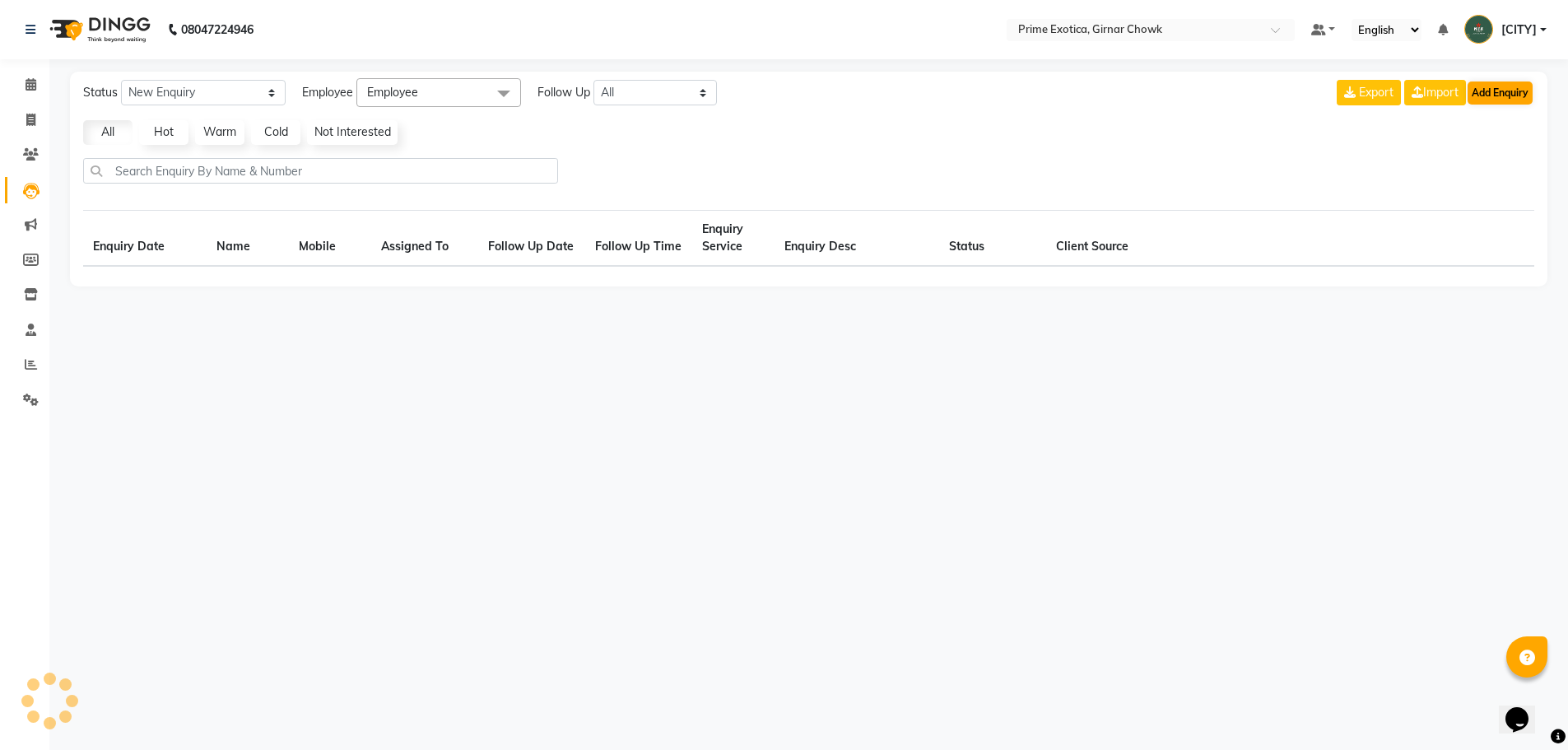 select on "10" 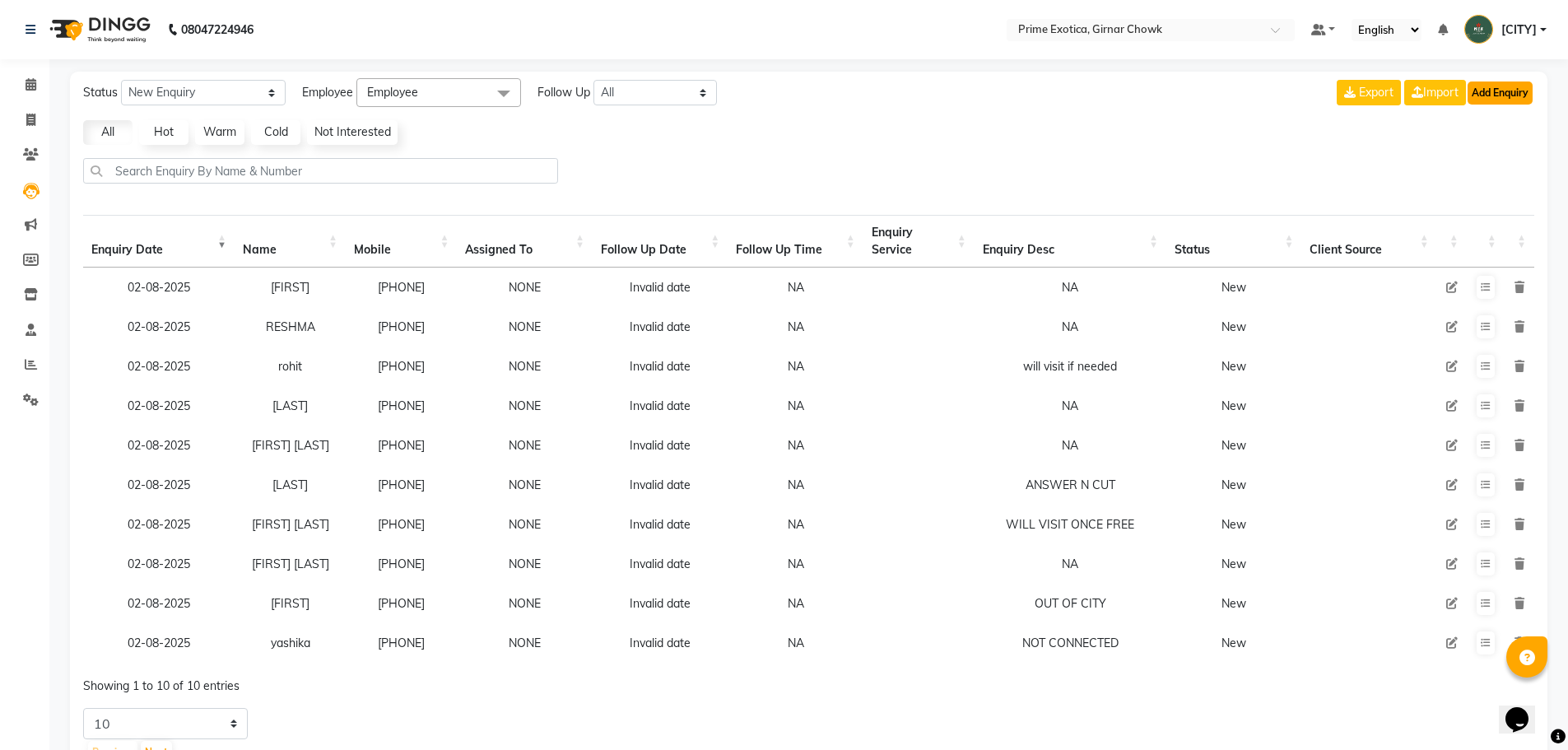 click on "Add Enquiry" 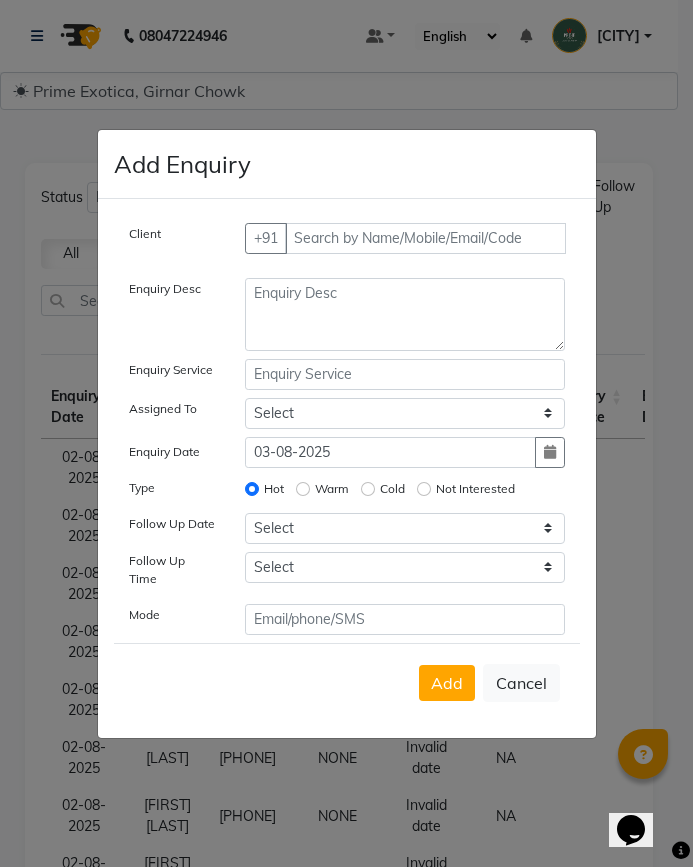 type 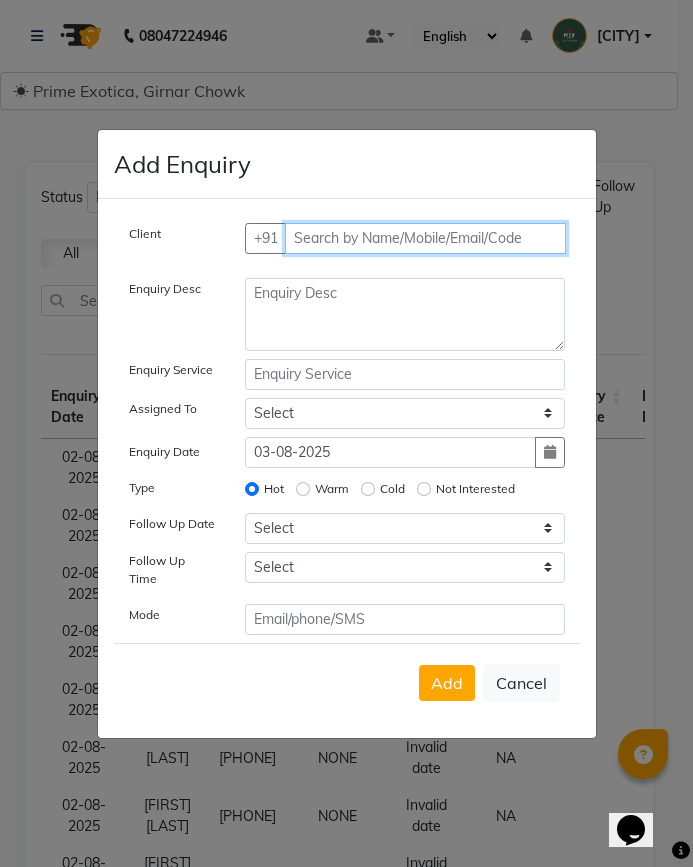 click at bounding box center [425, 238] 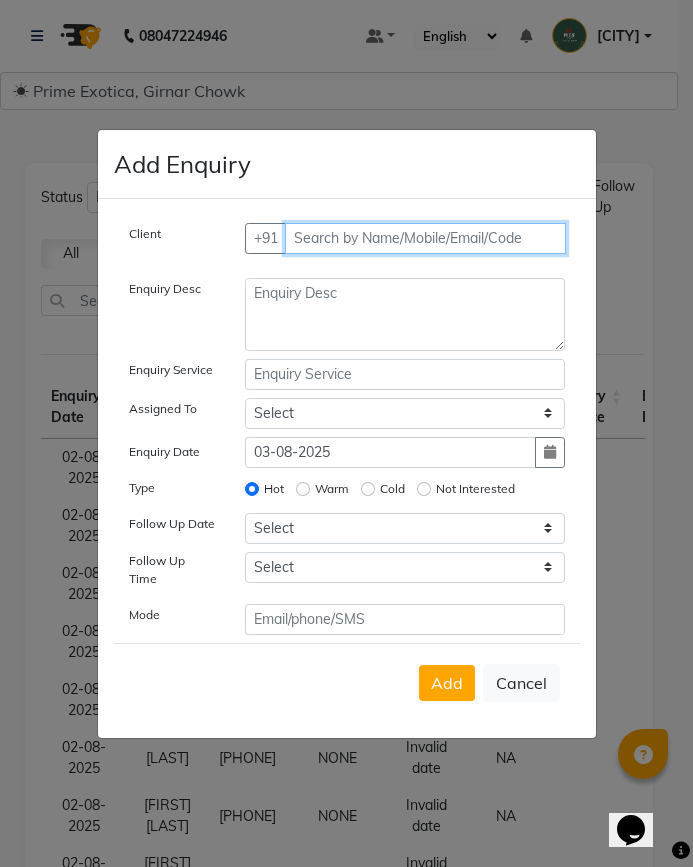 paste on "9545284285" 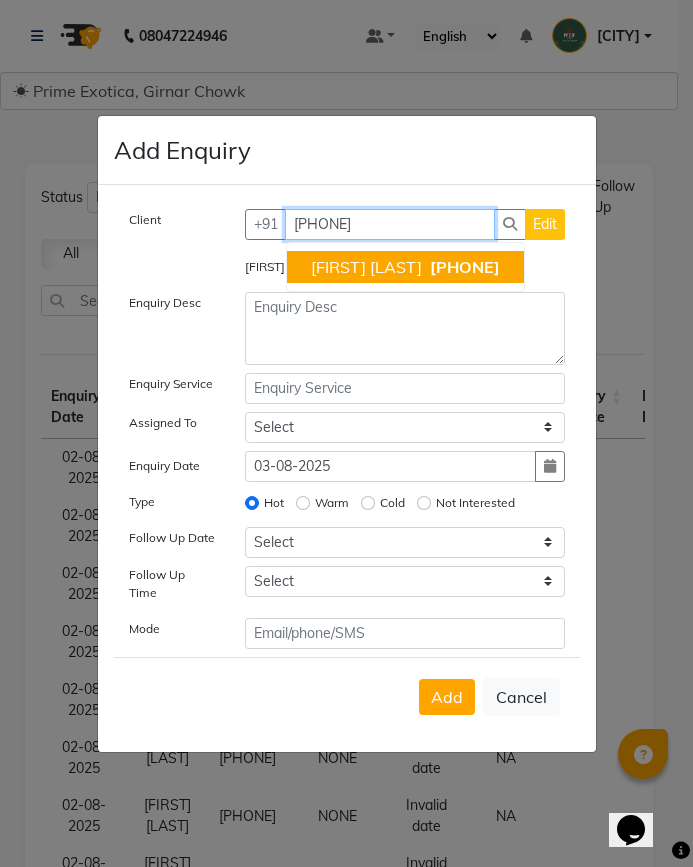 click on "Shreelekha Wadgure" at bounding box center (366, 267) 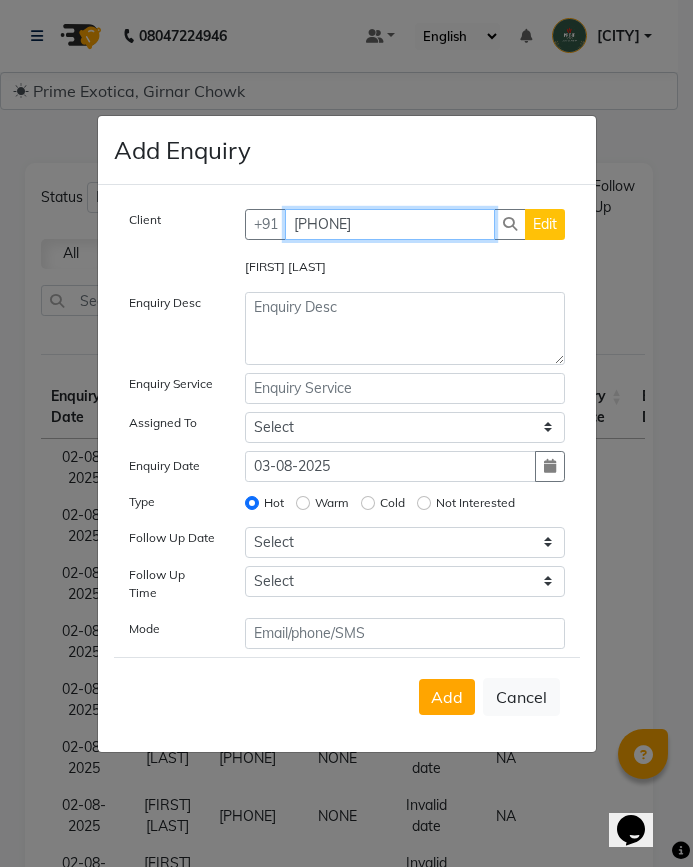 type on "9545284285" 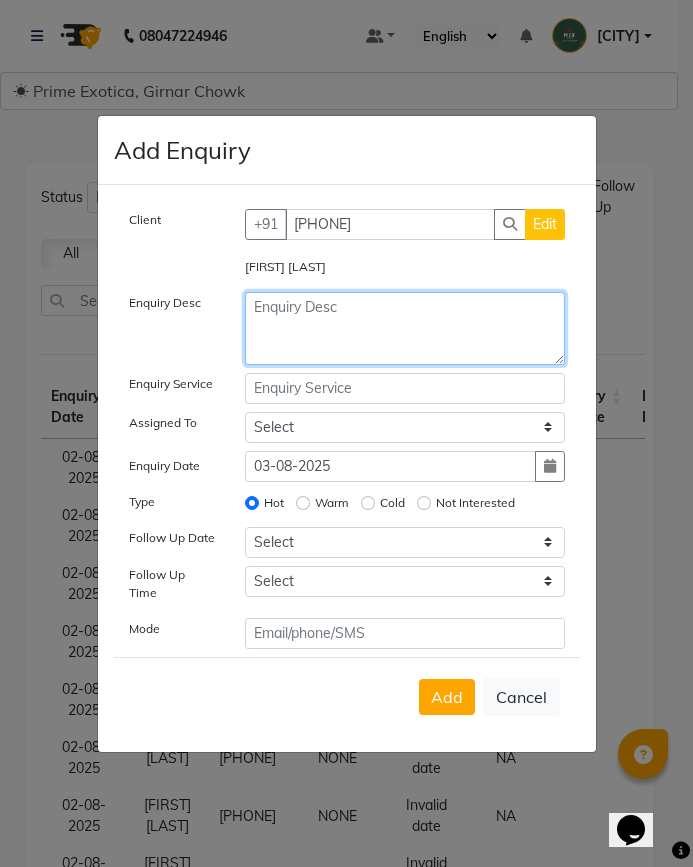 click 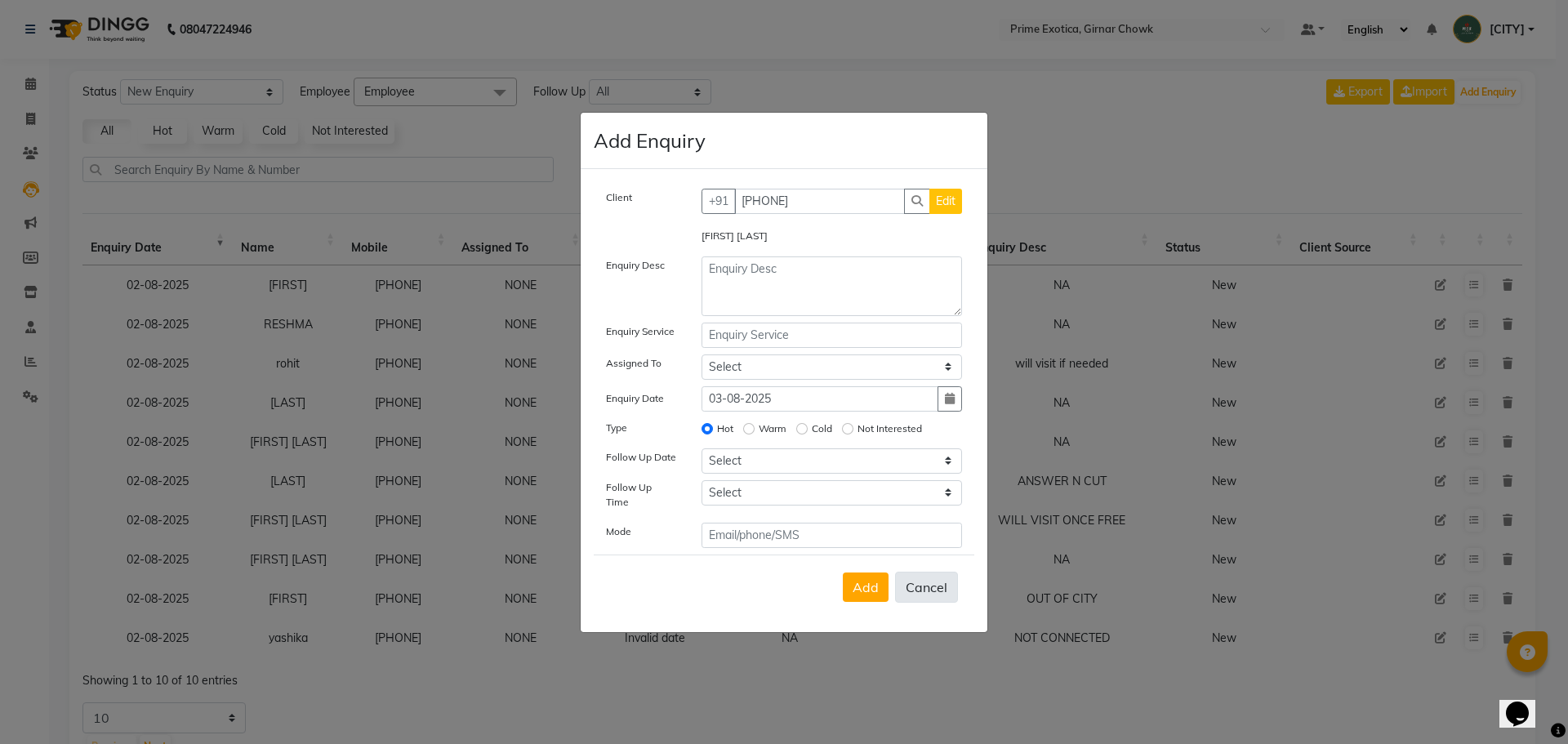 click on "Cancel" 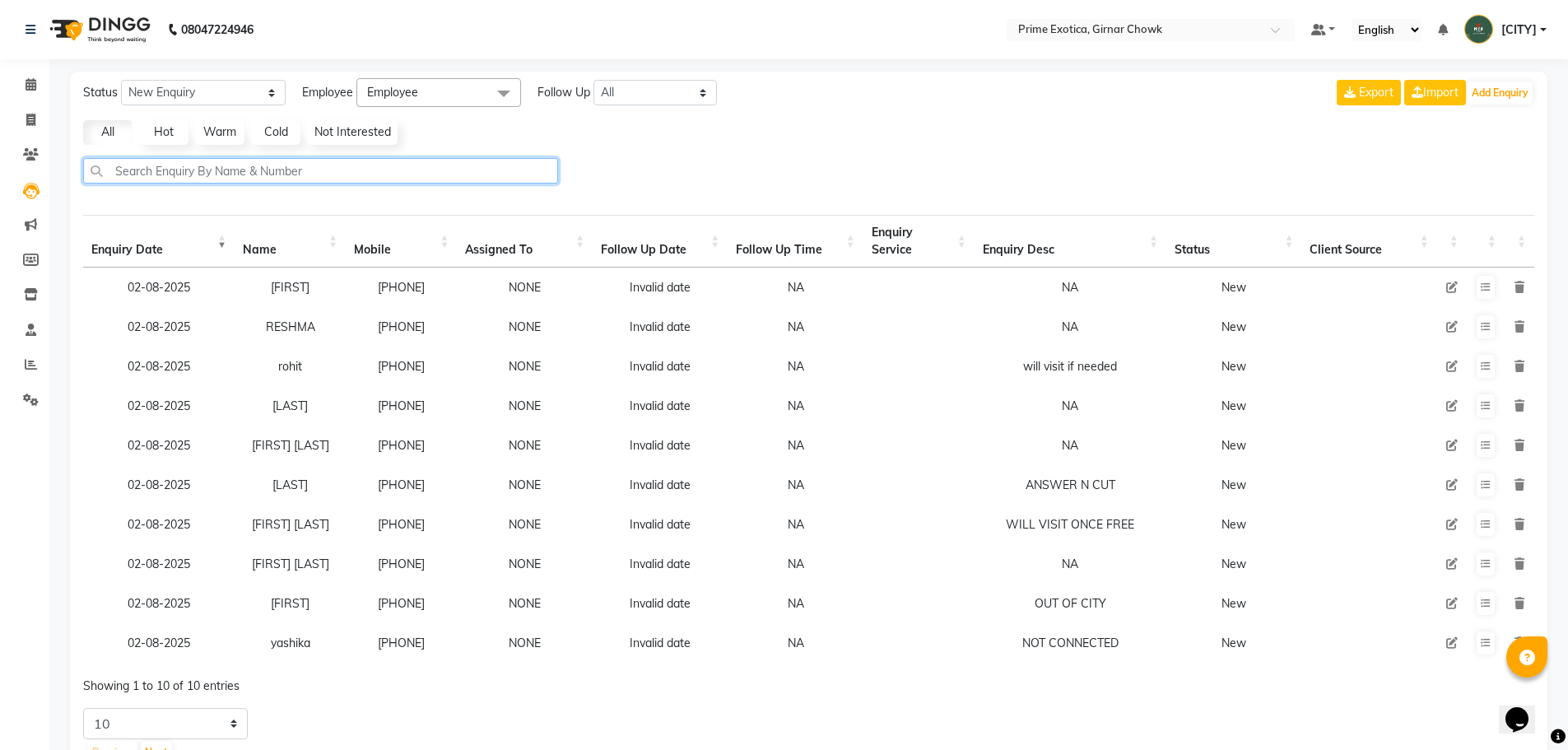 click 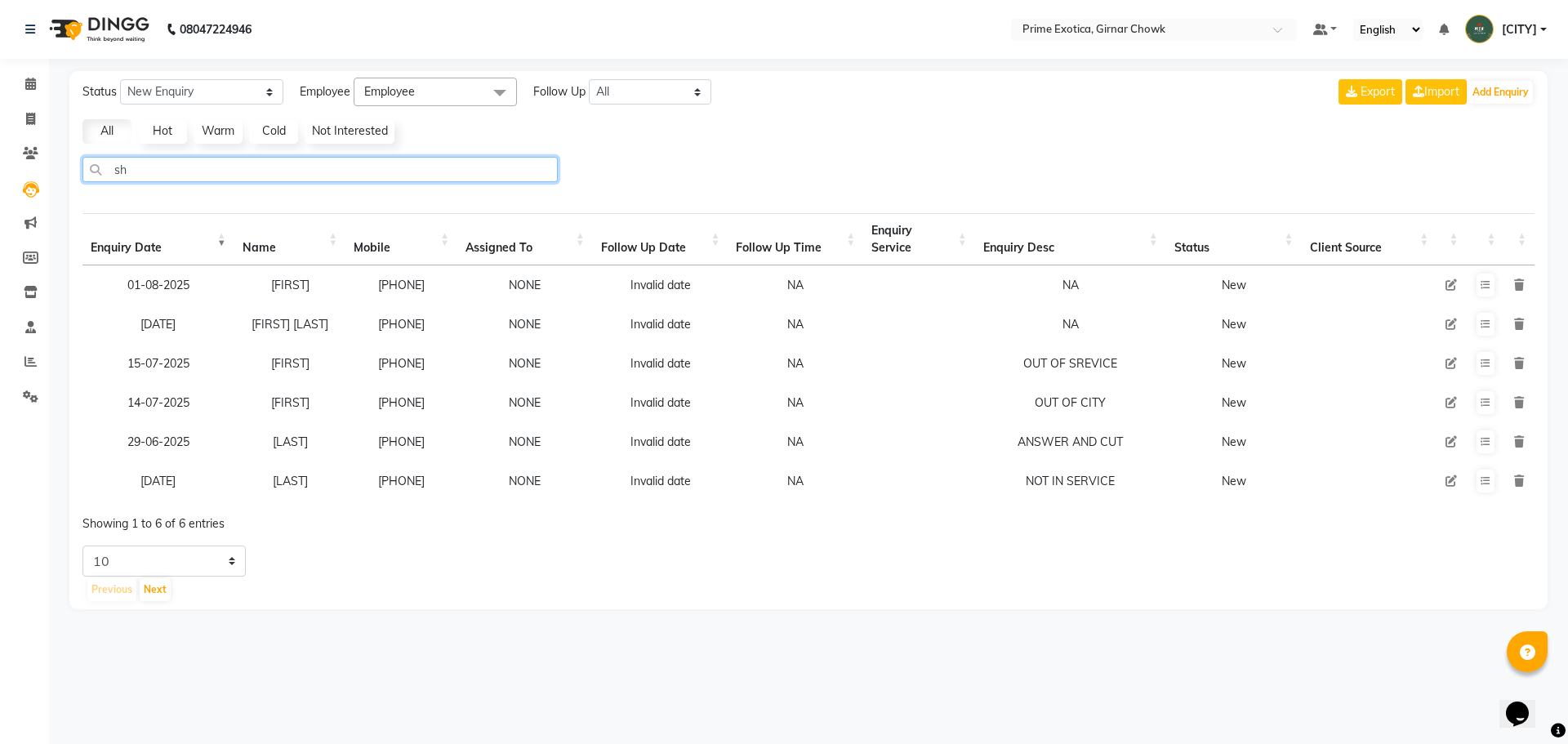 type on "s" 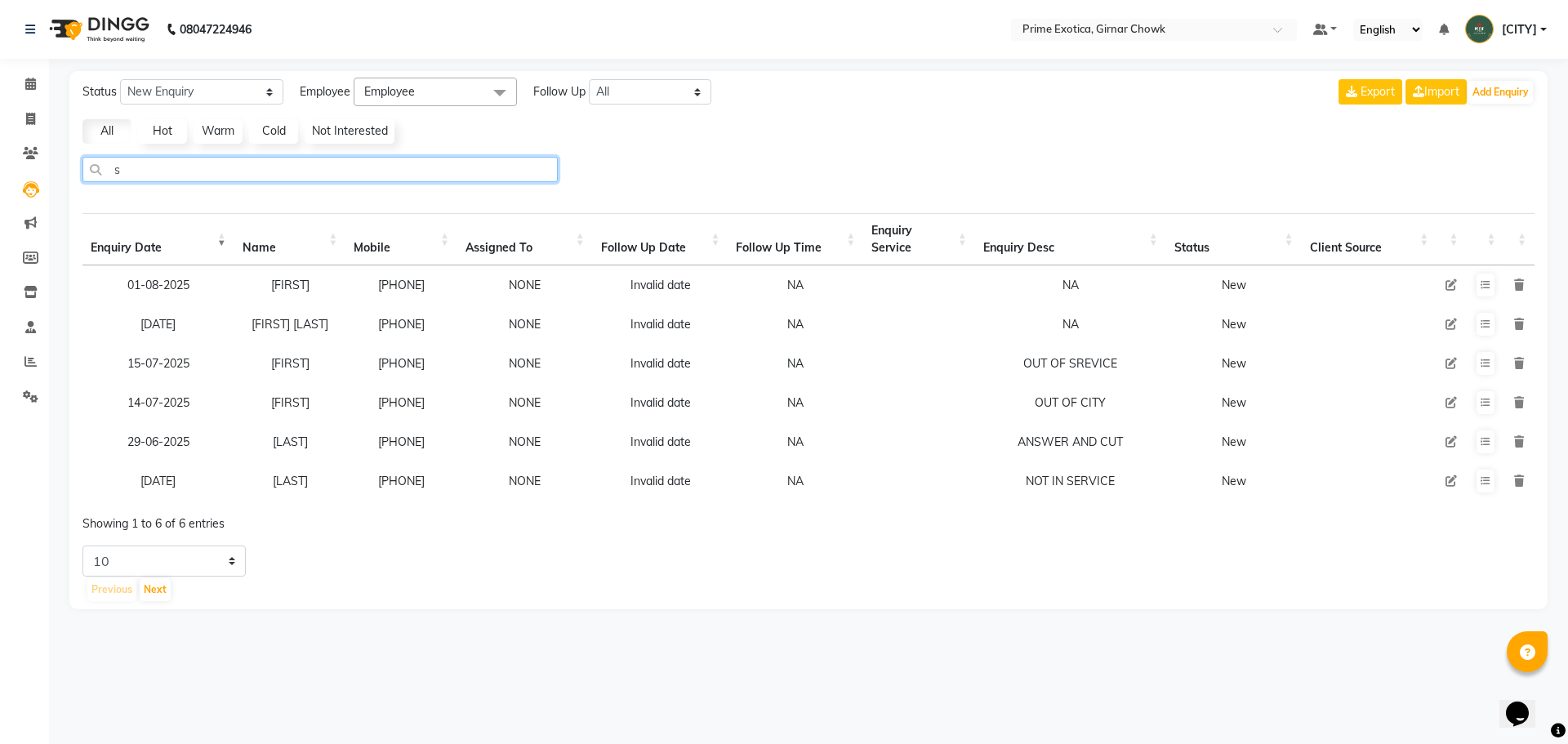 type 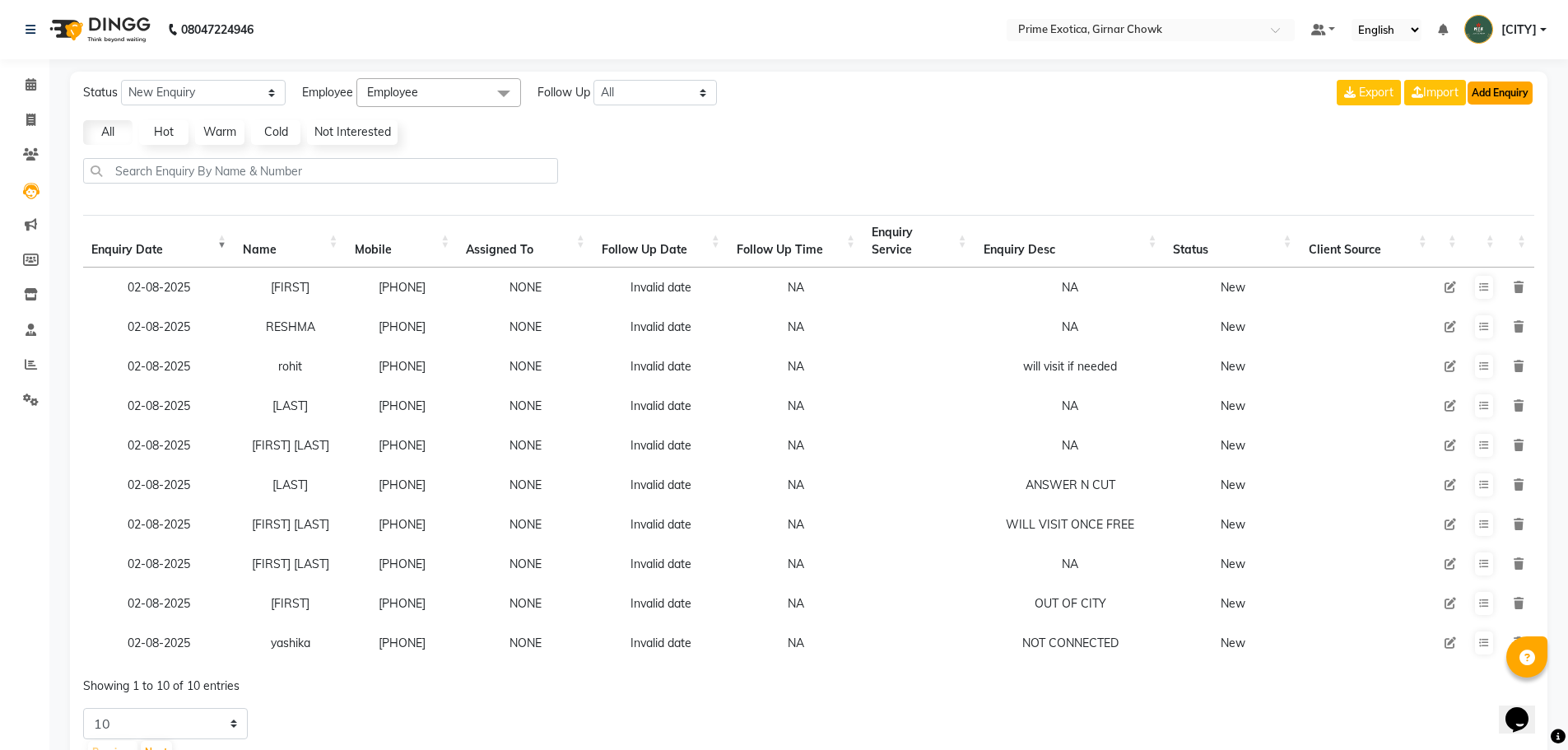 click on "Add Enquiry" 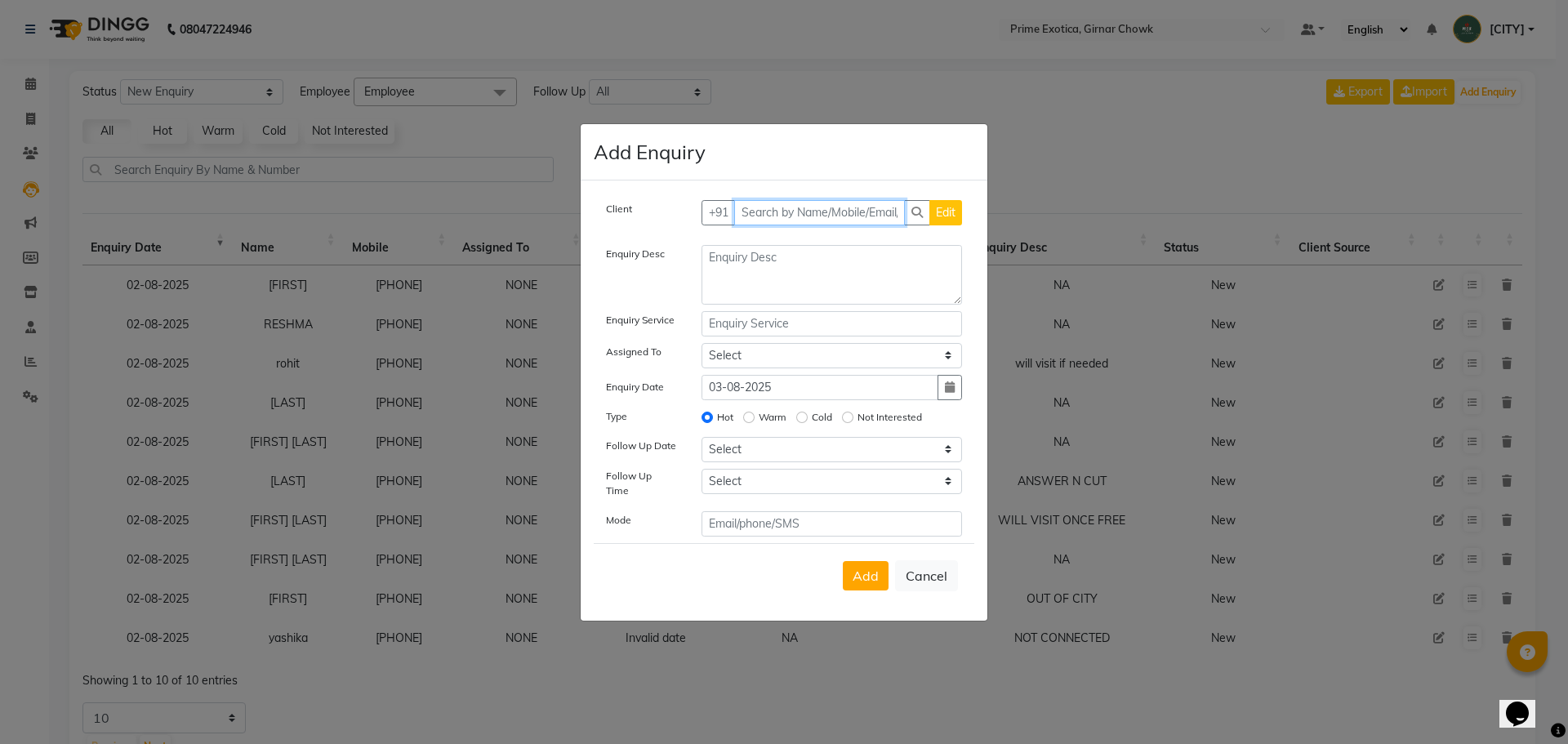 click at bounding box center [820, 212] 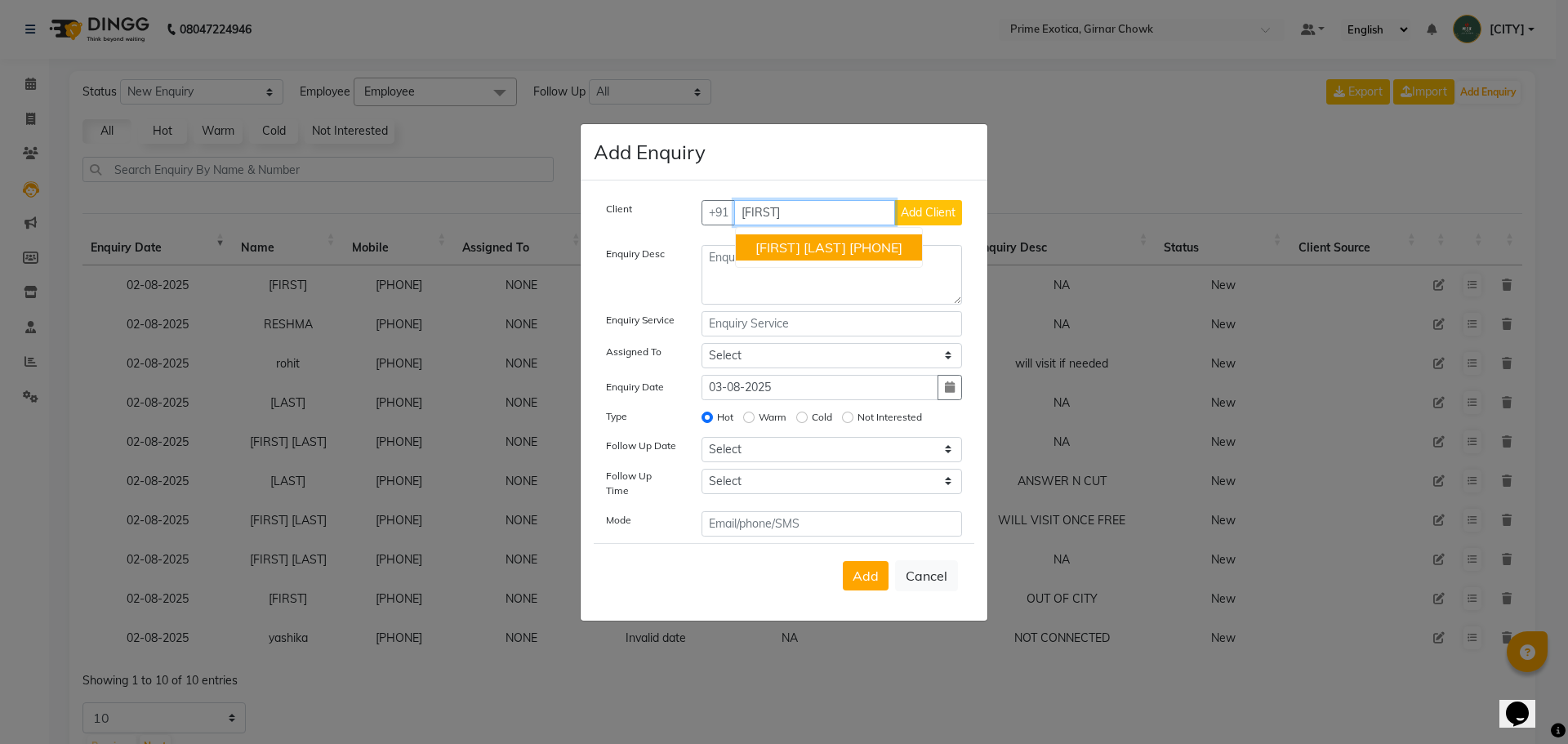 click on "Shreelekha Wadgure" at bounding box center [800, 247] 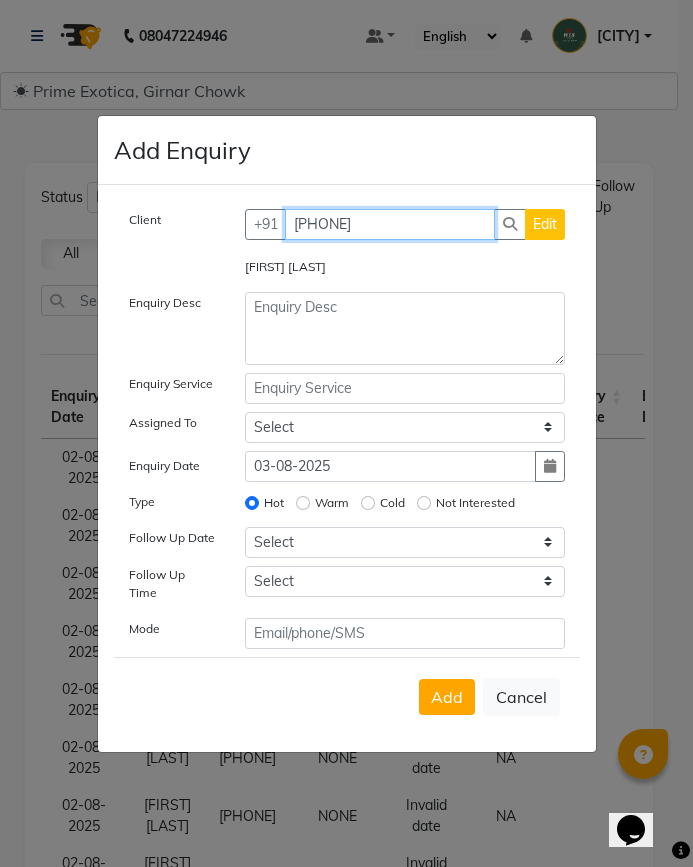 type on "9545284285" 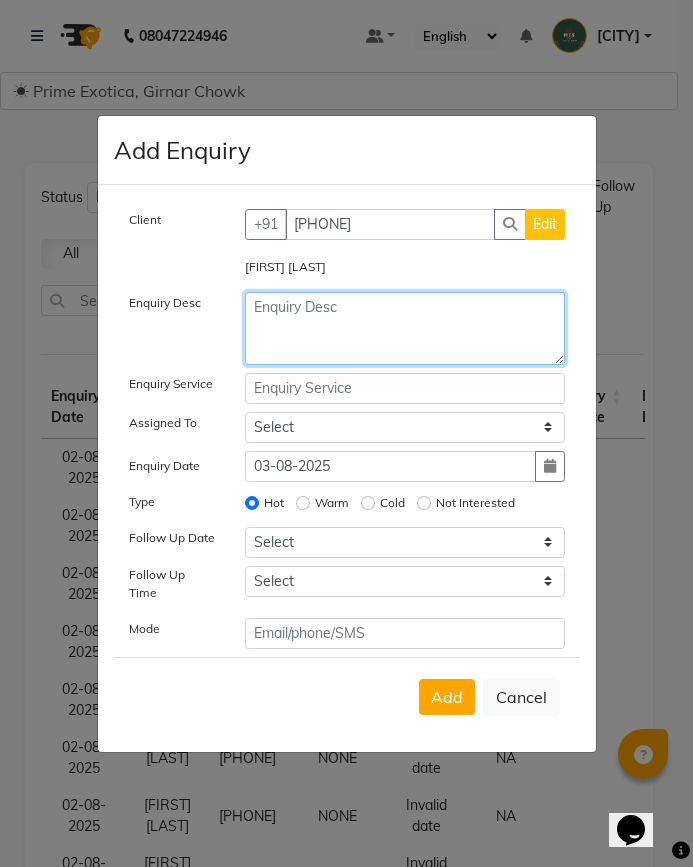click 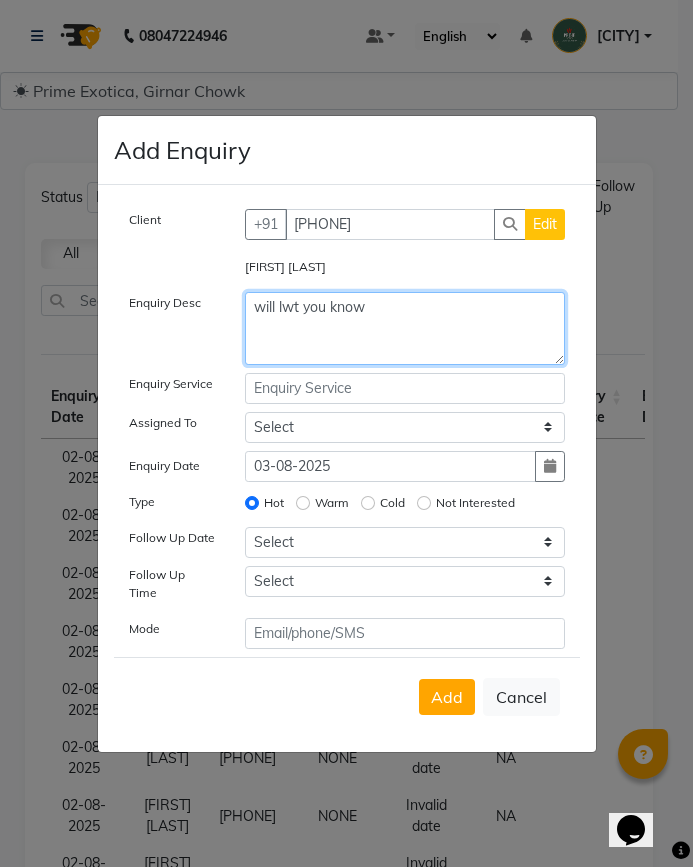 click on "will lwt you know" 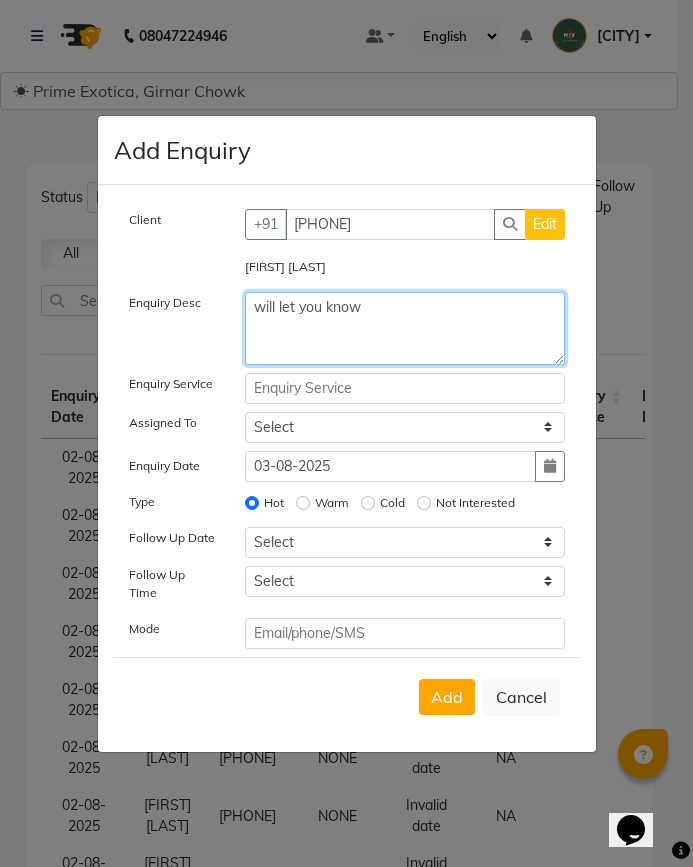type on "will let you know" 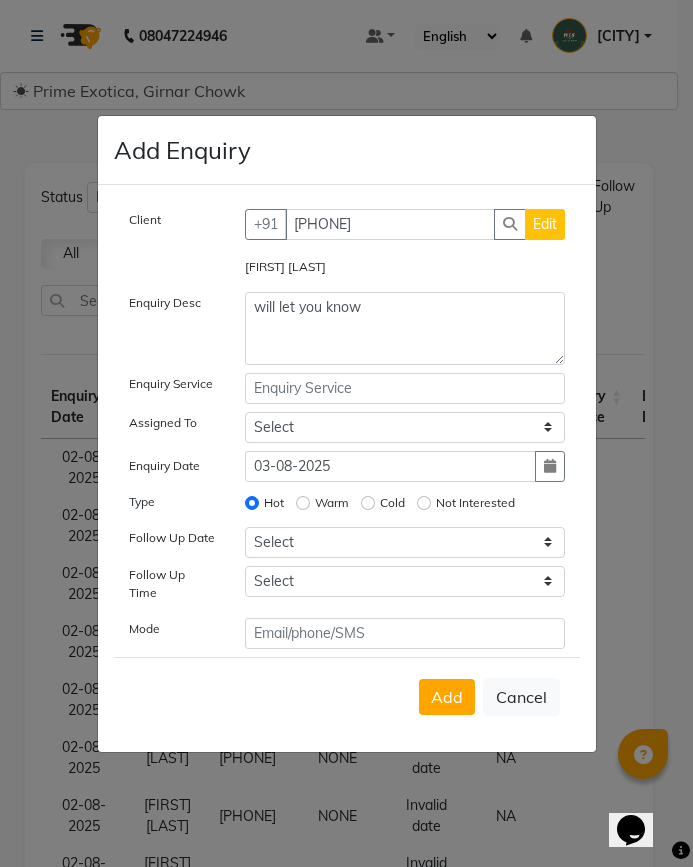 click on "Cold" 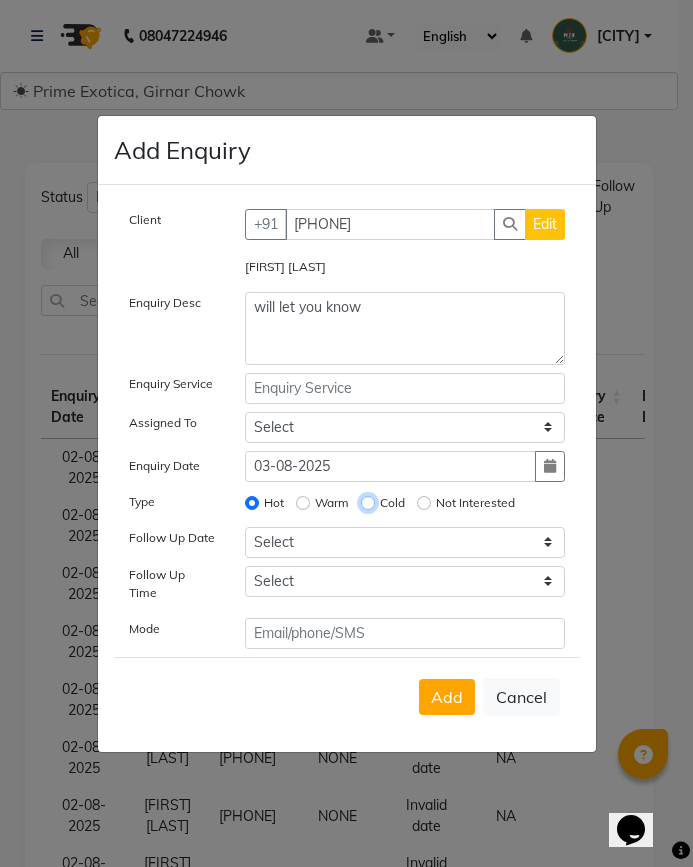 click on "Cold" at bounding box center (368, 503) 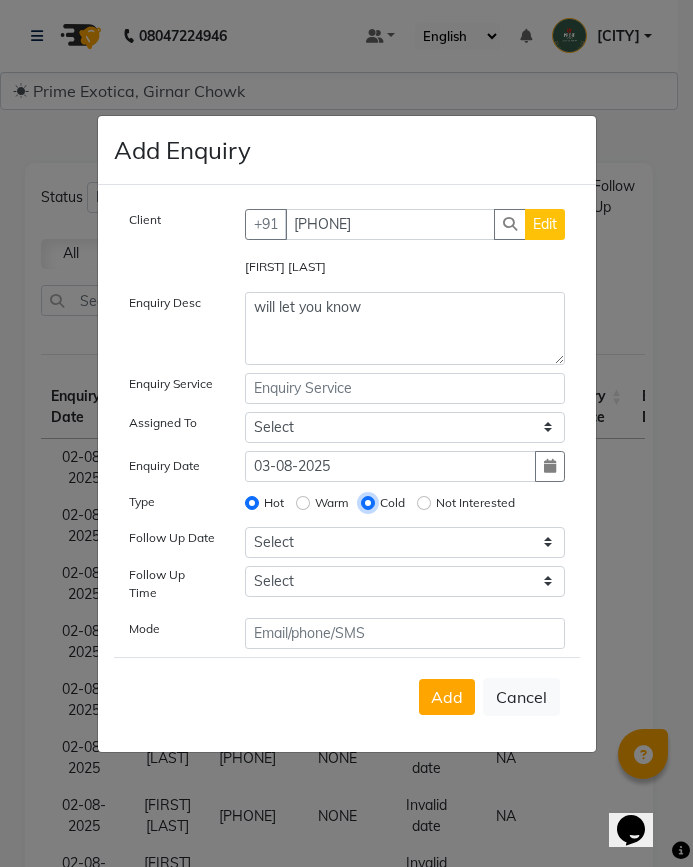 radio on "false" 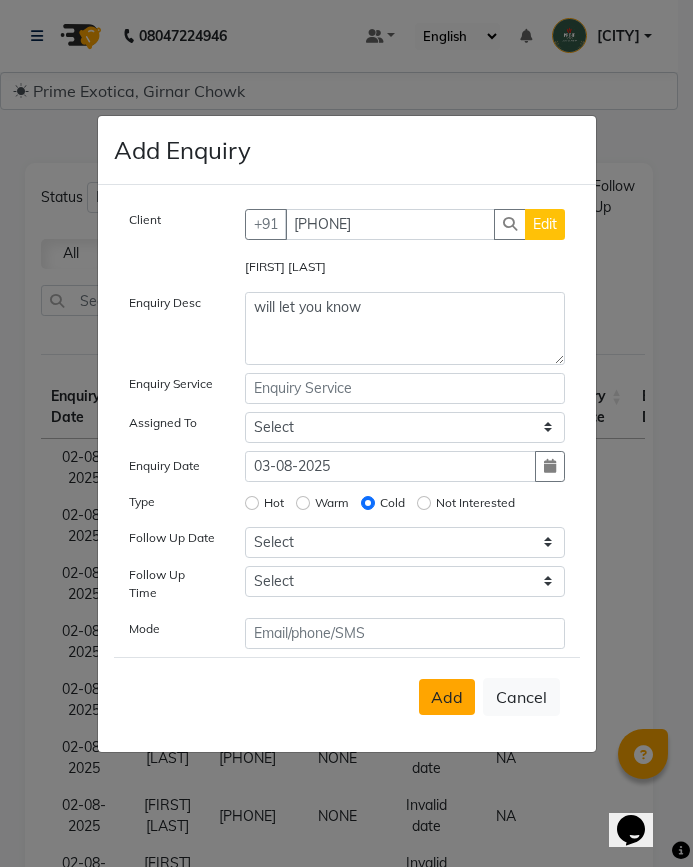 click on "Add" at bounding box center (447, 697) 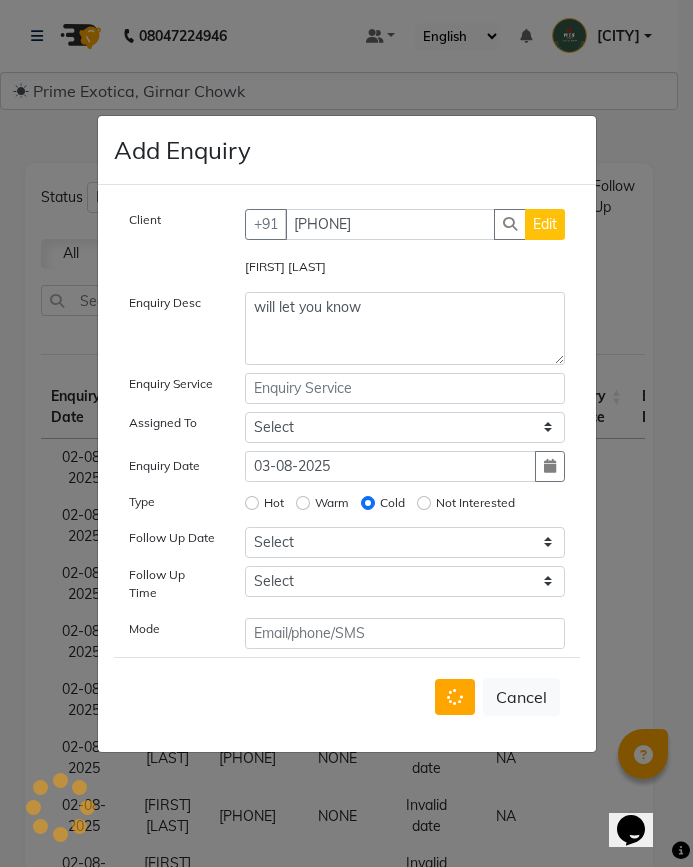 type 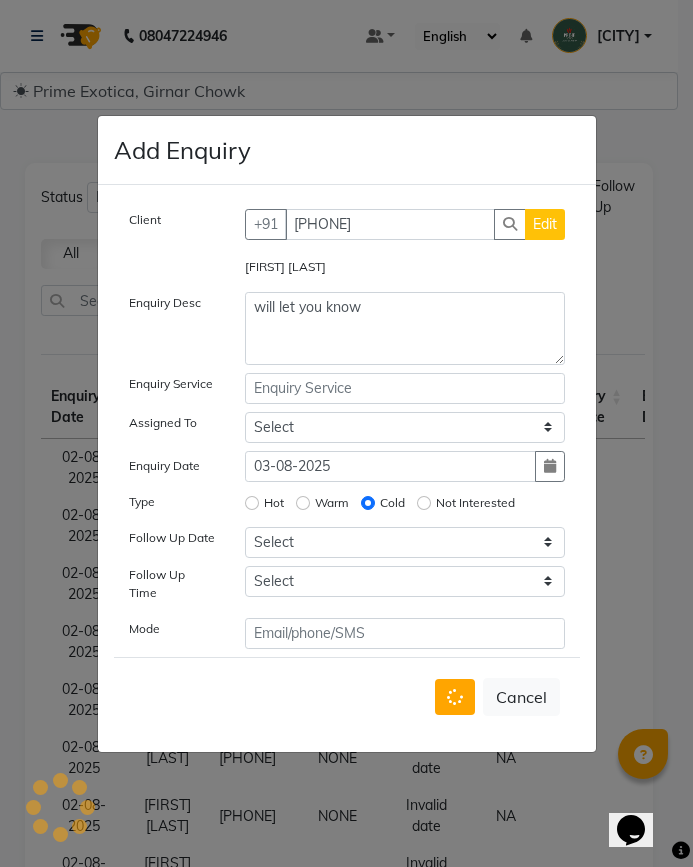 type 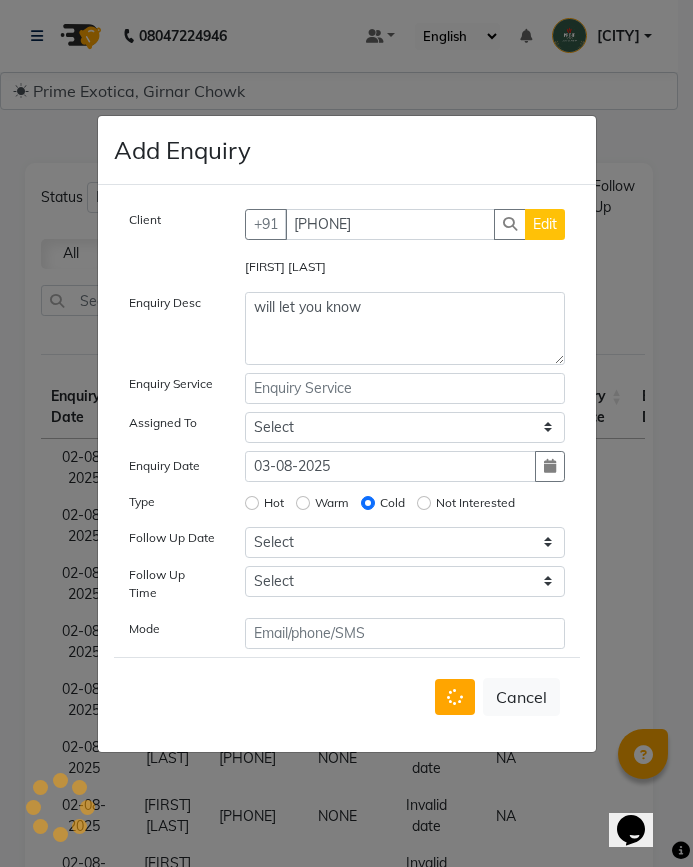 select 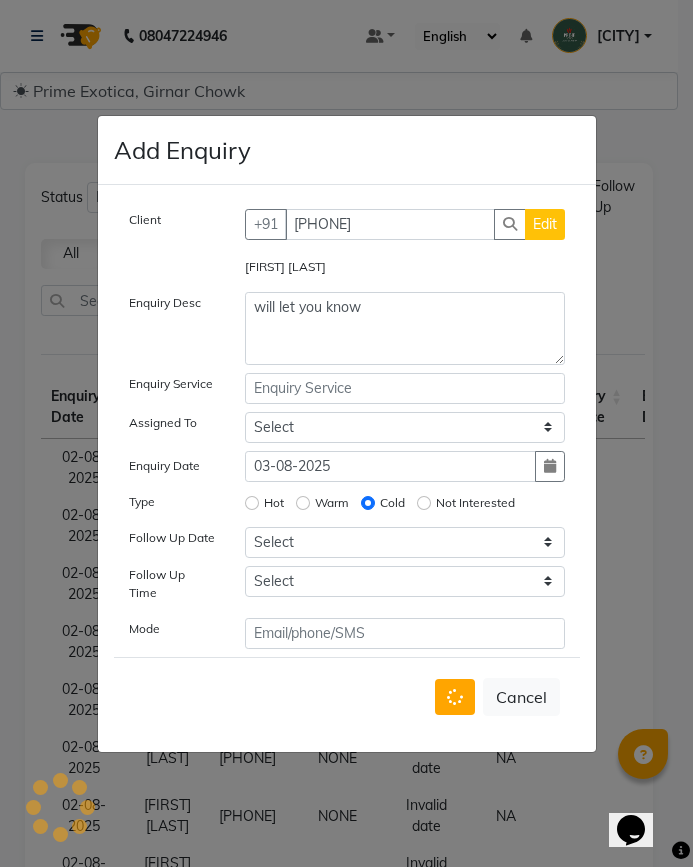 select 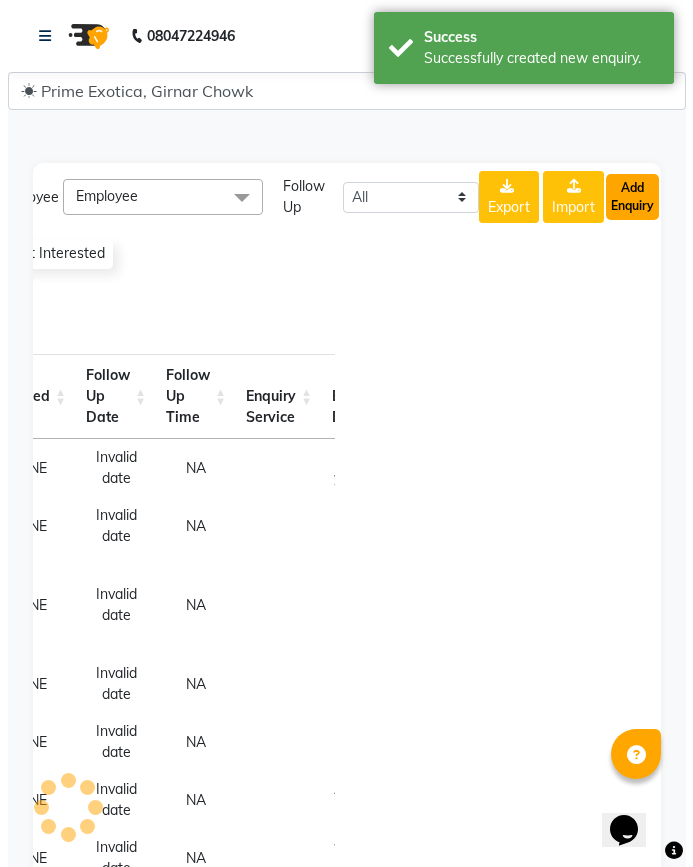 scroll, scrollTop: 0, scrollLeft: 305, axis: horizontal 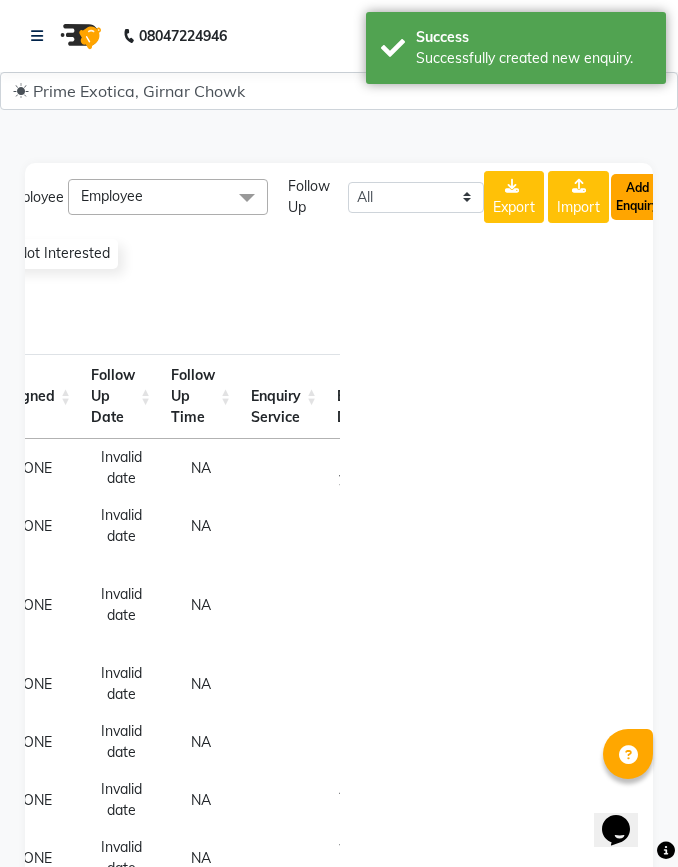click on "Add Enquiry" 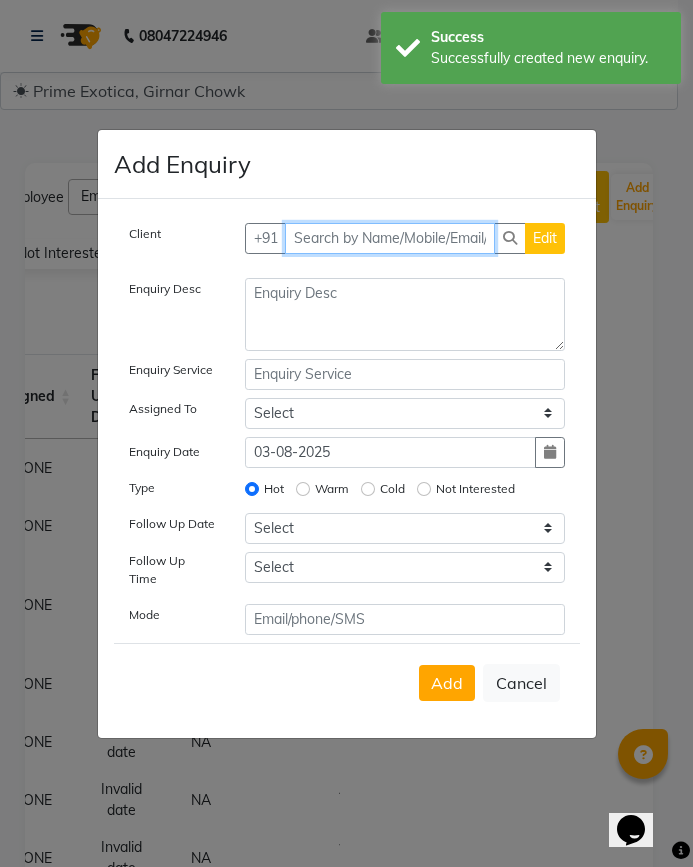 click at bounding box center [390, 238] 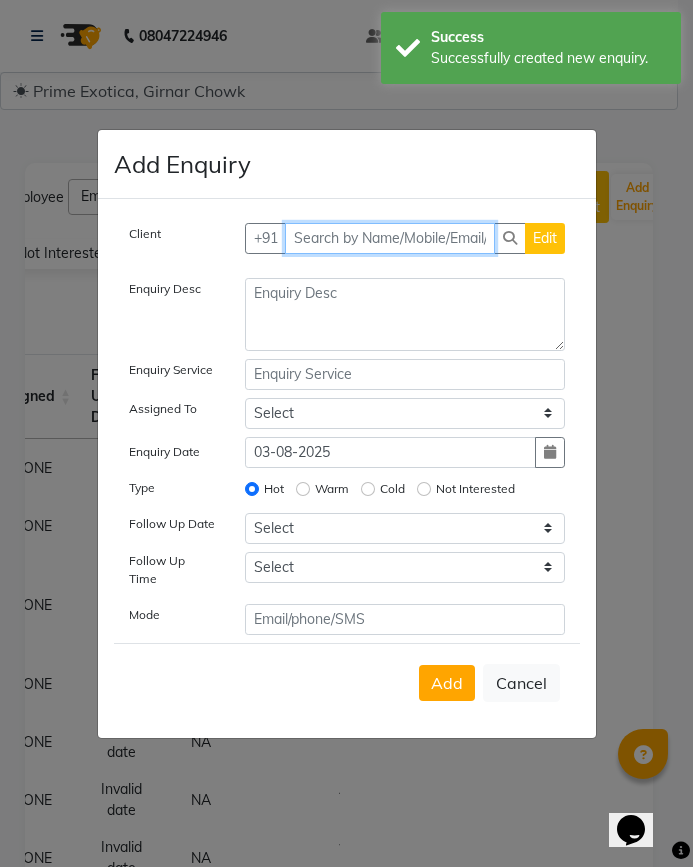 click at bounding box center (390, 238) 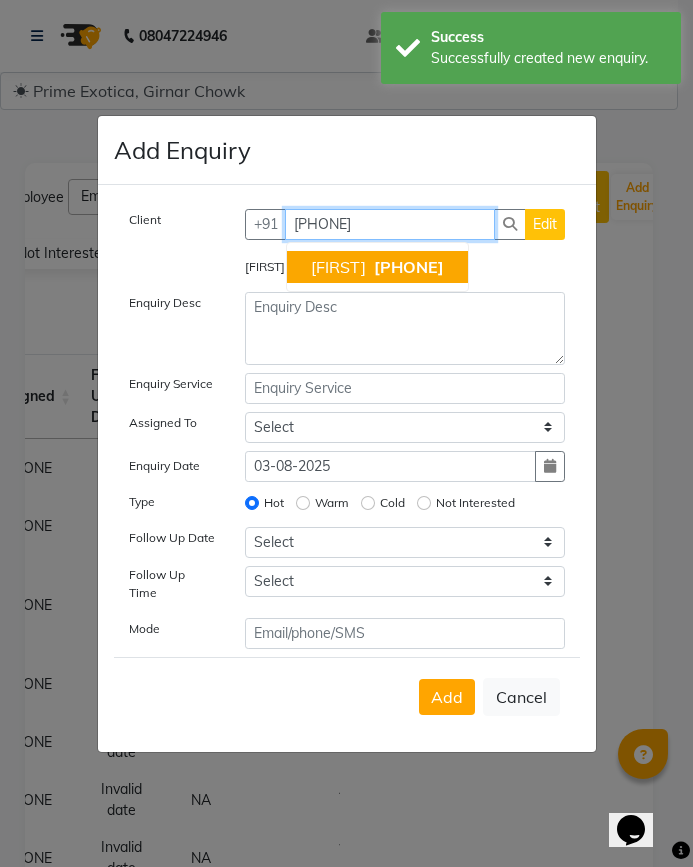 click on "grishme" at bounding box center (338, 267) 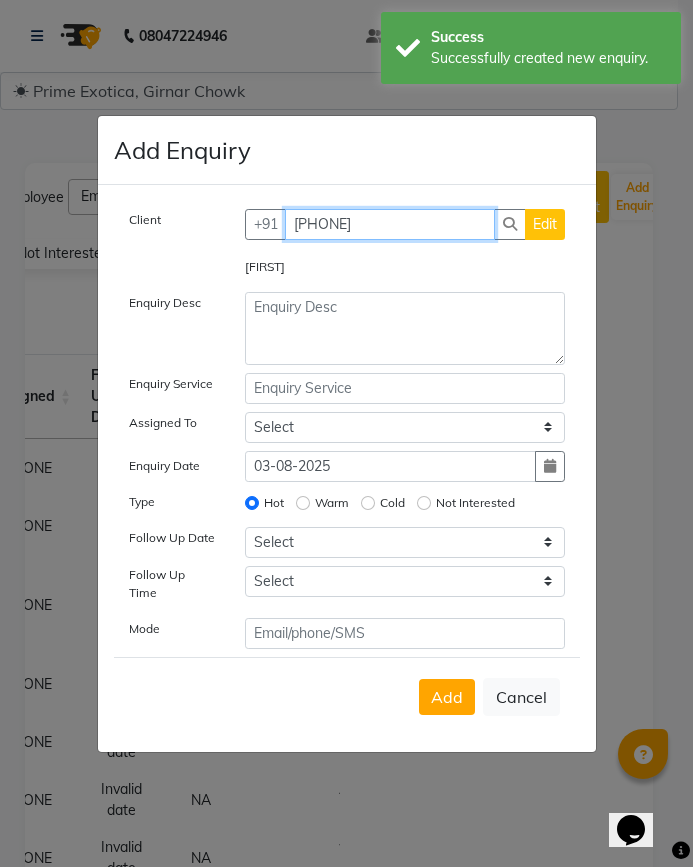 type on "8890138123" 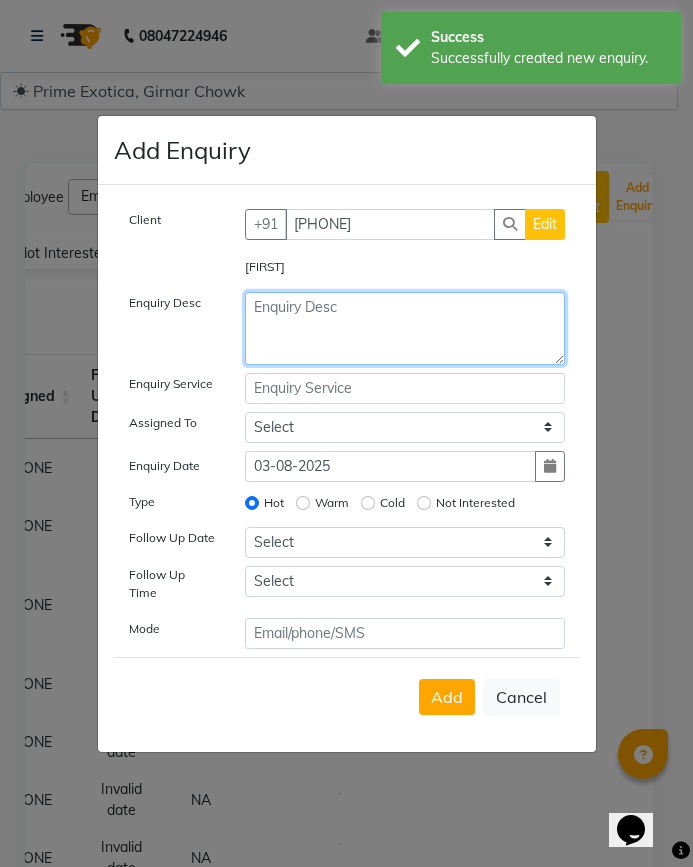 click 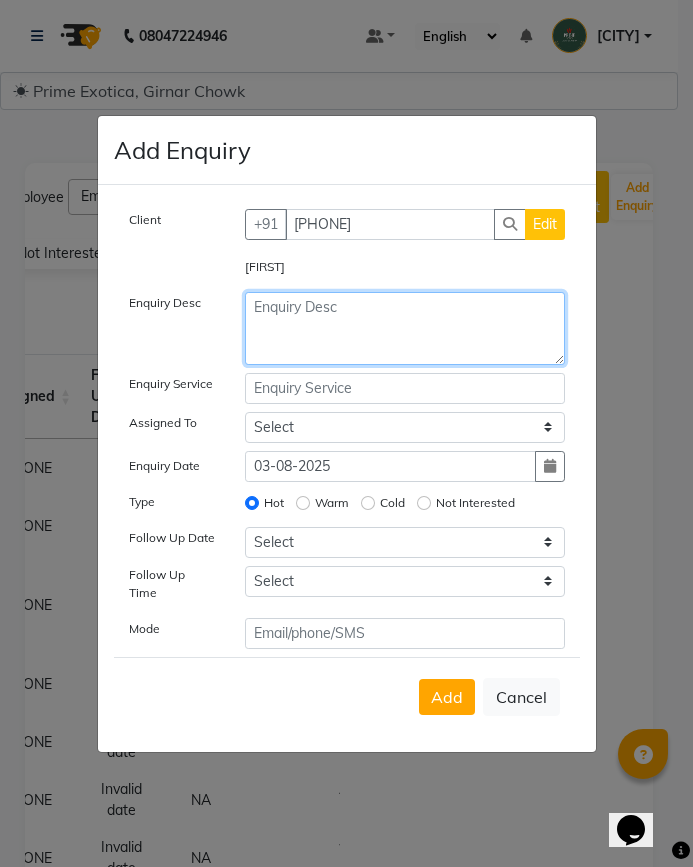 type on "n" 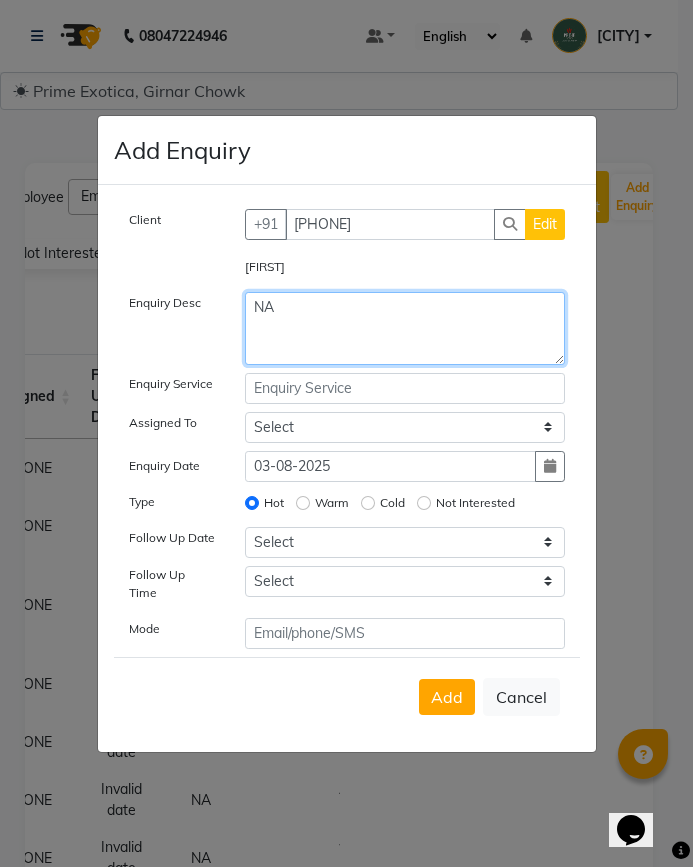 type on "NA" 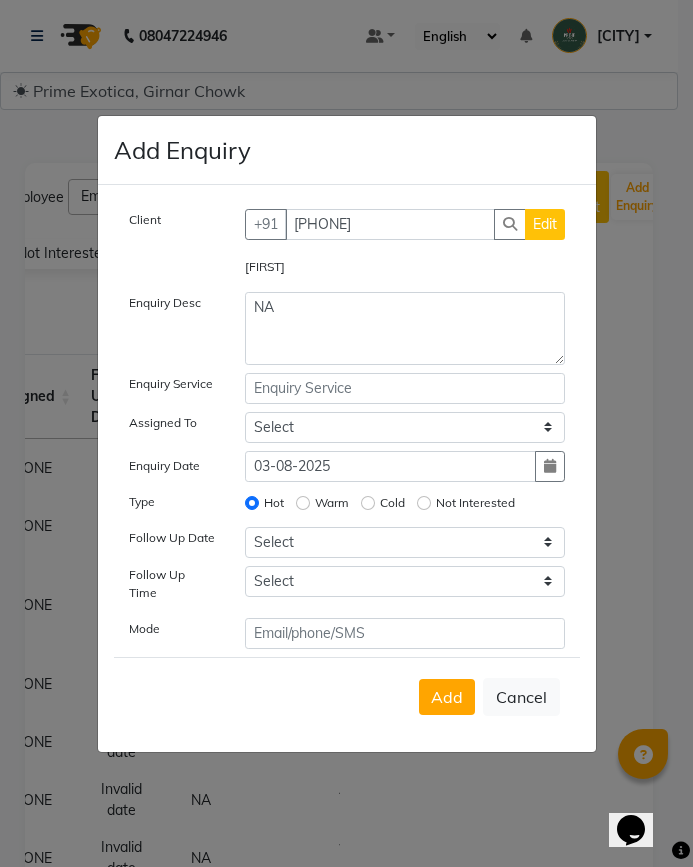 click on "Not Interested" 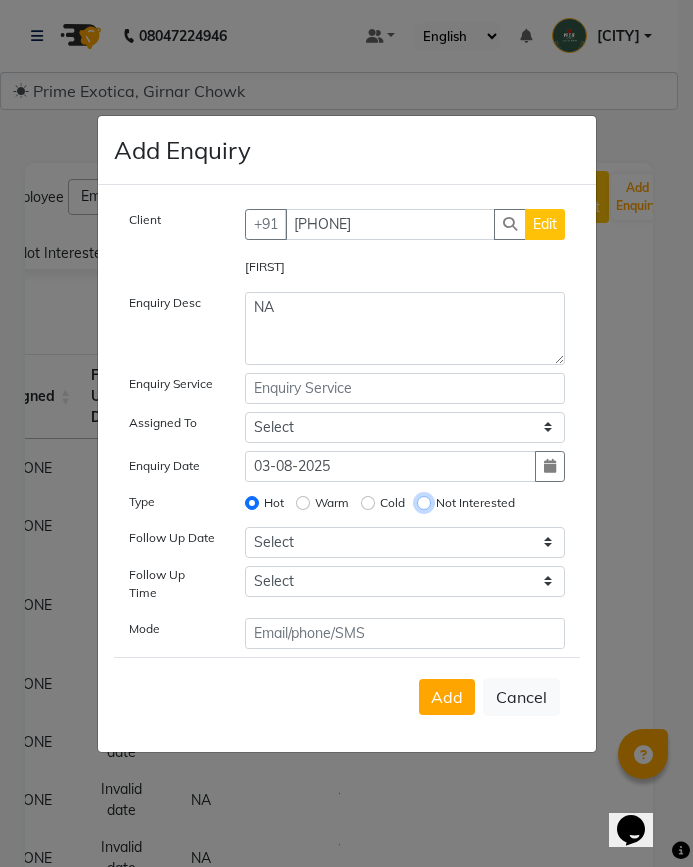 click on "Not Interested" at bounding box center (424, 503) 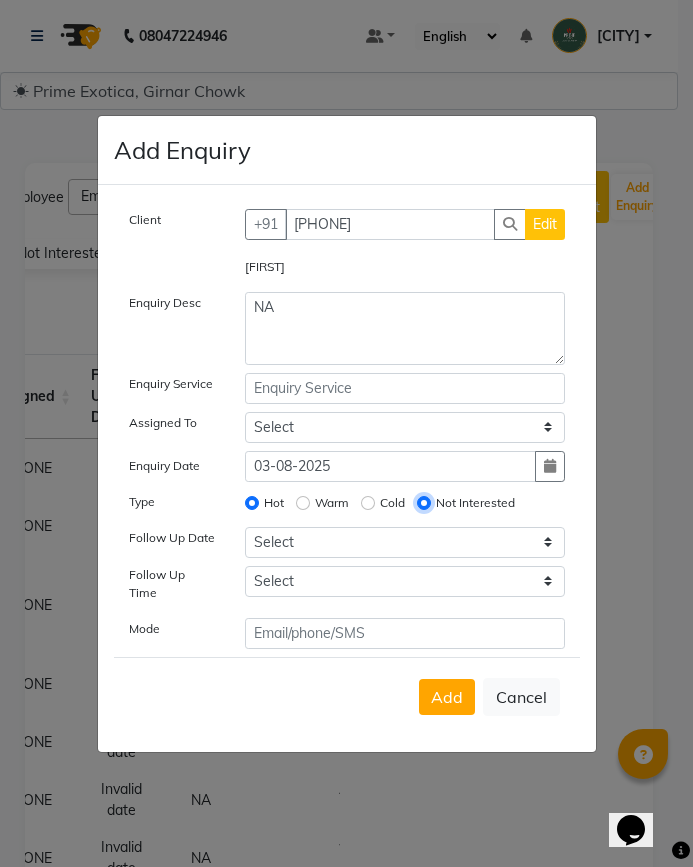 radio on "false" 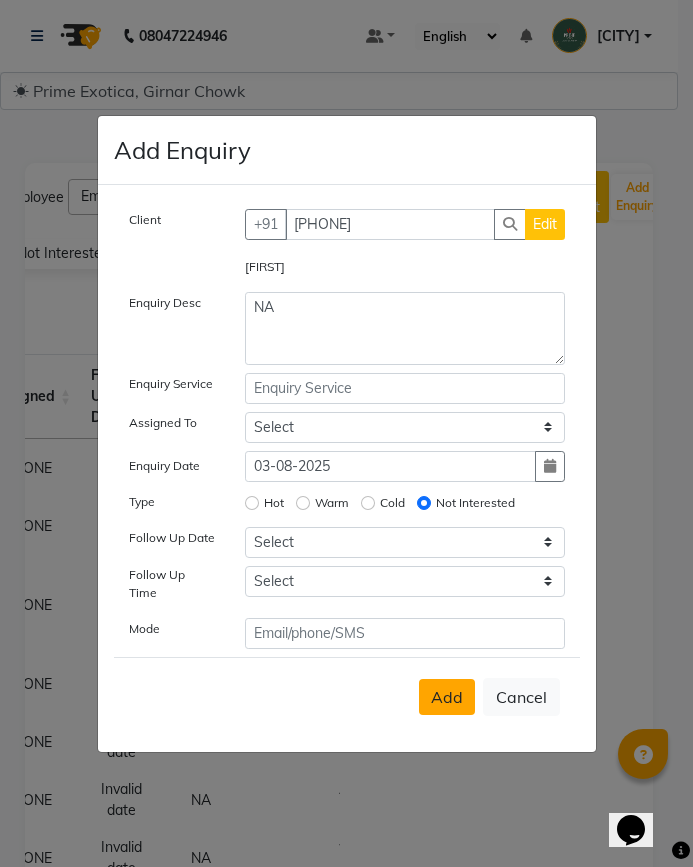 click on "Add" at bounding box center (447, 697) 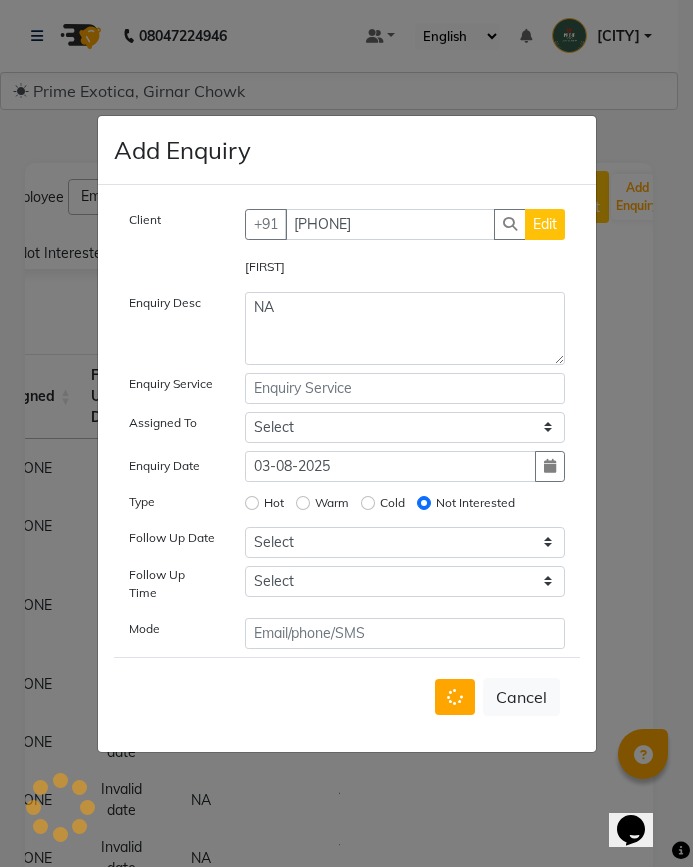 type 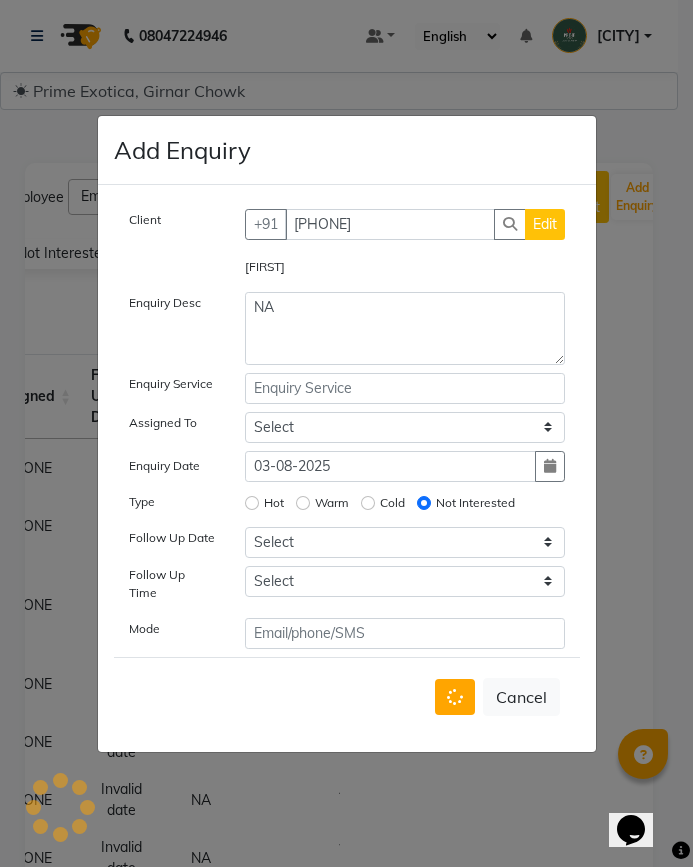 type 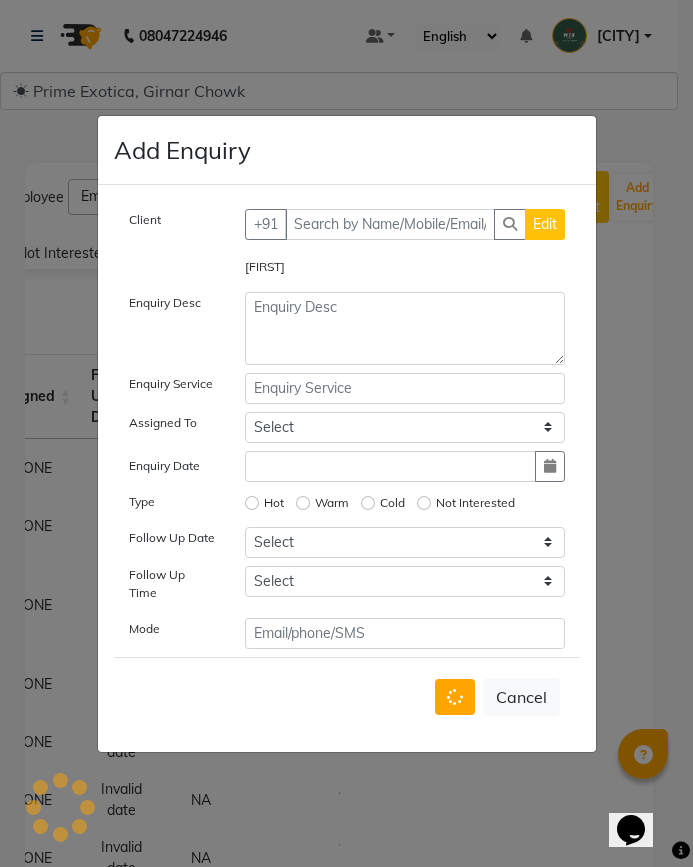select 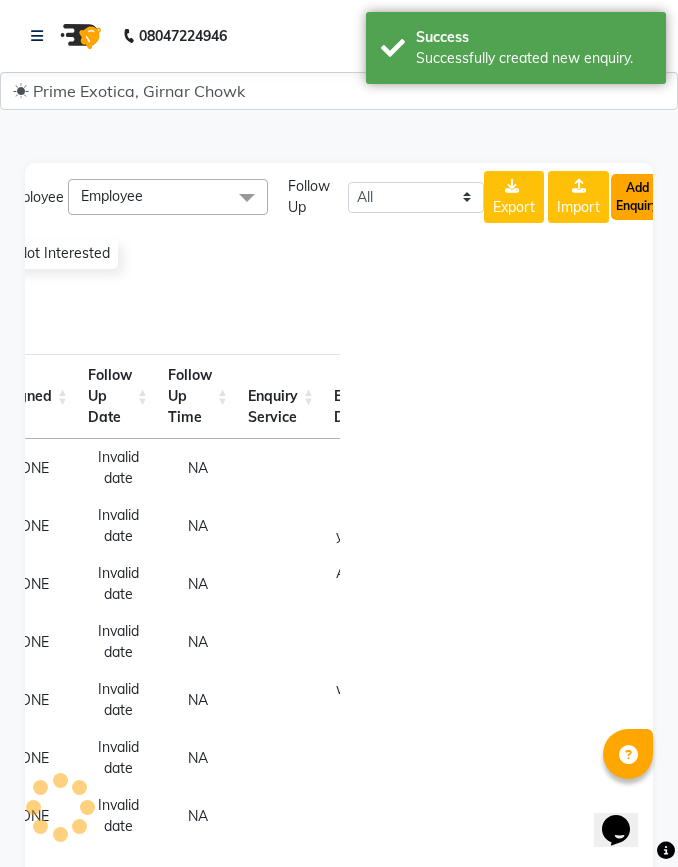 click on "Add Enquiry" 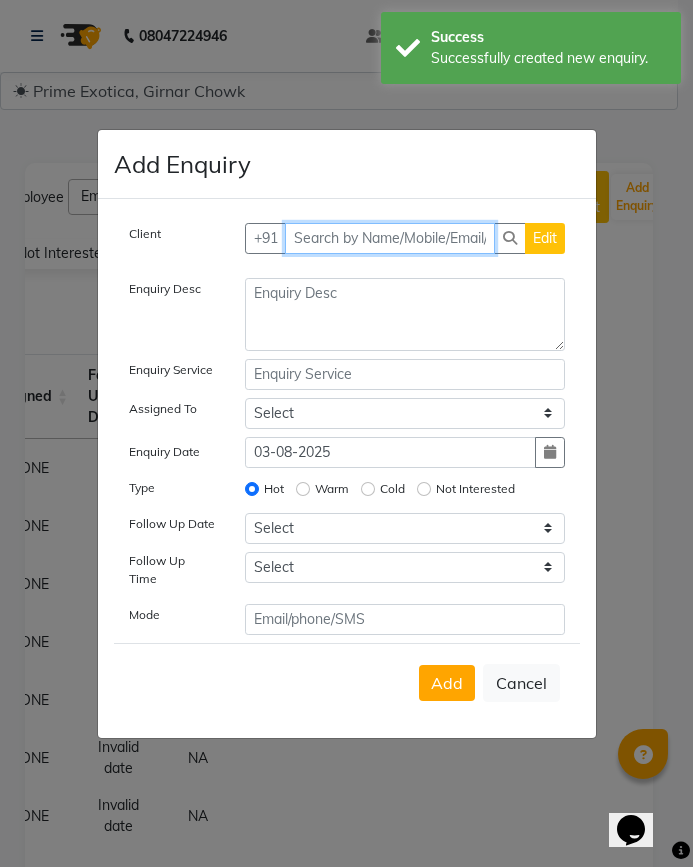 click at bounding box center (390, 238) 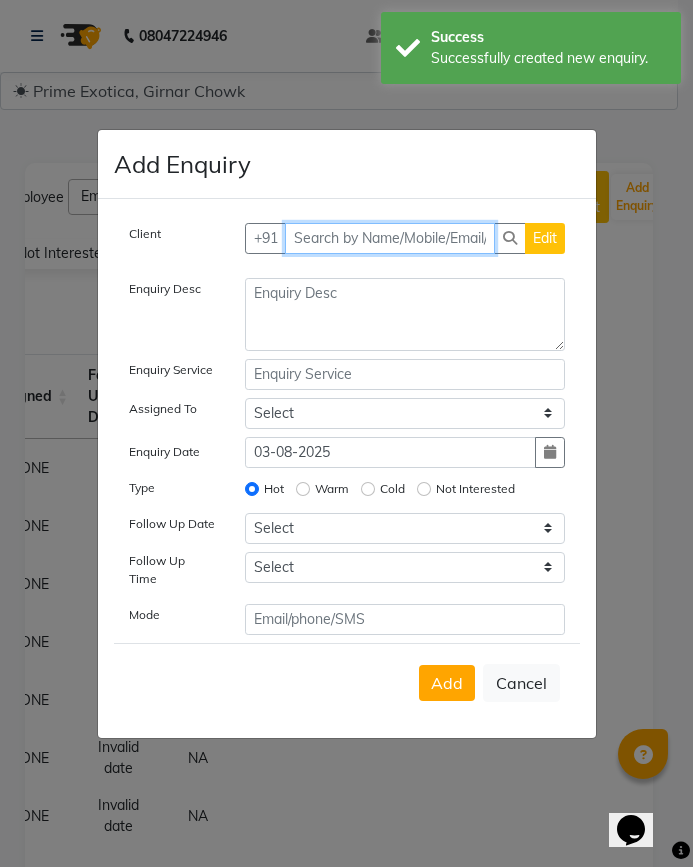 paste on "8552099733" 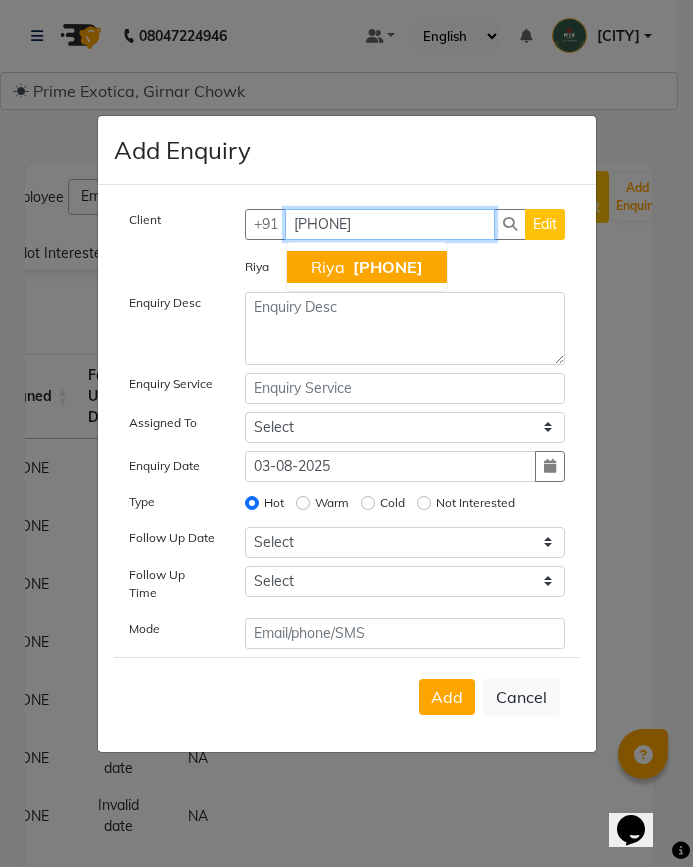 click on "8552099733" at bounding box center [388, 267] 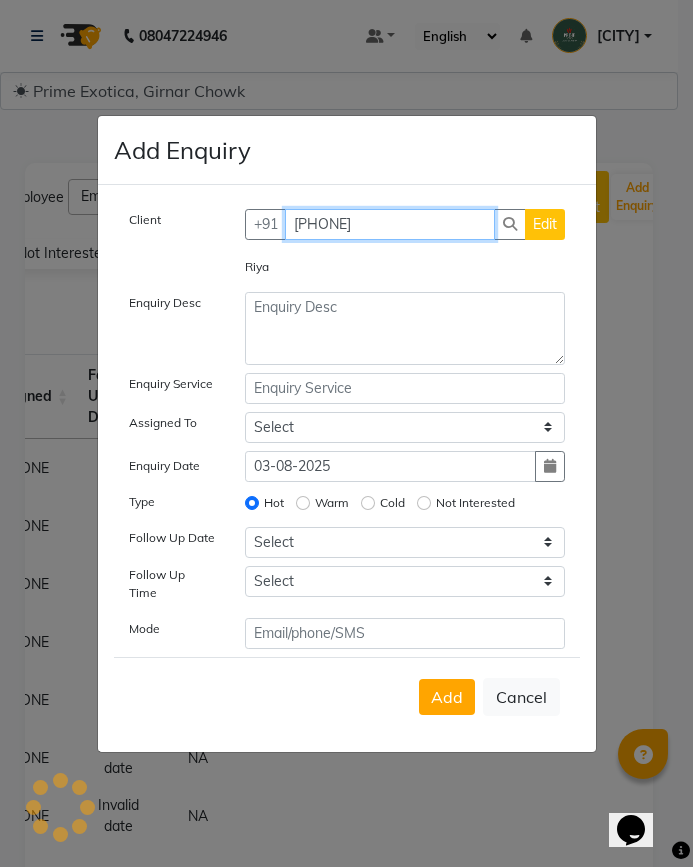 type on "8552099733" 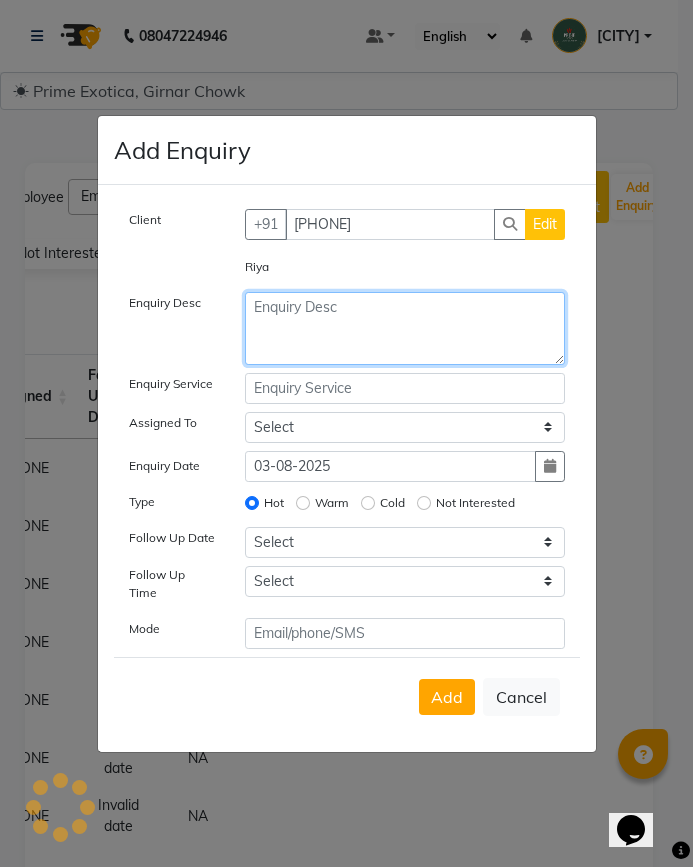 click 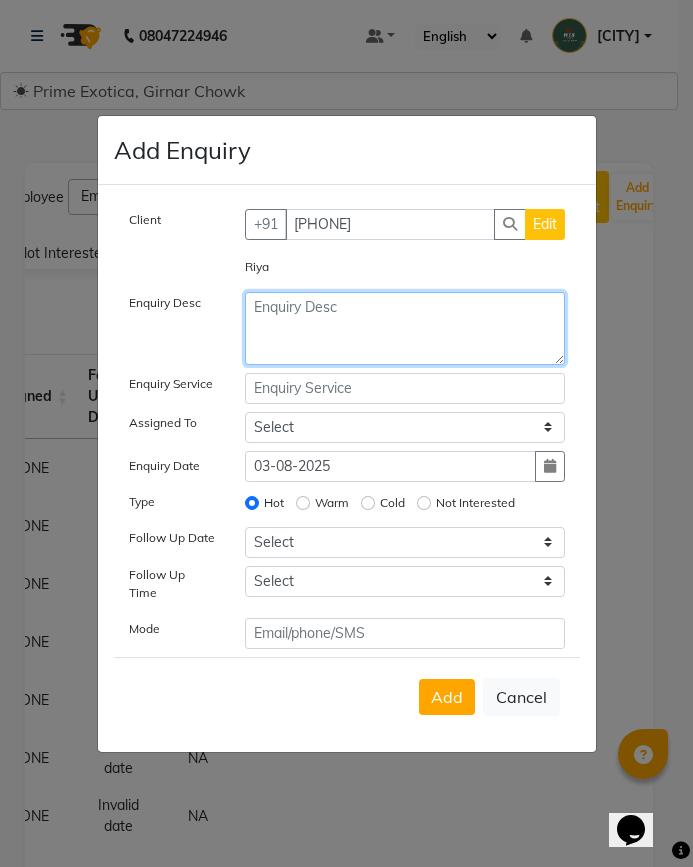 click 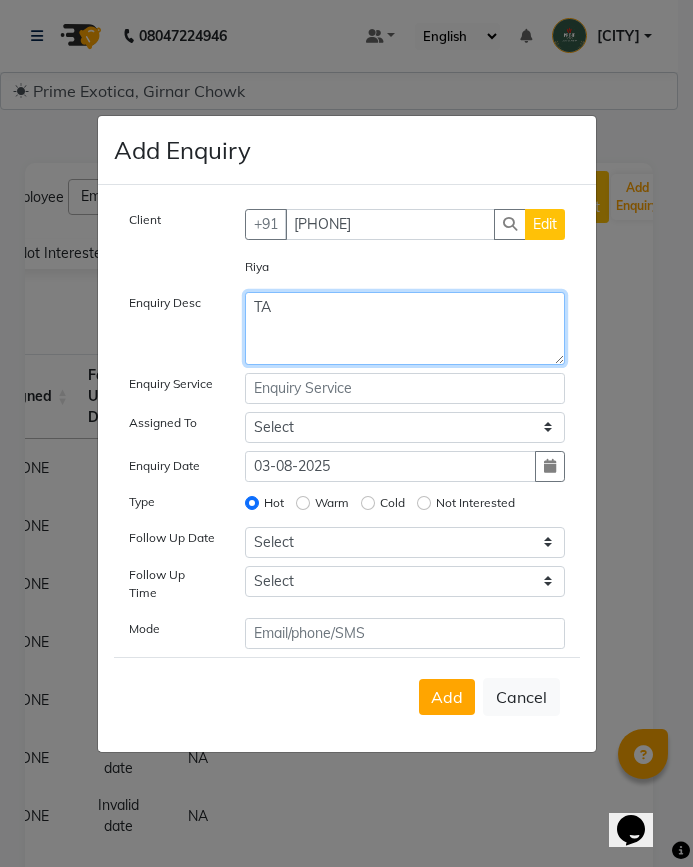 type on "T" 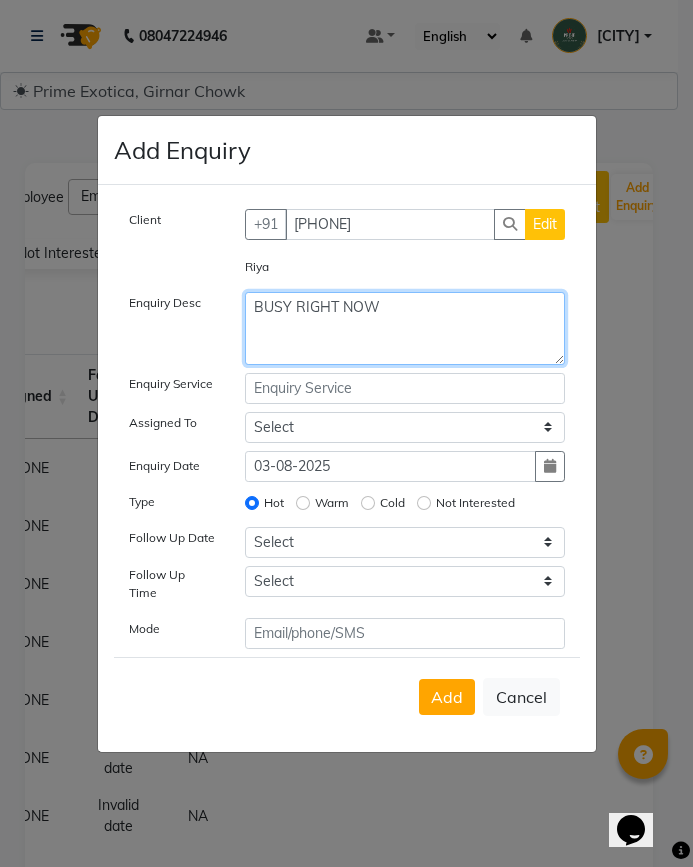type on "BUSY RIGHT NOW" 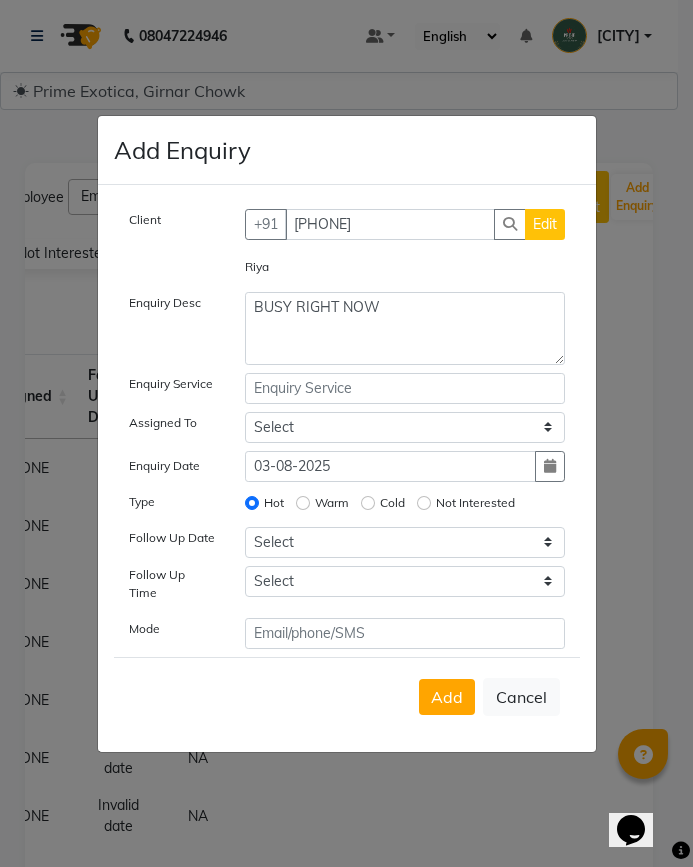 click on "Not Interested" 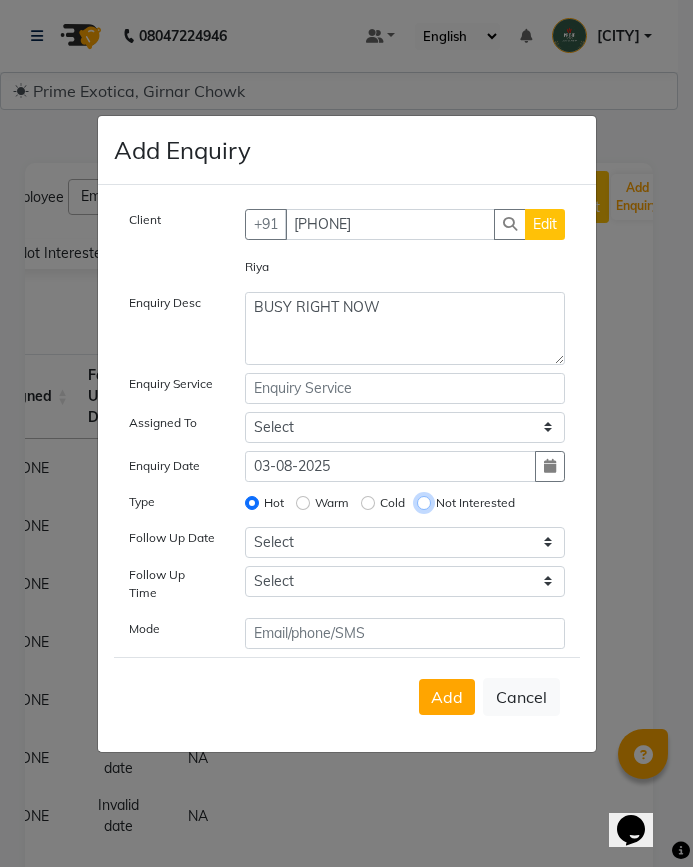 click on "Not Interested" at bounding box center (424, 503) 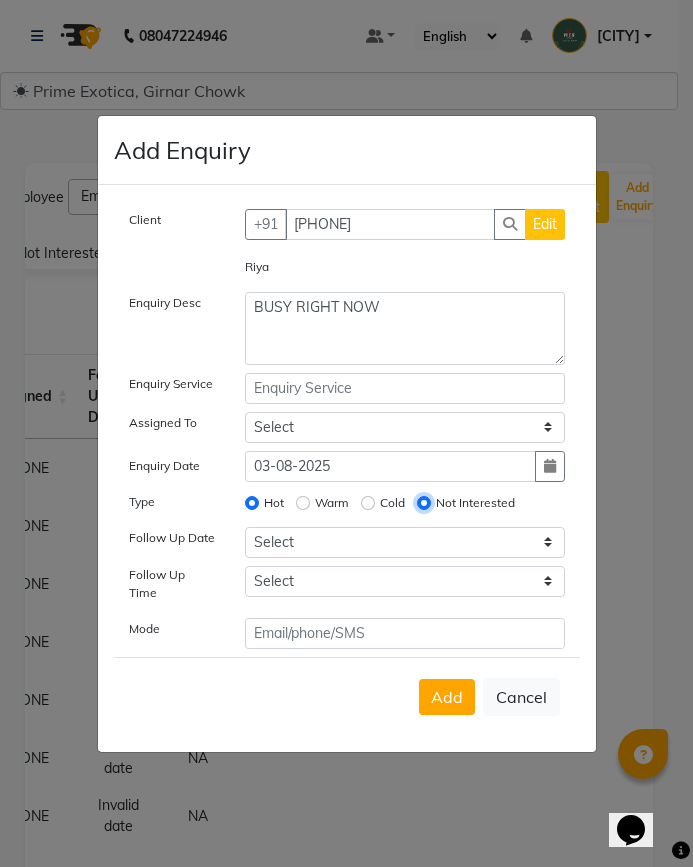 radio on "false" 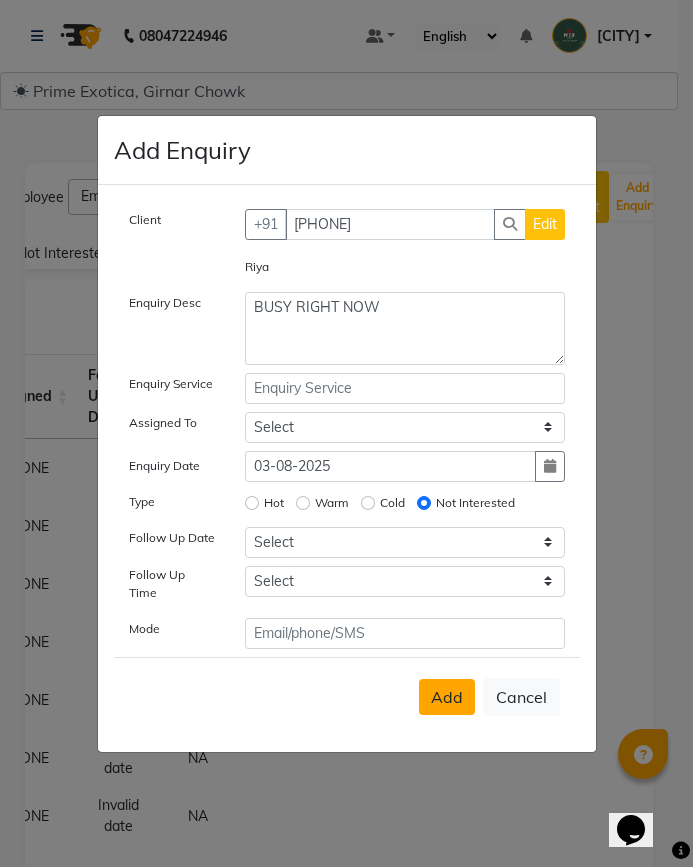 click on "Add" at bounding box center (447, 697) 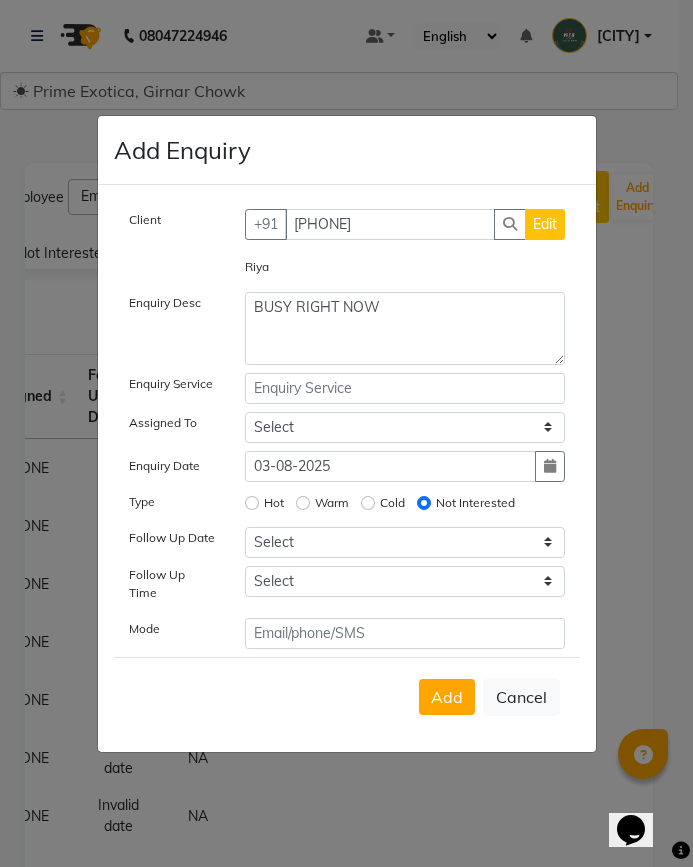 type 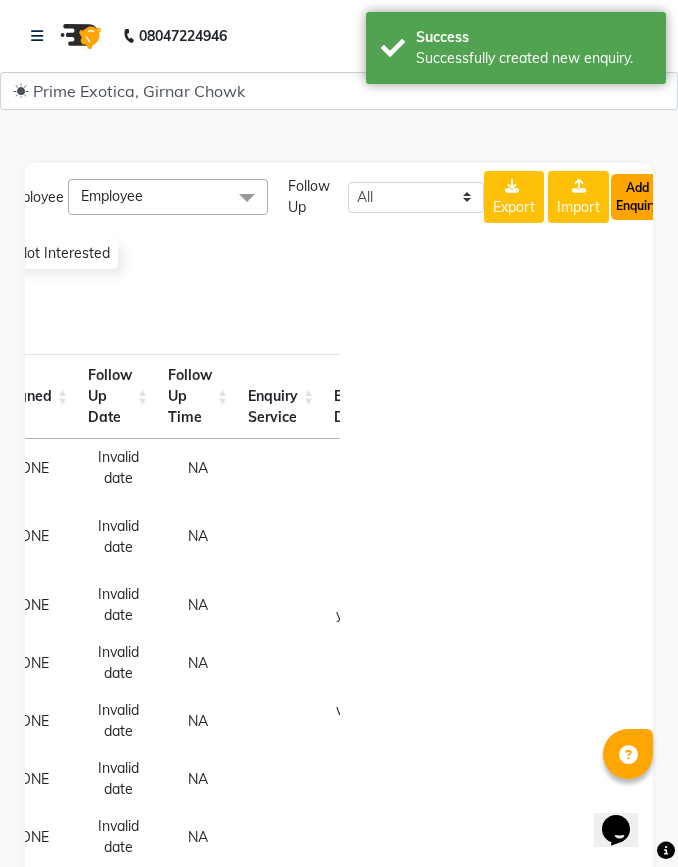 click on "Add Enquiry" 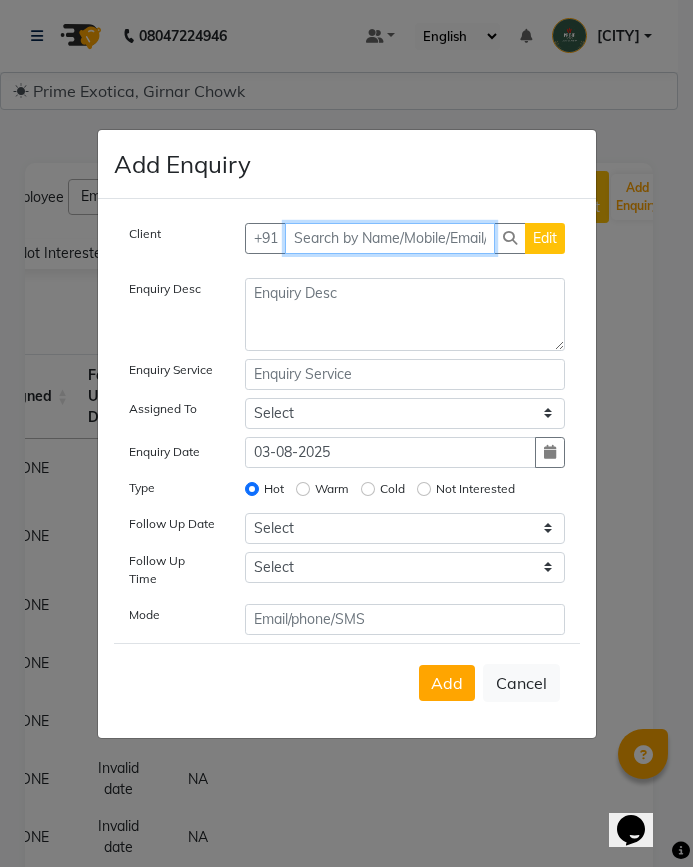 click at bounding box center [390, 238] 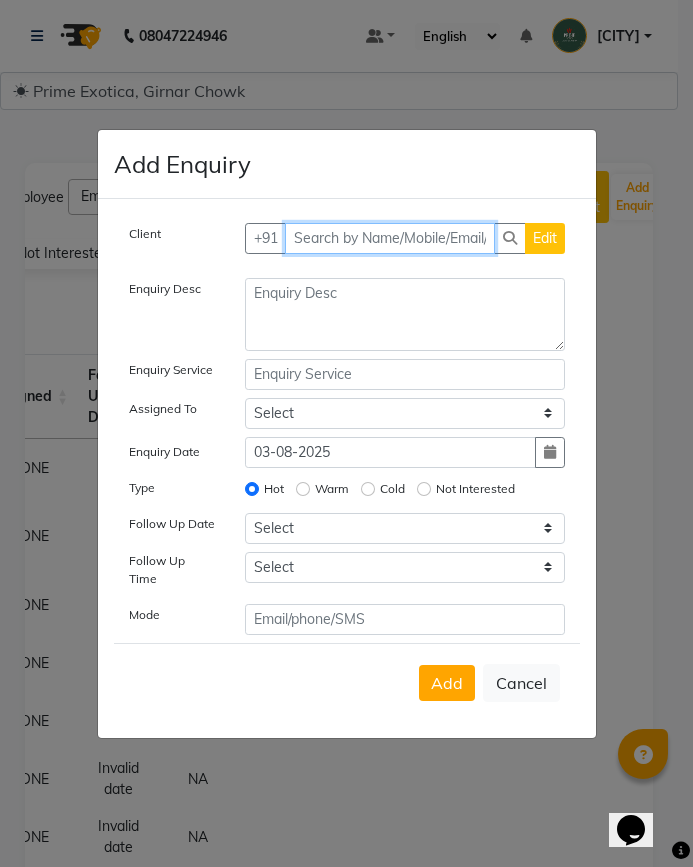 paste on "9284189715" 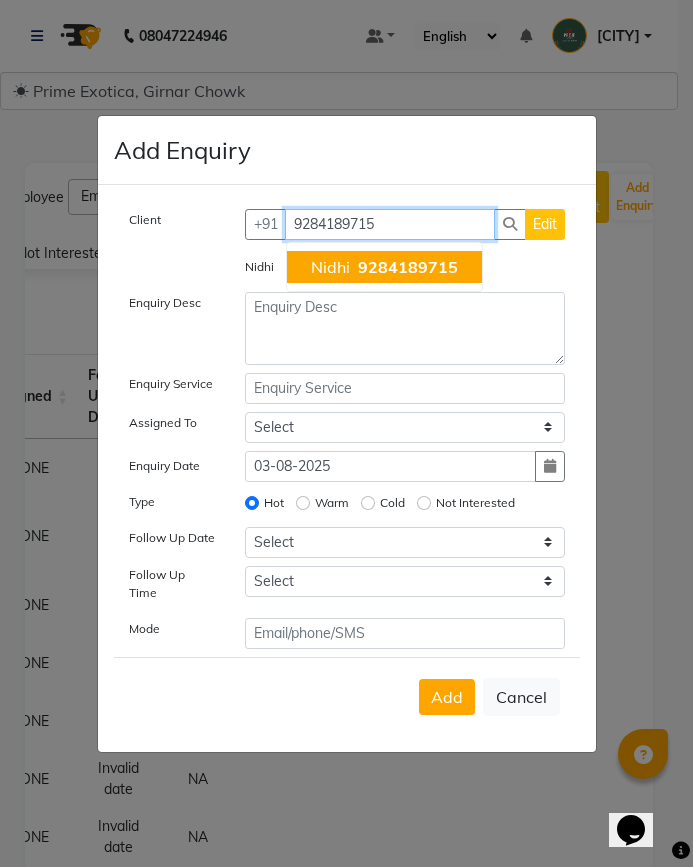 type on "9284189715" 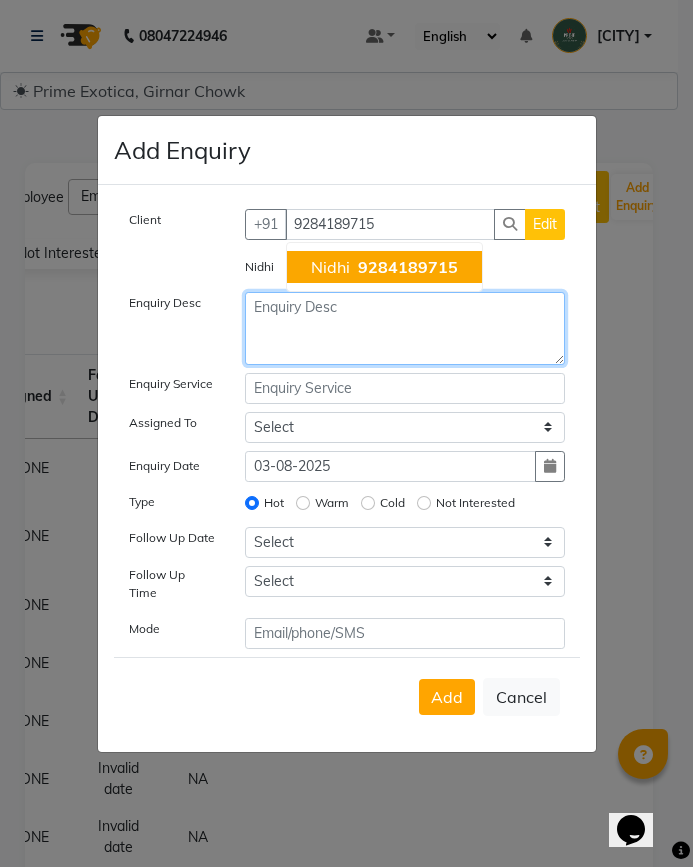 click 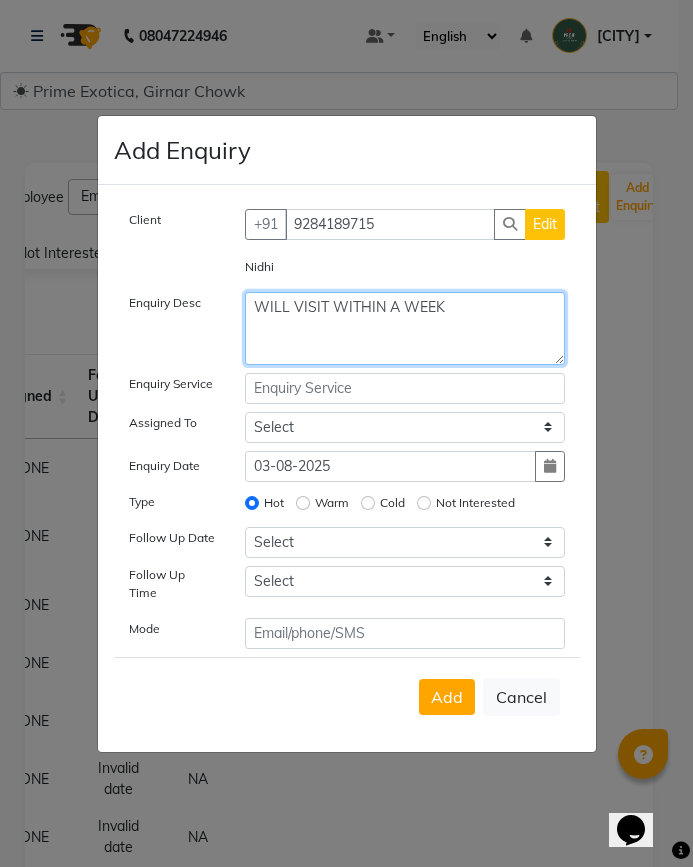 type on "WILL VISIT WITHIN A WEEK" 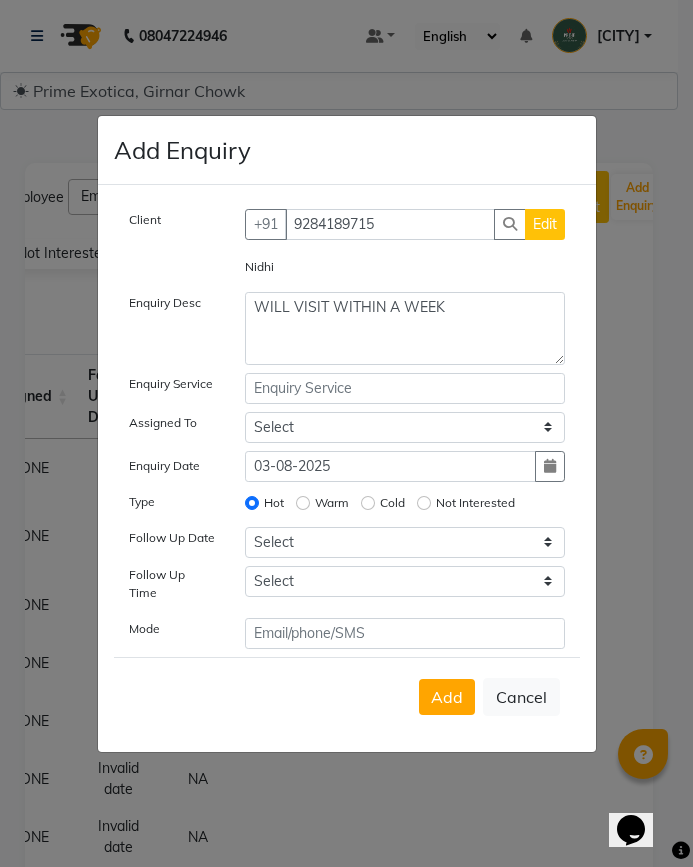 click on "Not Interested" 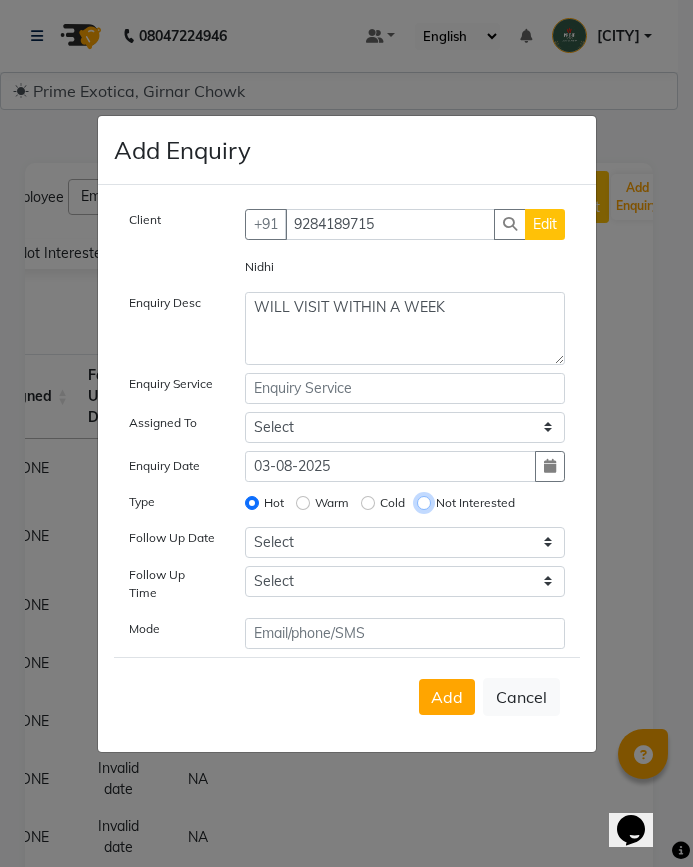click on "Not Interested" at bounding box center [424, 503] 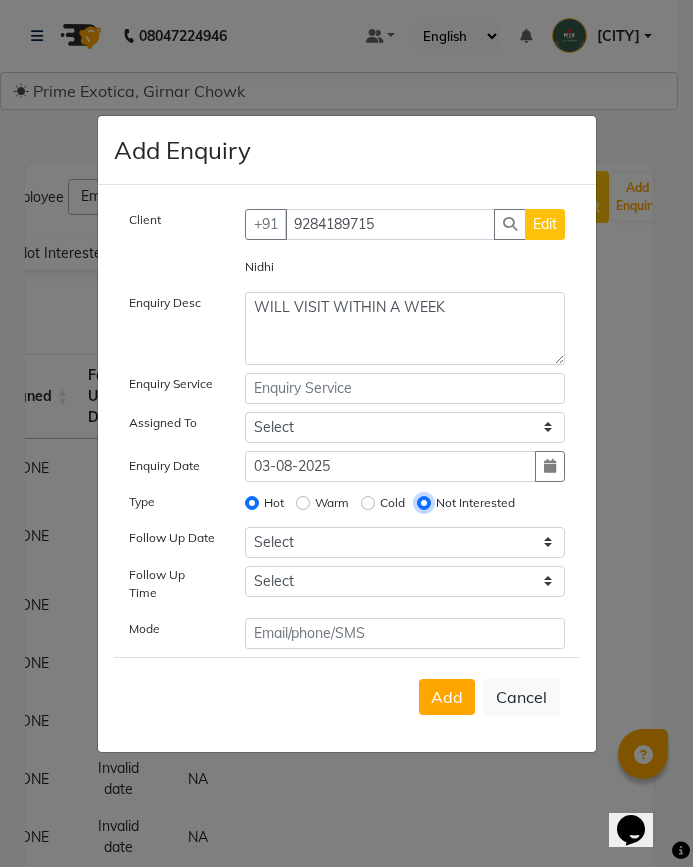 radio on "false" 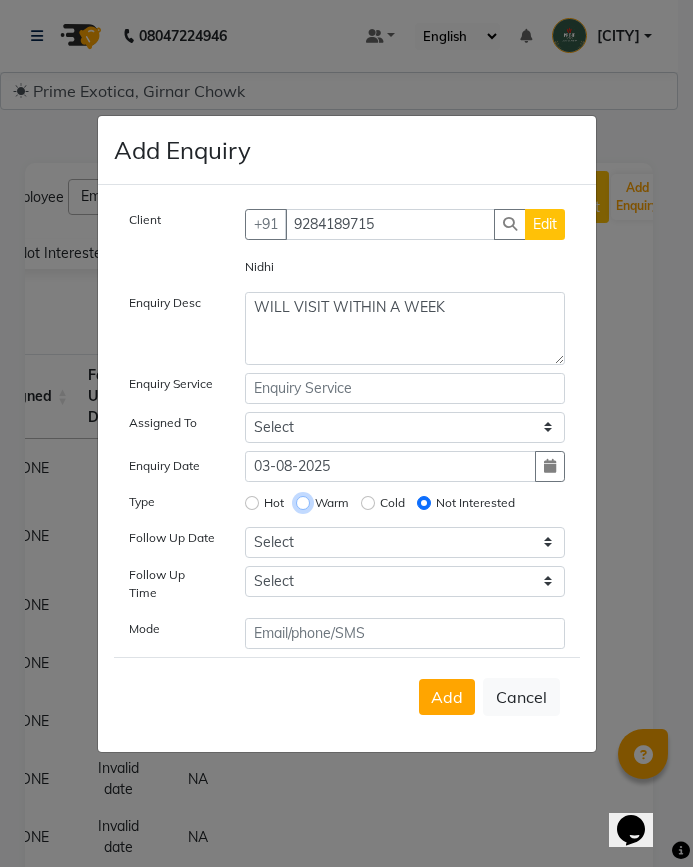 click on "Warm" at bounding box center [303, 503] 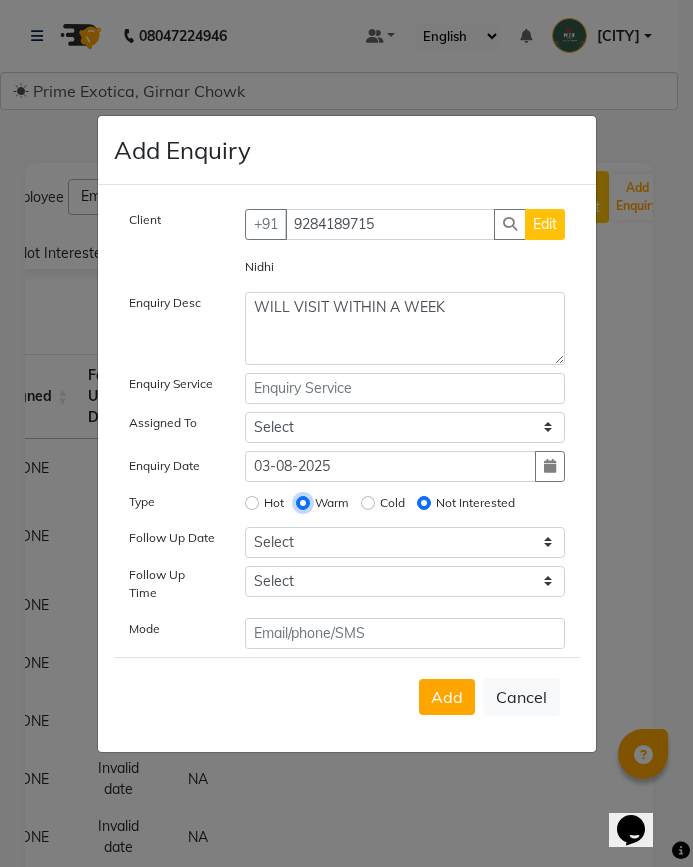radio on "false" 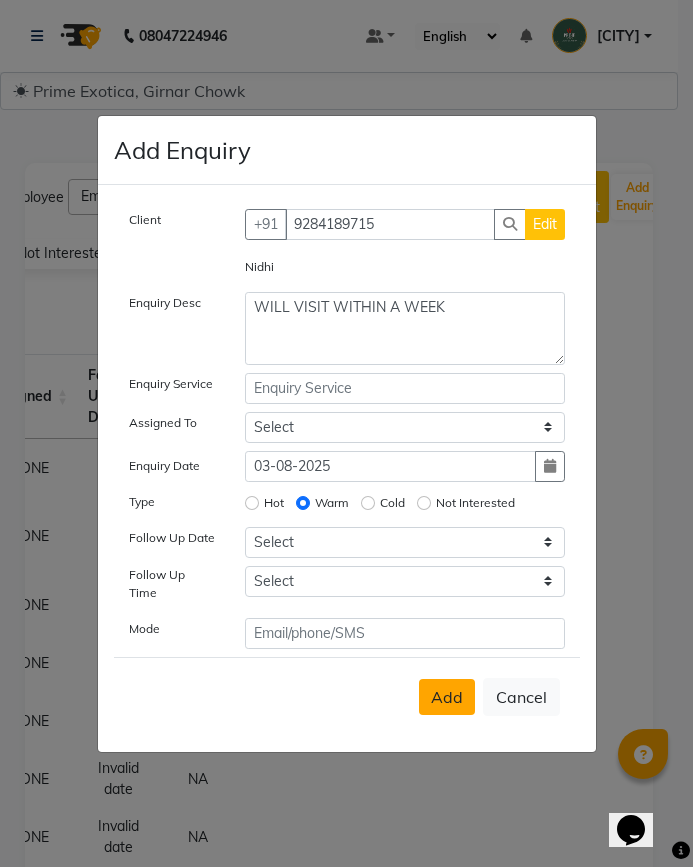 click on "Add" at bounding box center (447, 697) 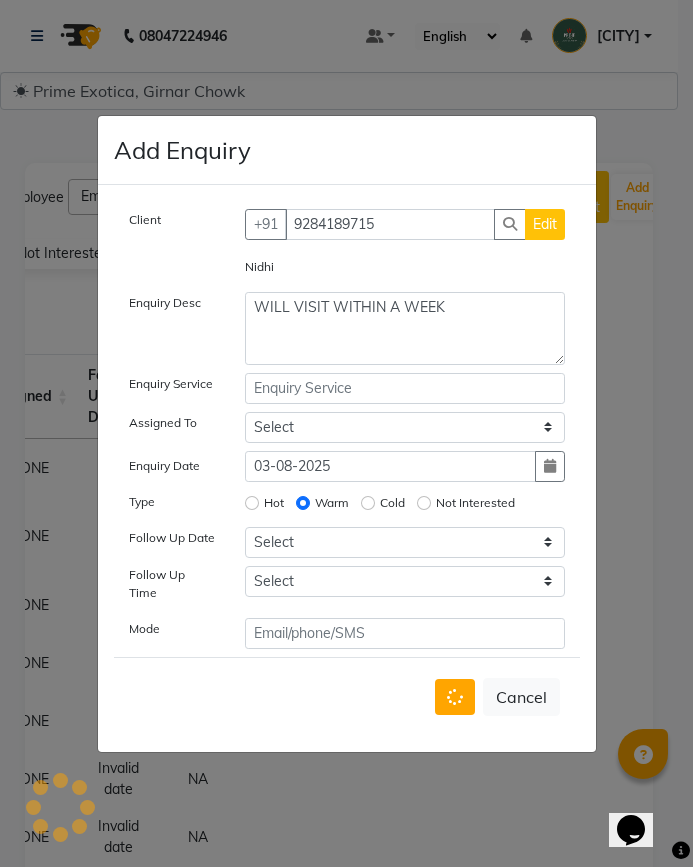 type 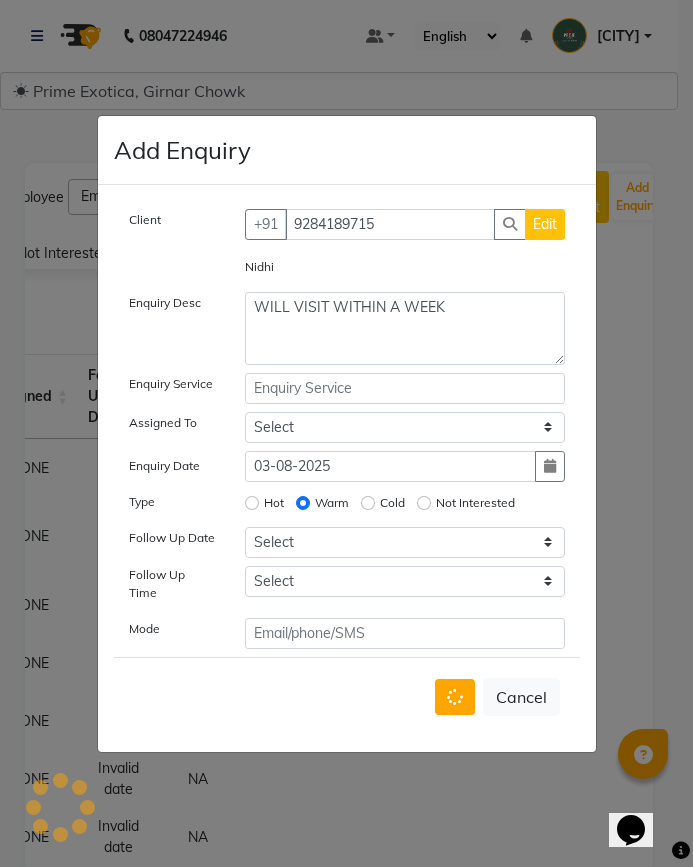 type 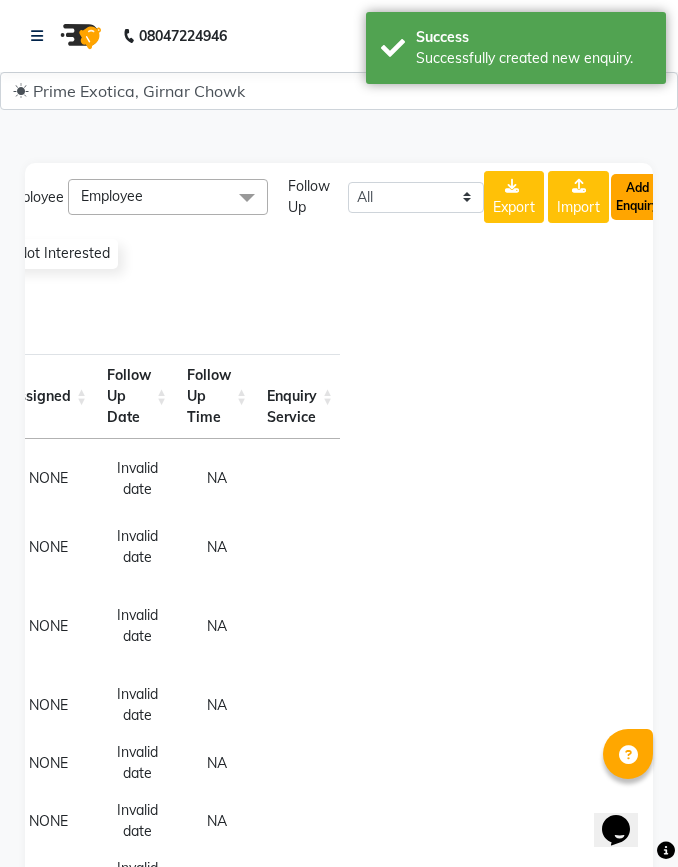 click on "Add Enquiry" 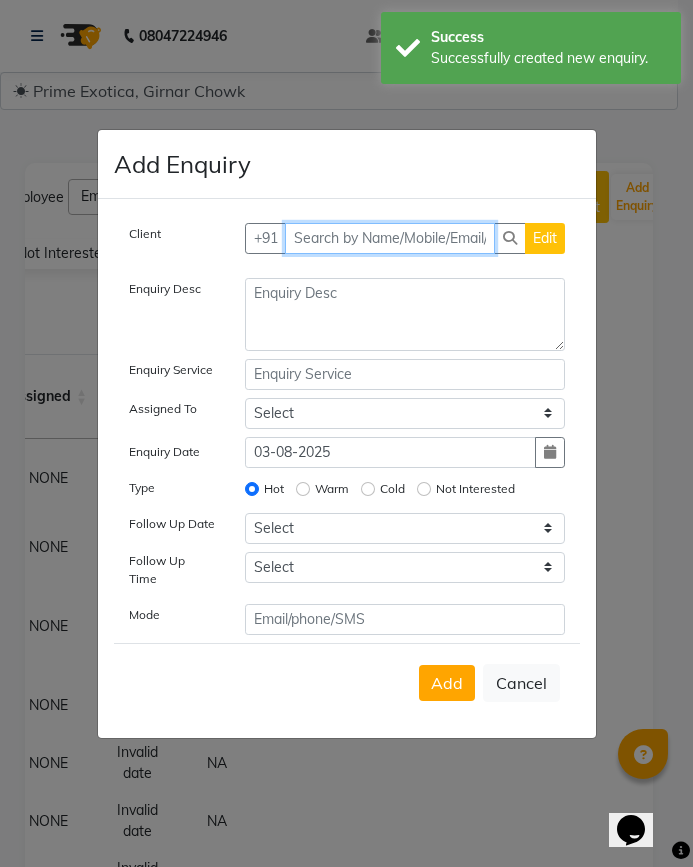 click at bounding box center [390, 238] 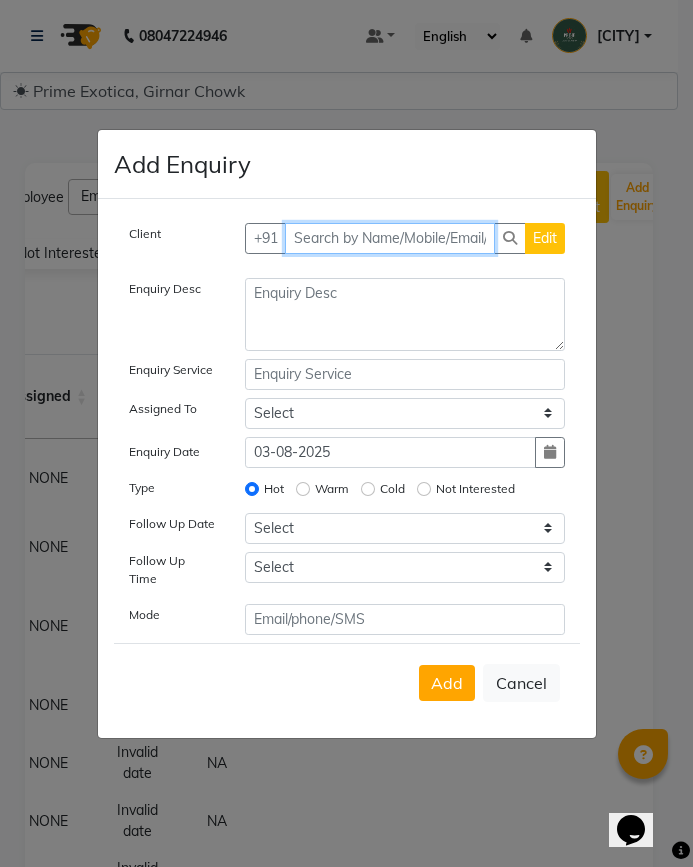 click at bounding box center [390, 238] 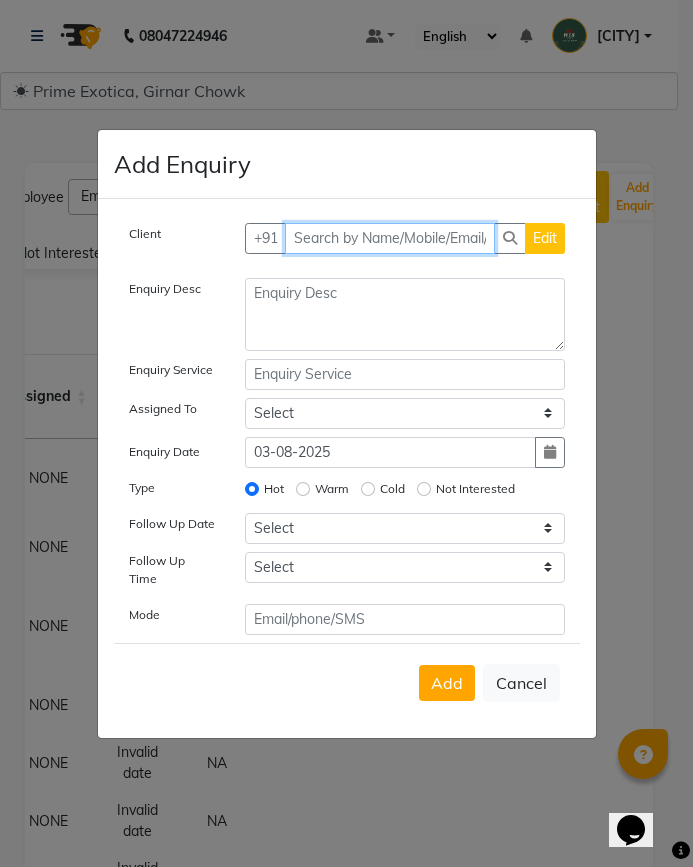 paste on "7387721771" 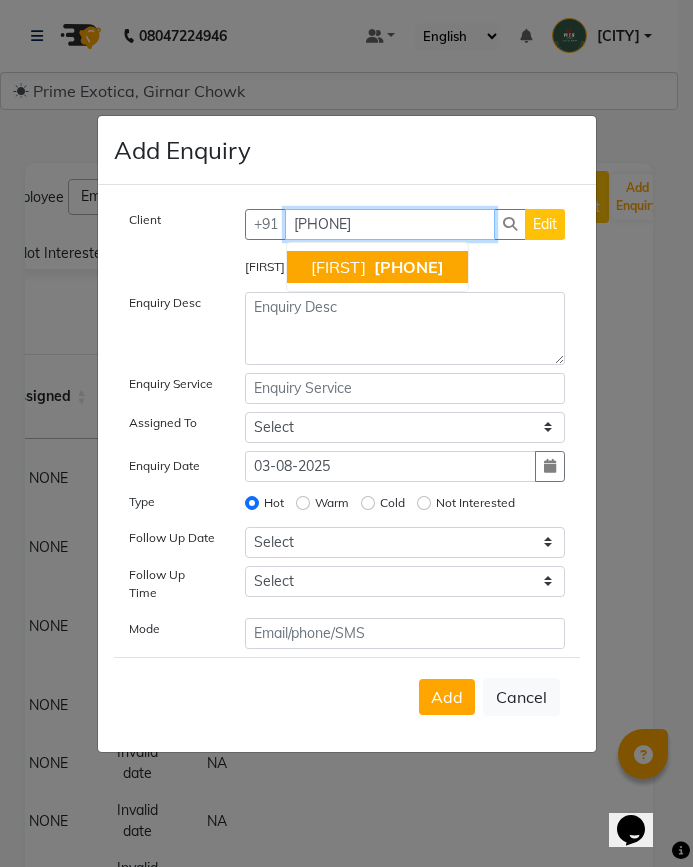 type on "7387721771" 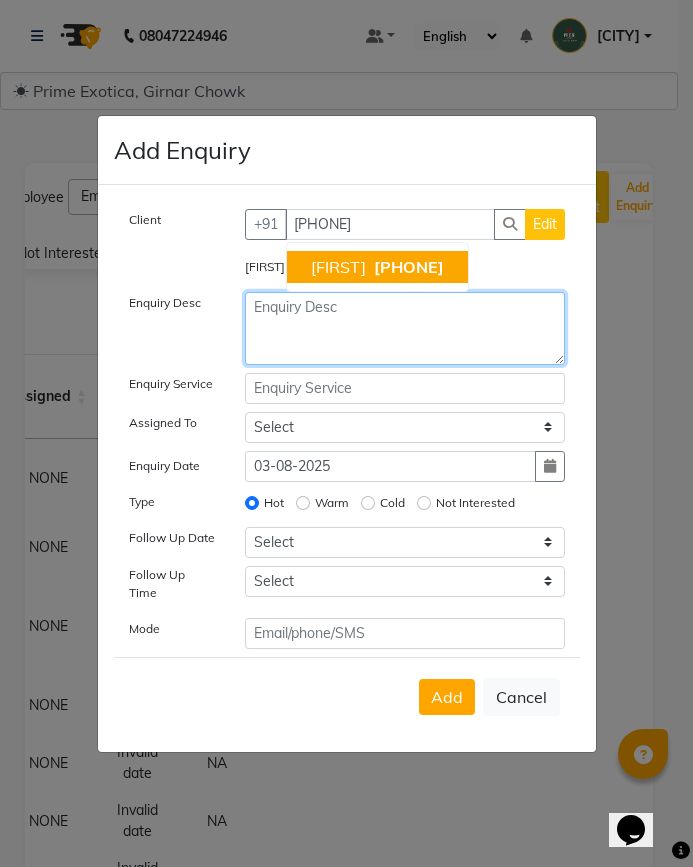 click 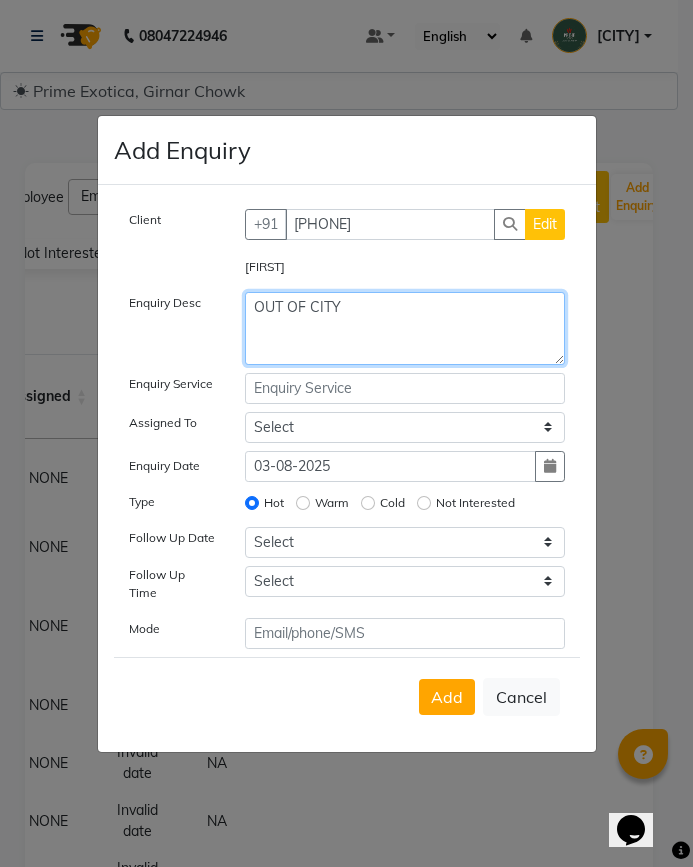type on "OUT OF CITY" 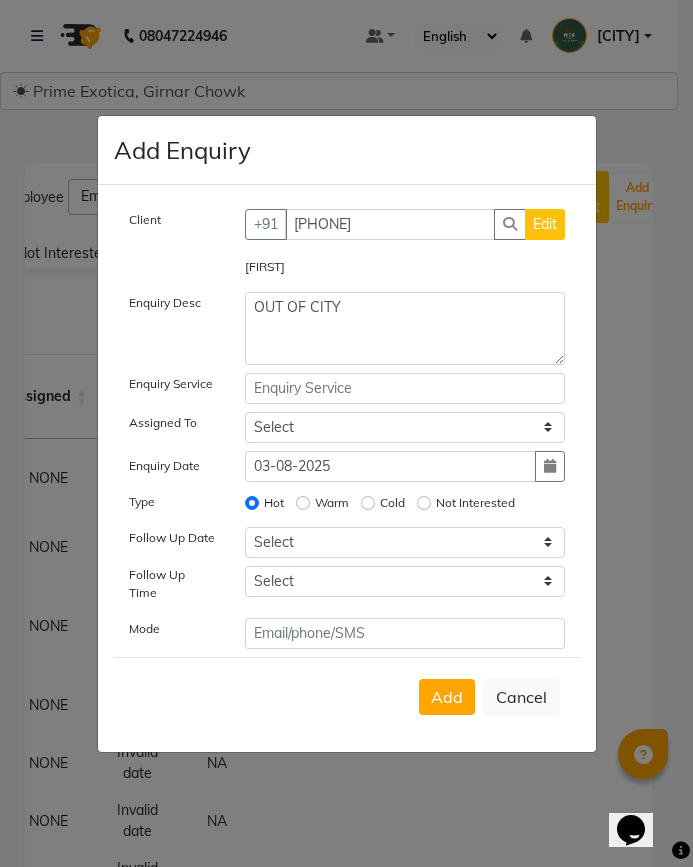 click on "Not Interested" 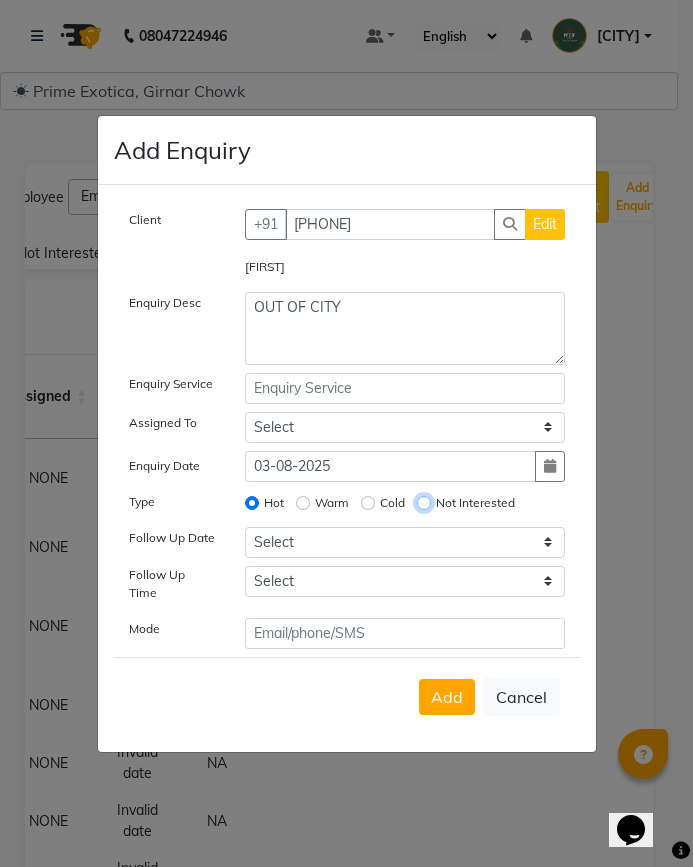 click on "Not Interested" at bounding box center [424, 503] 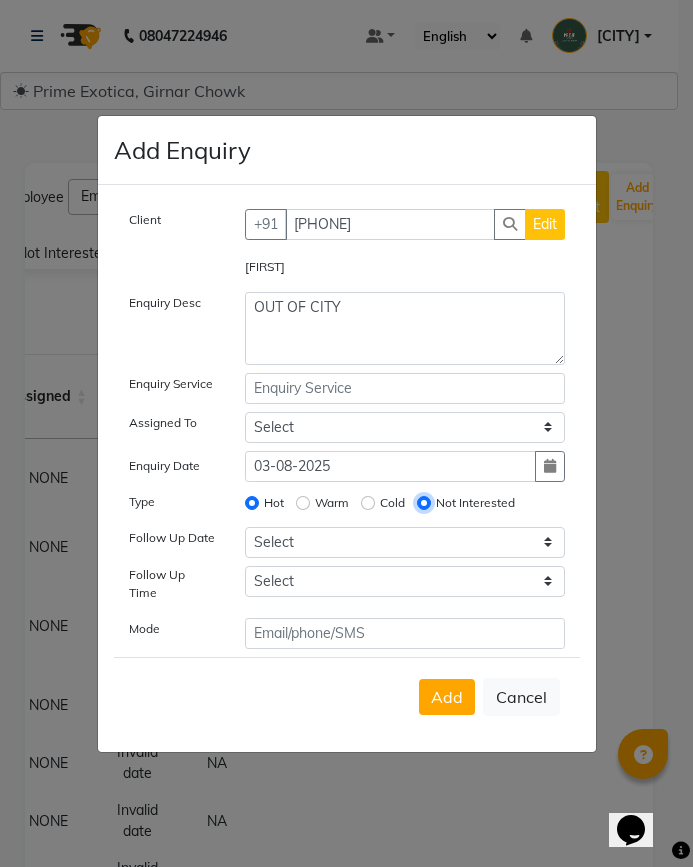 radio on "false" 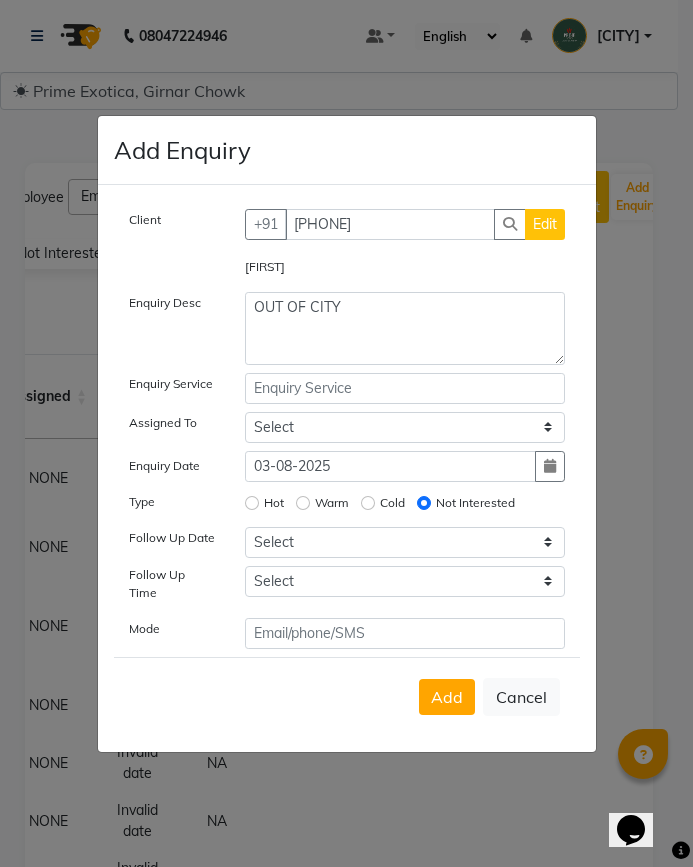 click on "Add" at bounding box center (447, 697) 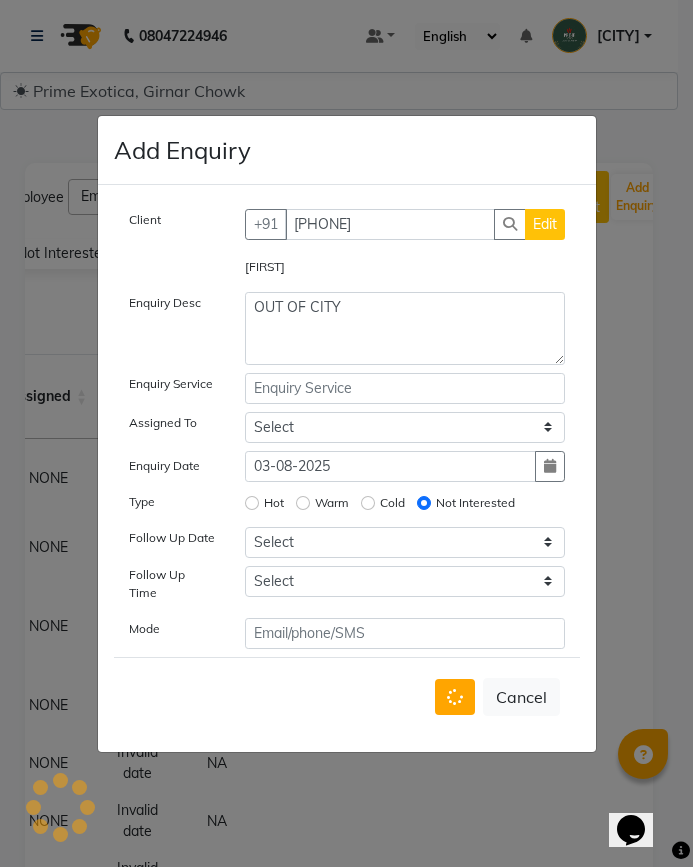type 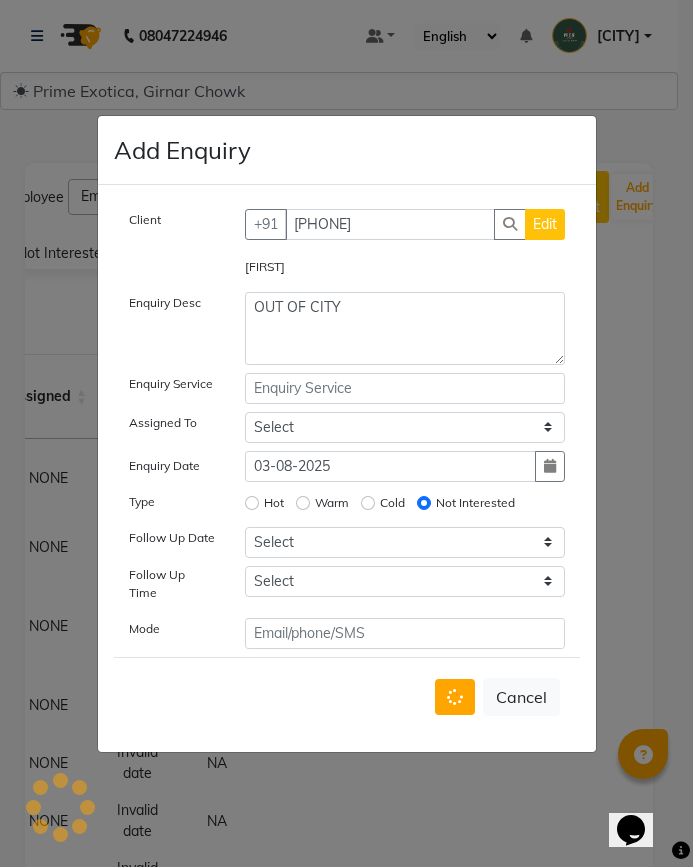 type 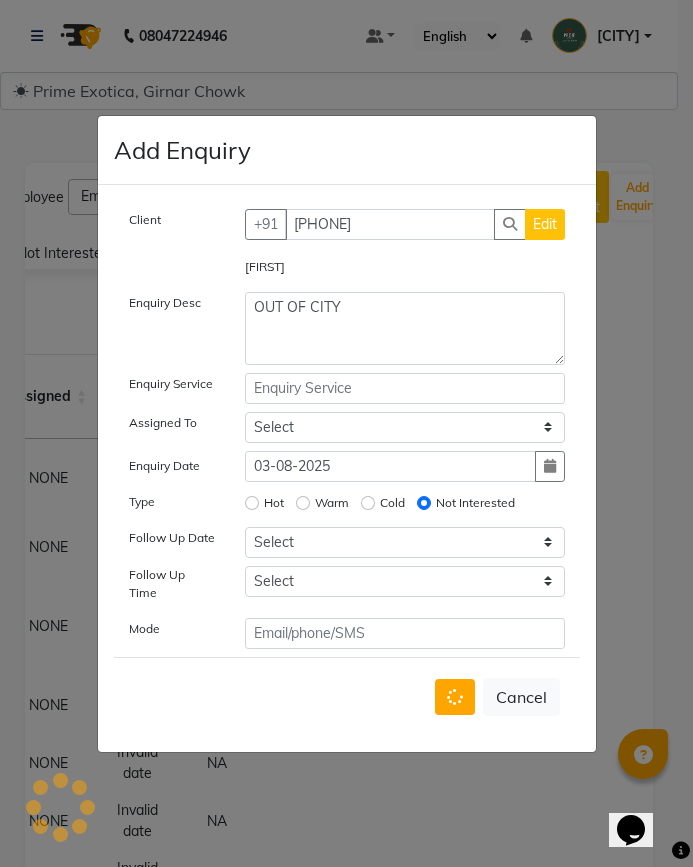 select 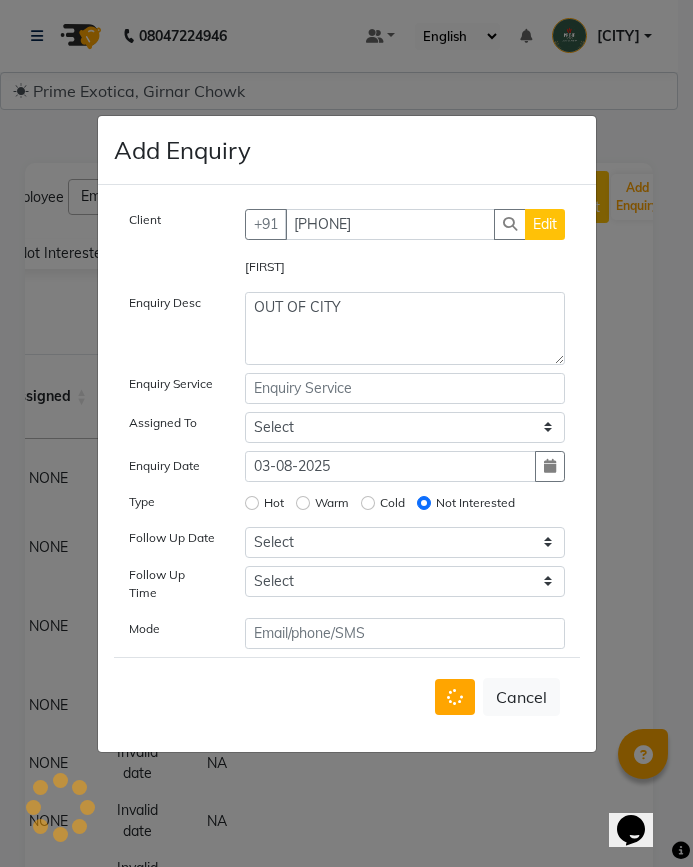 type 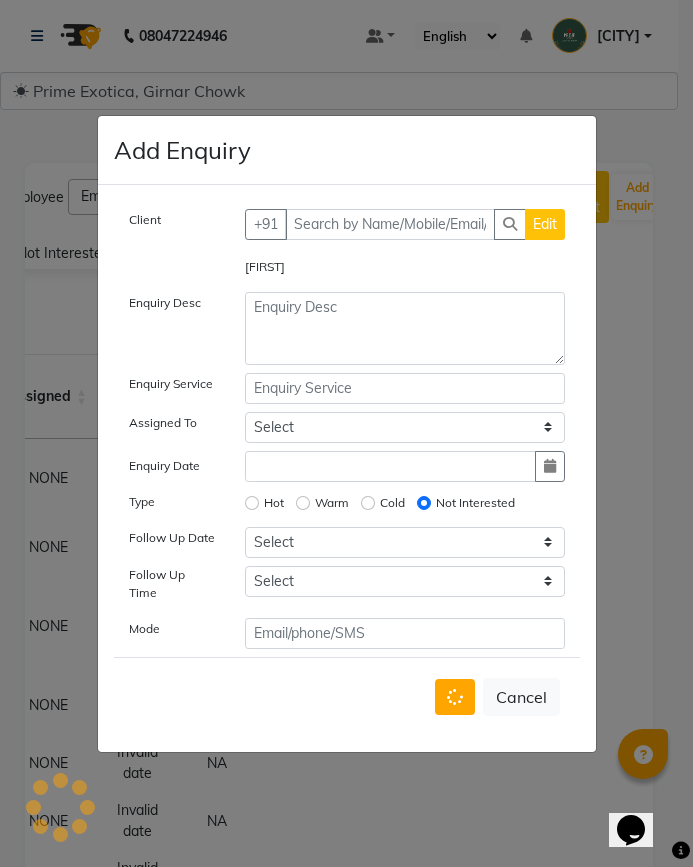 radio on "false" 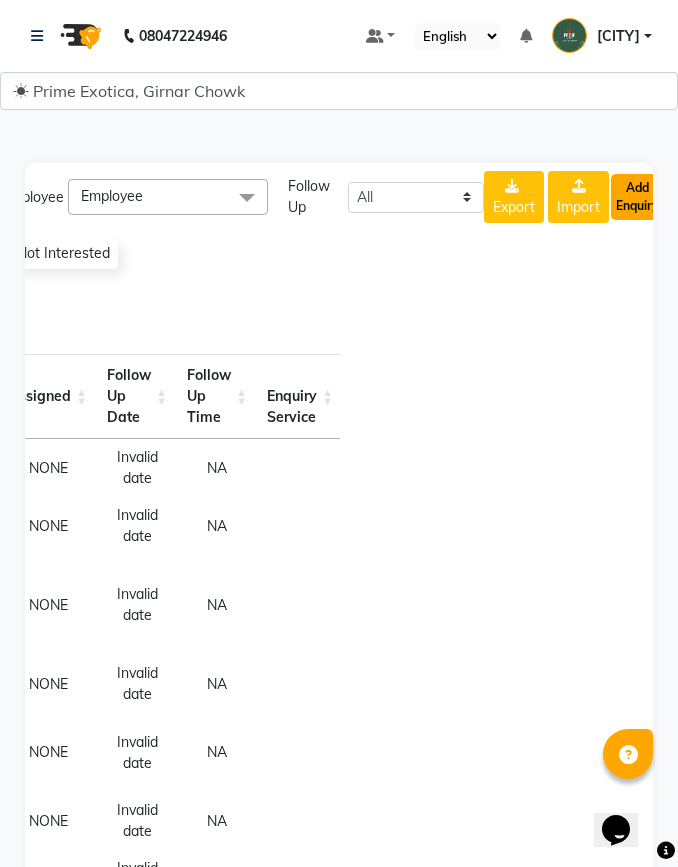 click on "Add Enquiry" 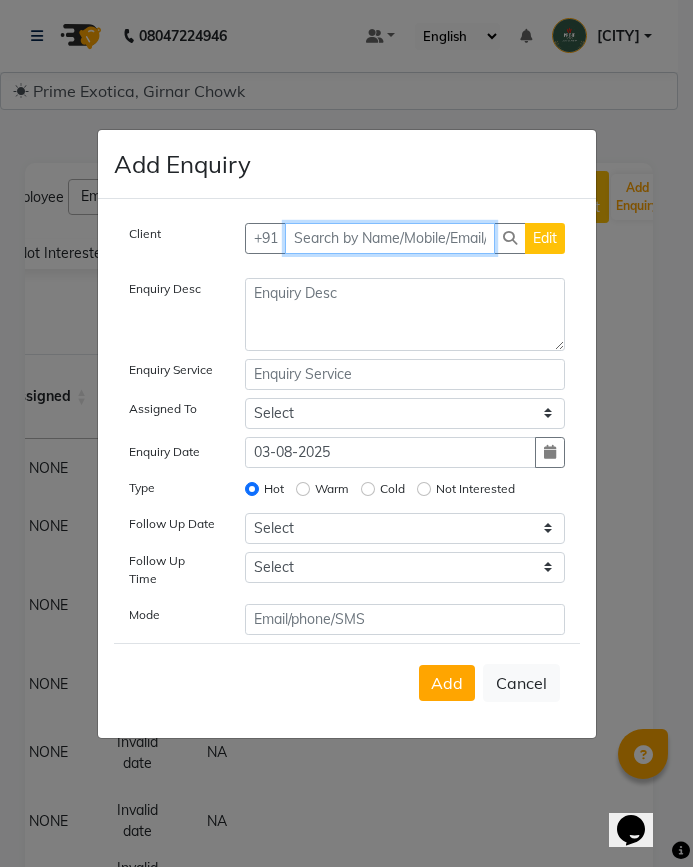 click at bounding box center (390, 238) 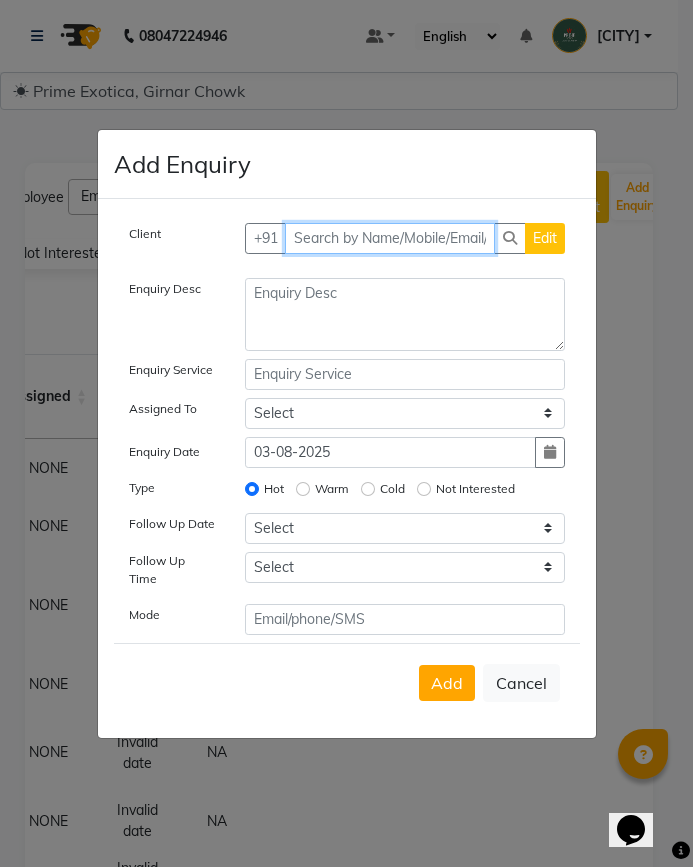 click at bounding box center [390, 238] 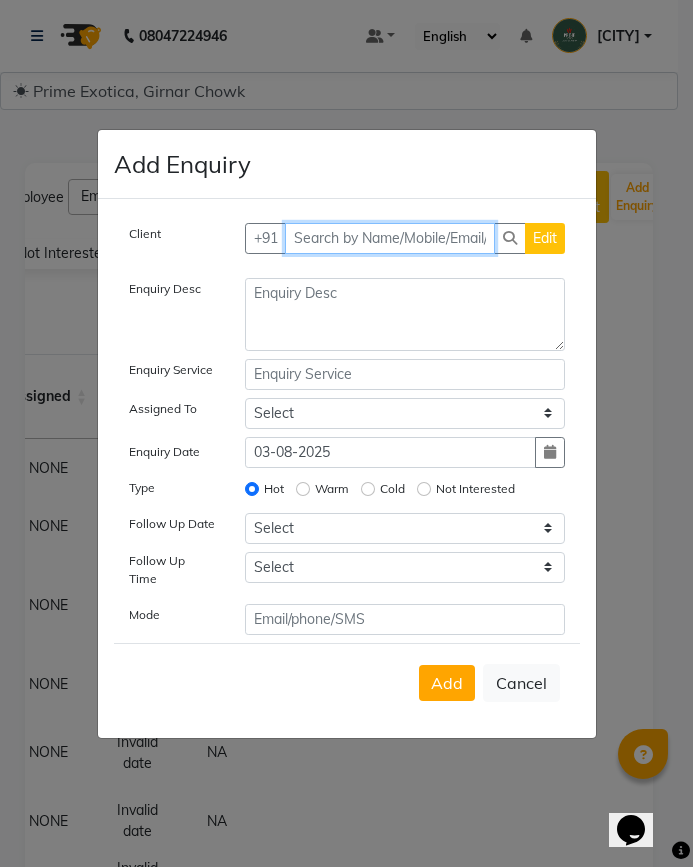 paste on "8010581658" 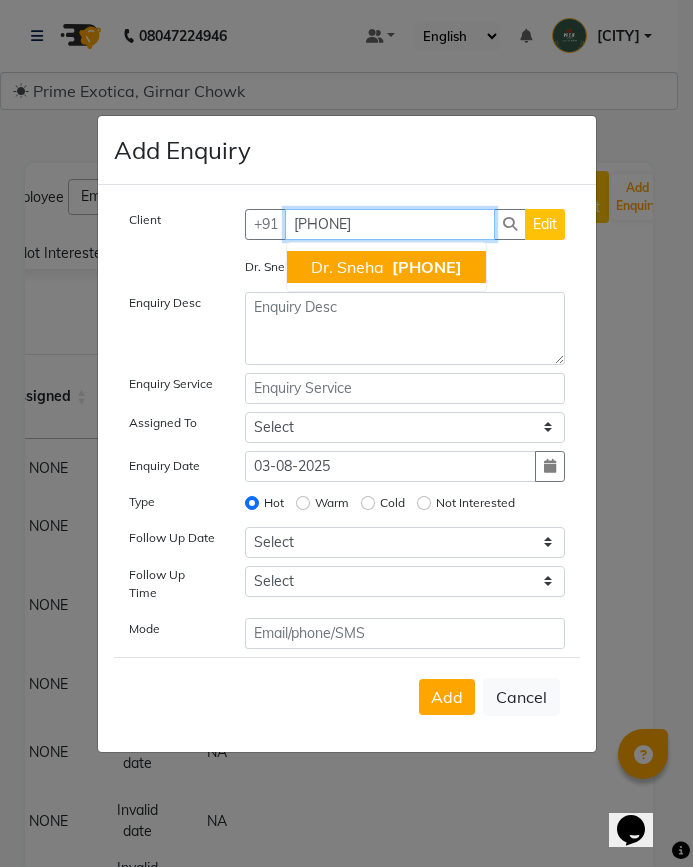 type on "8010581658" 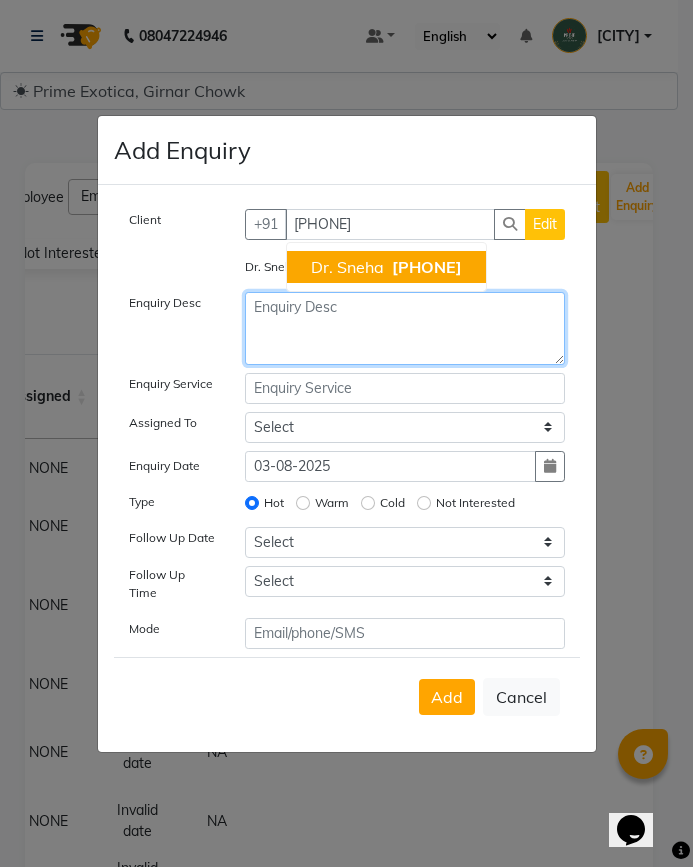 click 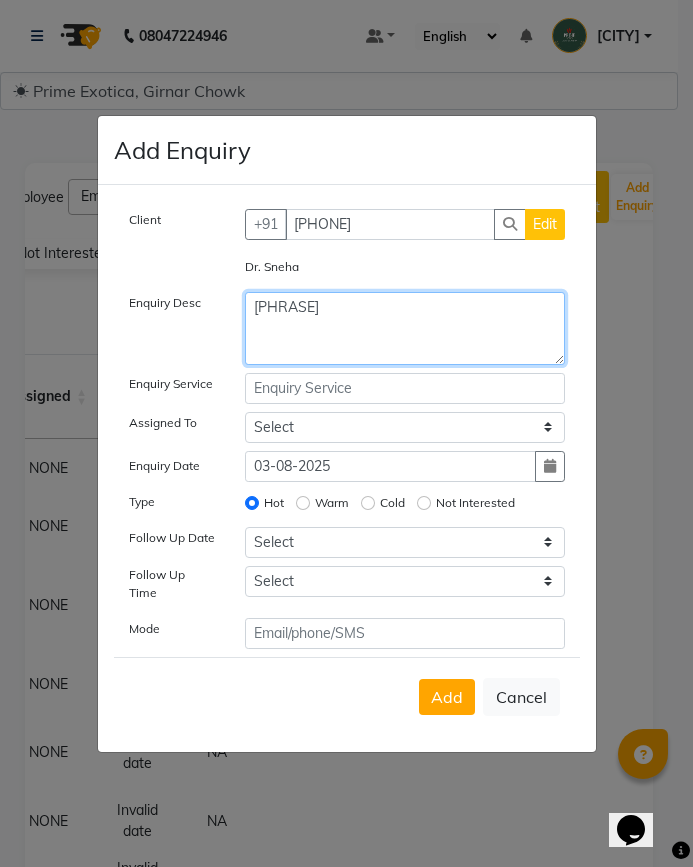 type on "WILL VISIT IN A FREE TIME" 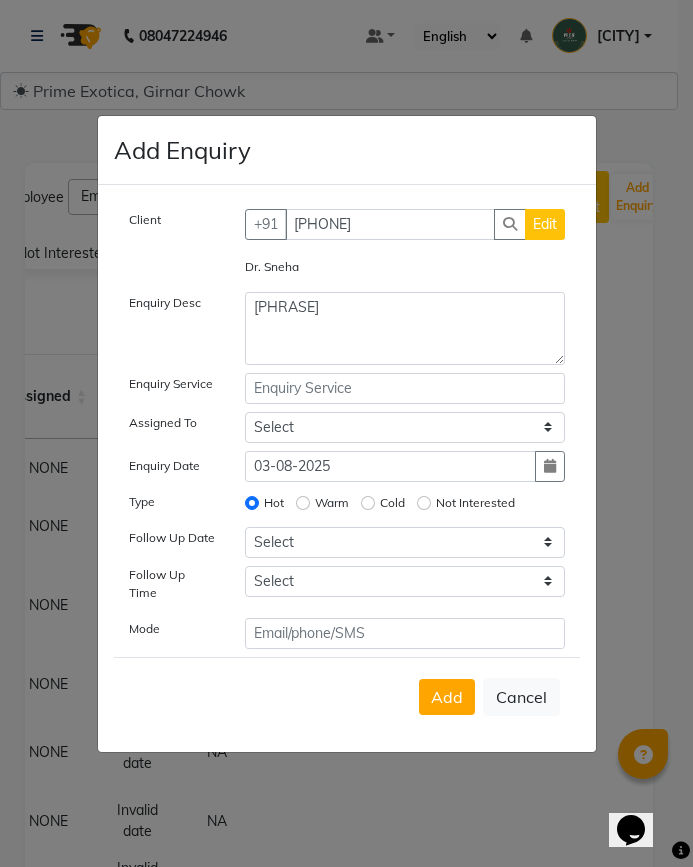 click on "Not Interested" 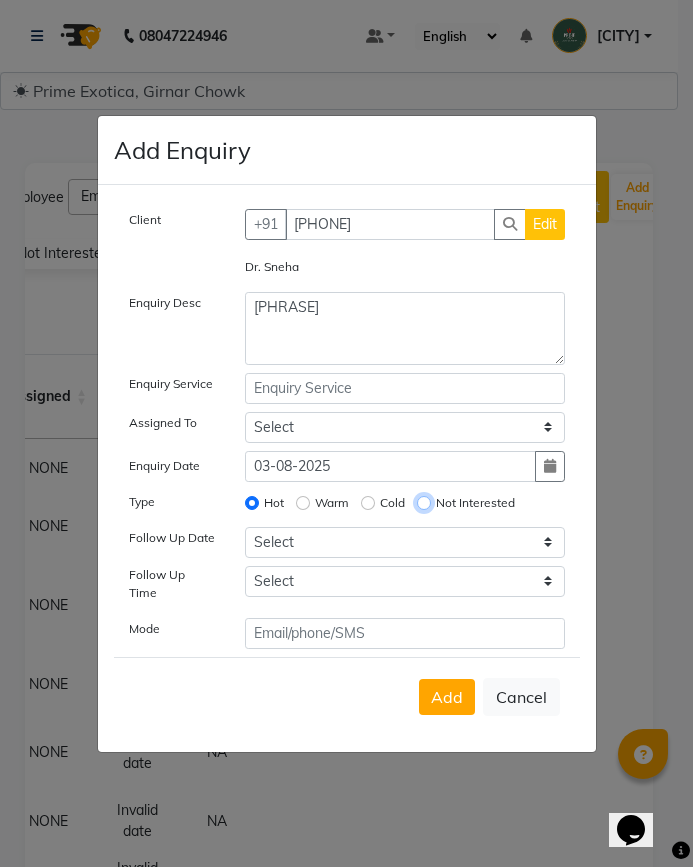 click on "Not Interested" at bounding box center (424, 503) 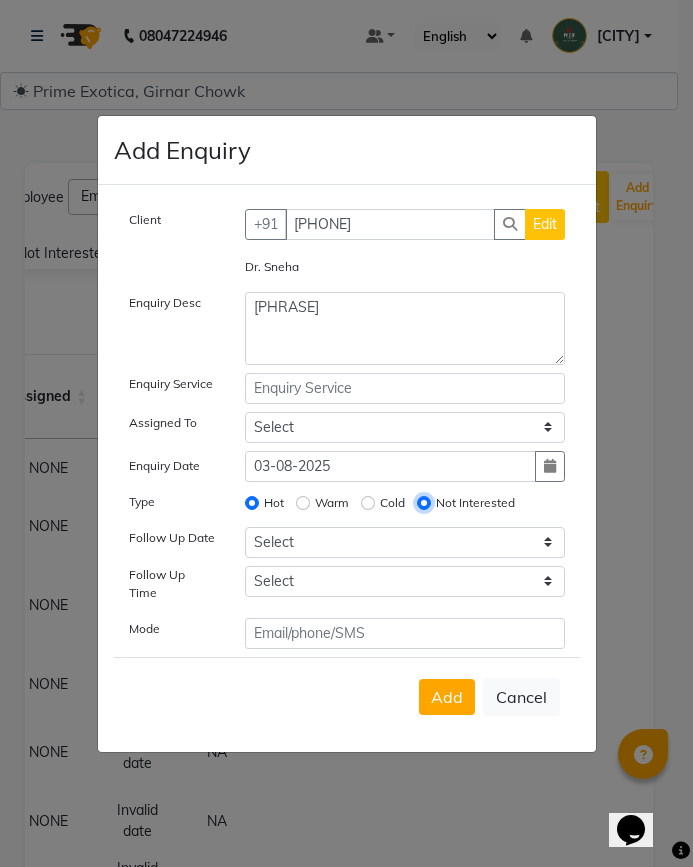 radio on "false" 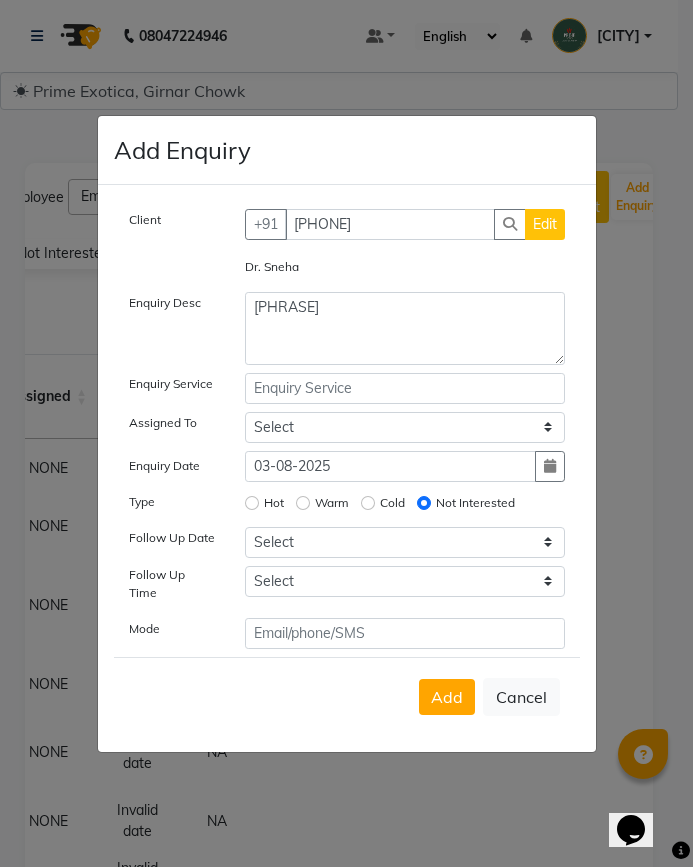 click on "Cold" 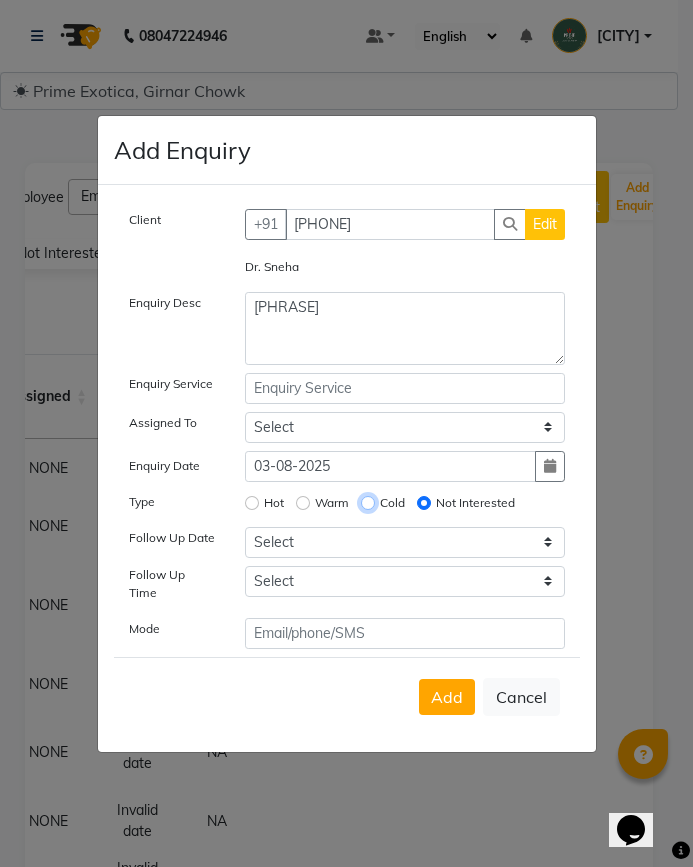 click on "Cold" at bounding box center [368, 503] 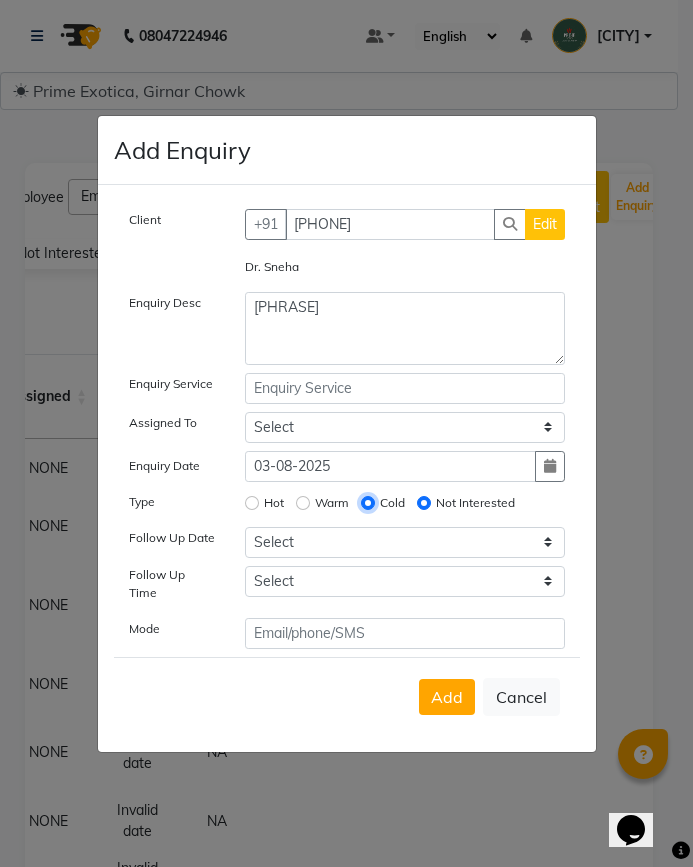 radio on "false" 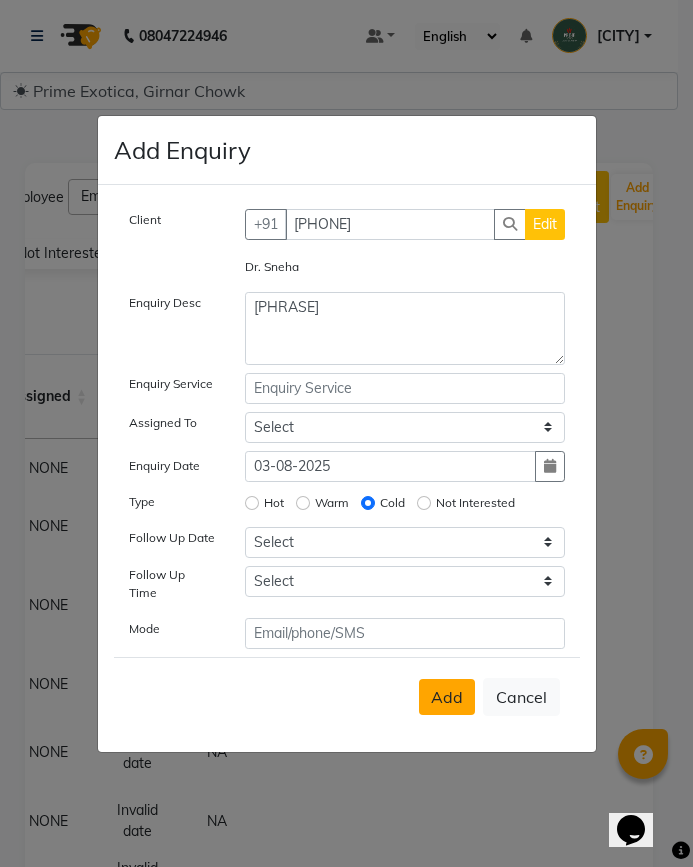 click on "Add" at bounding box center (447, 697) 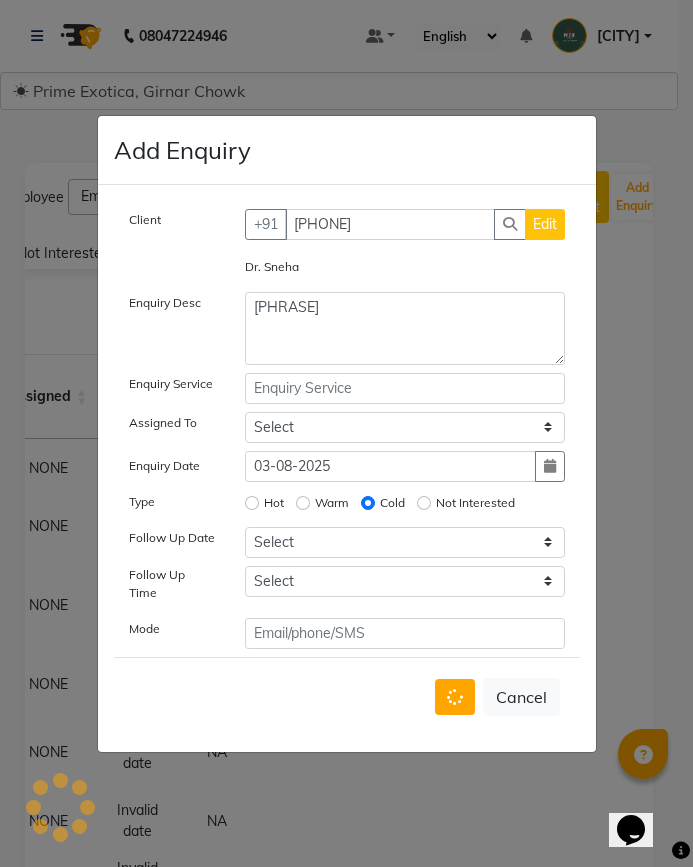 type 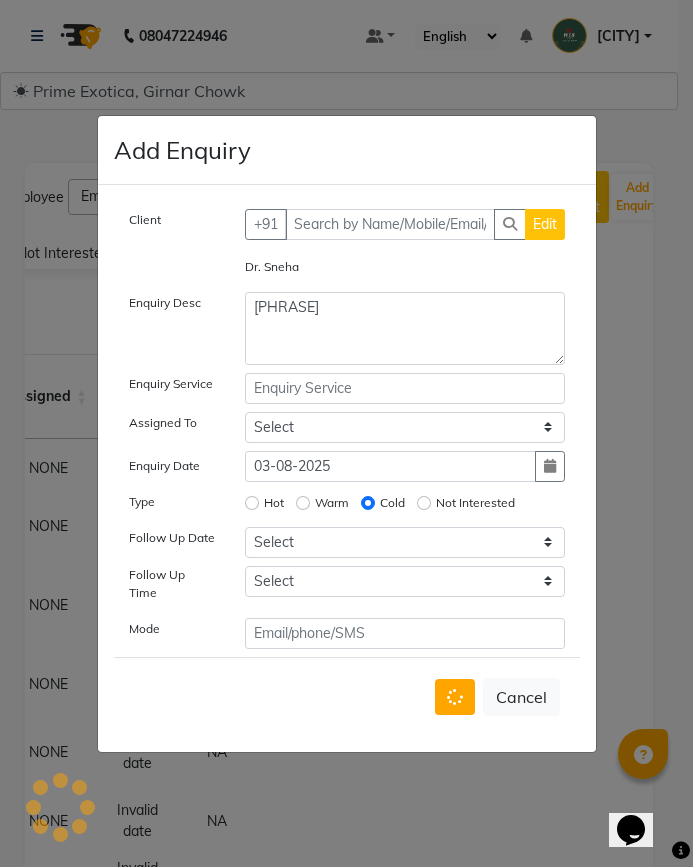 type 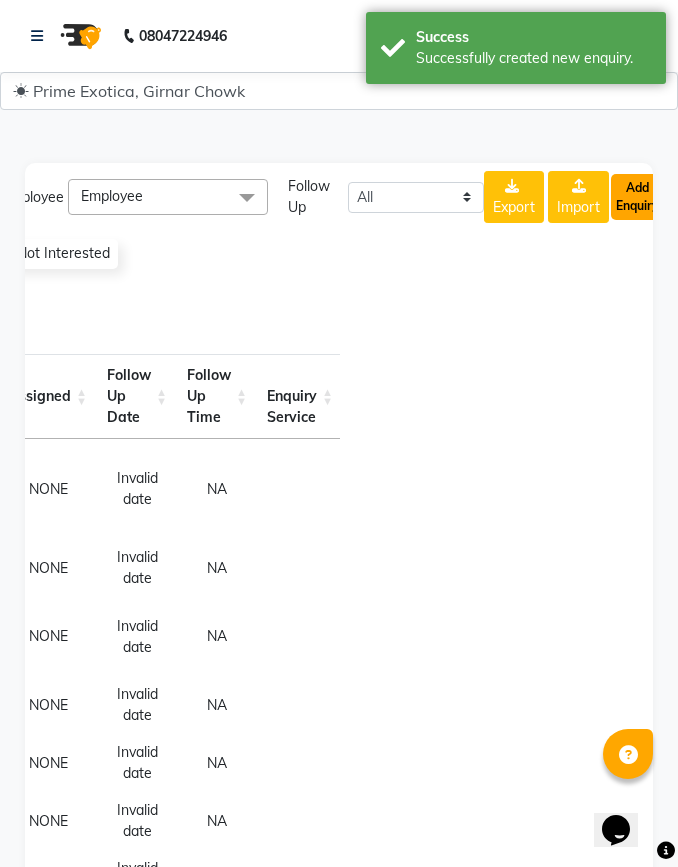 click on "Add Enquiry" 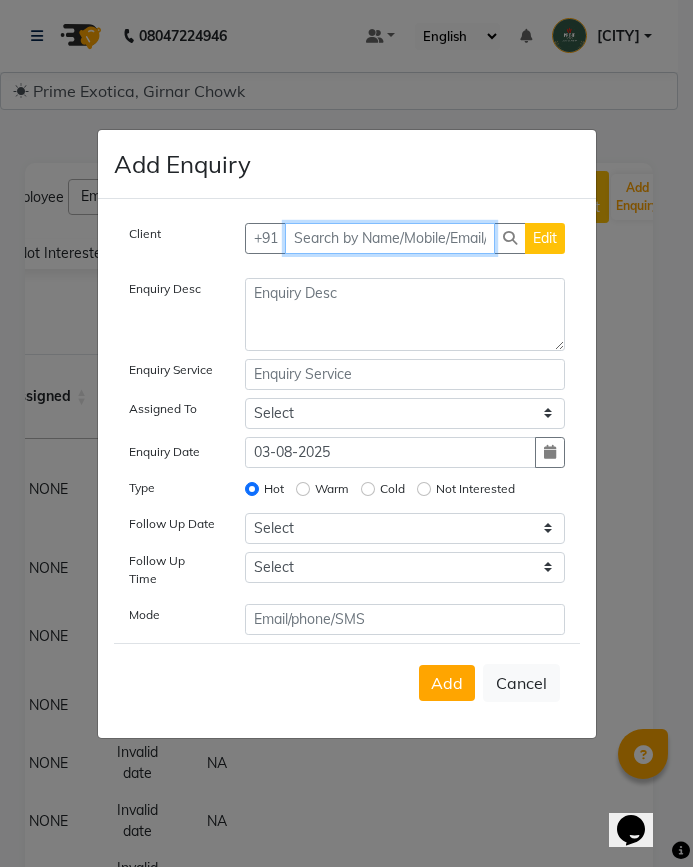 click at bounding box center (390, 238) 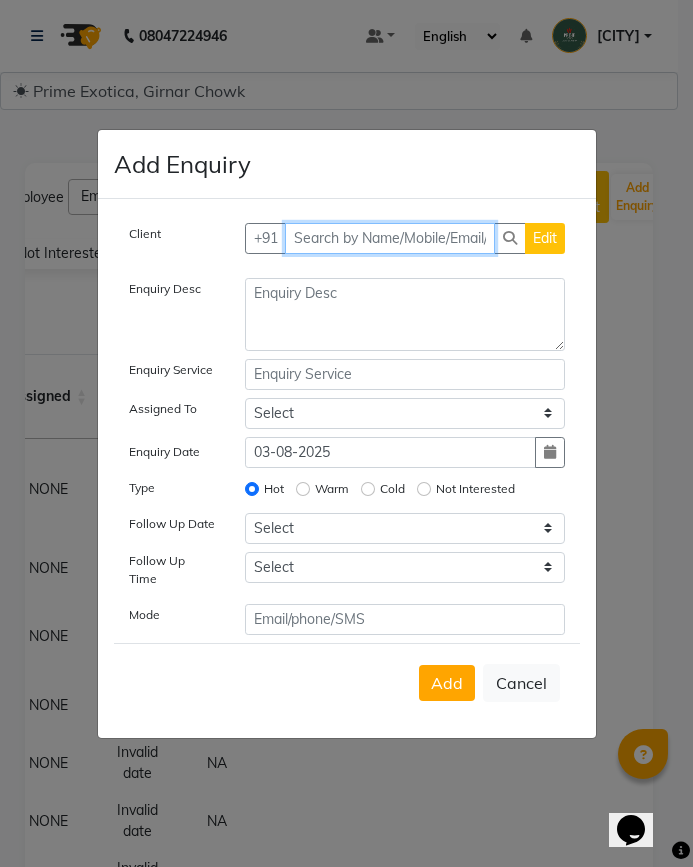 click at bounding box center [390, 238] 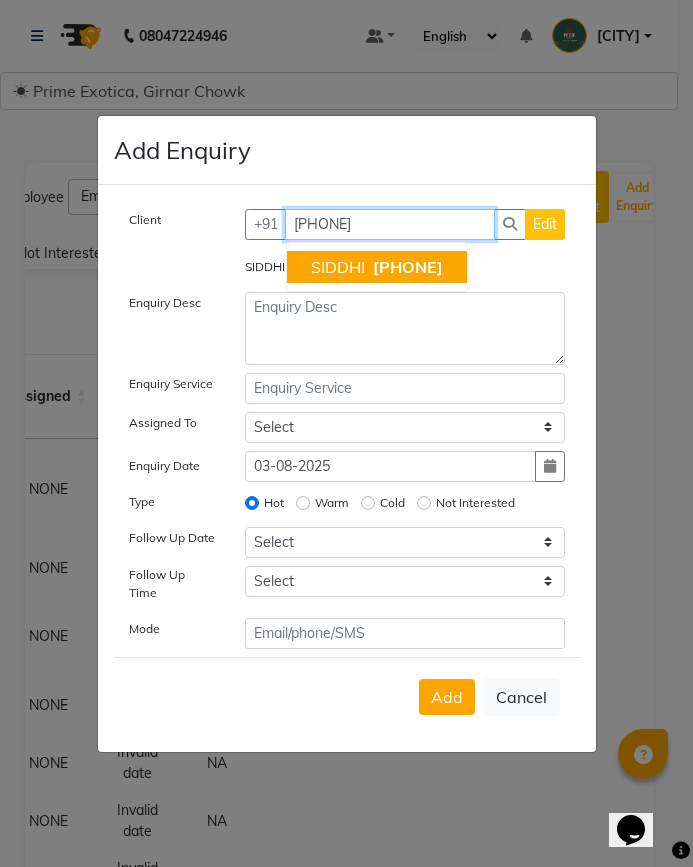 click on "9405811388" at bounding box center [408, 267] 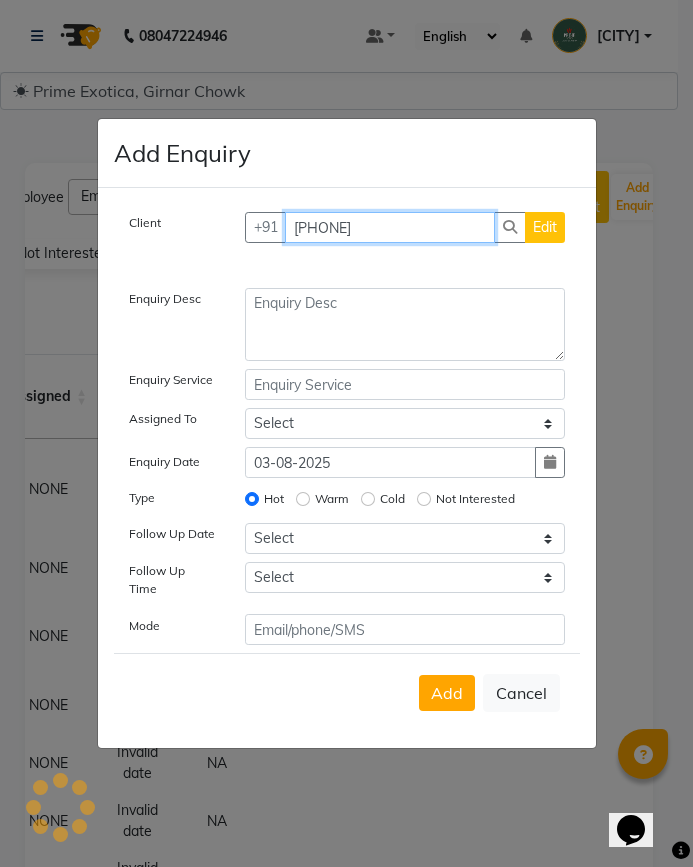 type on "9405811388" 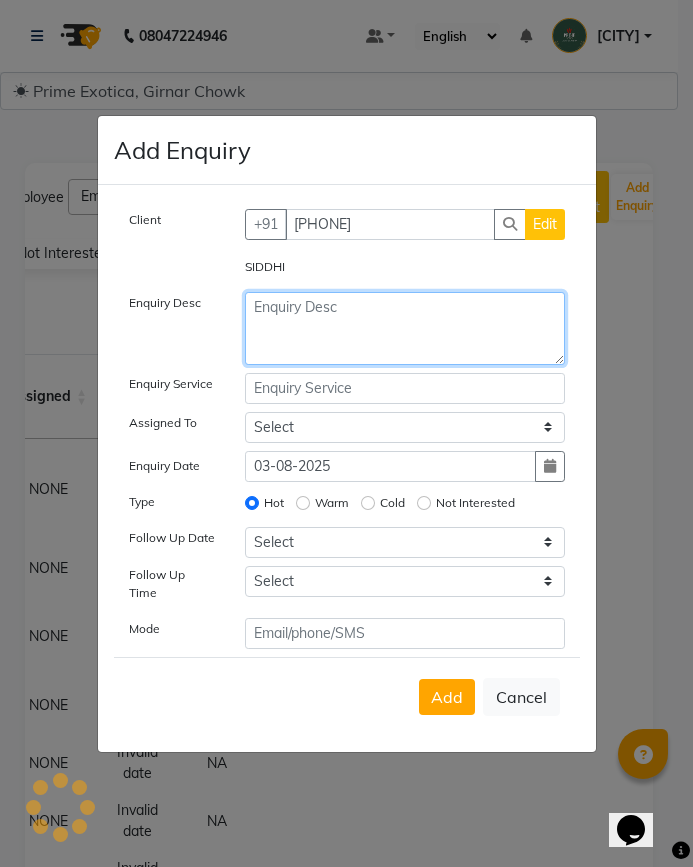 click 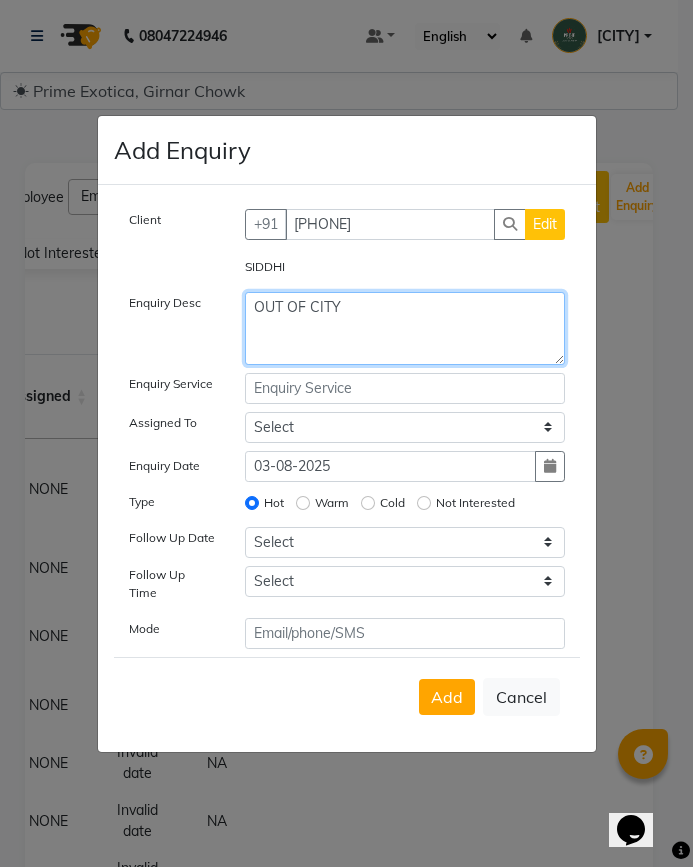 type on "OUT OF CITY" 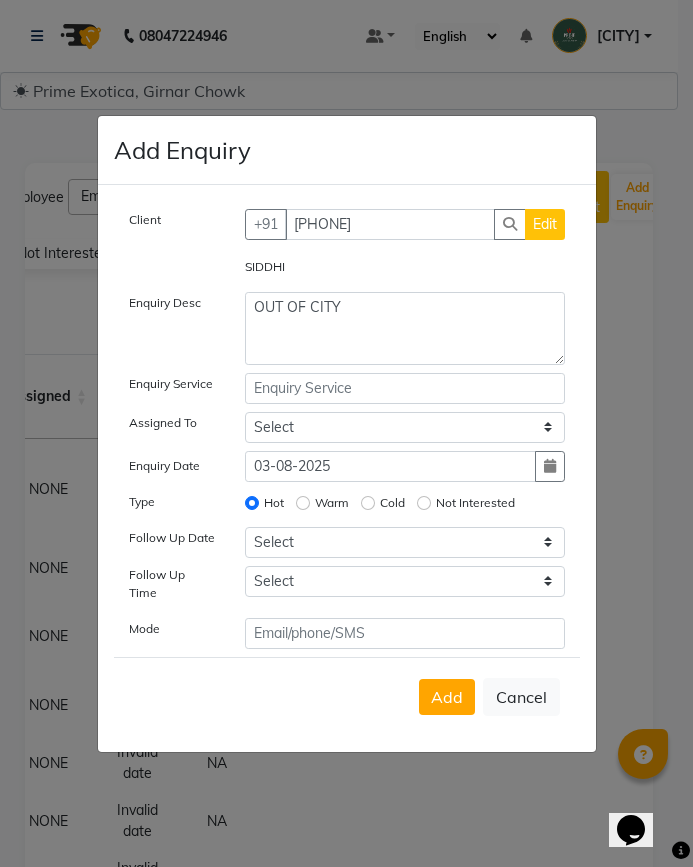 click on "Not Interested" 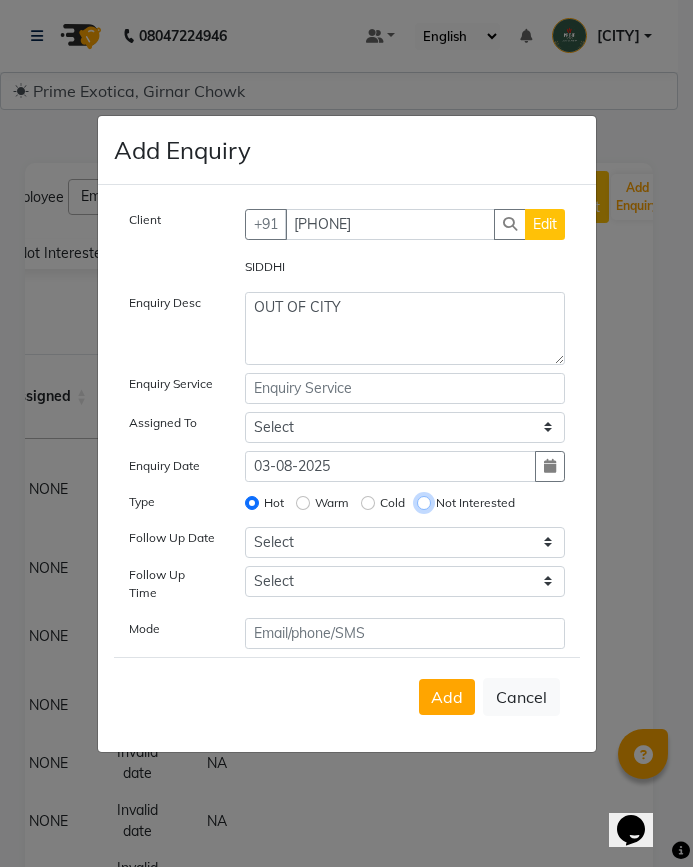 click on "Not Interested" at bounding box center [424, 503] 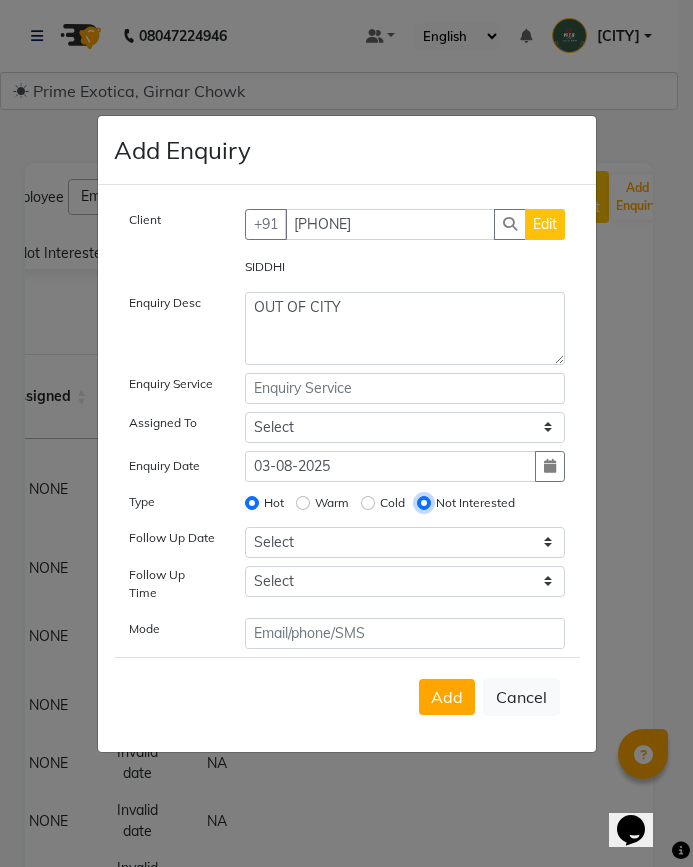 radio on "false" 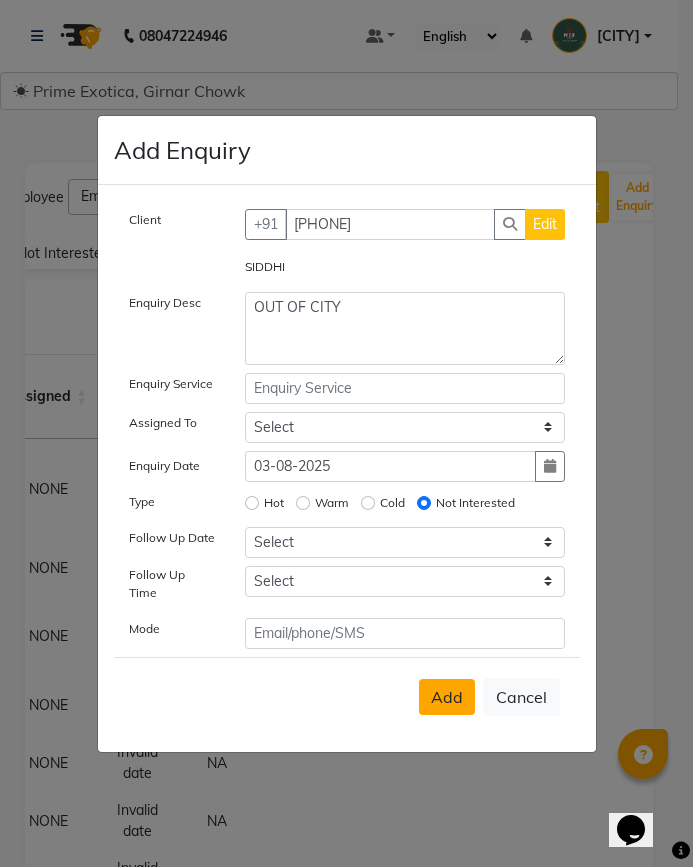 click on "Add" at bounding box center (447, 697) 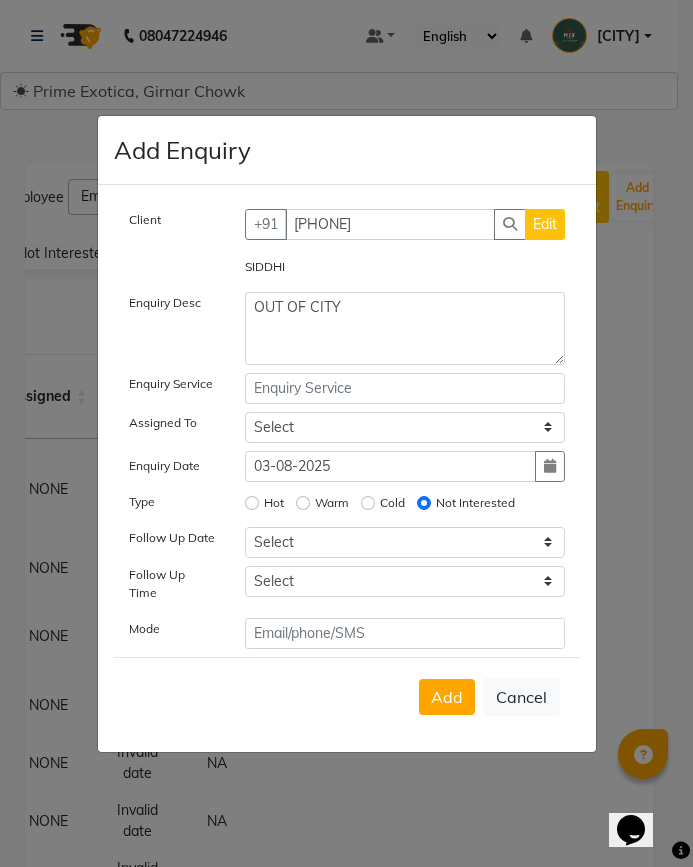 type 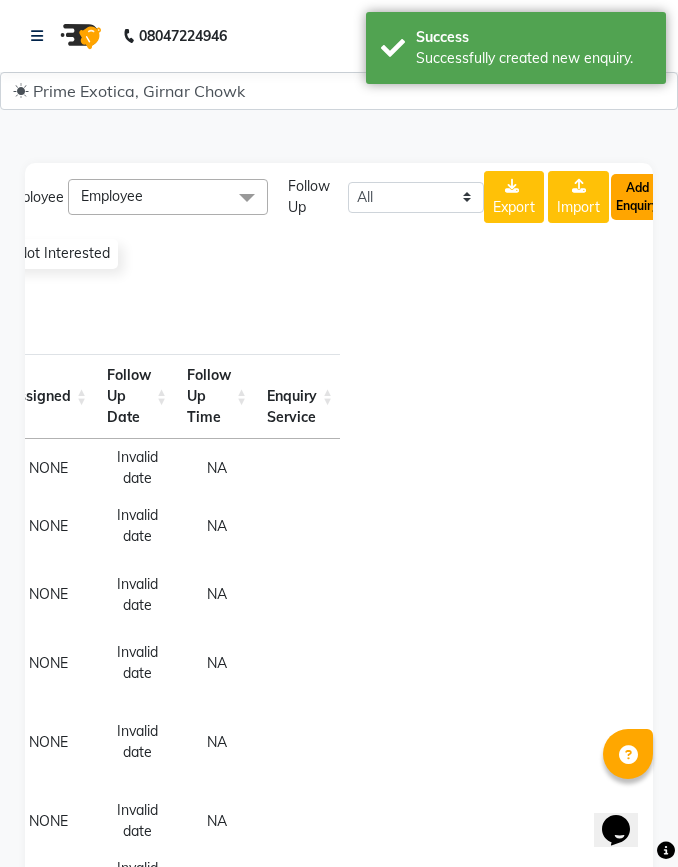 click on "Add Enquiry" 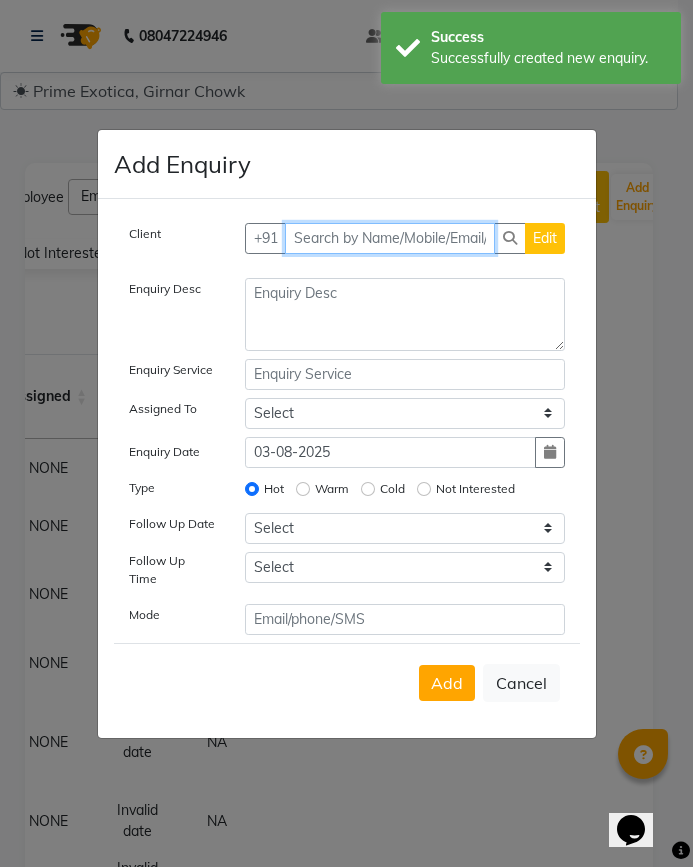 click at bounding box center (390, 238) 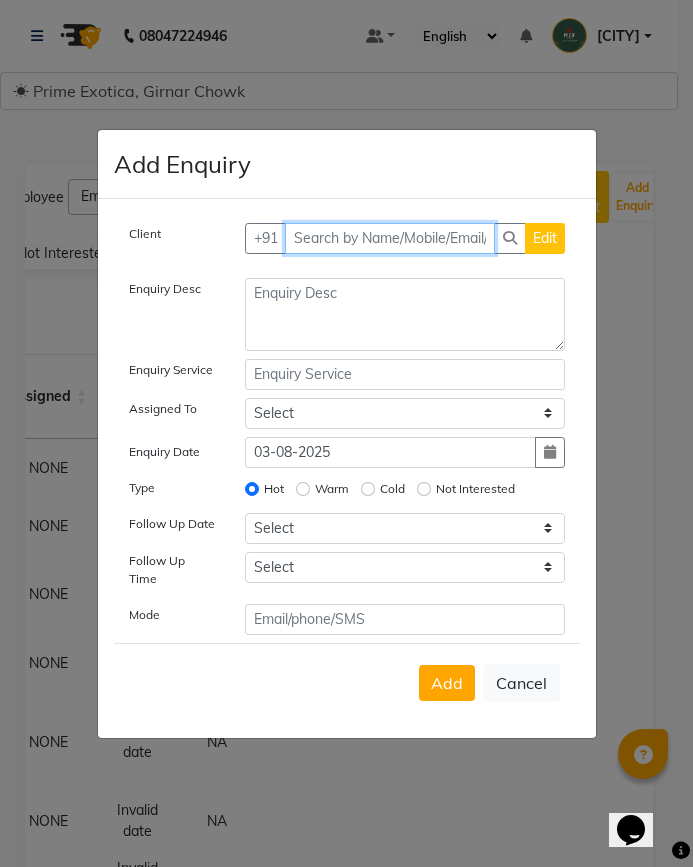 paste on "7559228847" 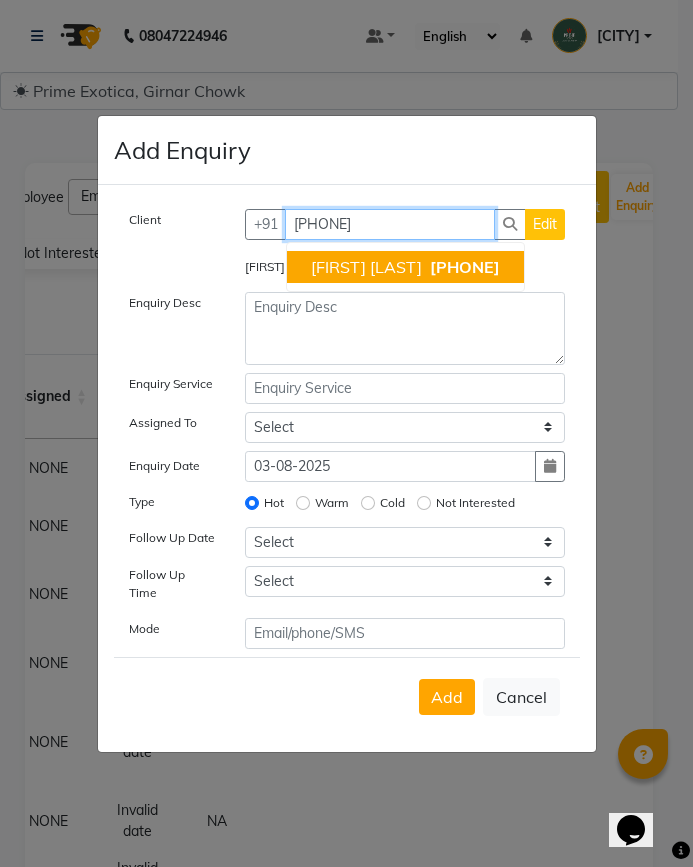 click on "7559228847" at bounding box center [465, 267] 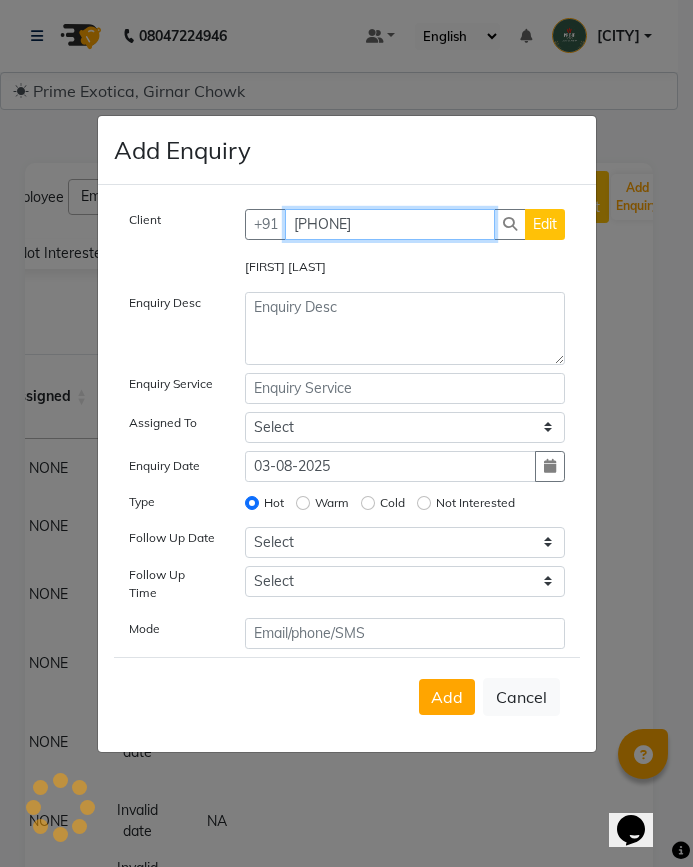 type on "7559228847" 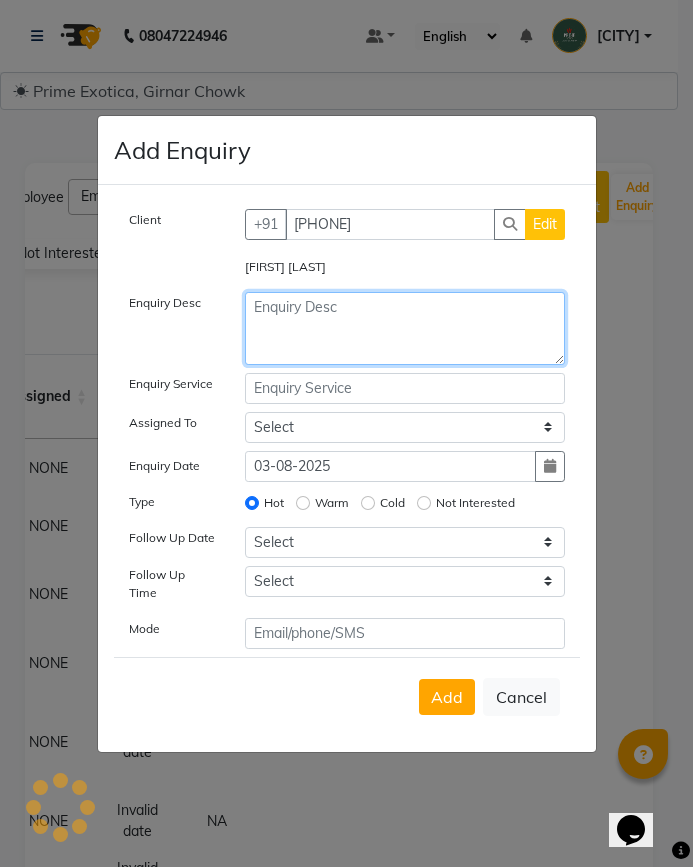 click 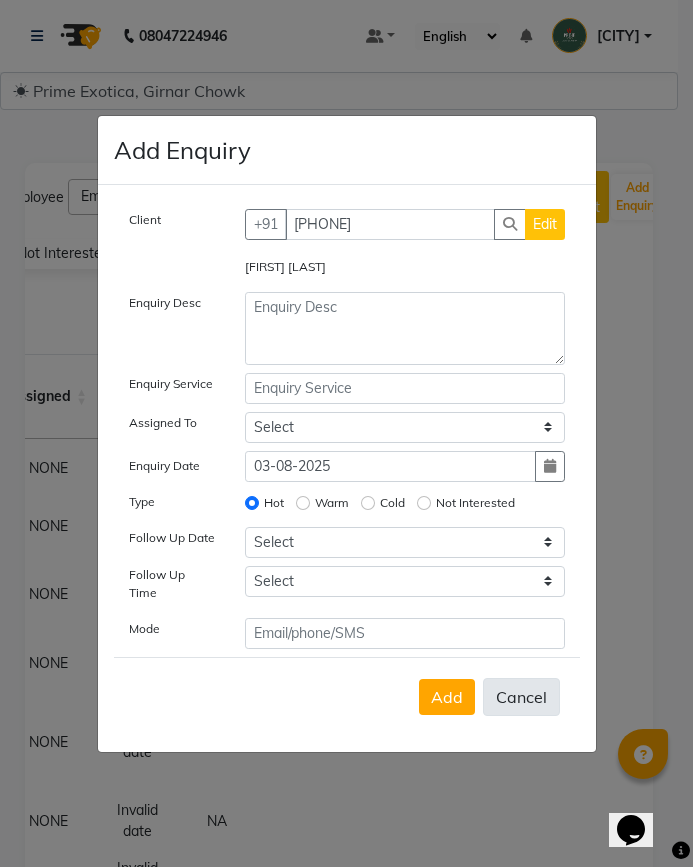 click on "Add   Cancel" 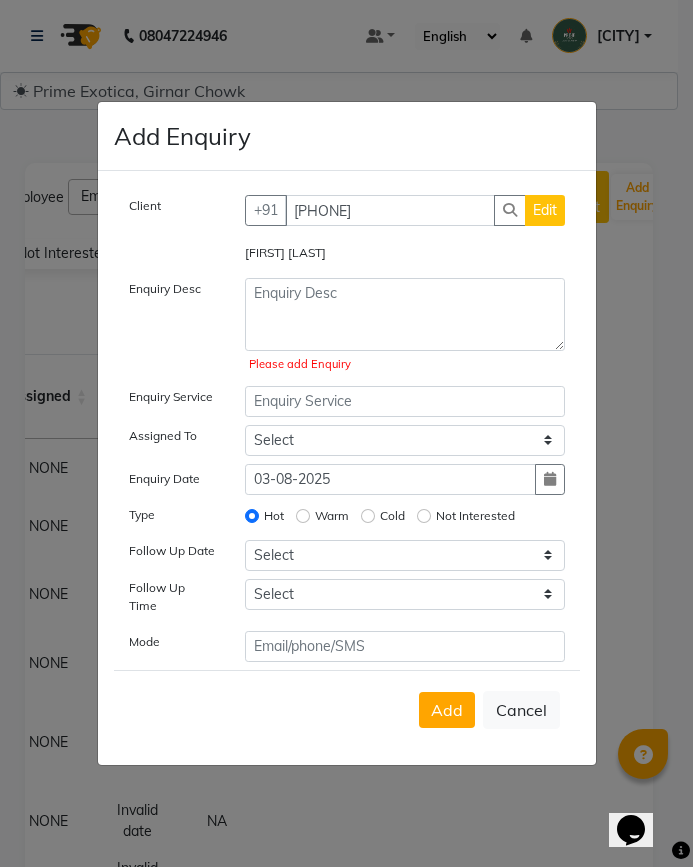 type 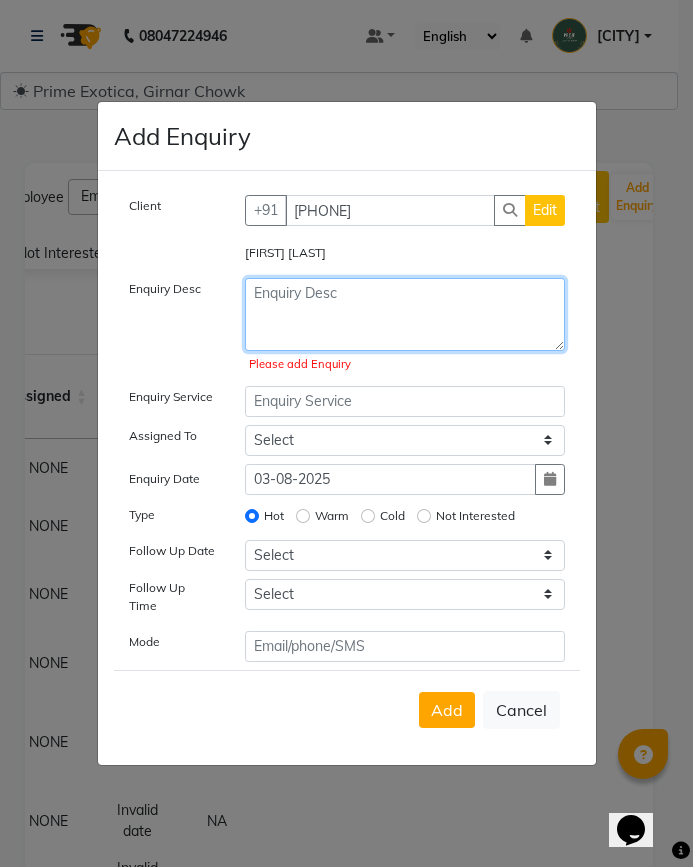 click 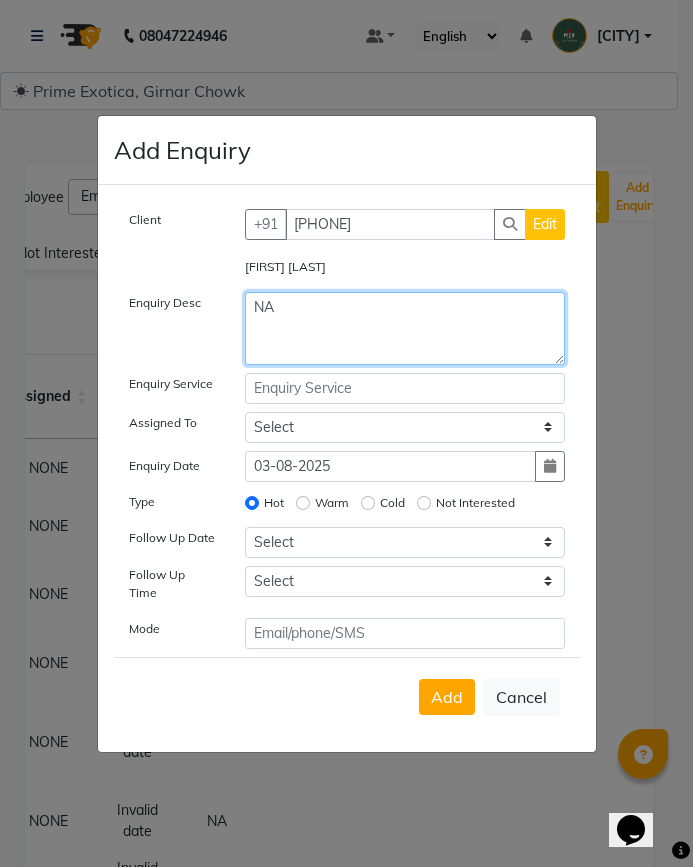 type on "NA" 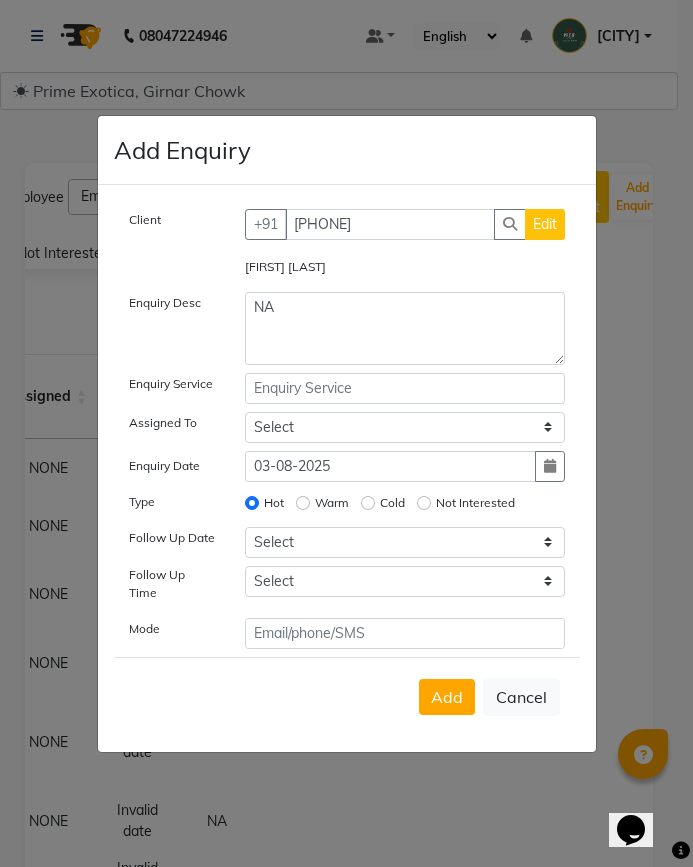 click on "Not Interested" 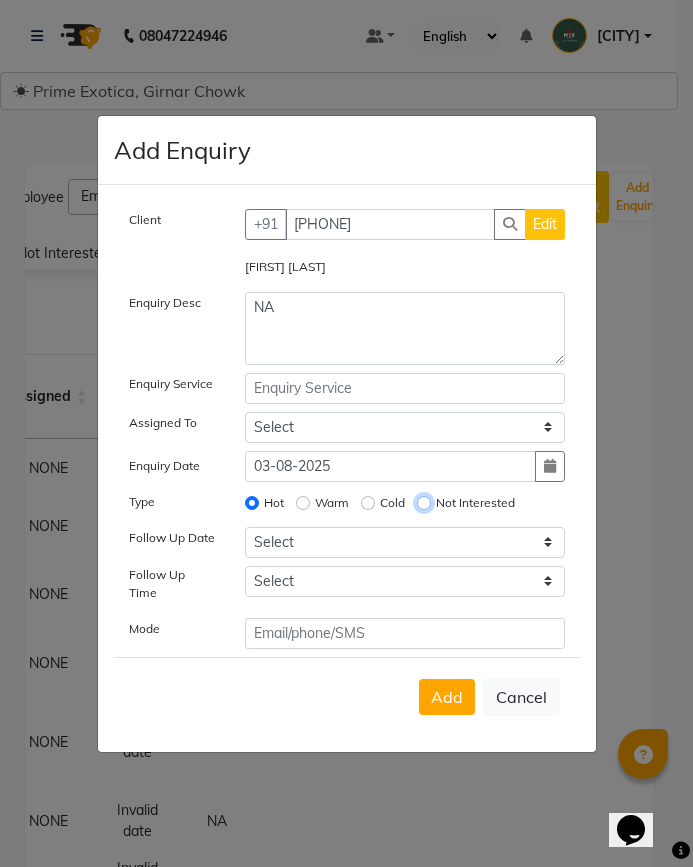click on "Not Interested" at bounding box center [424, 503] 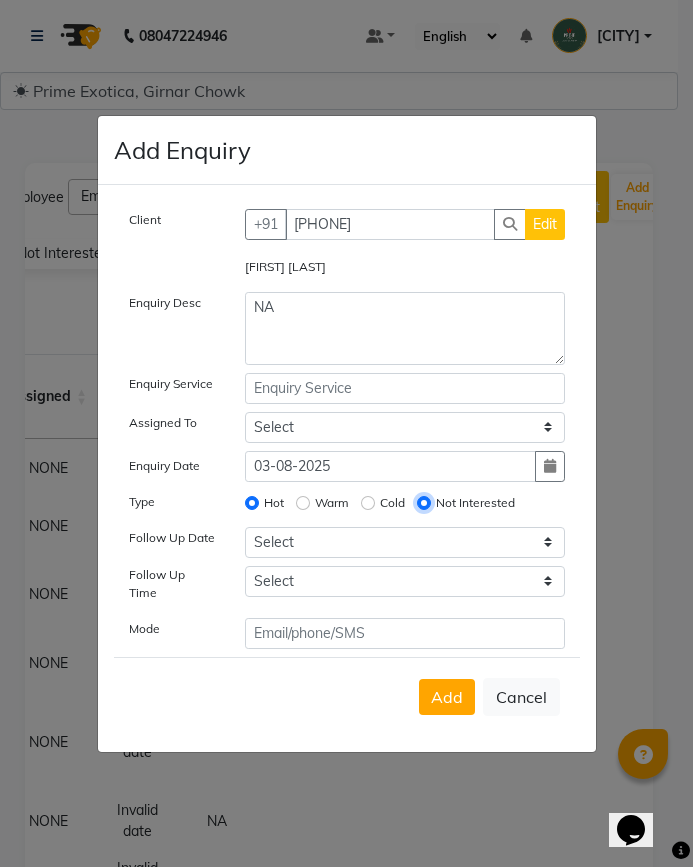 radio on "false" 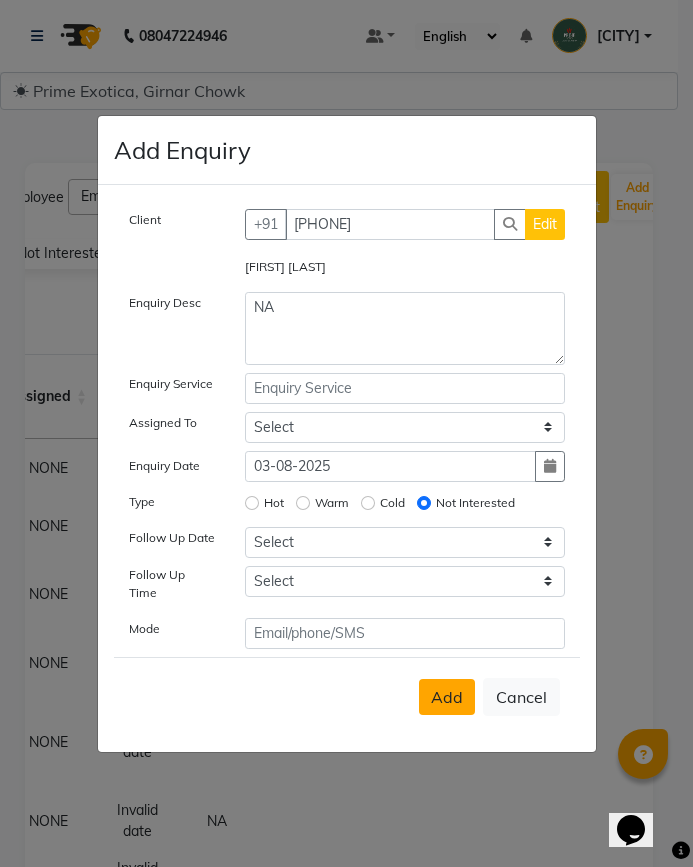click on "Add" at bounding box center (447, 697) 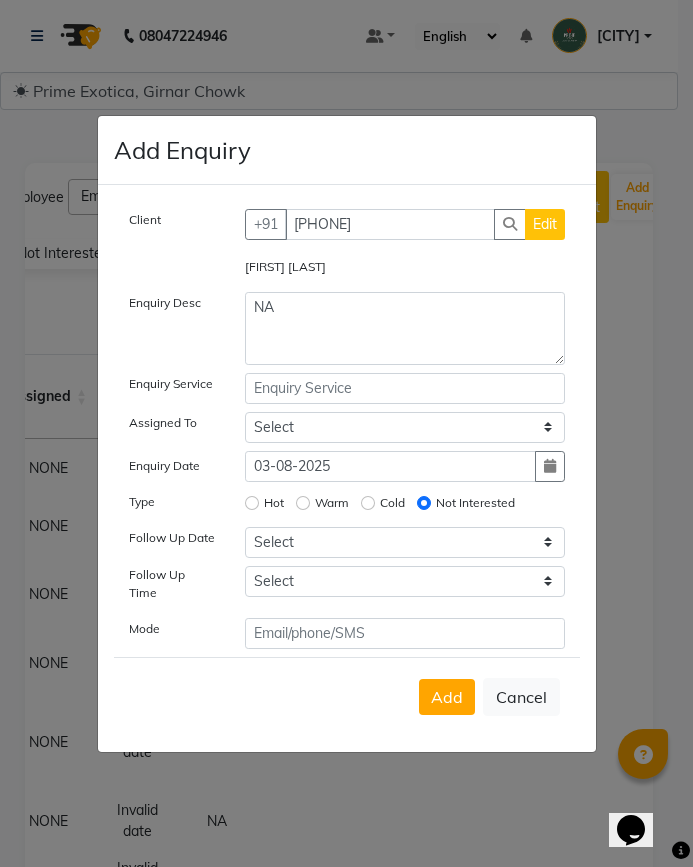 type 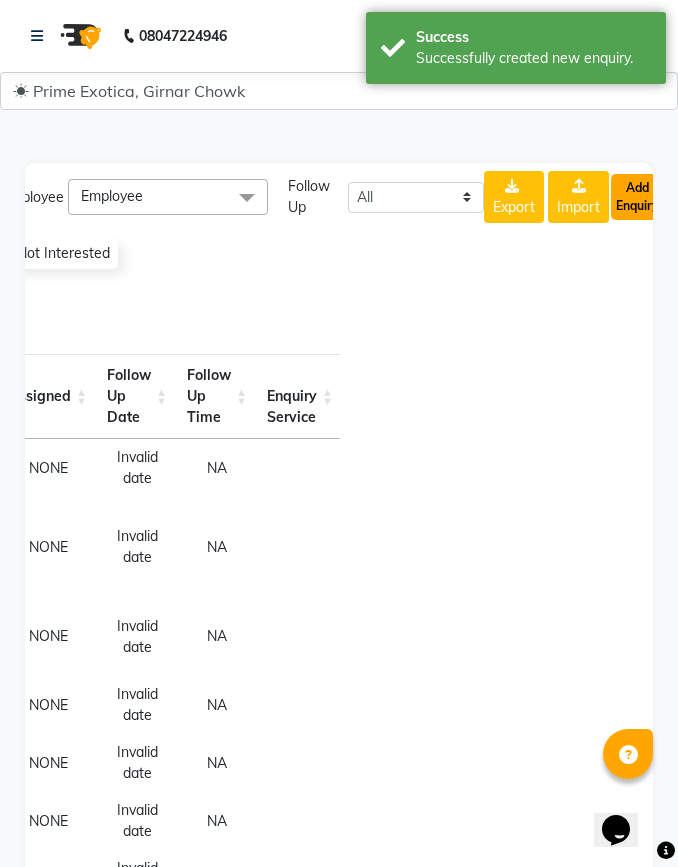 click on "Add Enquiry" 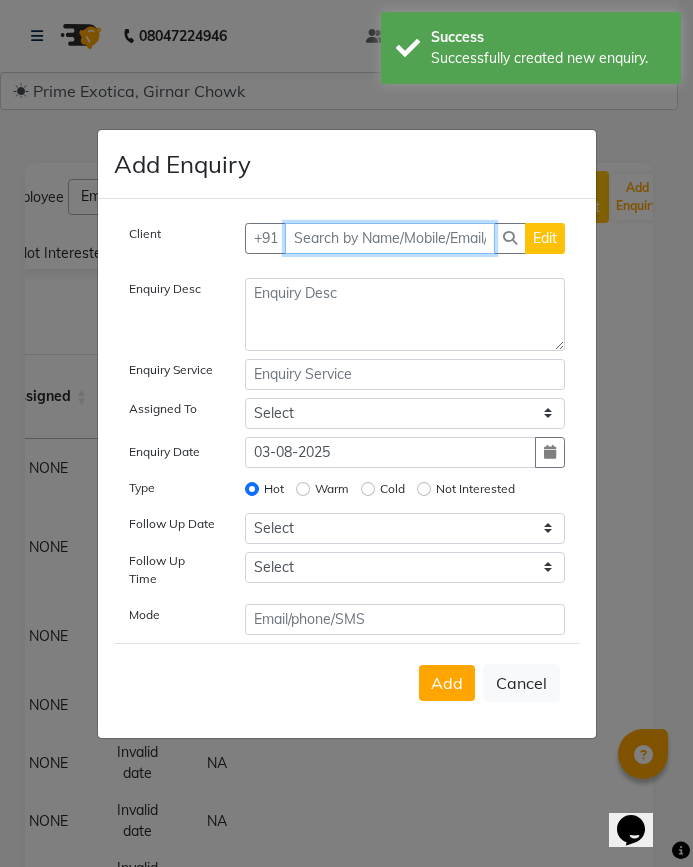 click at bounding box center [390, 238] 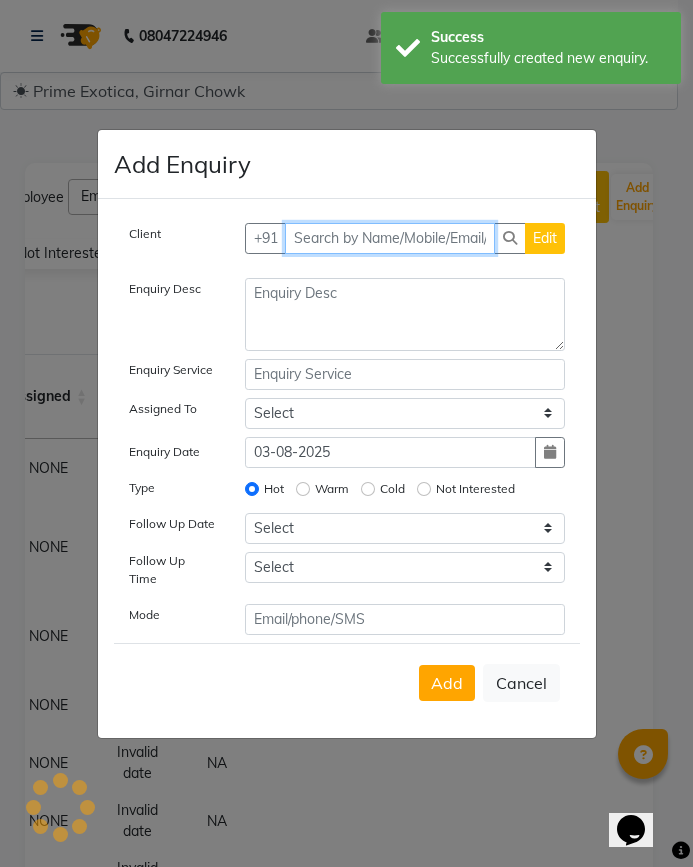 paste on "9579416629" 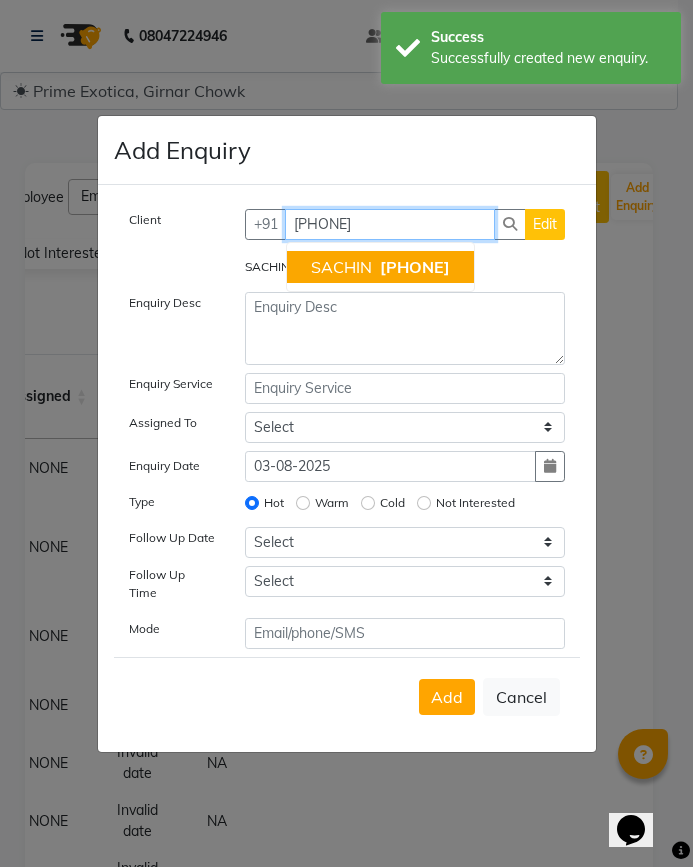 type on "9579416629" 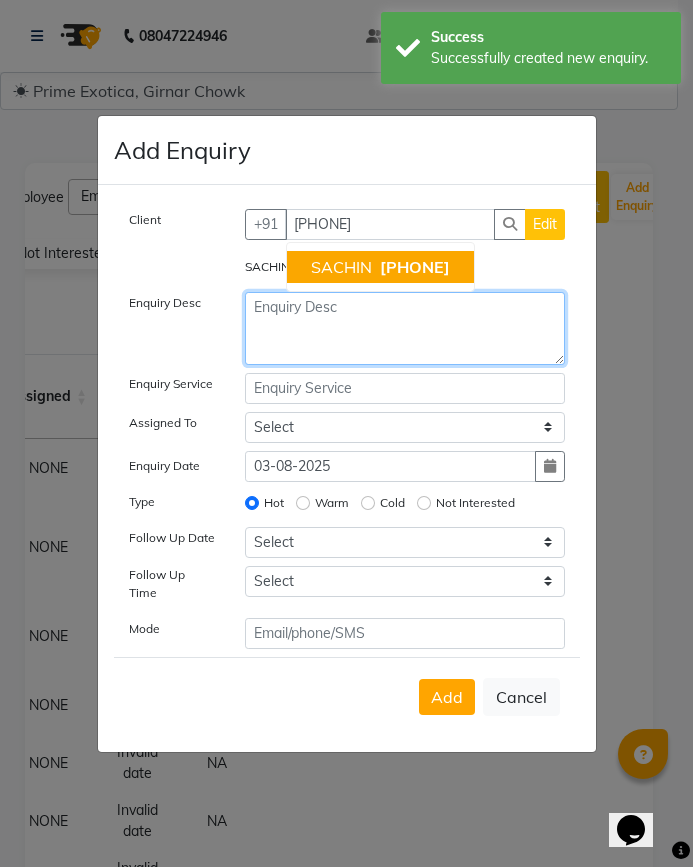 click 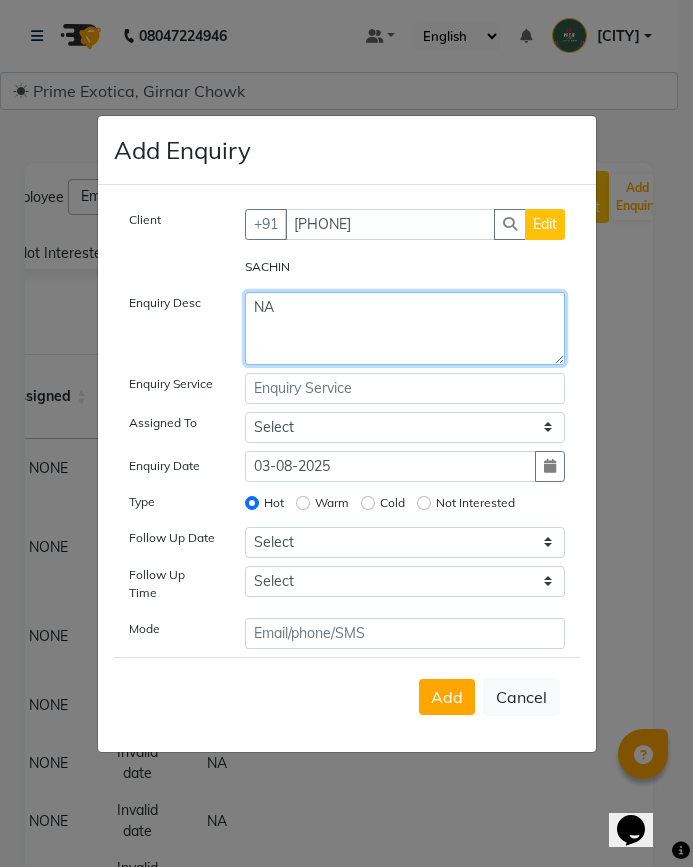 type on "NA" 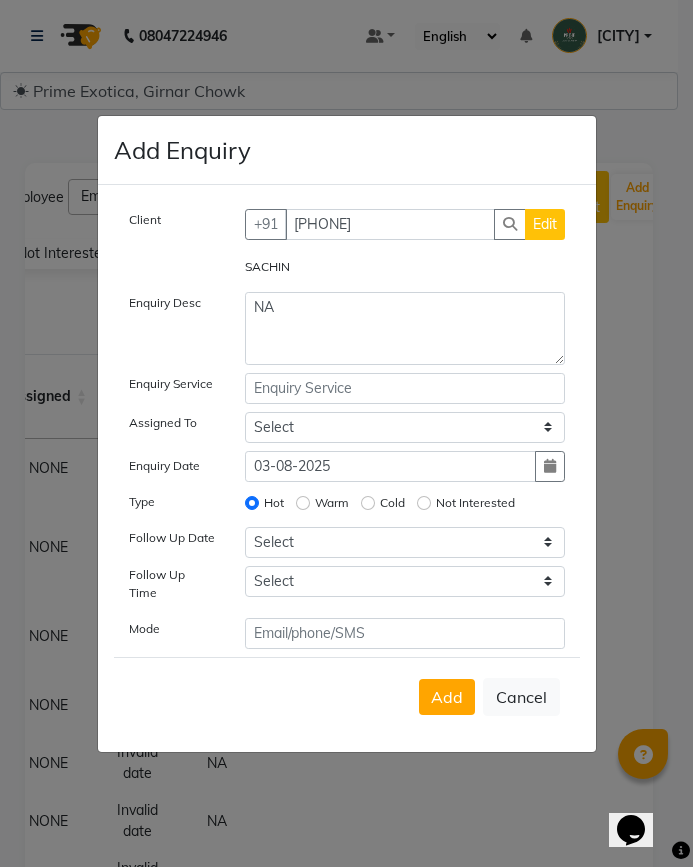 click on "Not Interested" 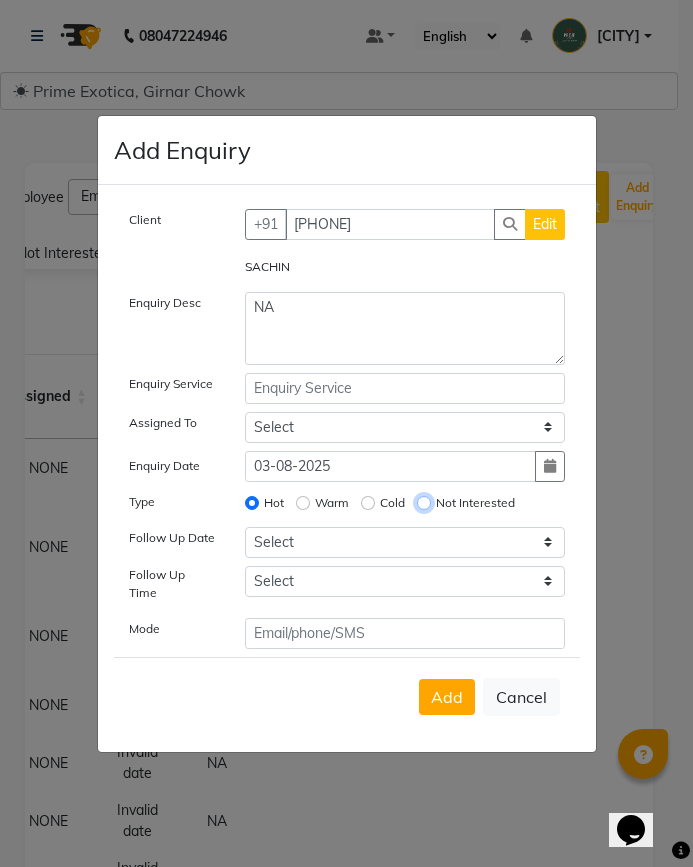 click on "Not Interested" at bounding box center [424, 503] 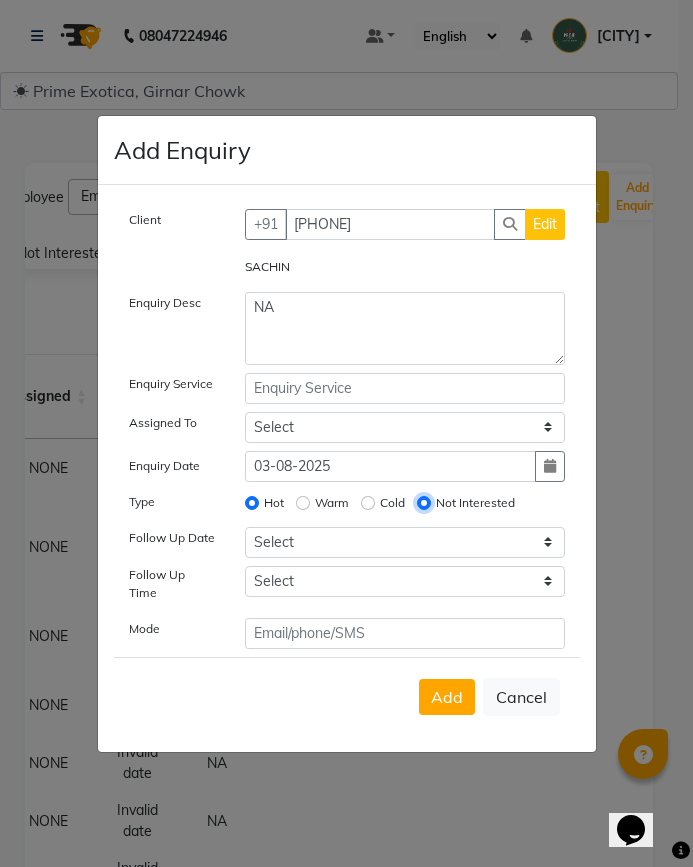 radio on "false" 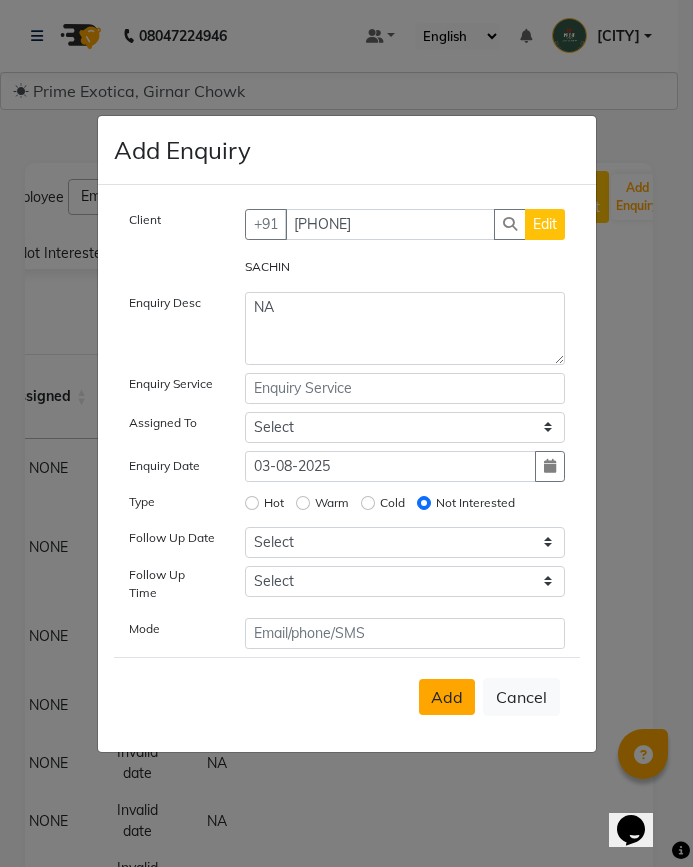 click on "Add" at bounding box center (447, 697) 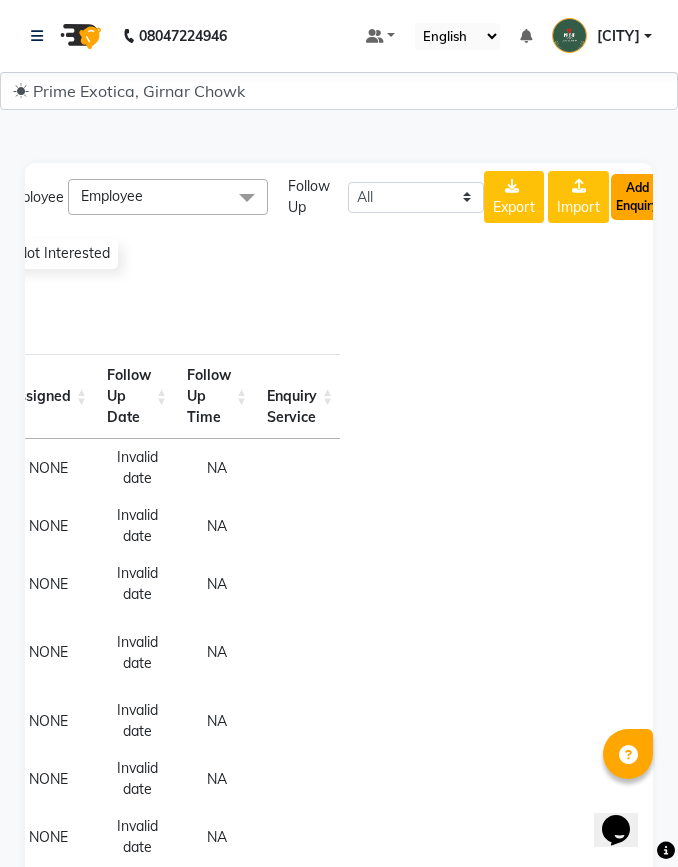 click on "Add Enquiry" 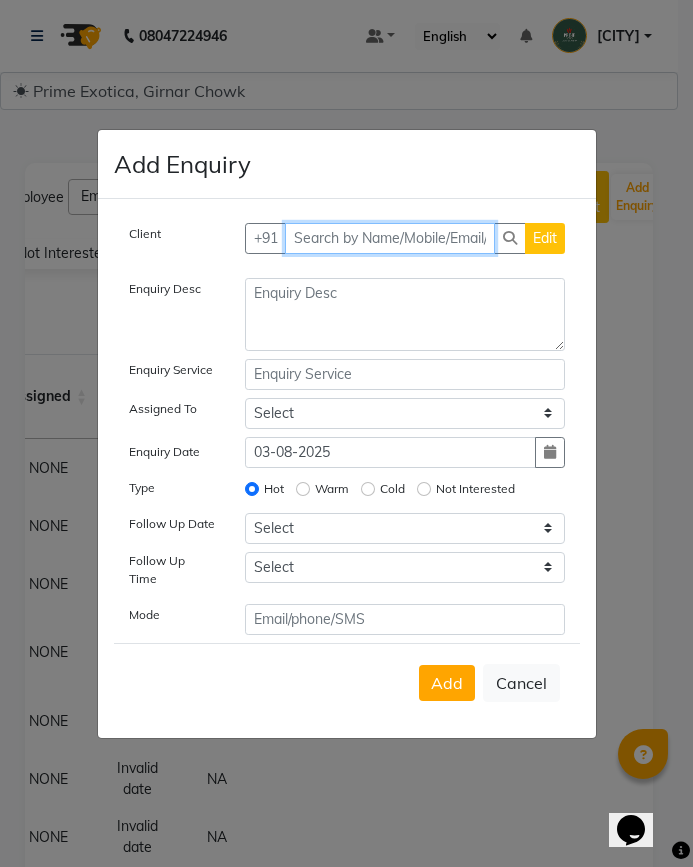 click at bounding box center [390, 238] 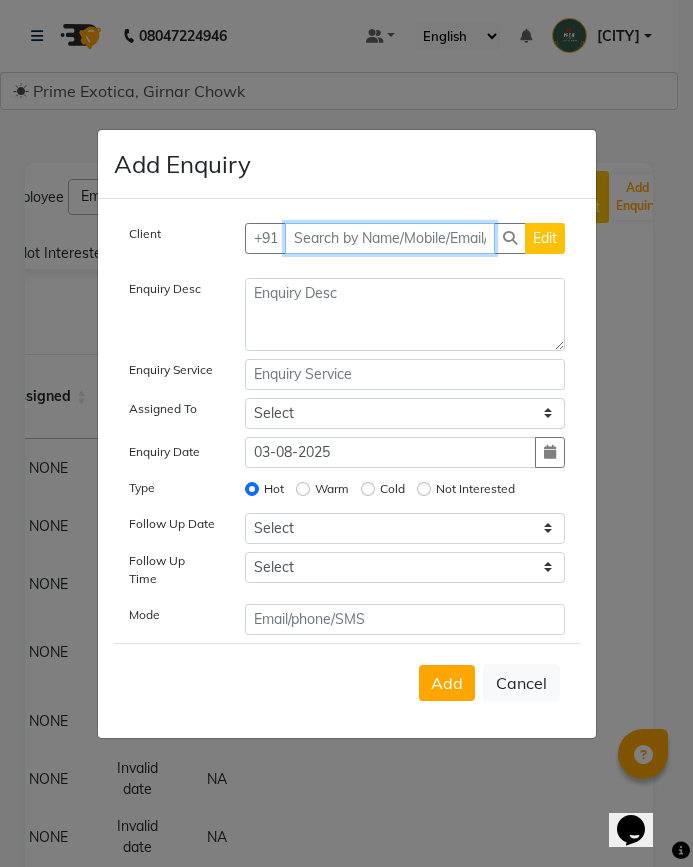 paste on "9307172967" 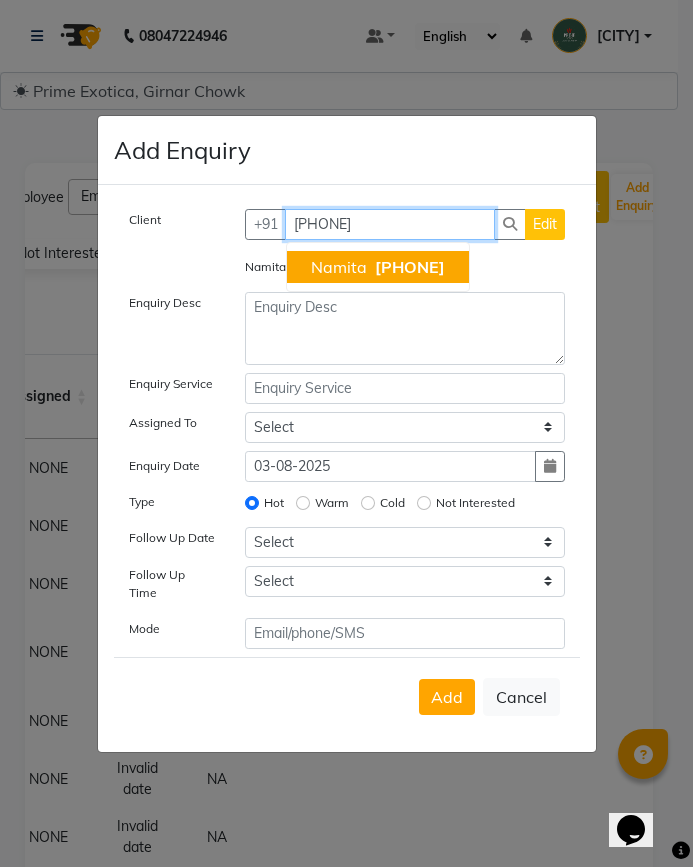 click on "Namita" at bounding box center [339, 267] 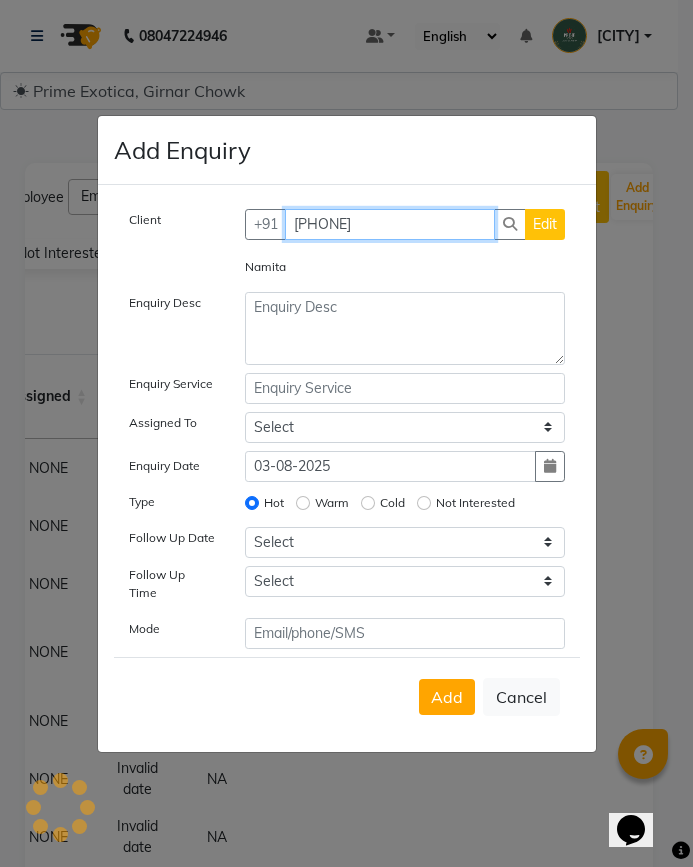type on "9307172967" 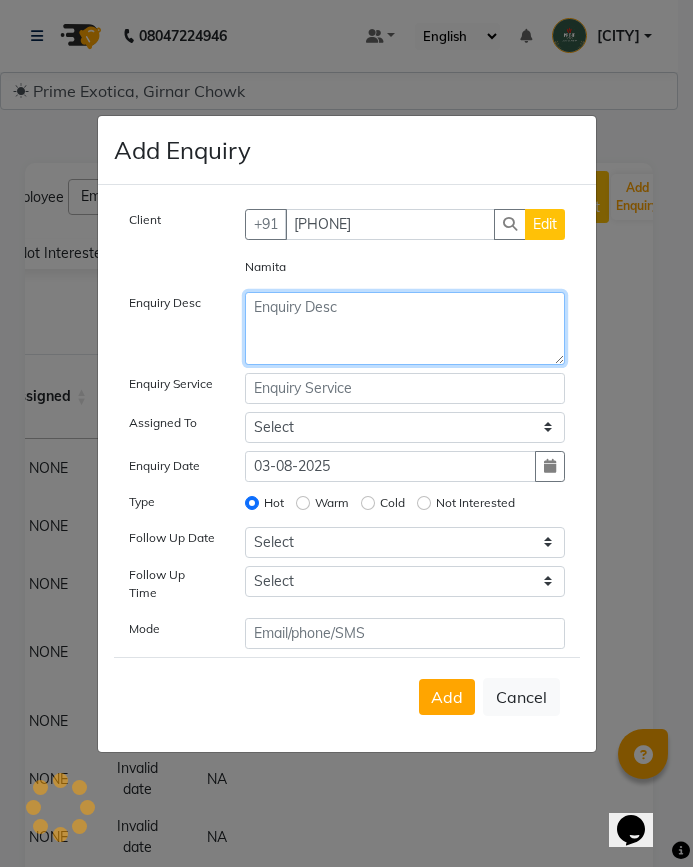 click 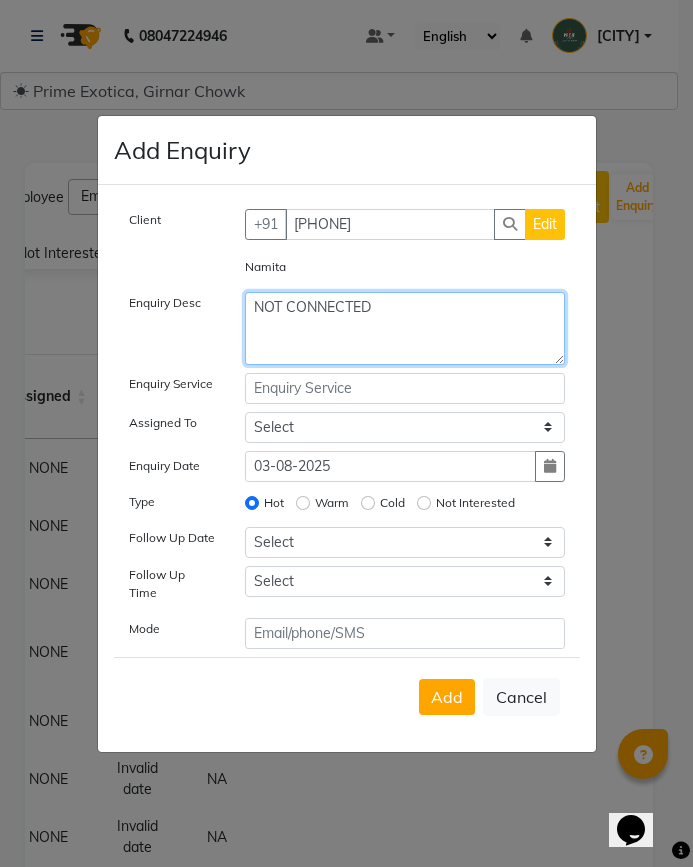 type on "NOT CONNECTED" 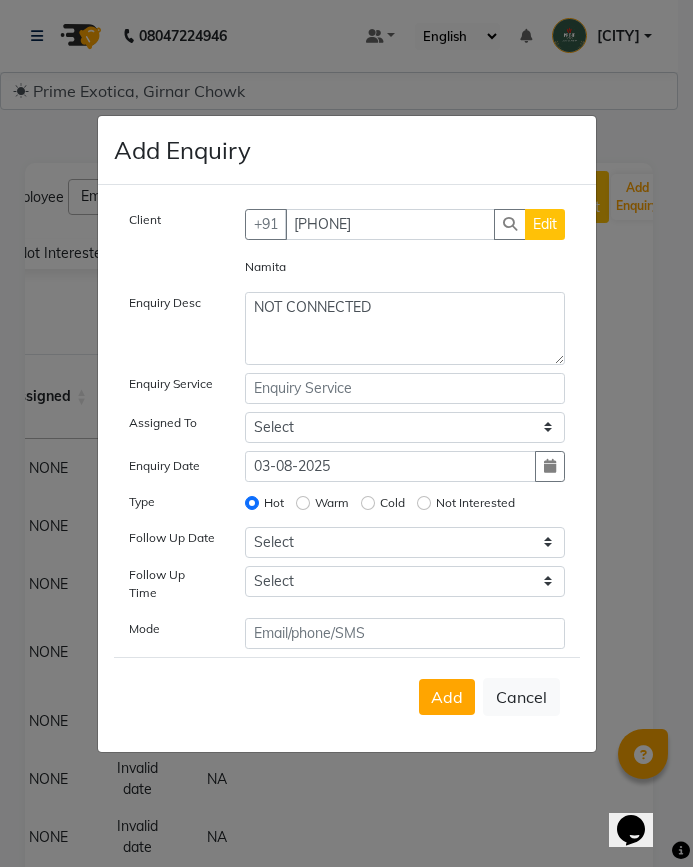 click on "Not Interested" 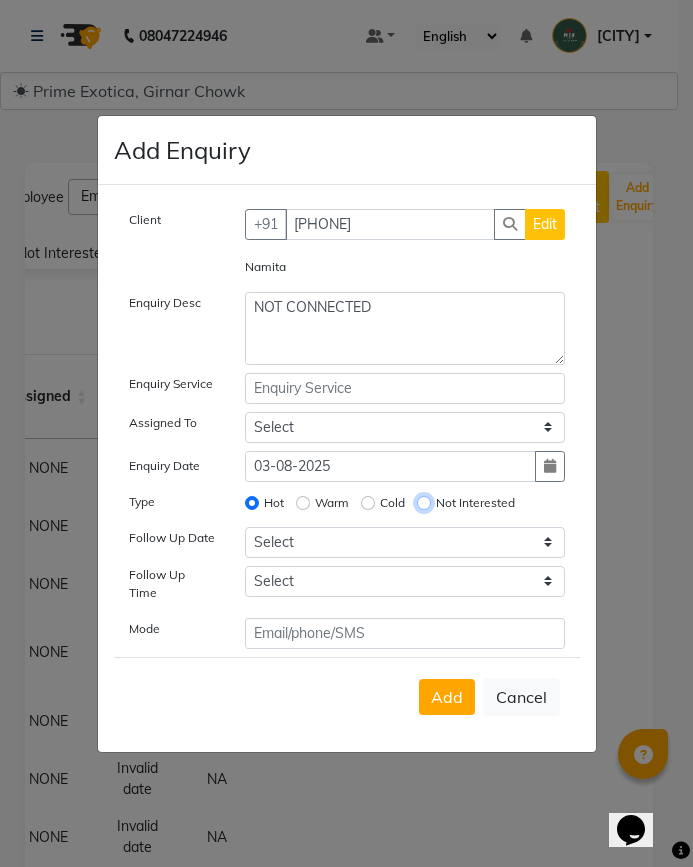 click on "Not Interested" at bounding box center (424, 503) 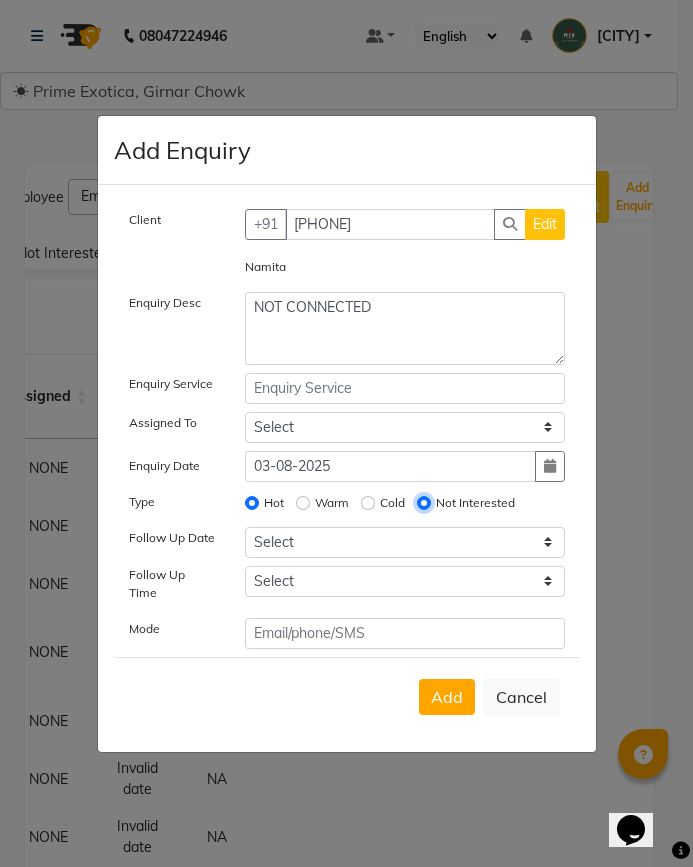 radio on "false" 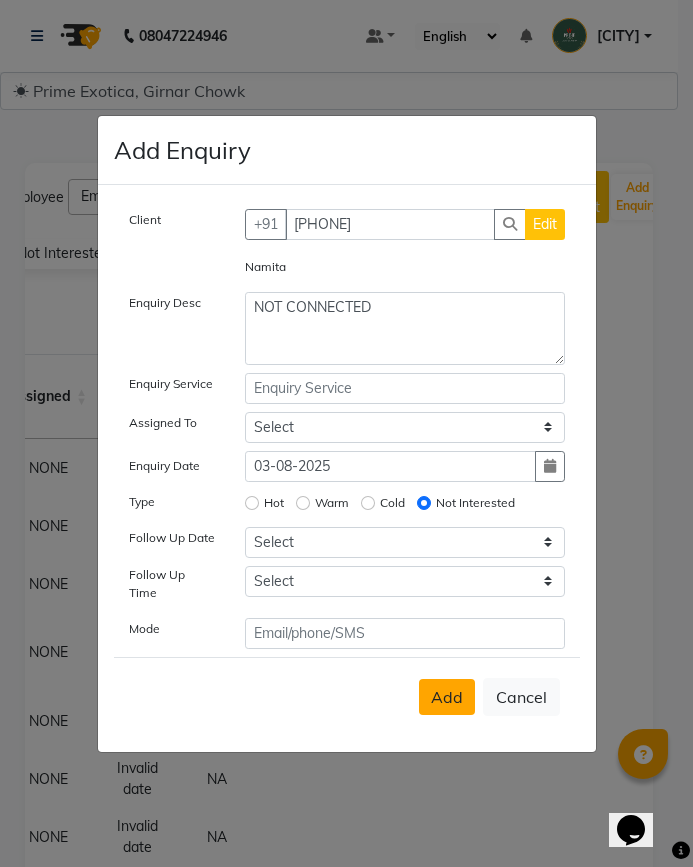 click on "Add" at bounding box center [447, 697] 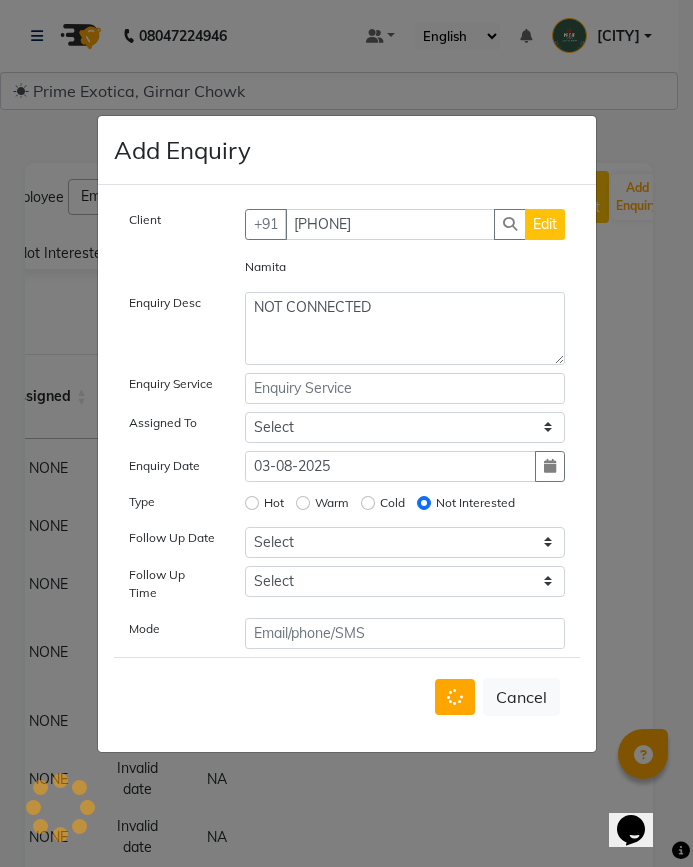 type 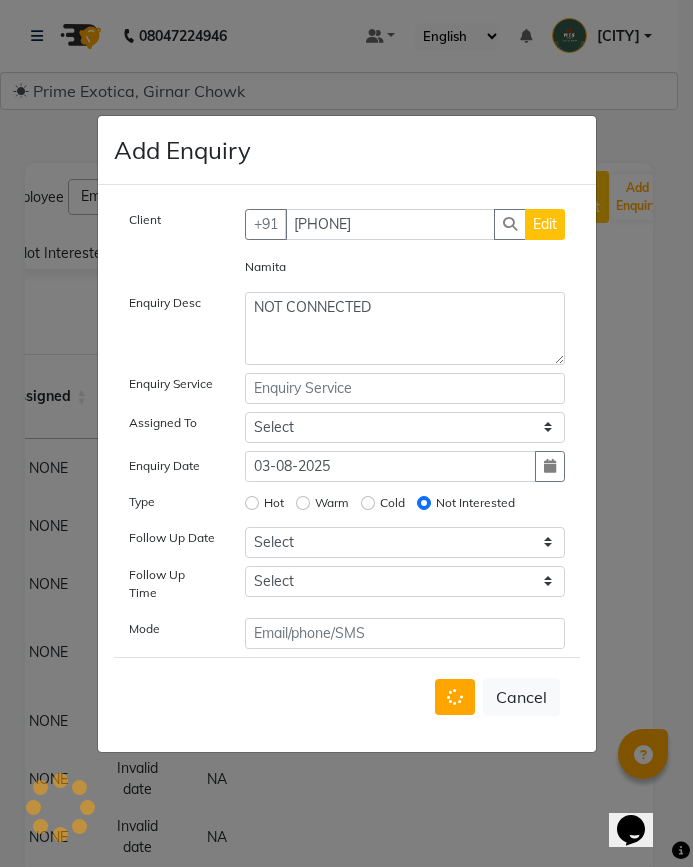 type 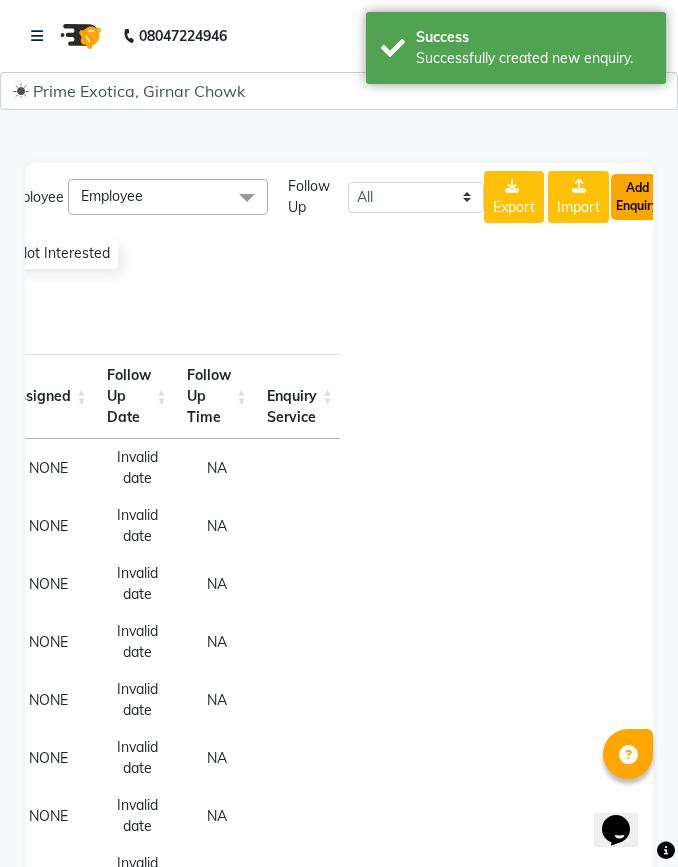 click on "Add Enquiry" 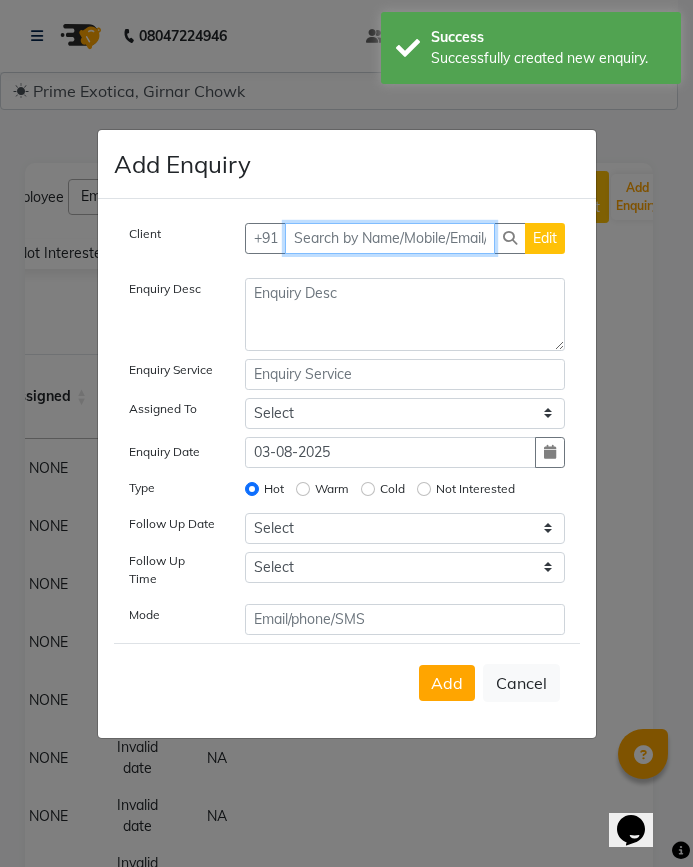 drag, startPoint x: 347, startPoint y: 233, endPoint x: 348, endPoint y: 255, distance: 22.022715 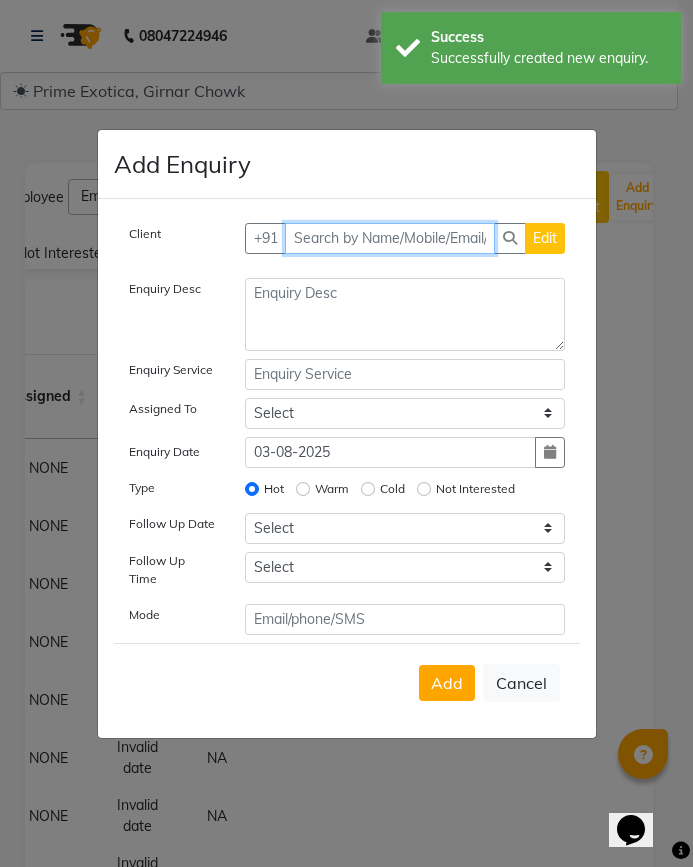paste on "87665933888" 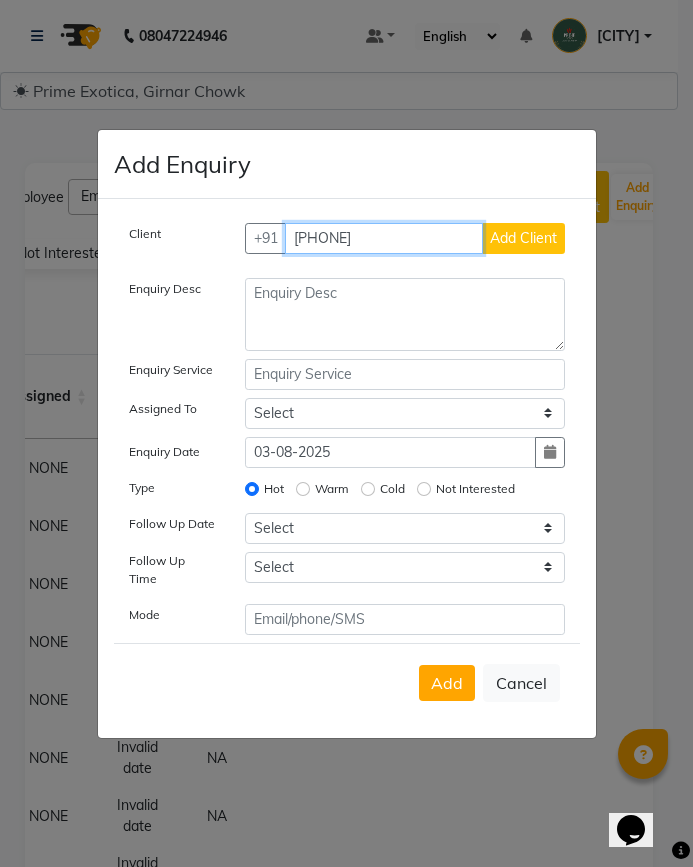 type on "87665933888" 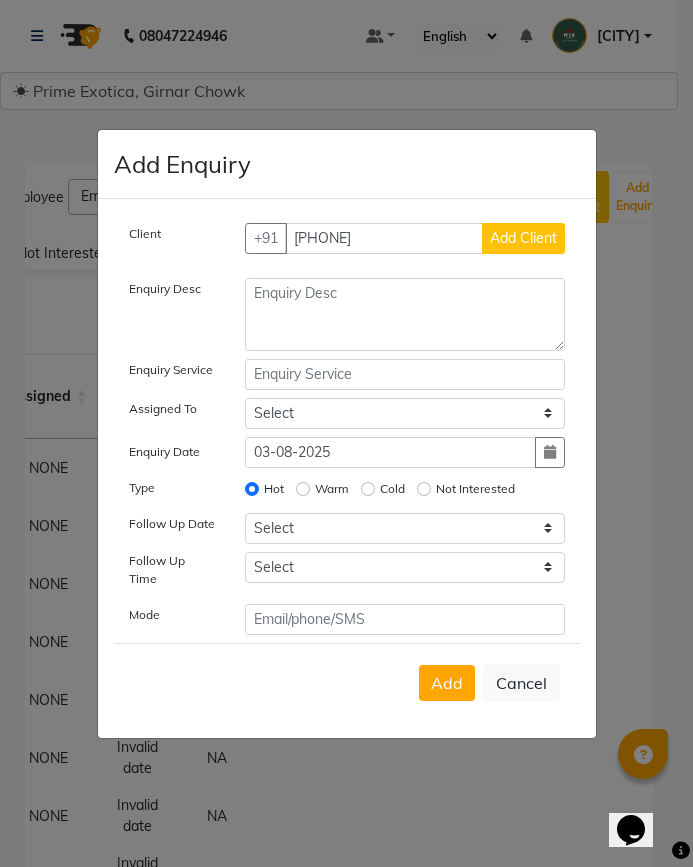 click on "Add Client" 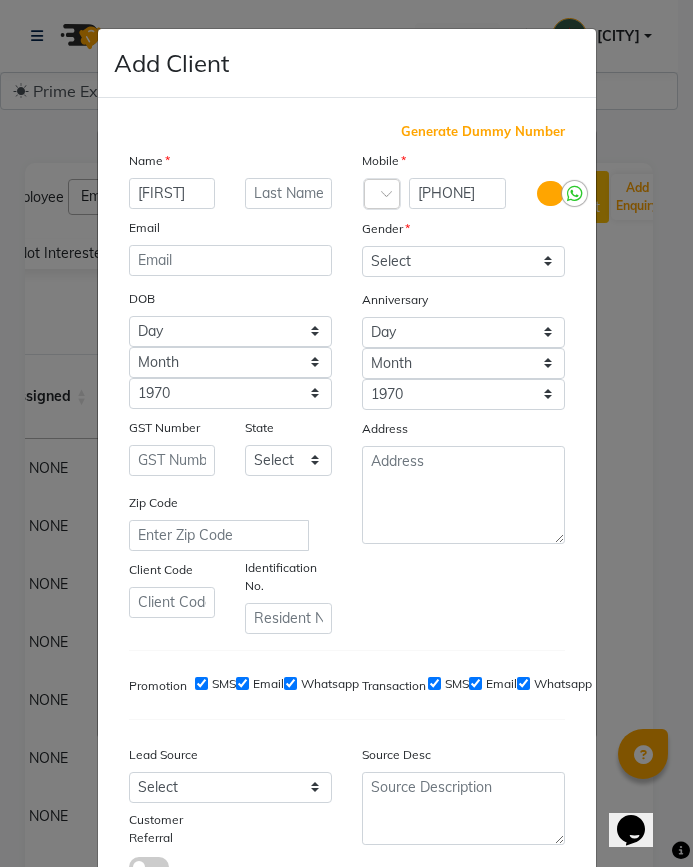 scroll, scrollTop: 0, scrollLeft: 15, axis: horizontal 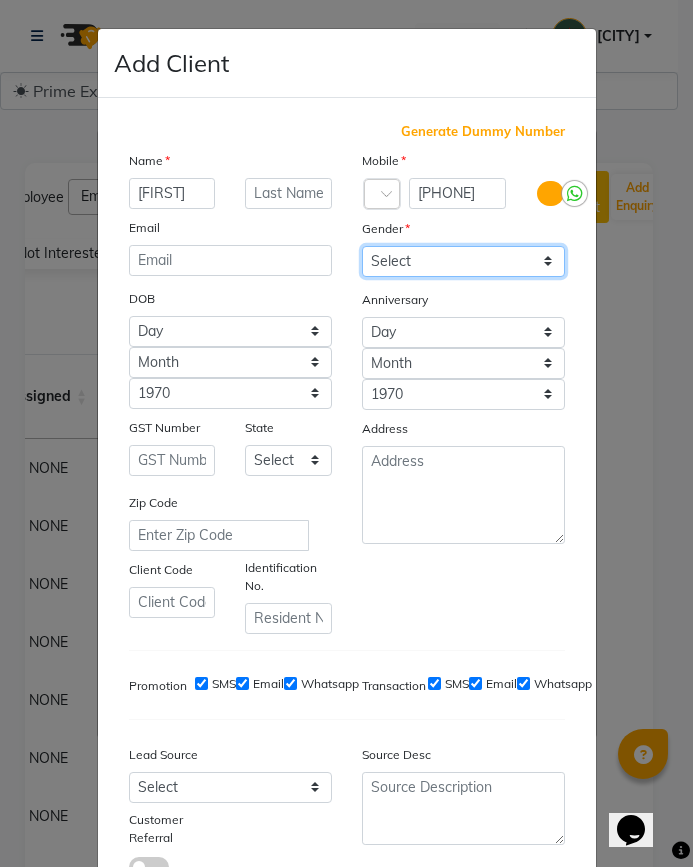 click on "Select Male Female Other Prefer Not To Say" 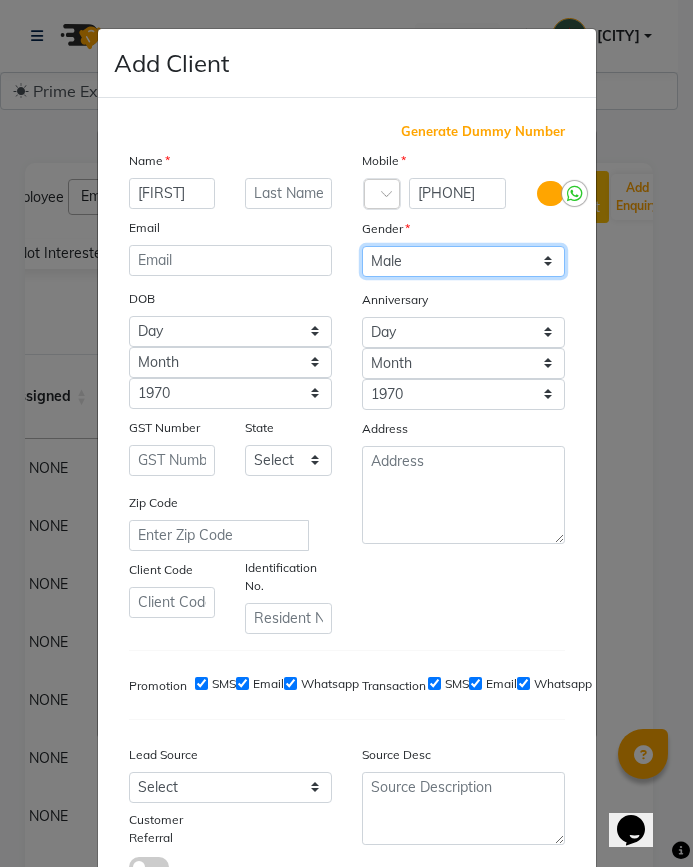 click on "Select Male Female Other Prefer Not To Say" 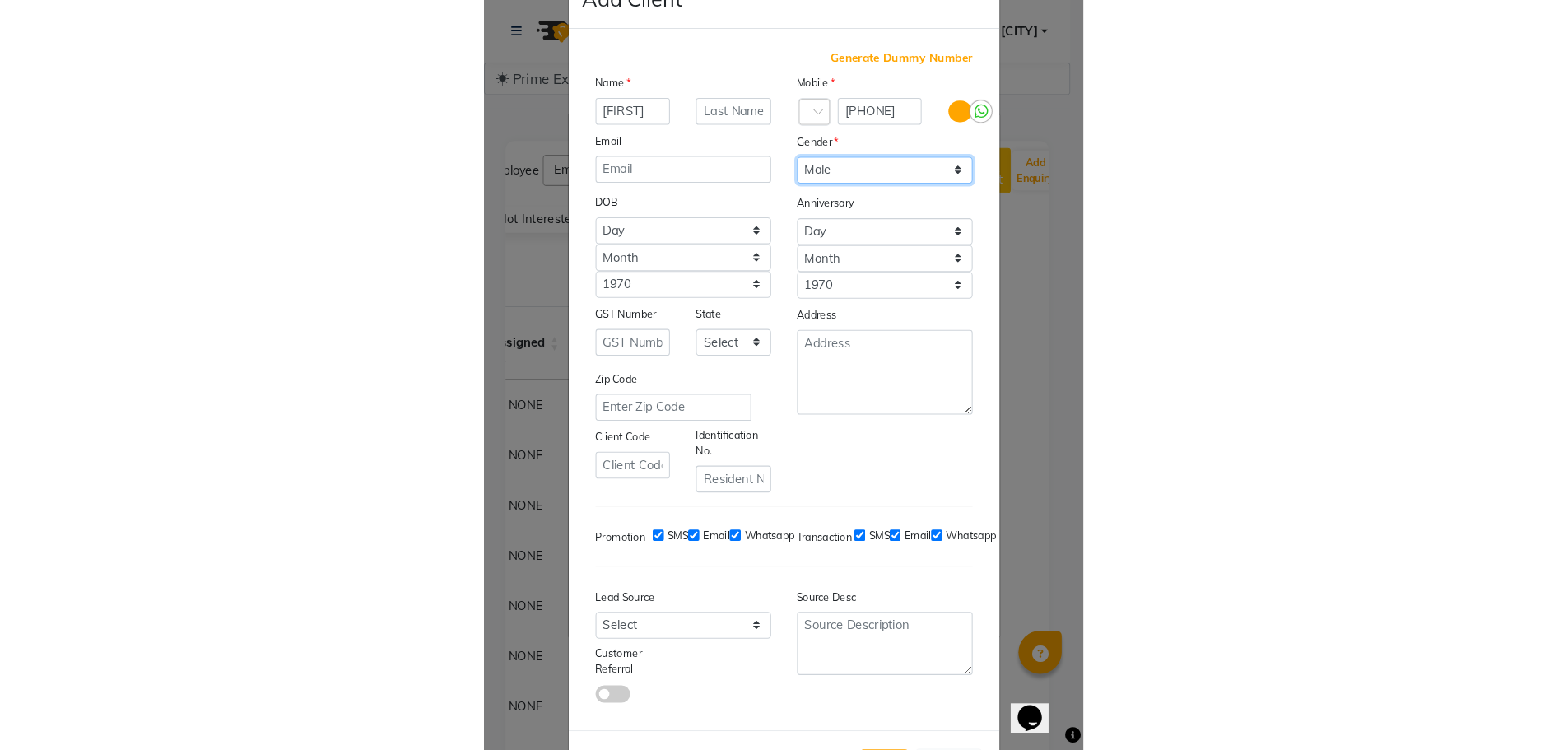 scroll, scrollTop: 123, scrollLeft: 0, axis: vertical 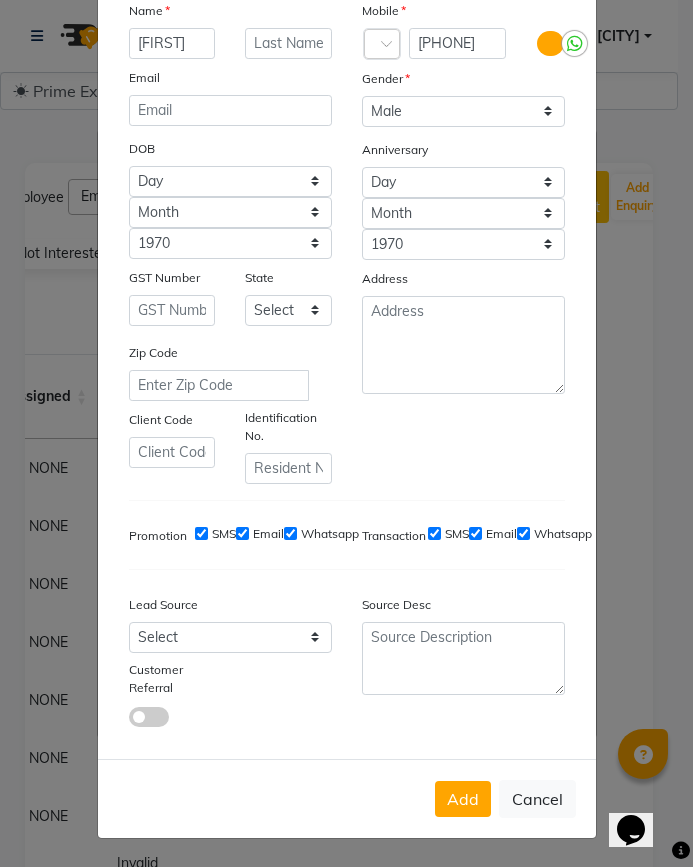 click on "Add" 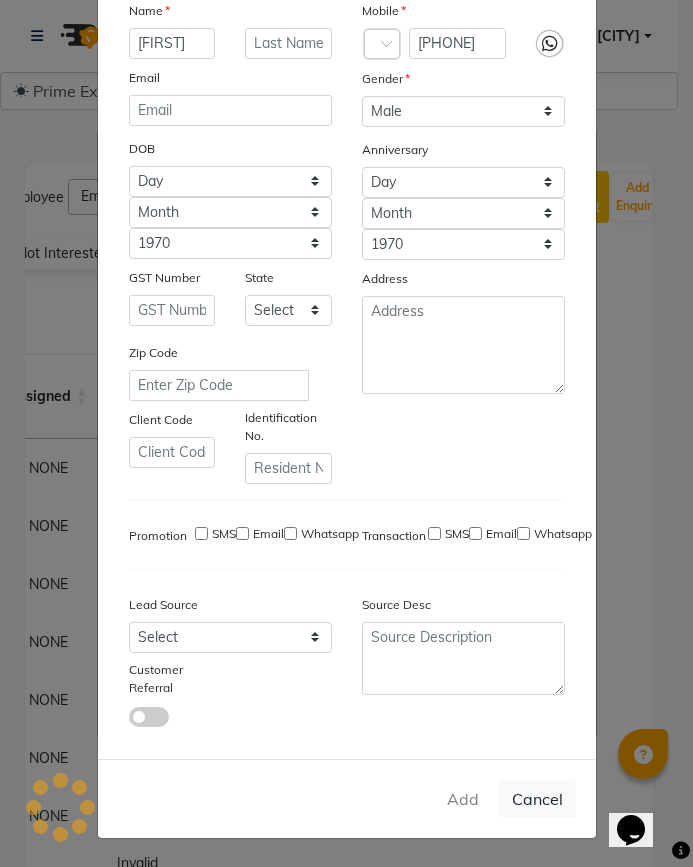 type 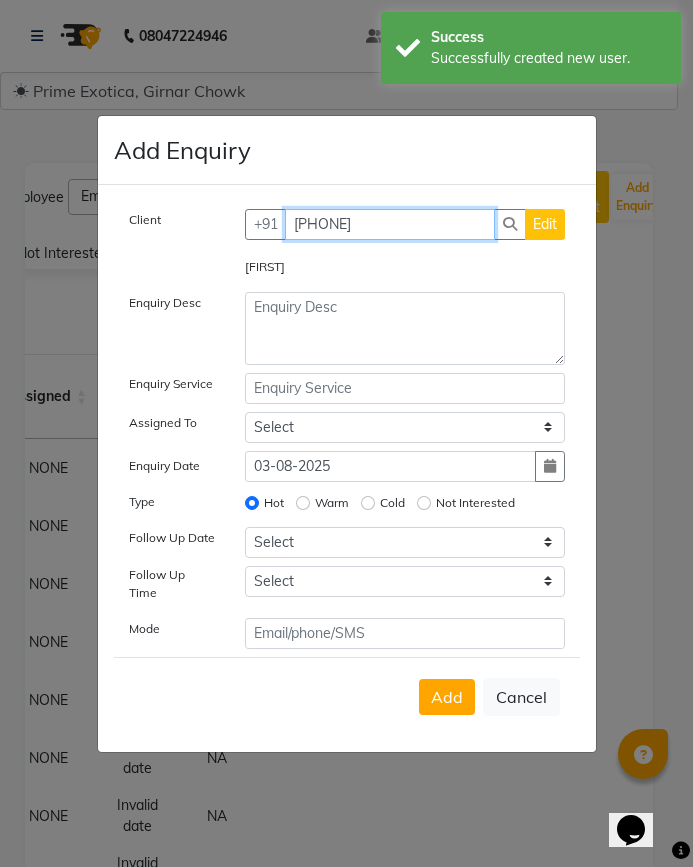 click on "87665933888" at bounding box center [390, 224] 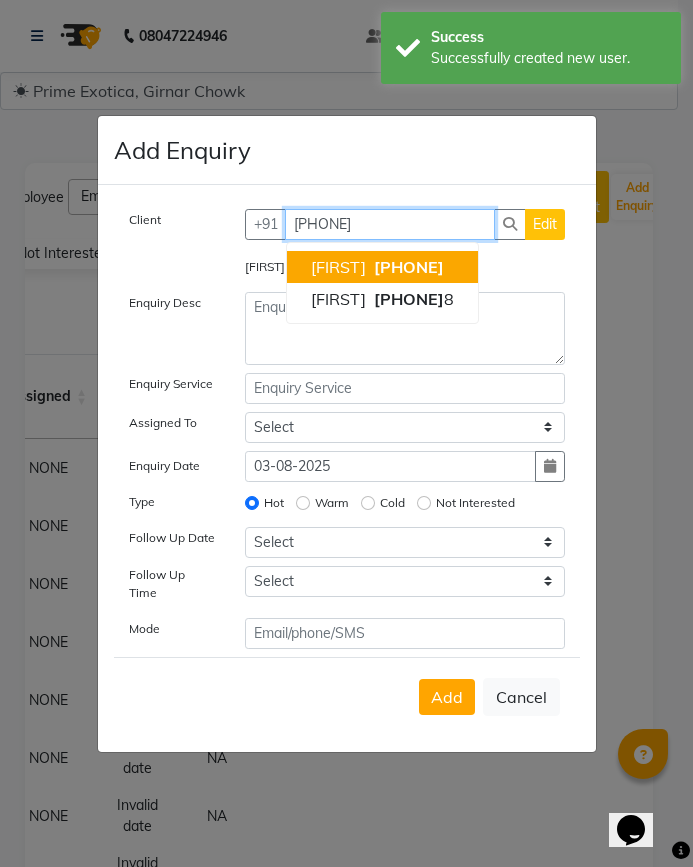 click on "Ratnadeep" at bounding box center [338, 267] 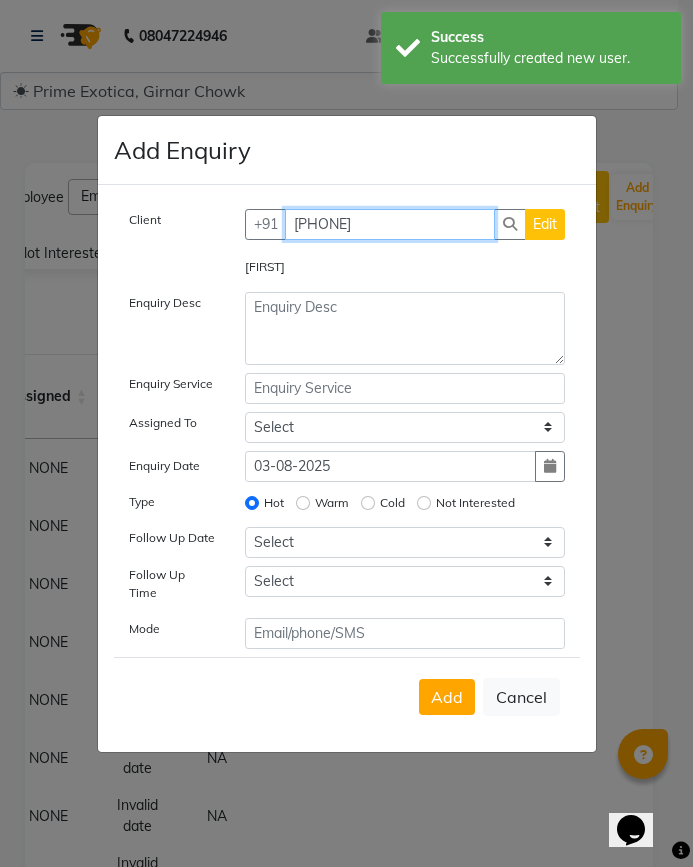 type on "8766593388" 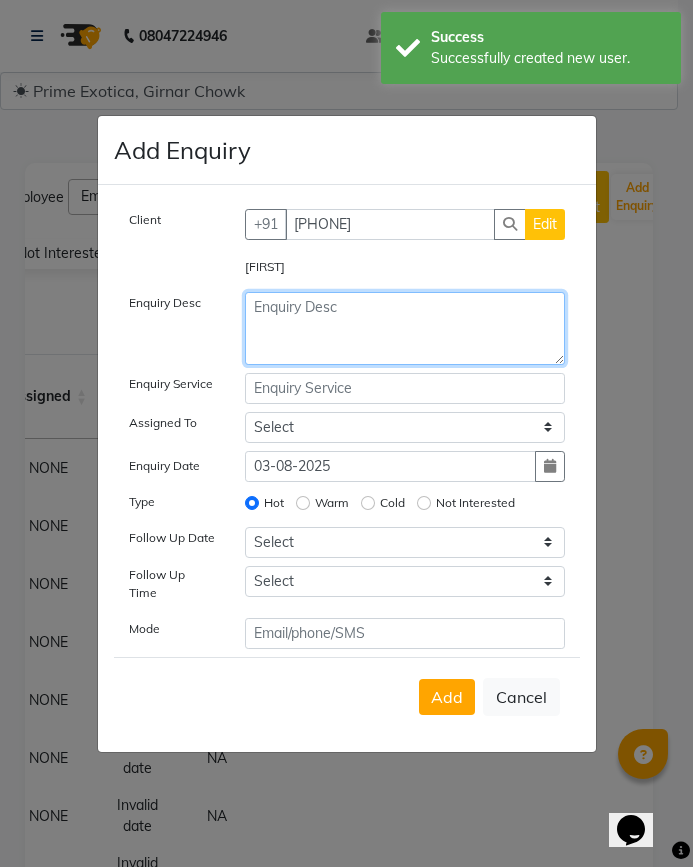 click 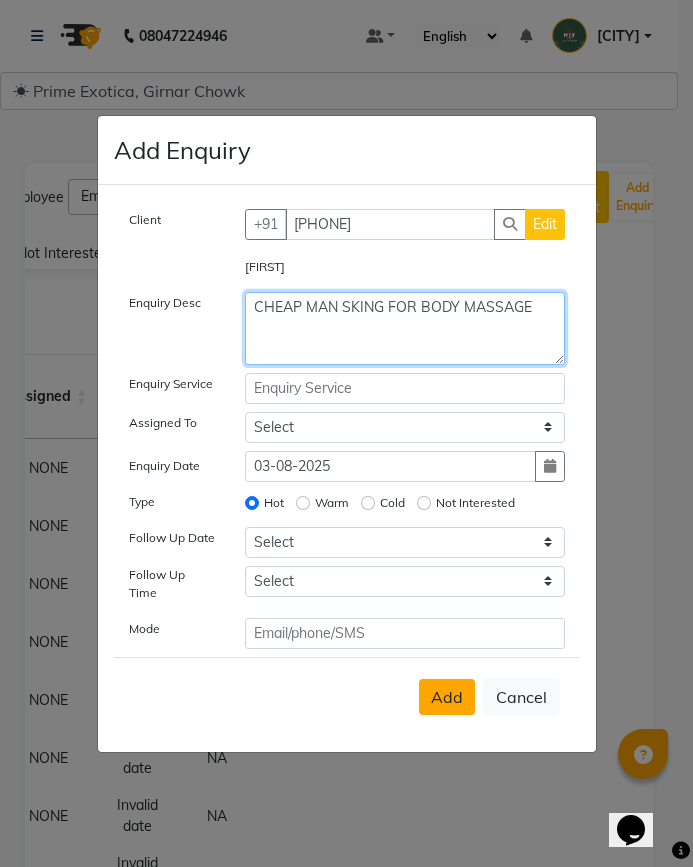 type on "CHEAP MAN SKING FOR BODY MASSAGE" 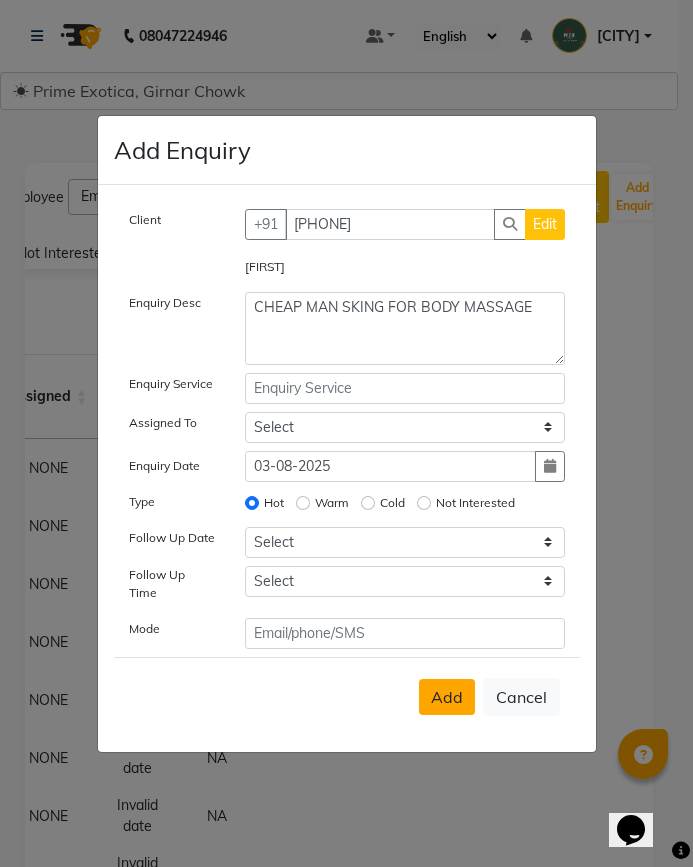 click on "Add" at bounding box center (447, 697) 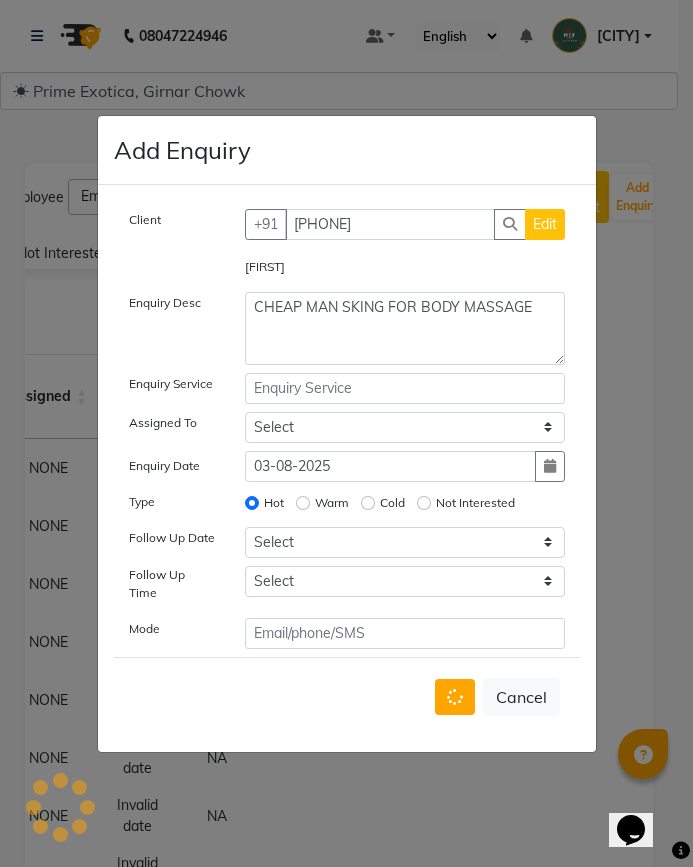 type 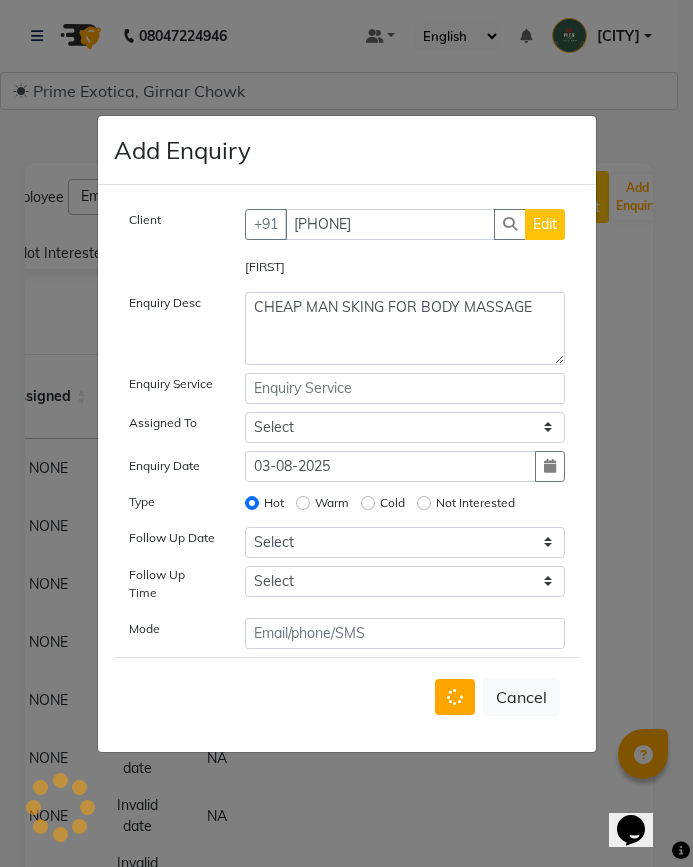 type 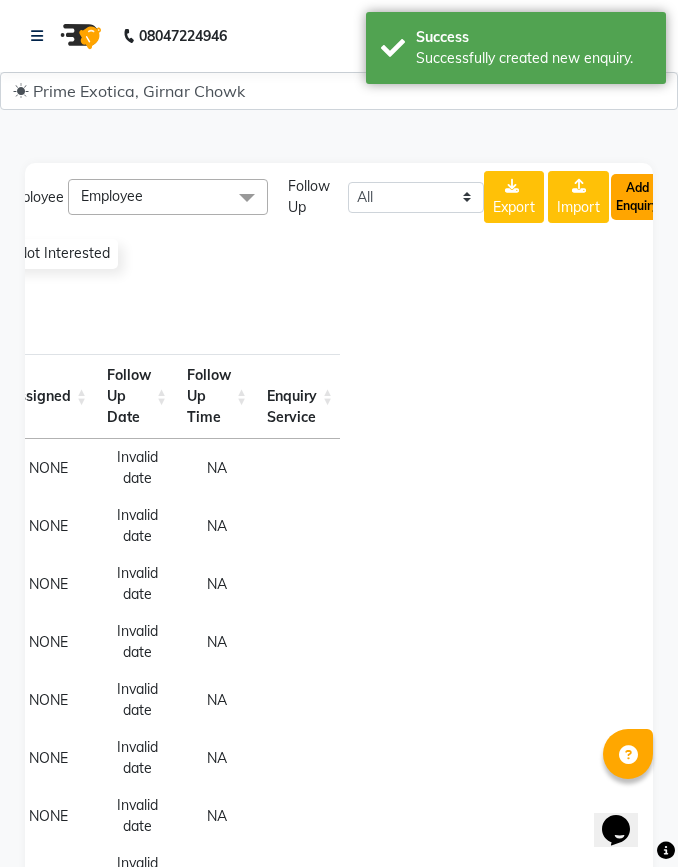 click on "Add Enquiry" 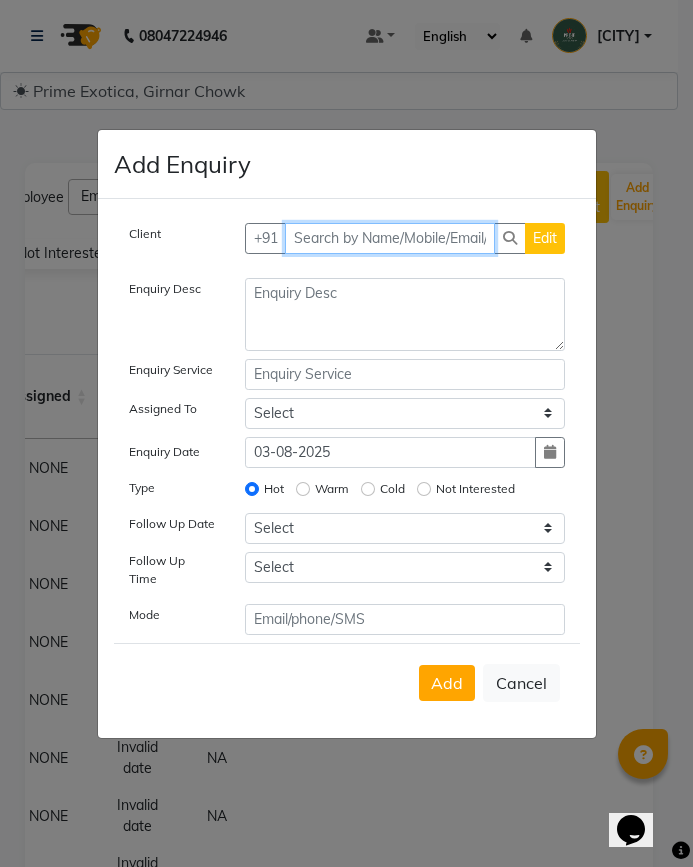 click at bounding box center (390, 238) 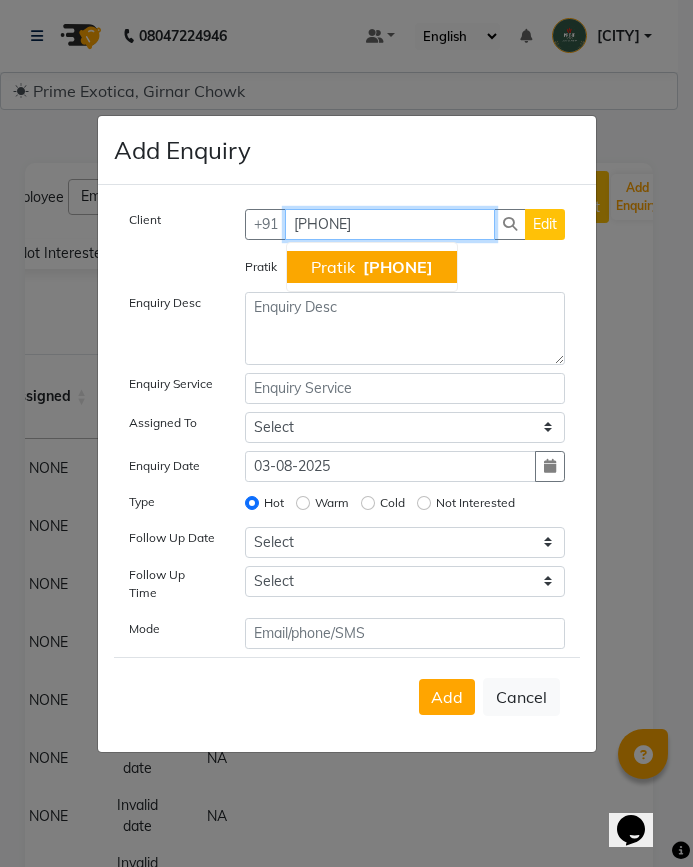 click on "8793900920" at bounding box center (398, 267) 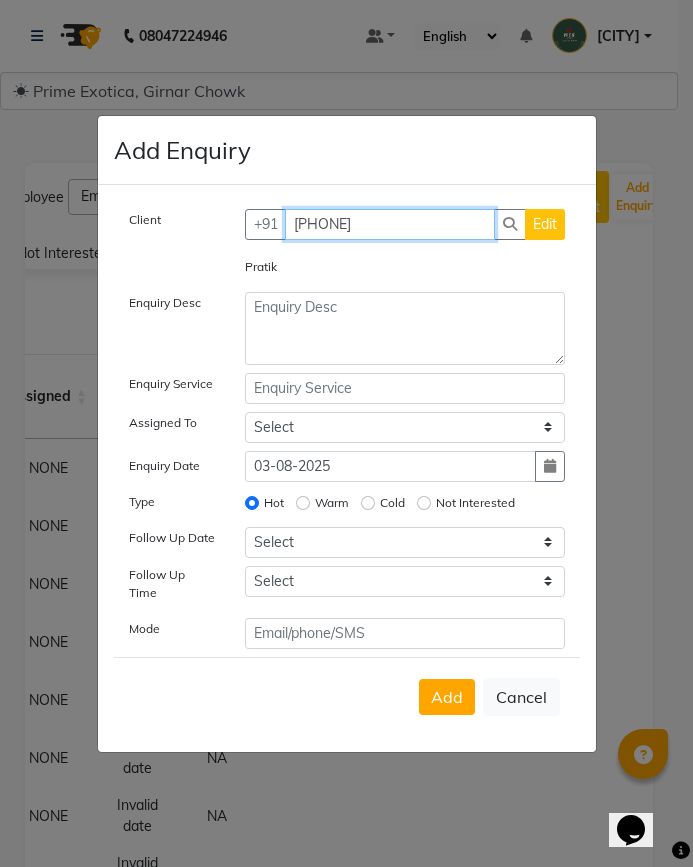 type on "8793900920" 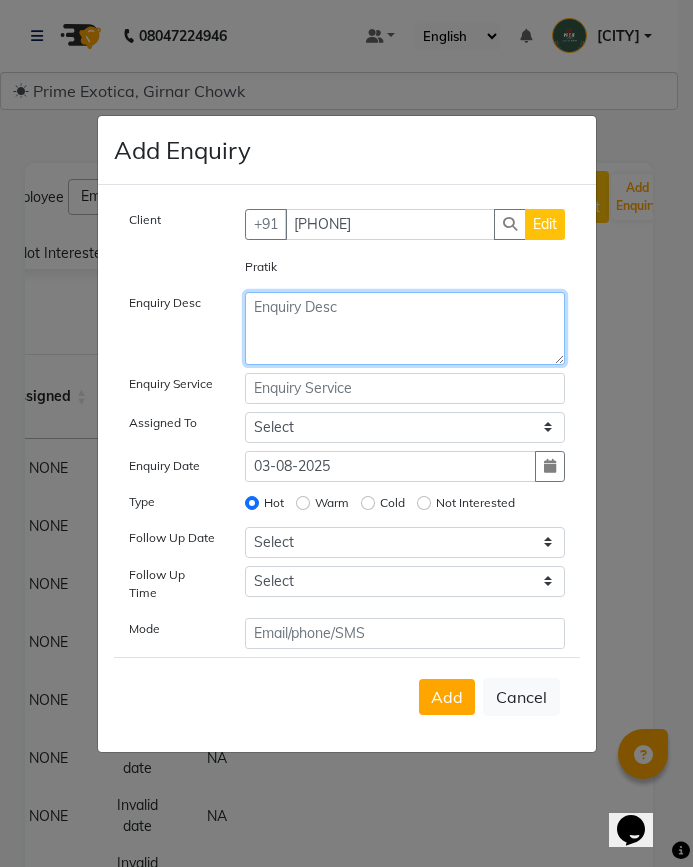 click 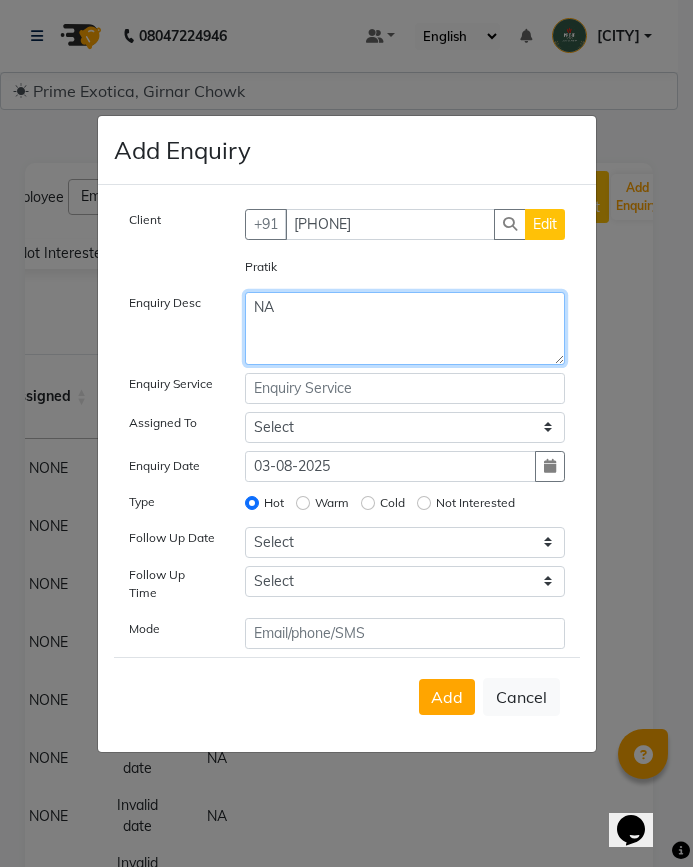 type on "NA" 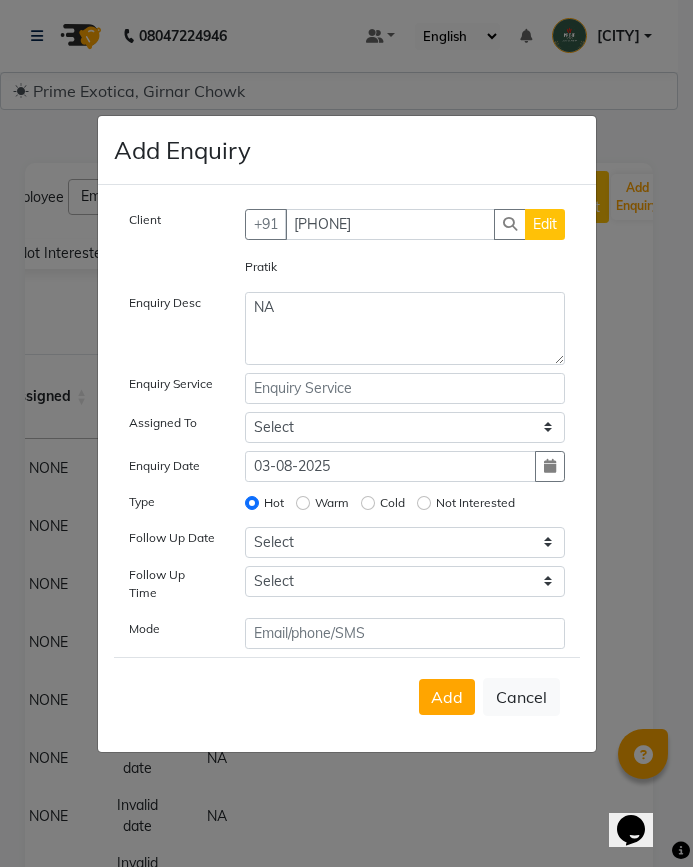 click on "Not Interested" 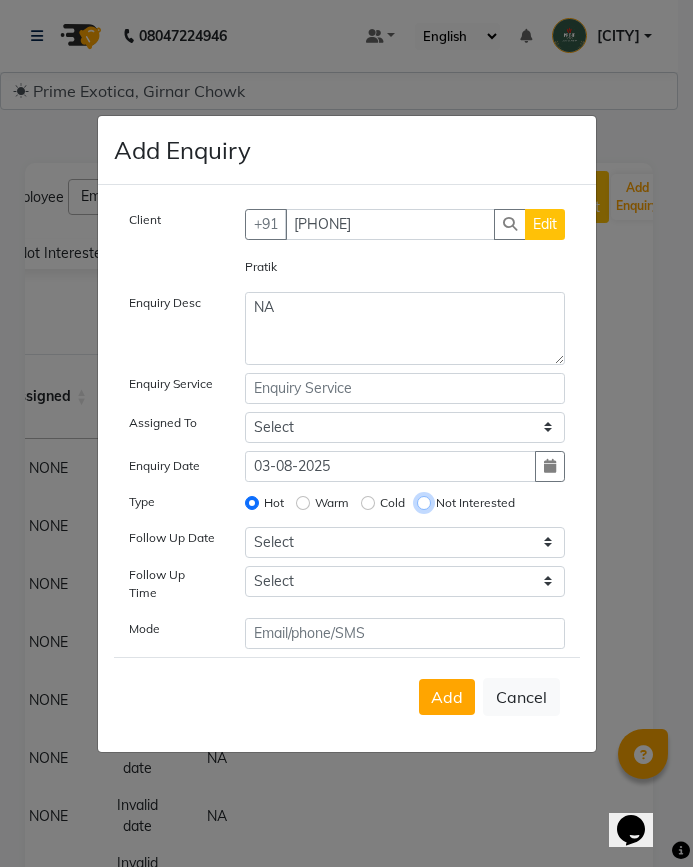 click on "Not Interested" at bounding box center [424, 503] 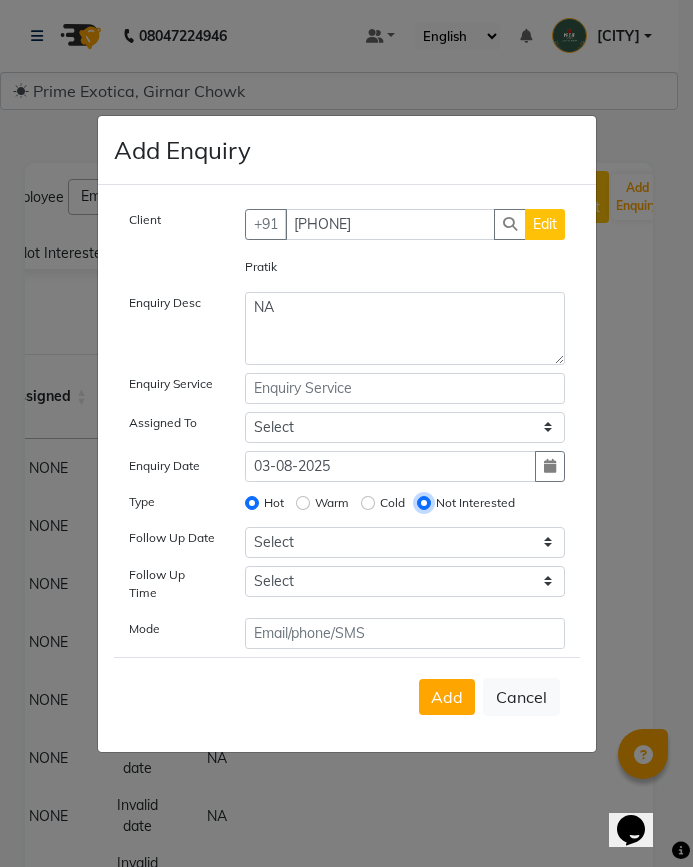 radio on "false" 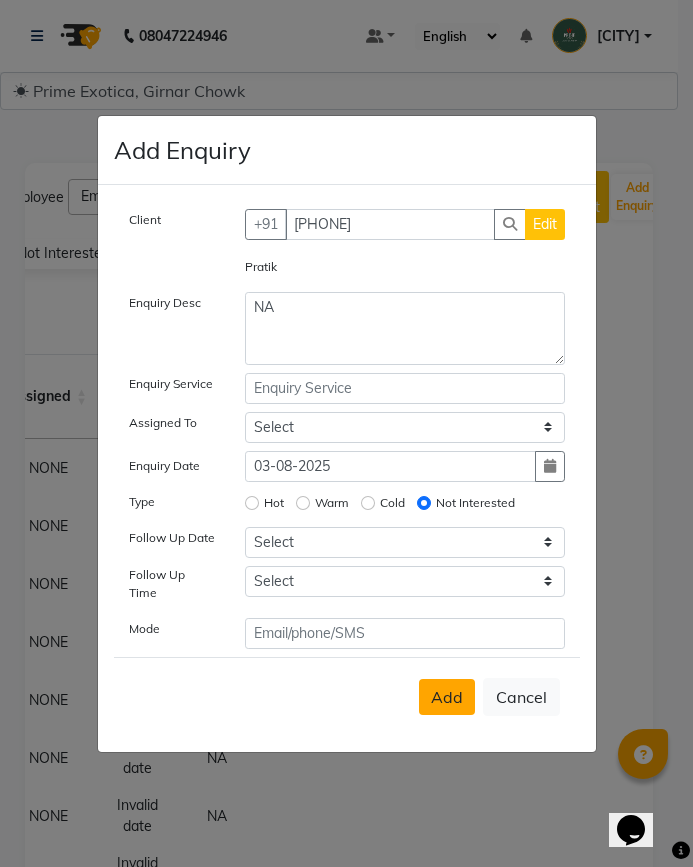 click on "Add" at bounding box center (447, 697) 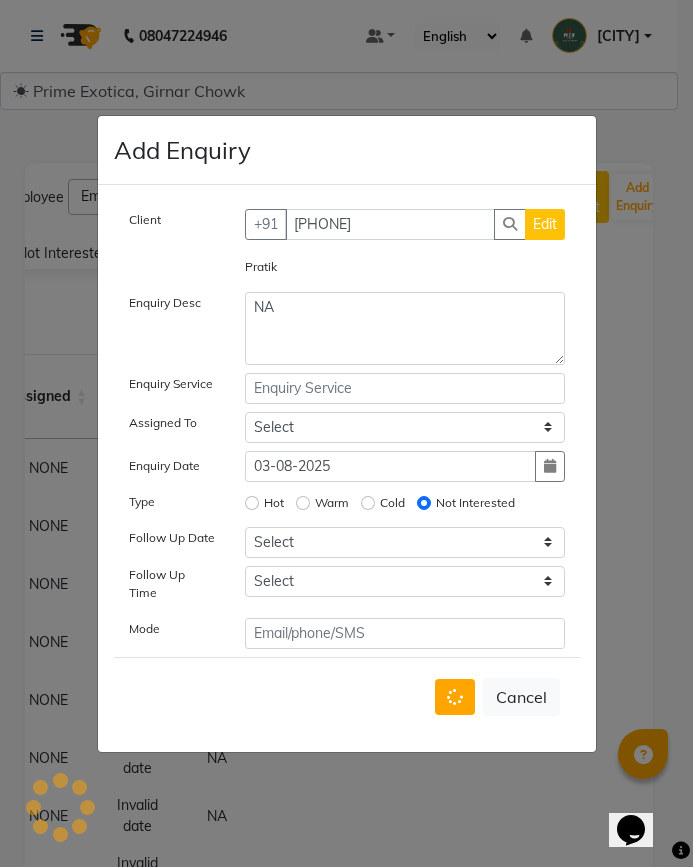 type 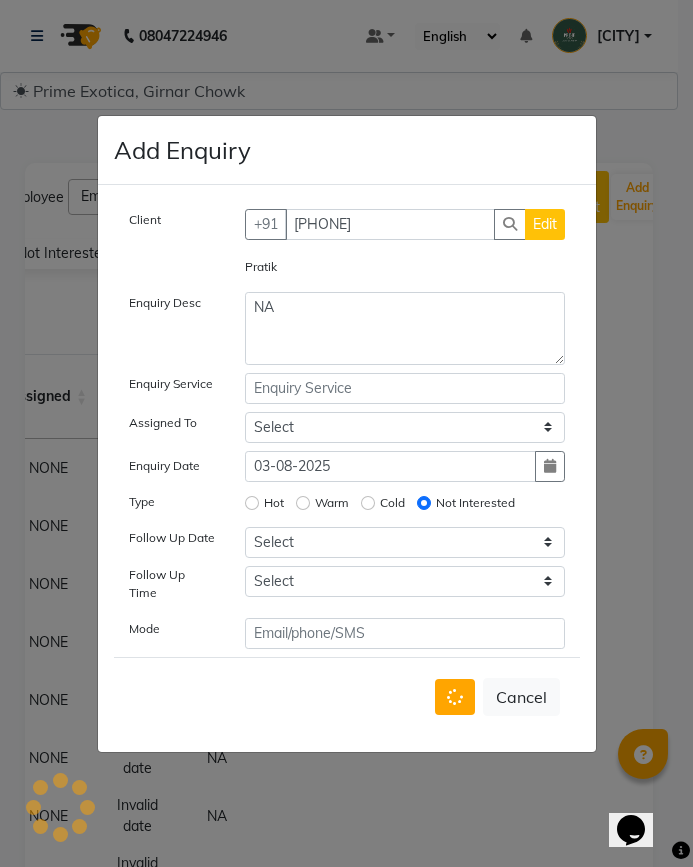 type 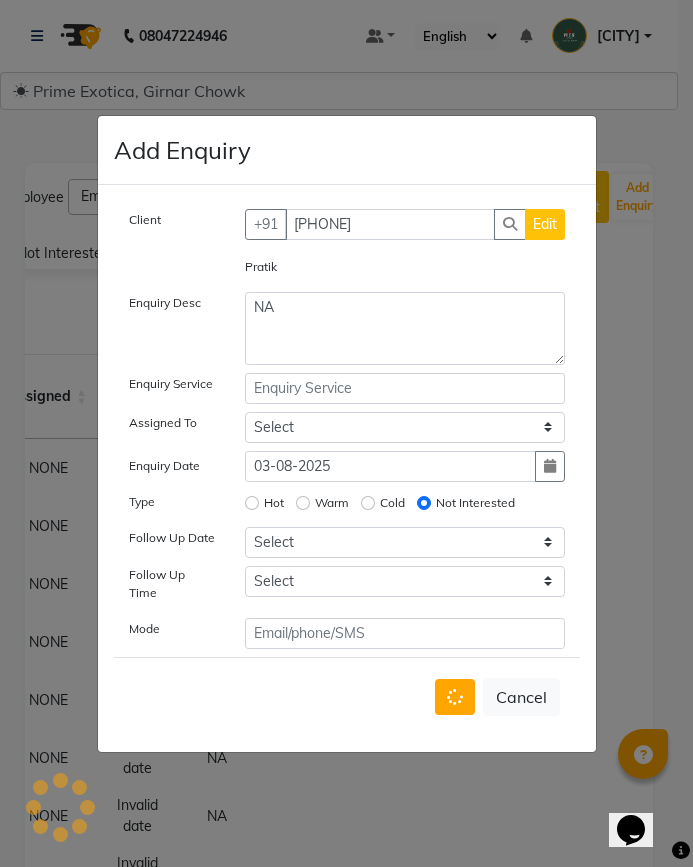 select 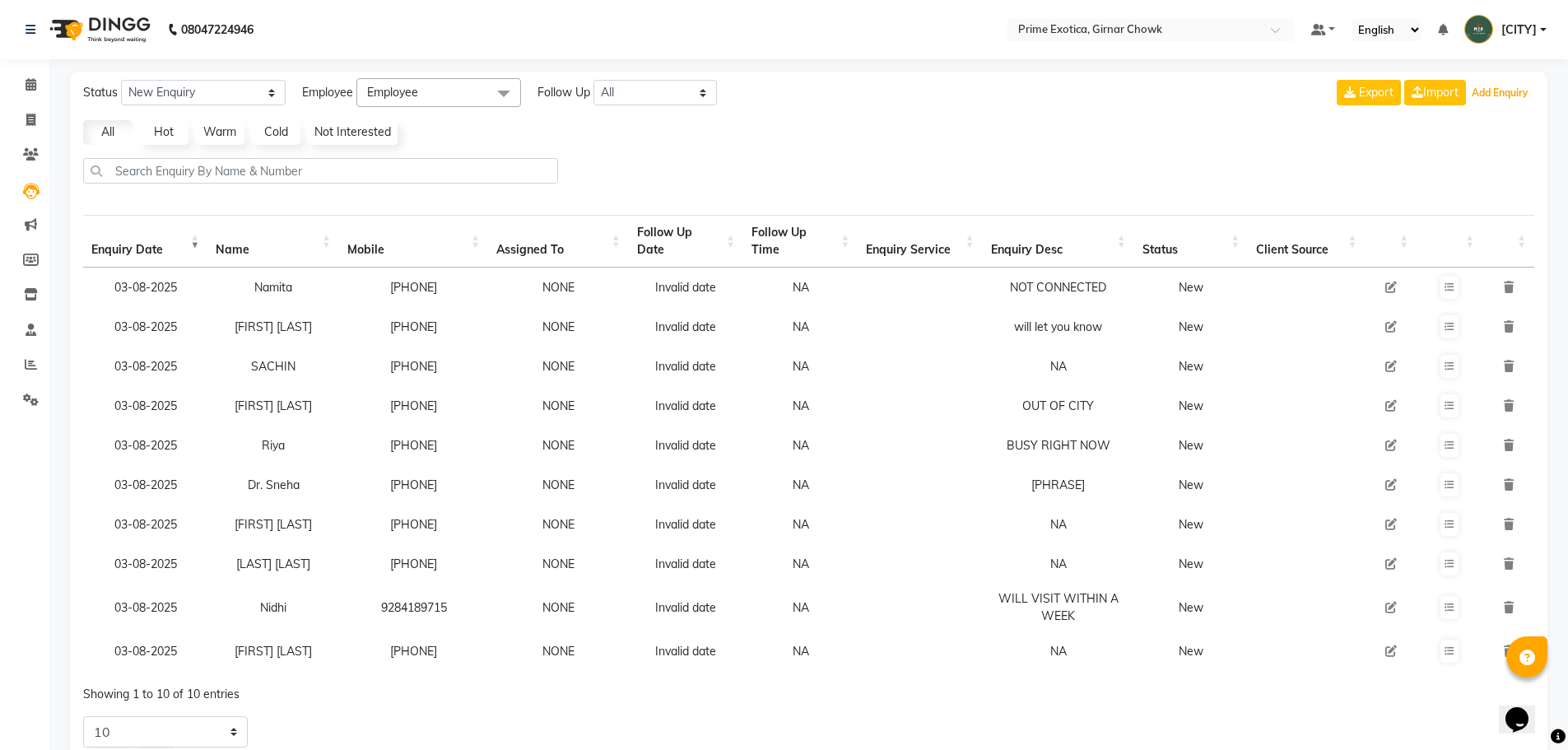 scroll, scrollTop: 0, scrollLeft: 0, axis: both 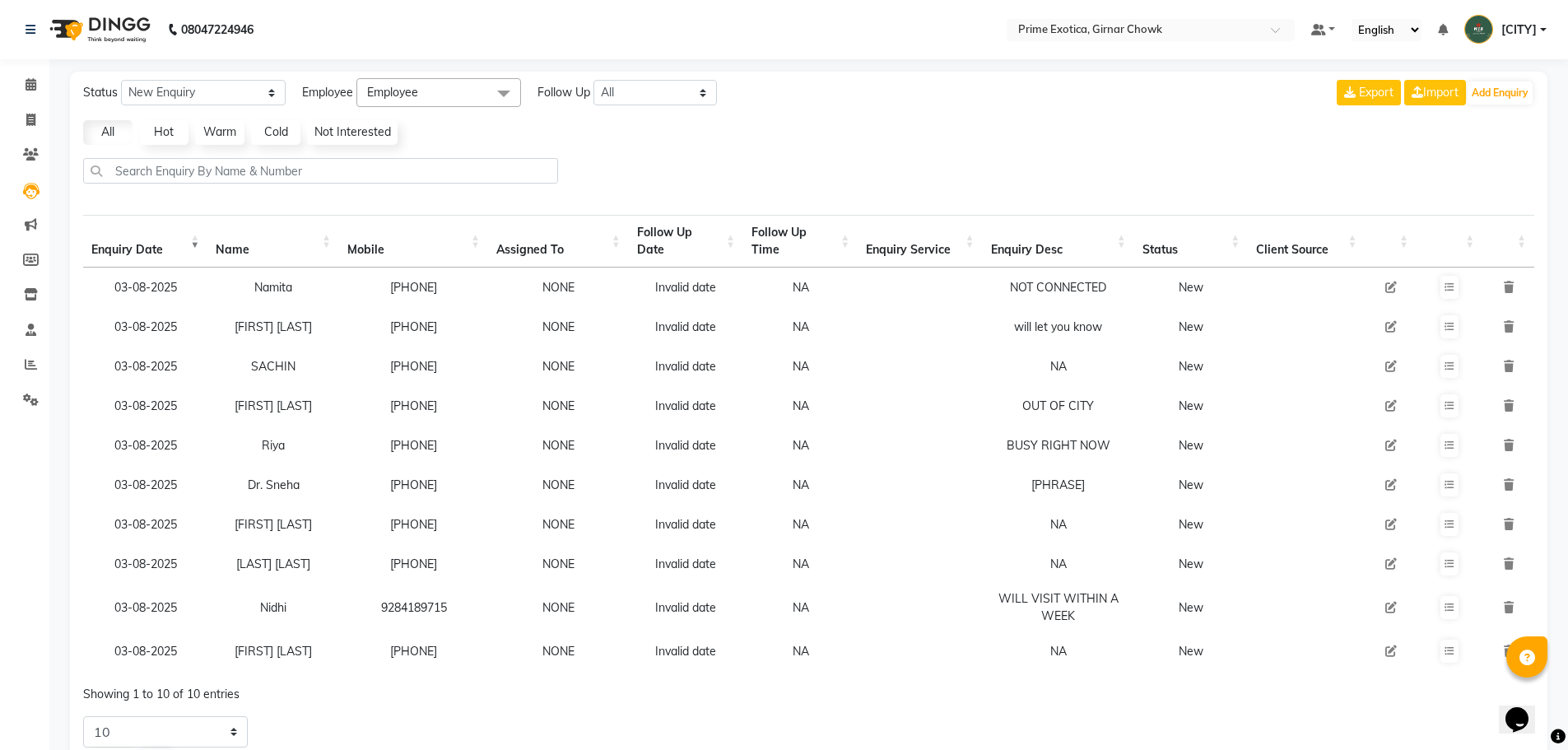 click at bounding box center (1391, 524) 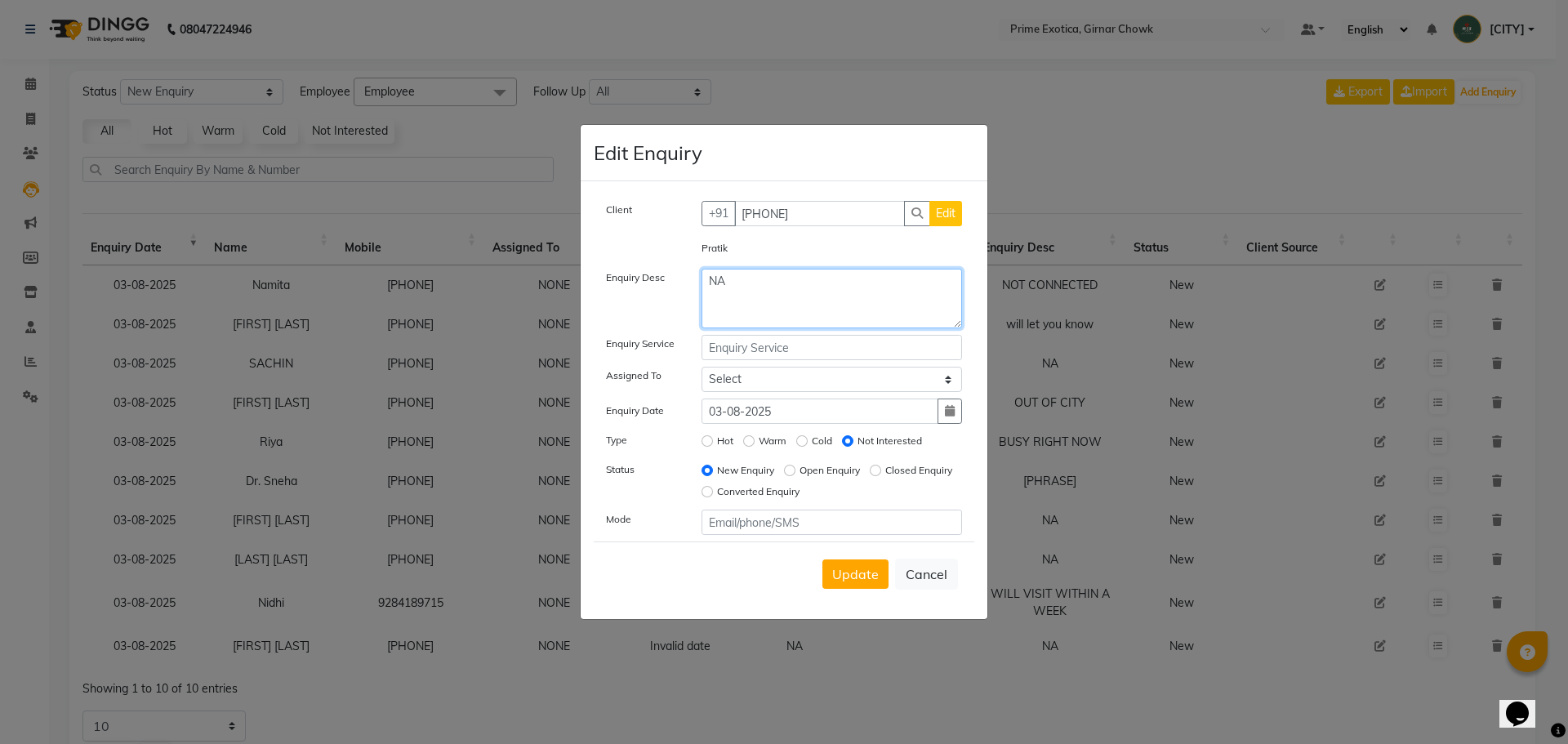 click on "NA" 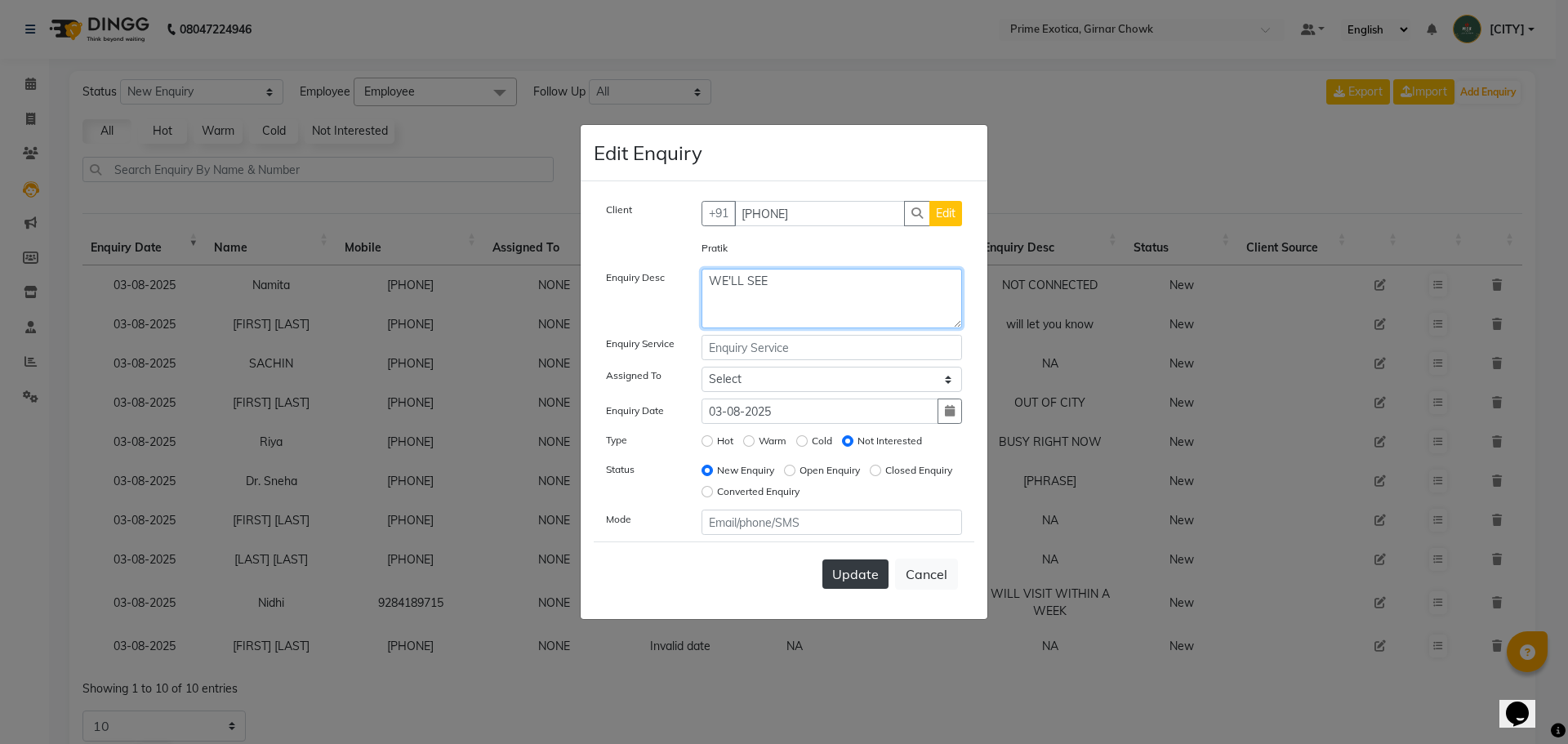 type on "WE'LL SEE" 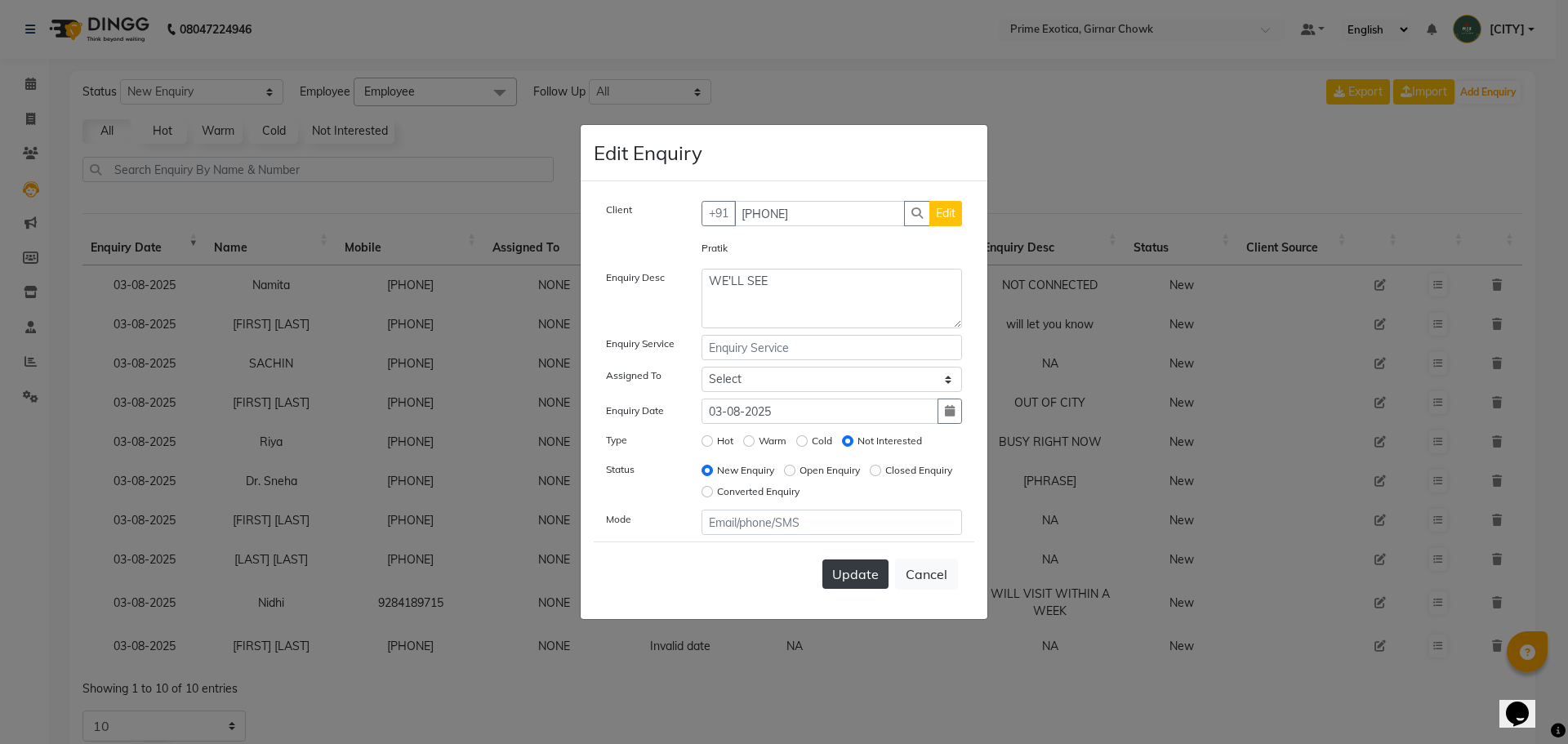 click on "Update" at bounding box center [855, 574] 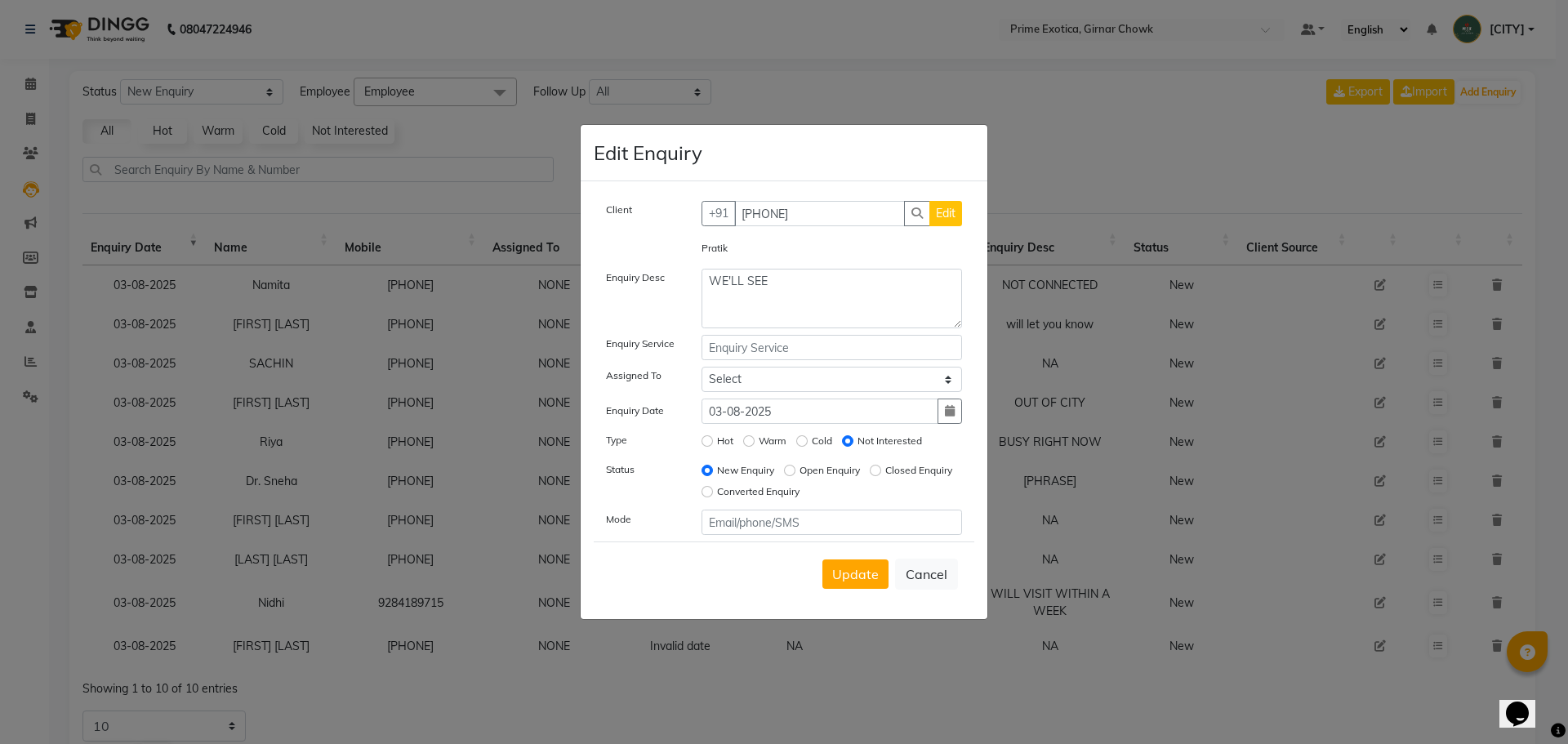 type 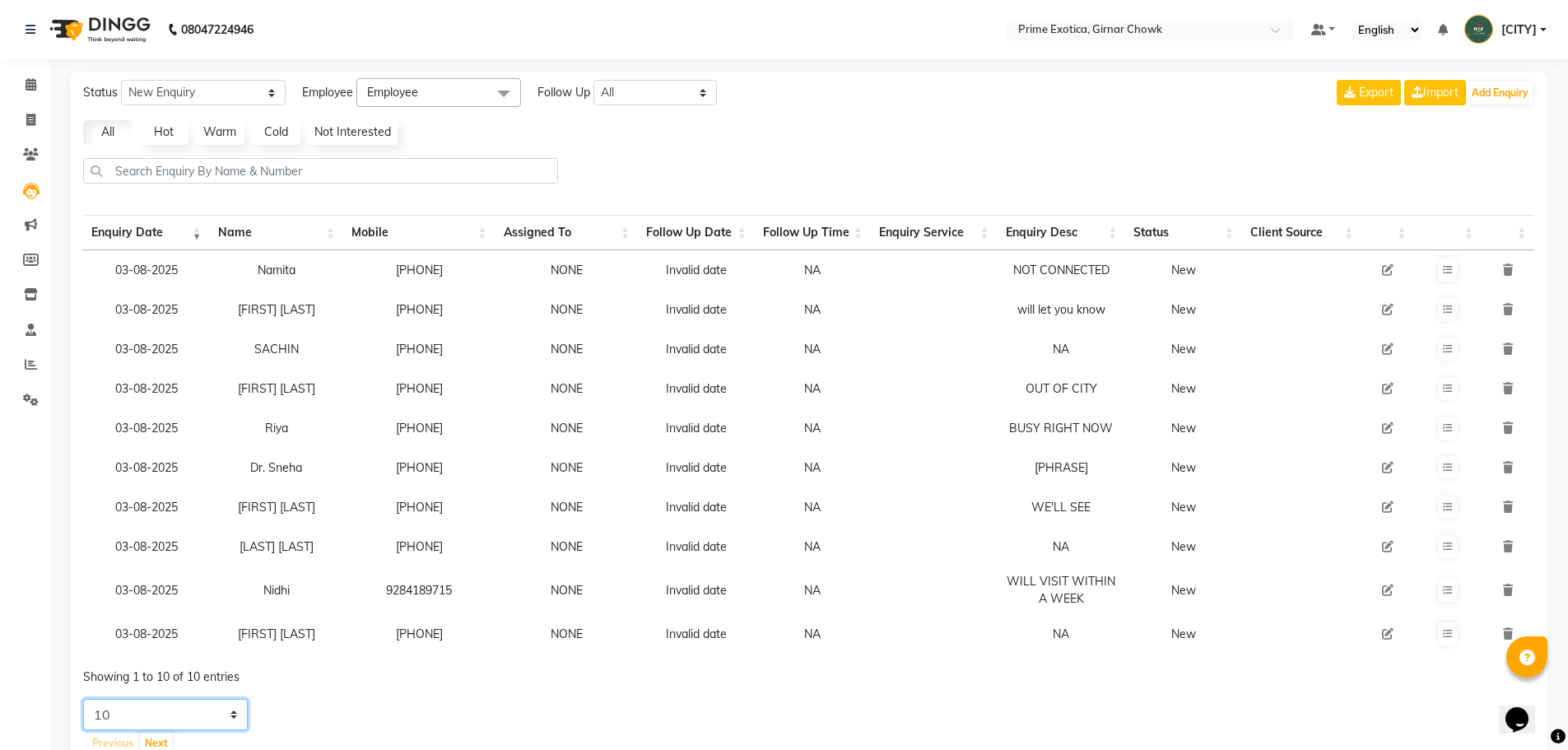 click on "5 10 20 50" 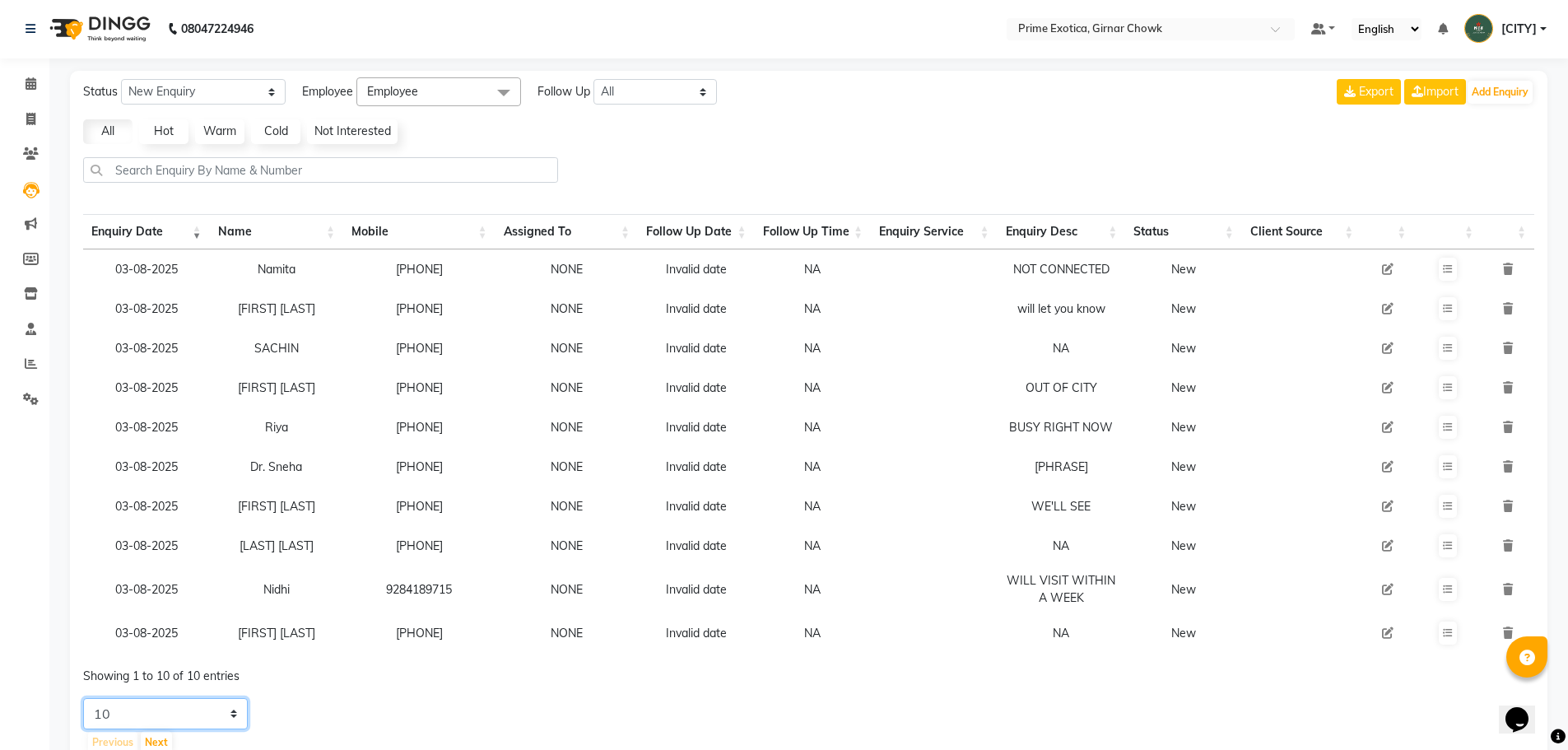 select on "20" 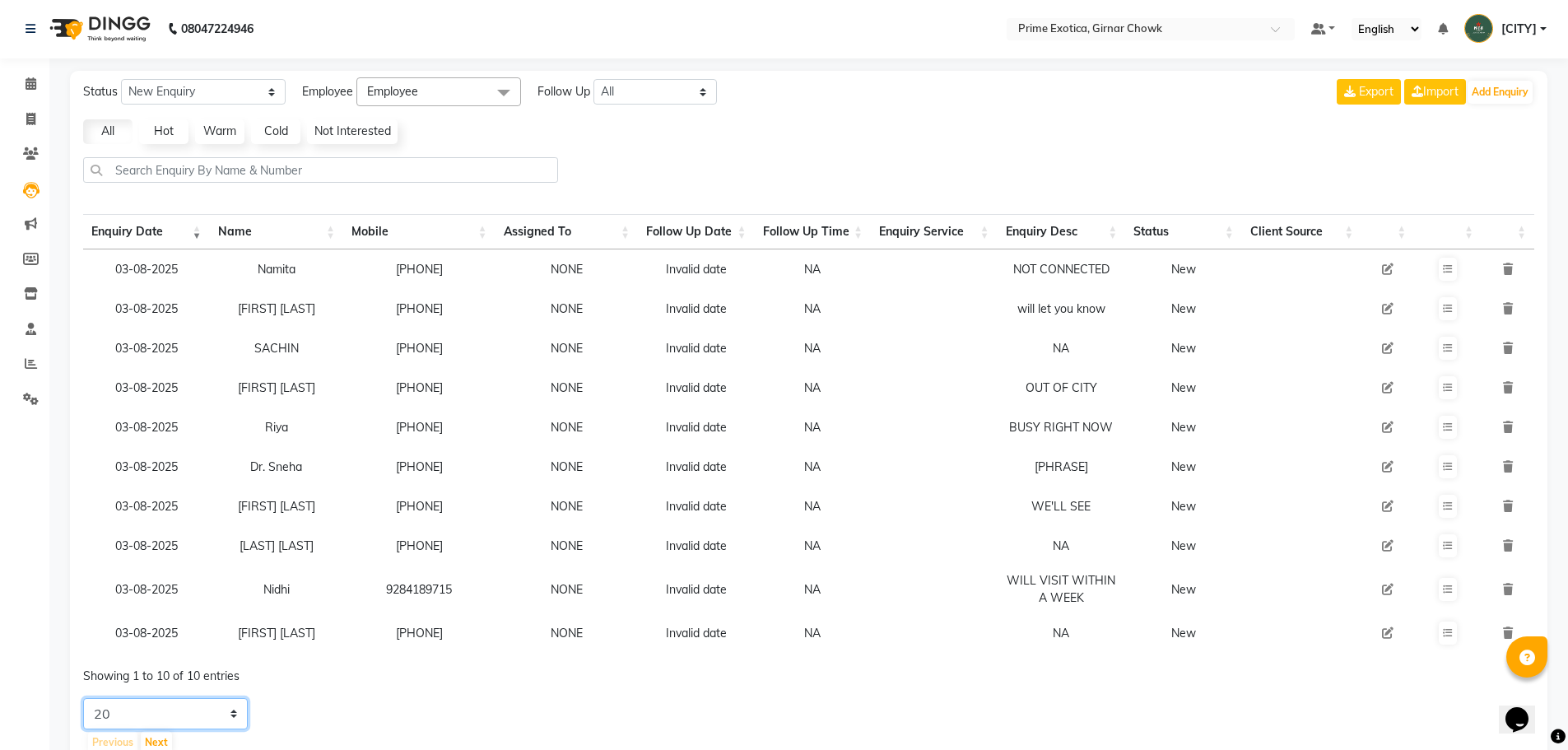 click on "5 10 20 50" 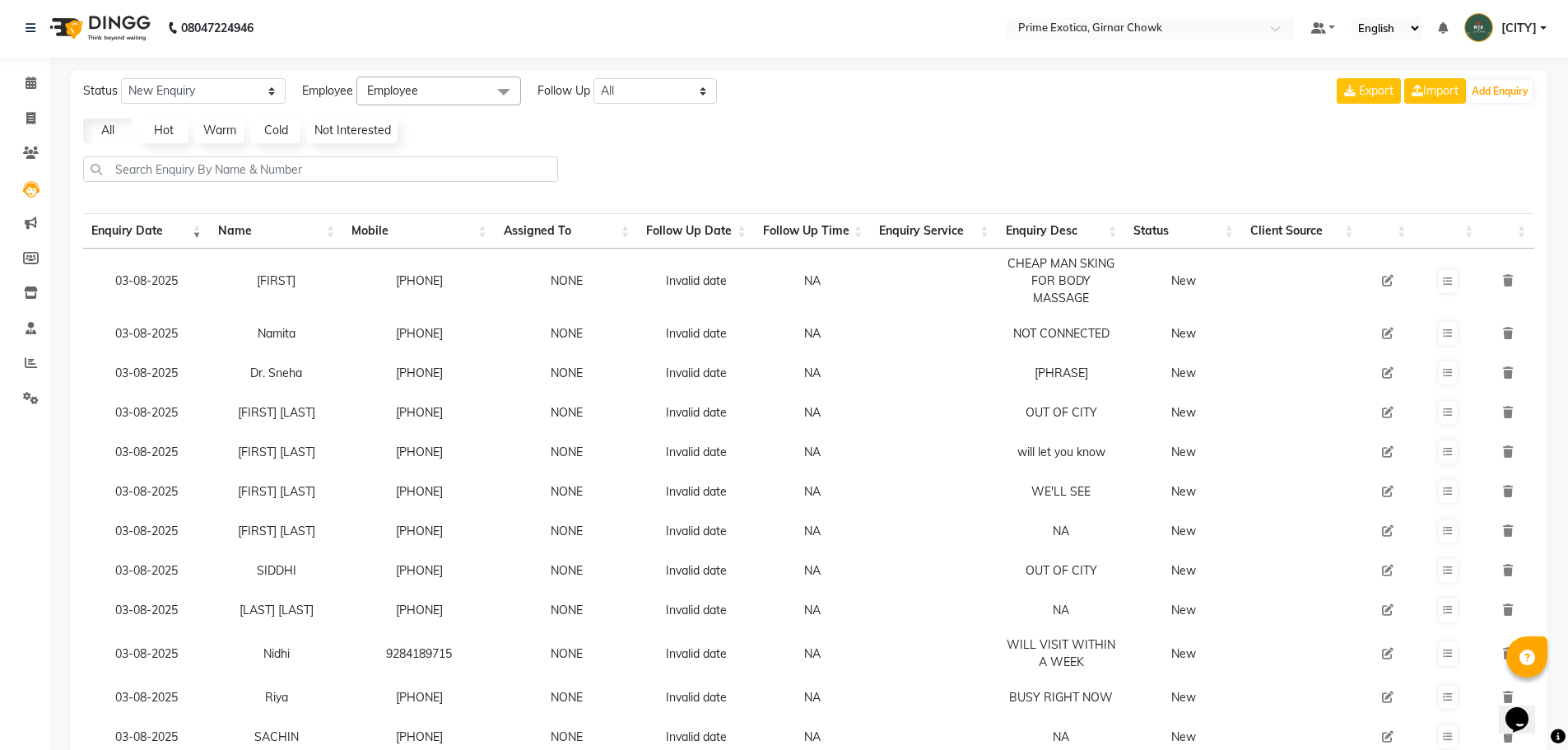 scroll, scrollTop: 1, scrollLeft: 0, axis: vertical 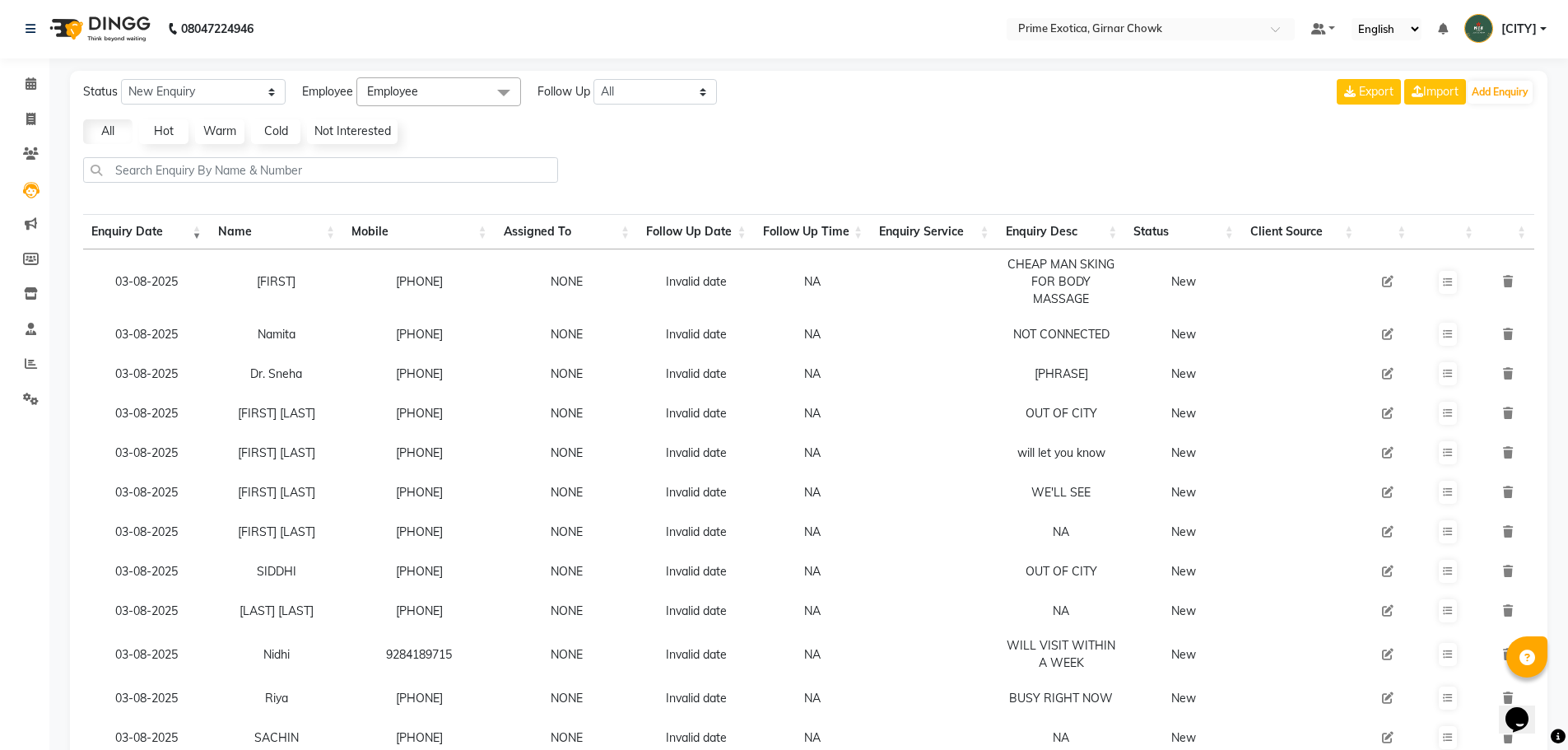 click at bounding box center [1388, 282] 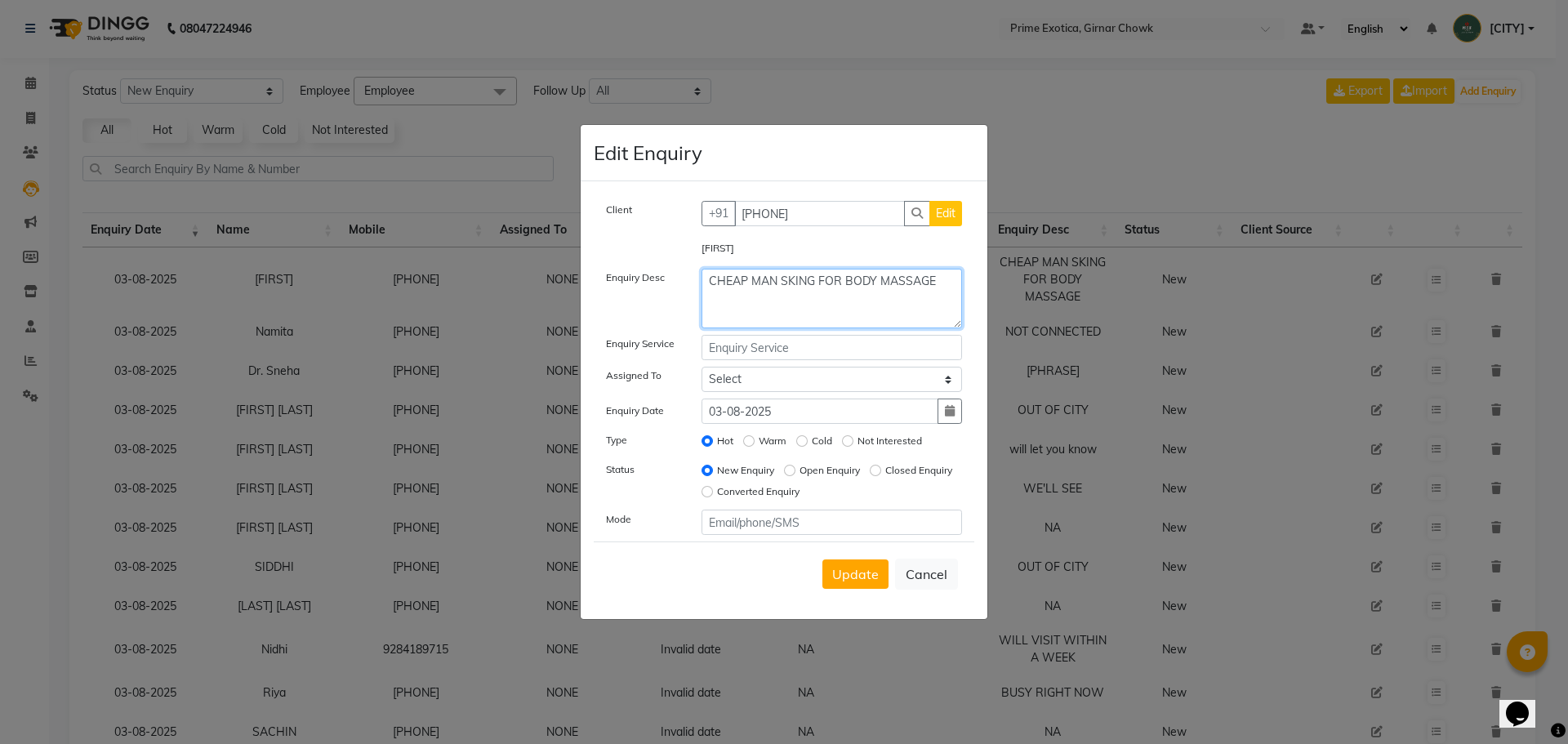 click on "CHEAP MAN SKING FOR BODY MASSAGE" 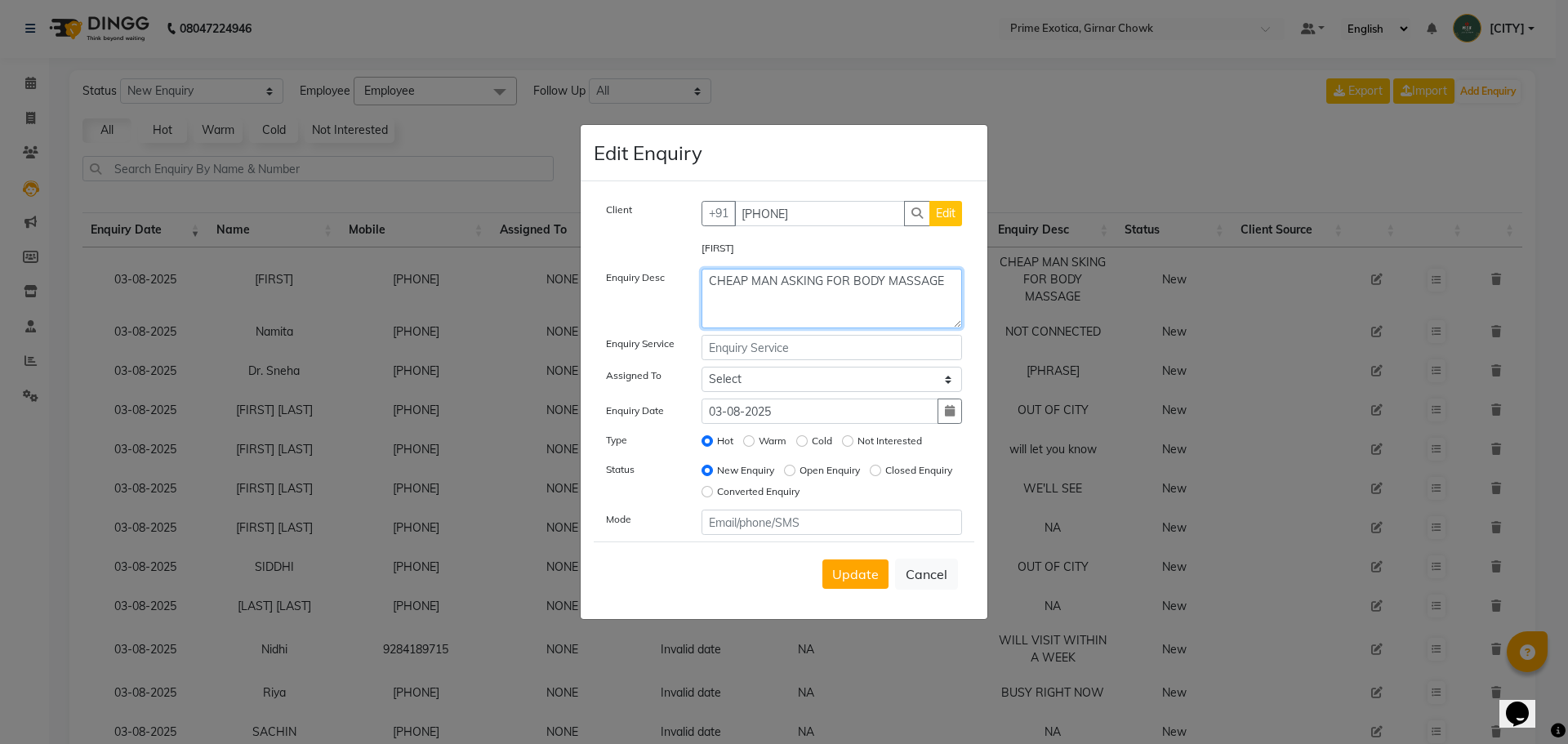 type on "CHEAP MAN ASKING FOR BODY MASSAGE" 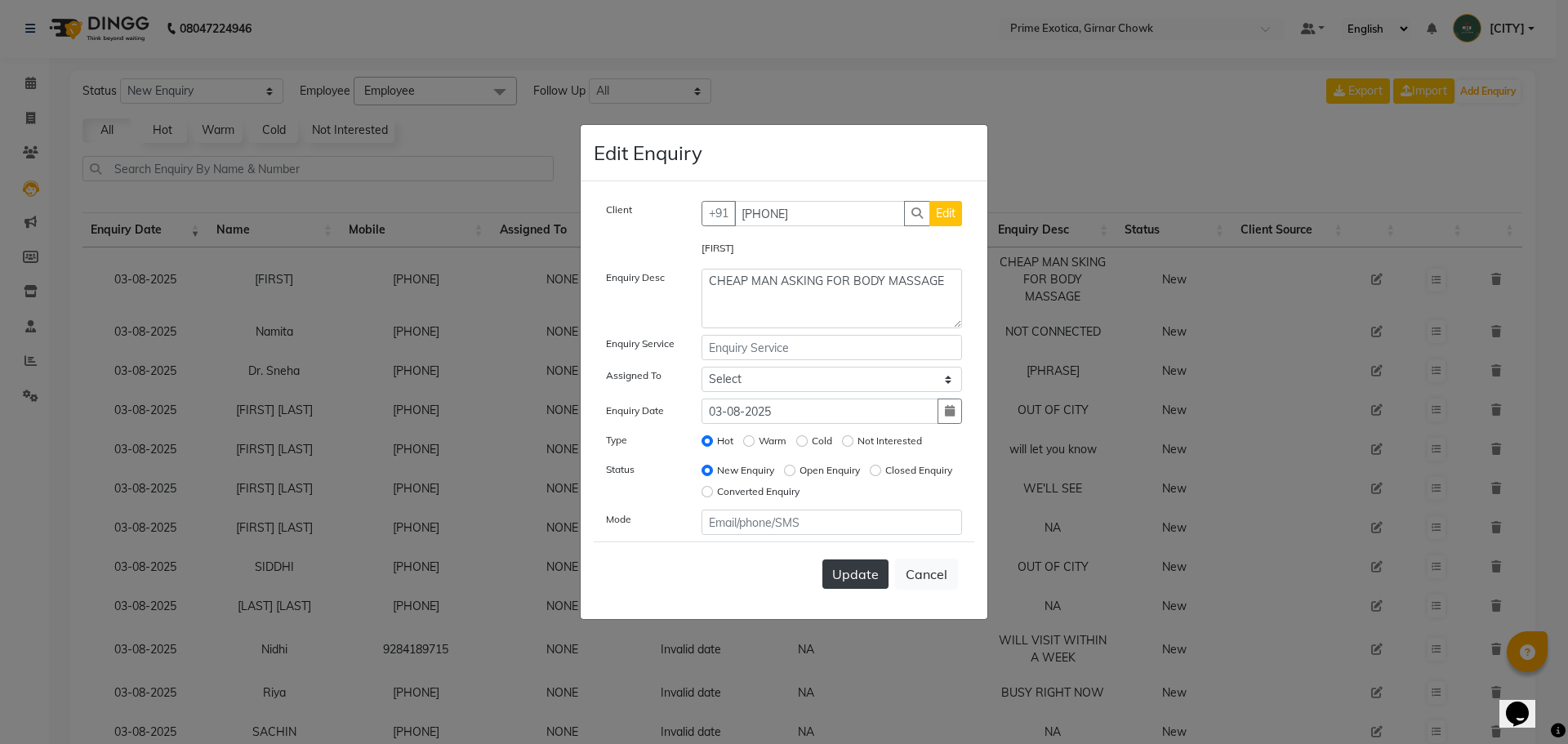 click on "Update" at bounding box center (855, 574) 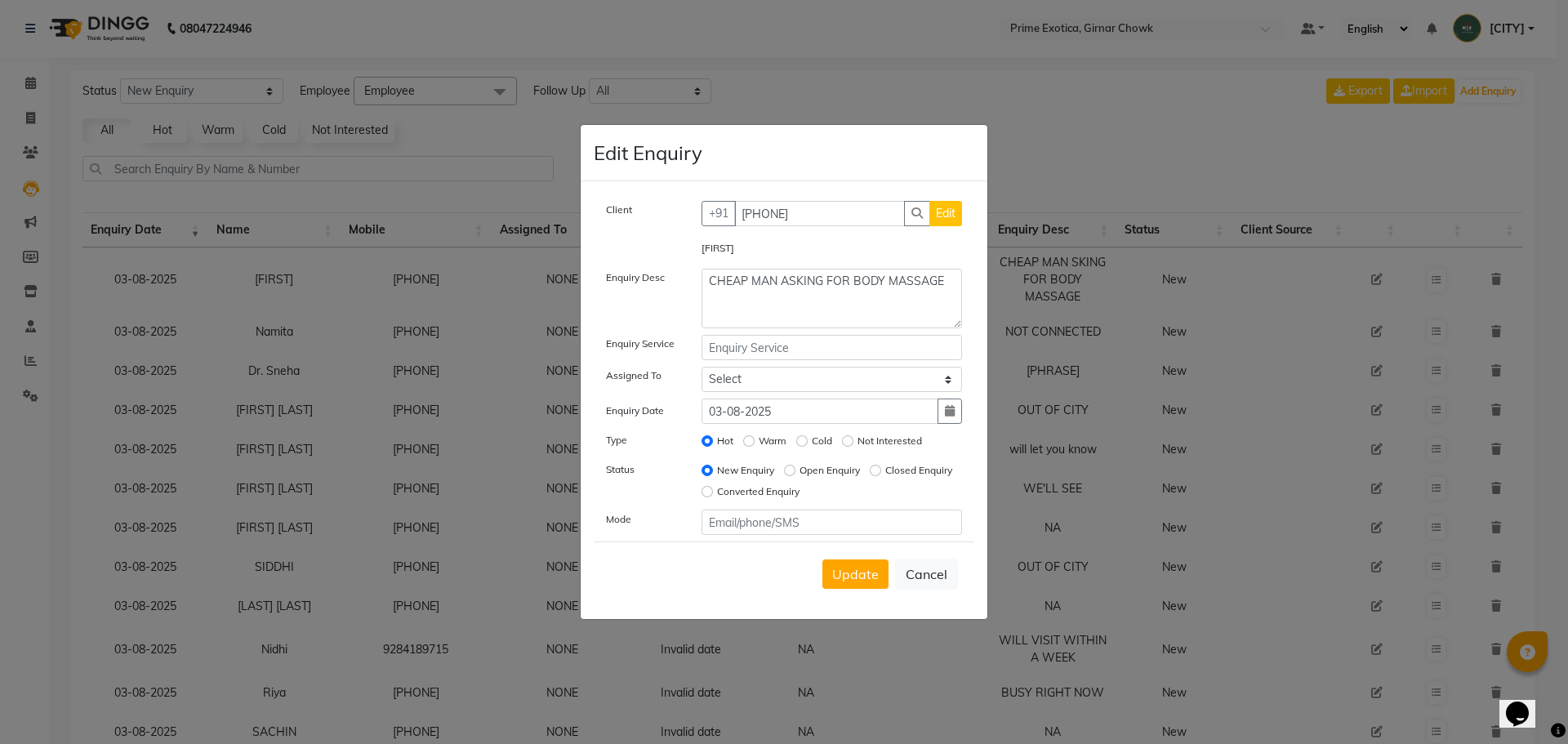 type 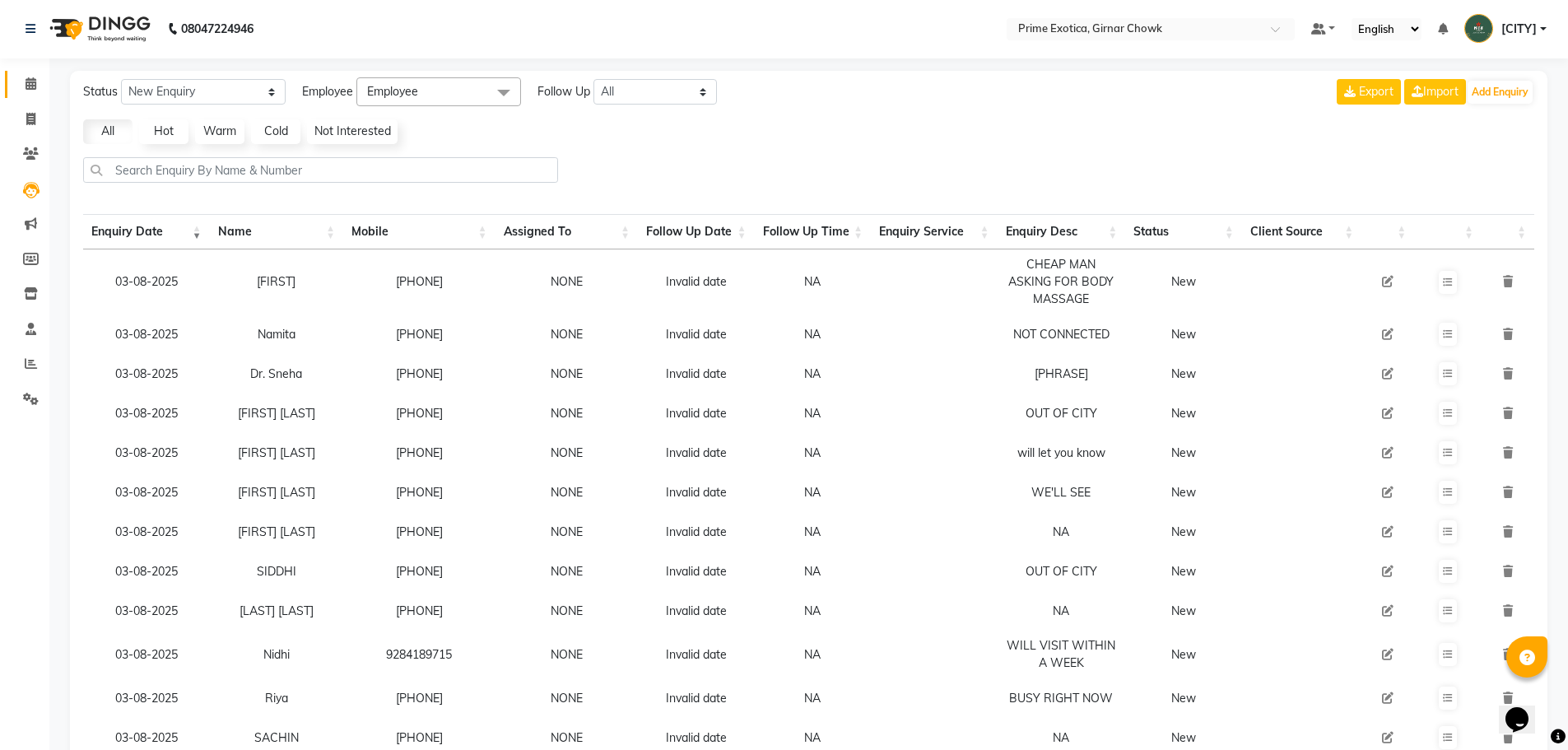 click 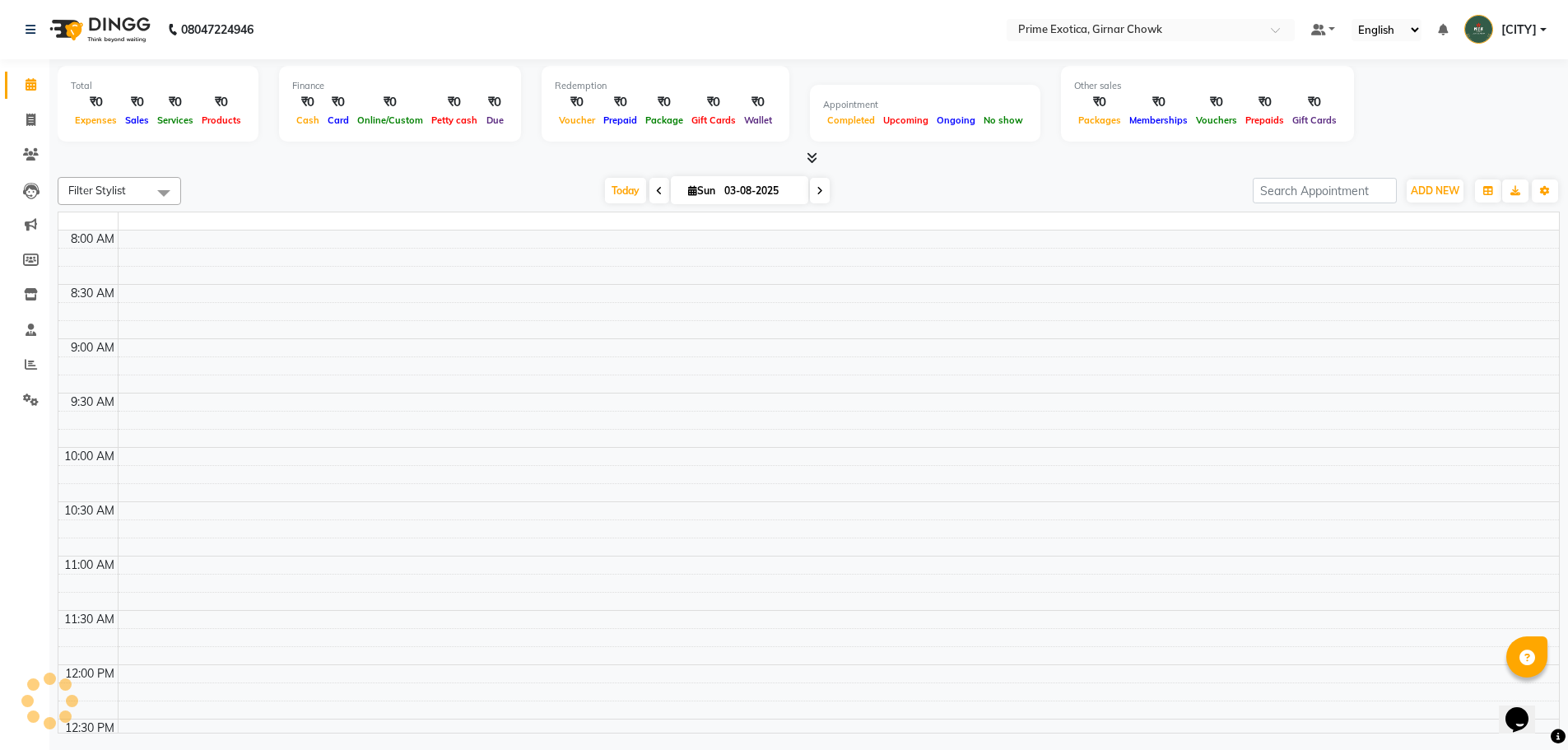 scroll, scrollTop: 0, scrollLeft: 0, axis: both 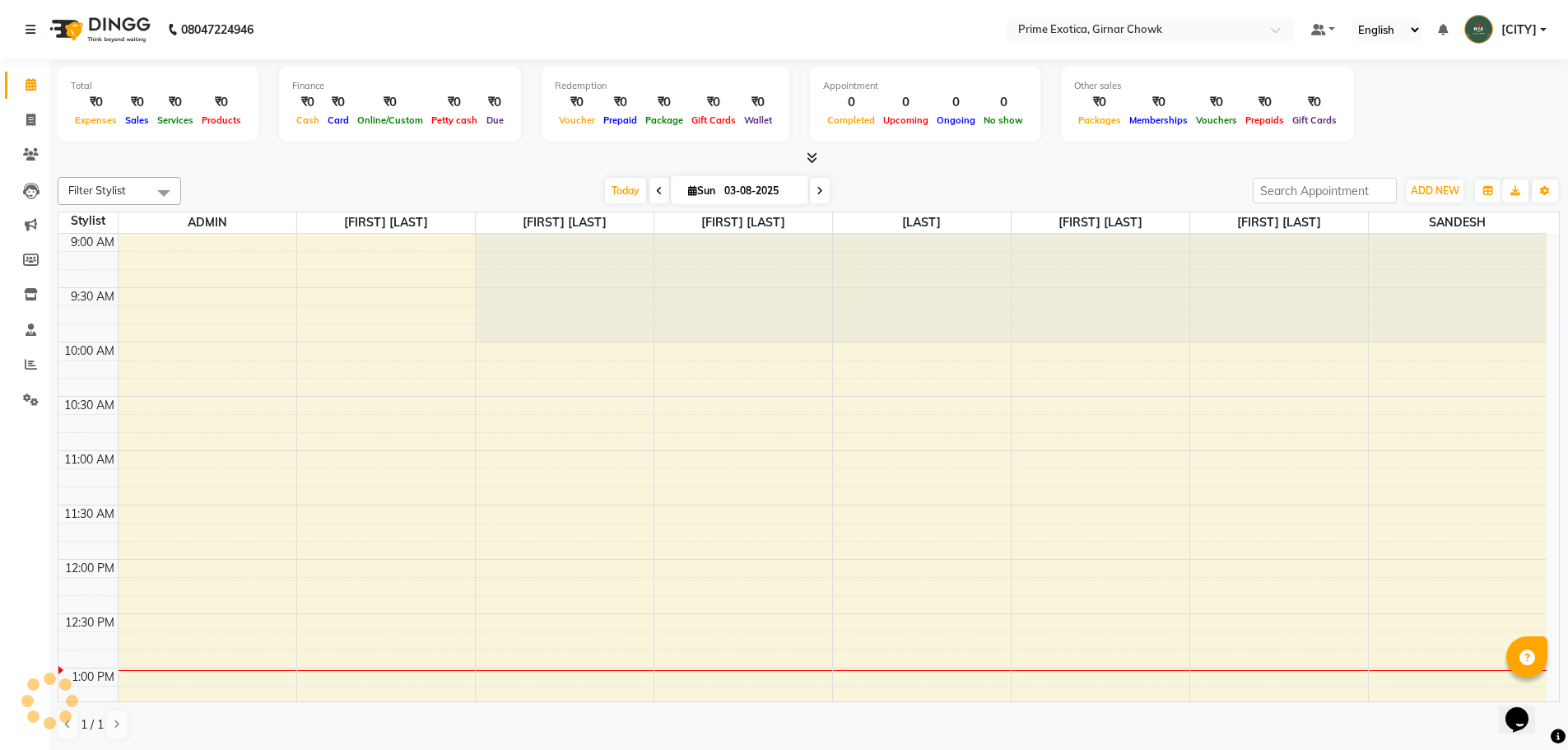 click on "Invoice" 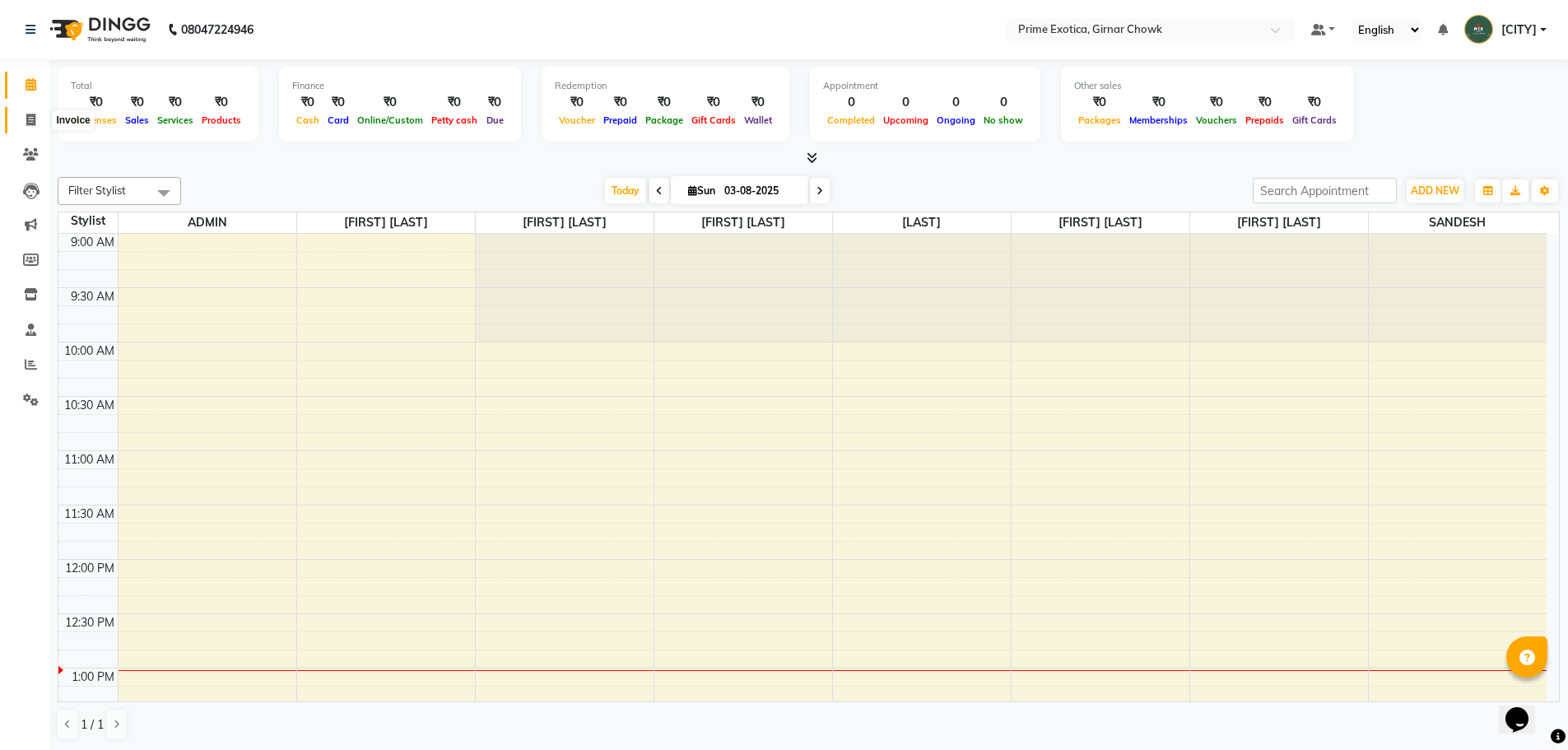 click 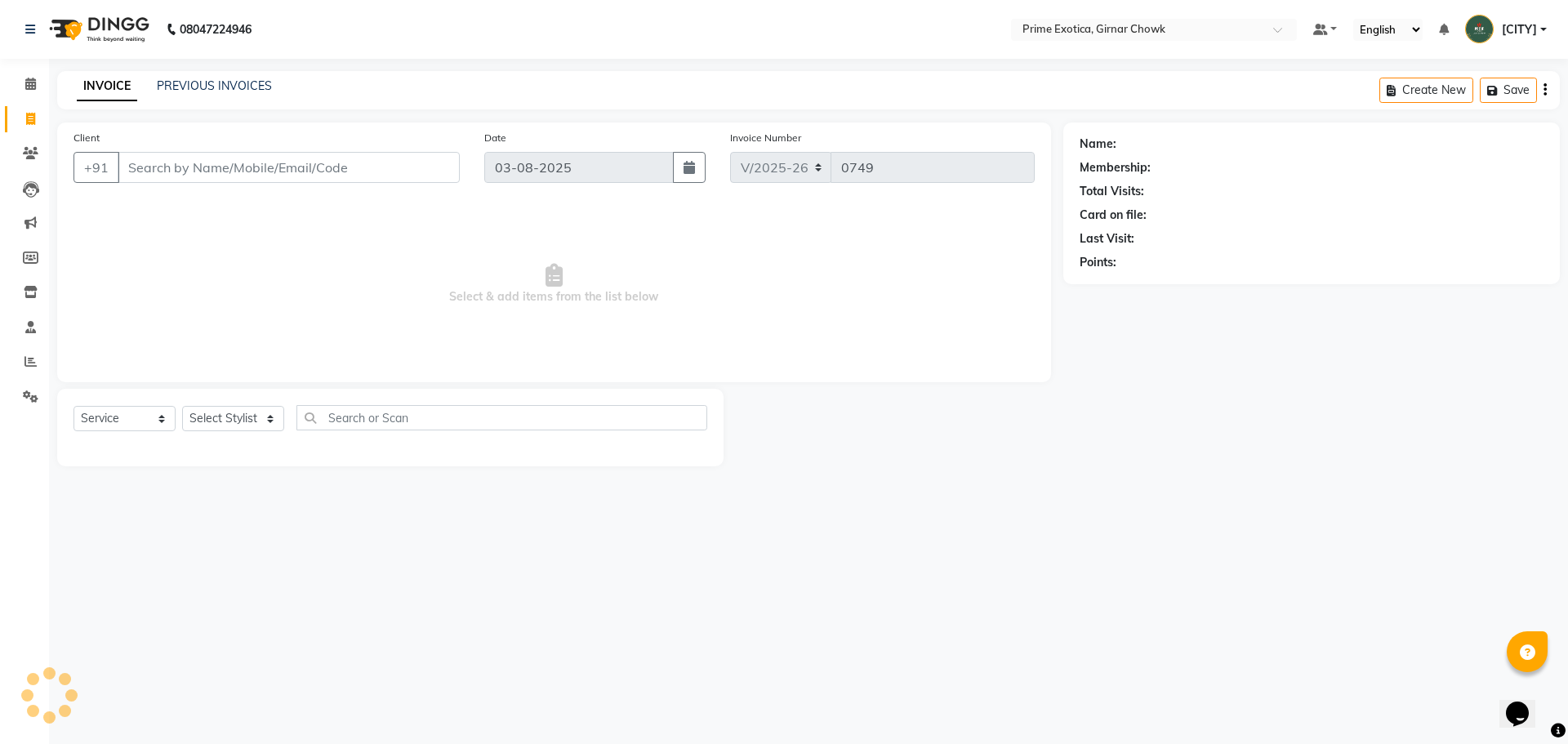click on "Client" at bounding box center (288, 167) 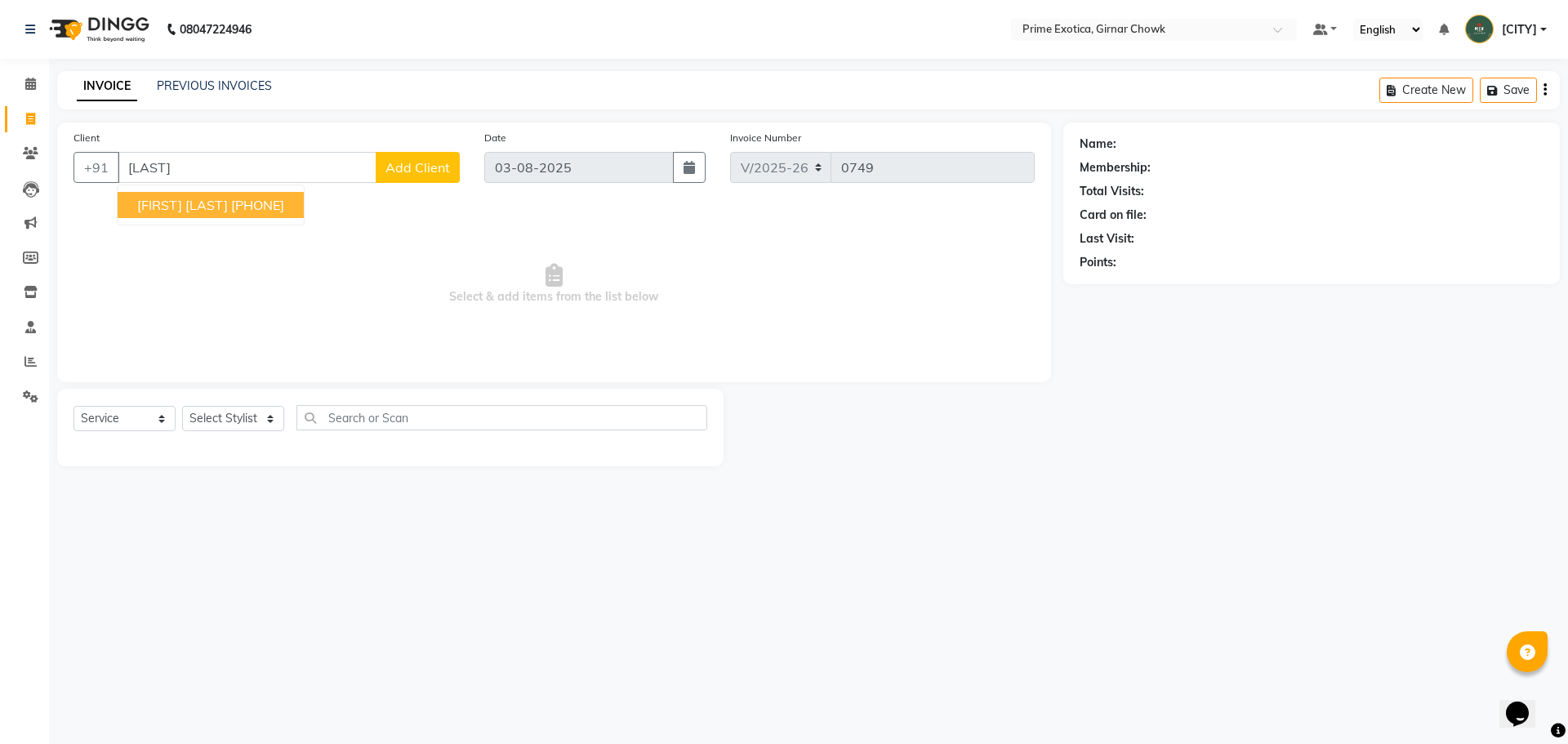 click on "7588659689" at bounding box center (257, 205) 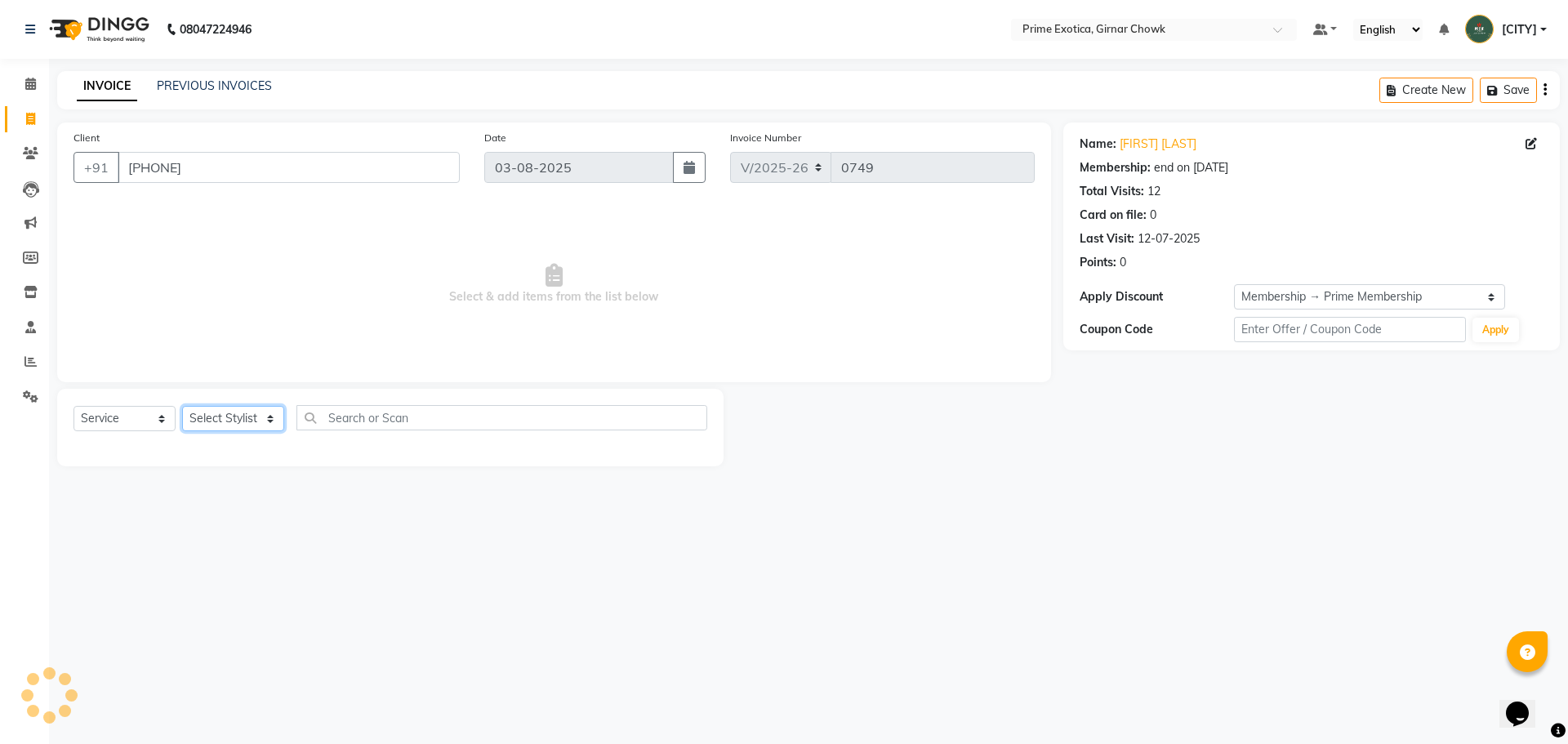 click on "Select Stylist ADITI SHENDE ADMIN Akansha  Nagarale  PRANALI GADGE  Prince moon SANDESH saurabh hanumante SHEETAL ALLEWAR" 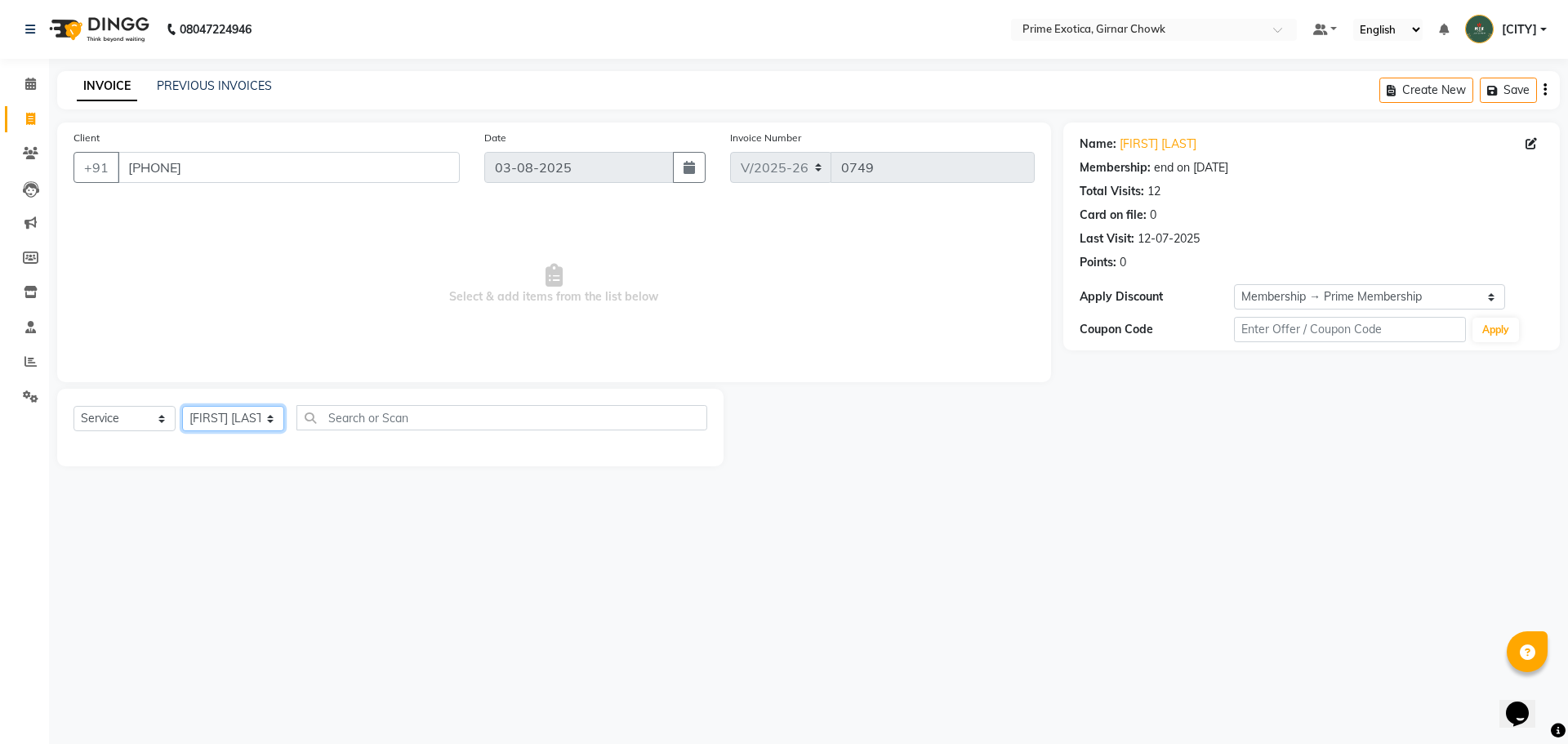 click on "Select Stylist ADITI SHENDE ADMIN Akansha  Nagarale  PRANALI GADGE  Prince moon SANDESH saurabh hanumante SHEETAL ALLEWAR" 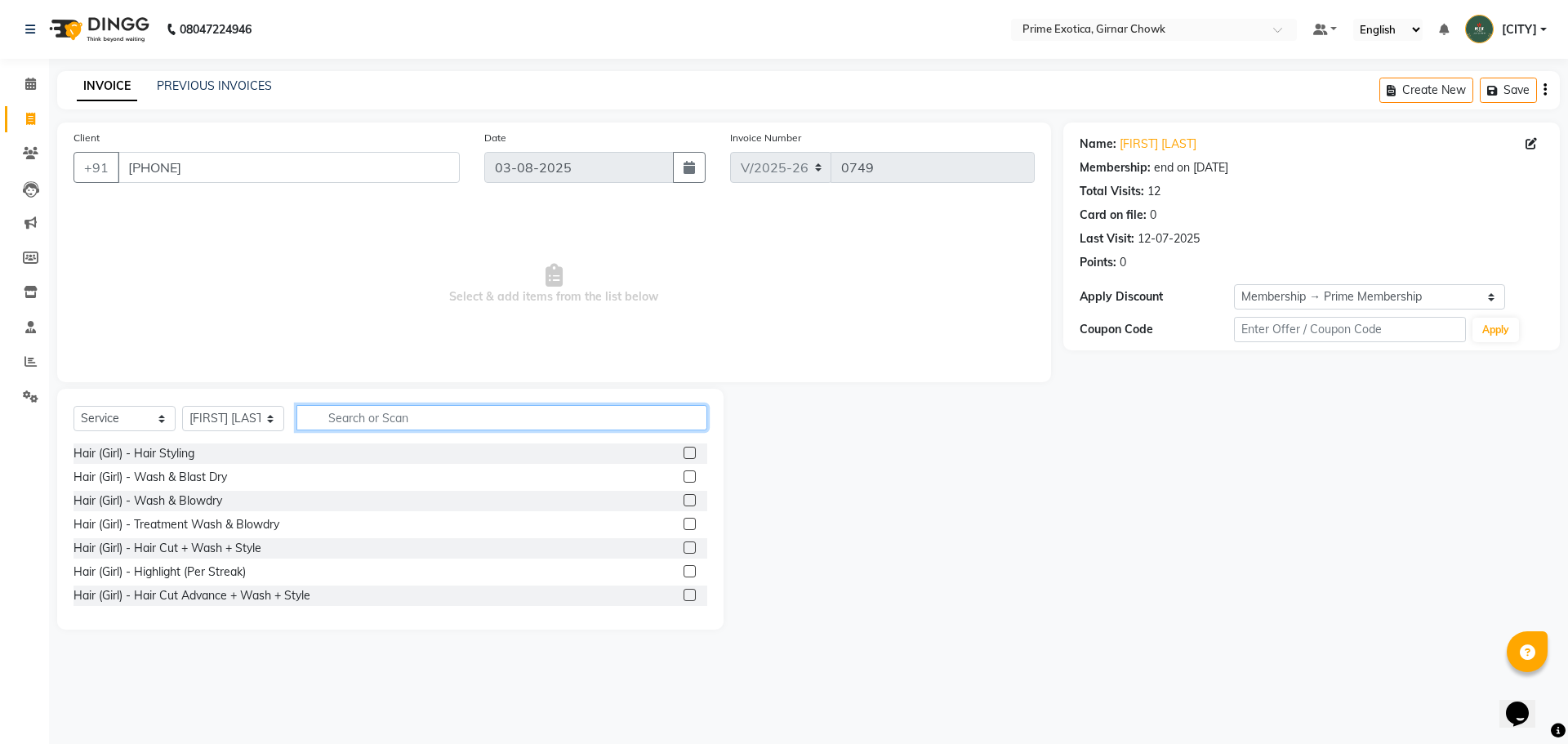 click 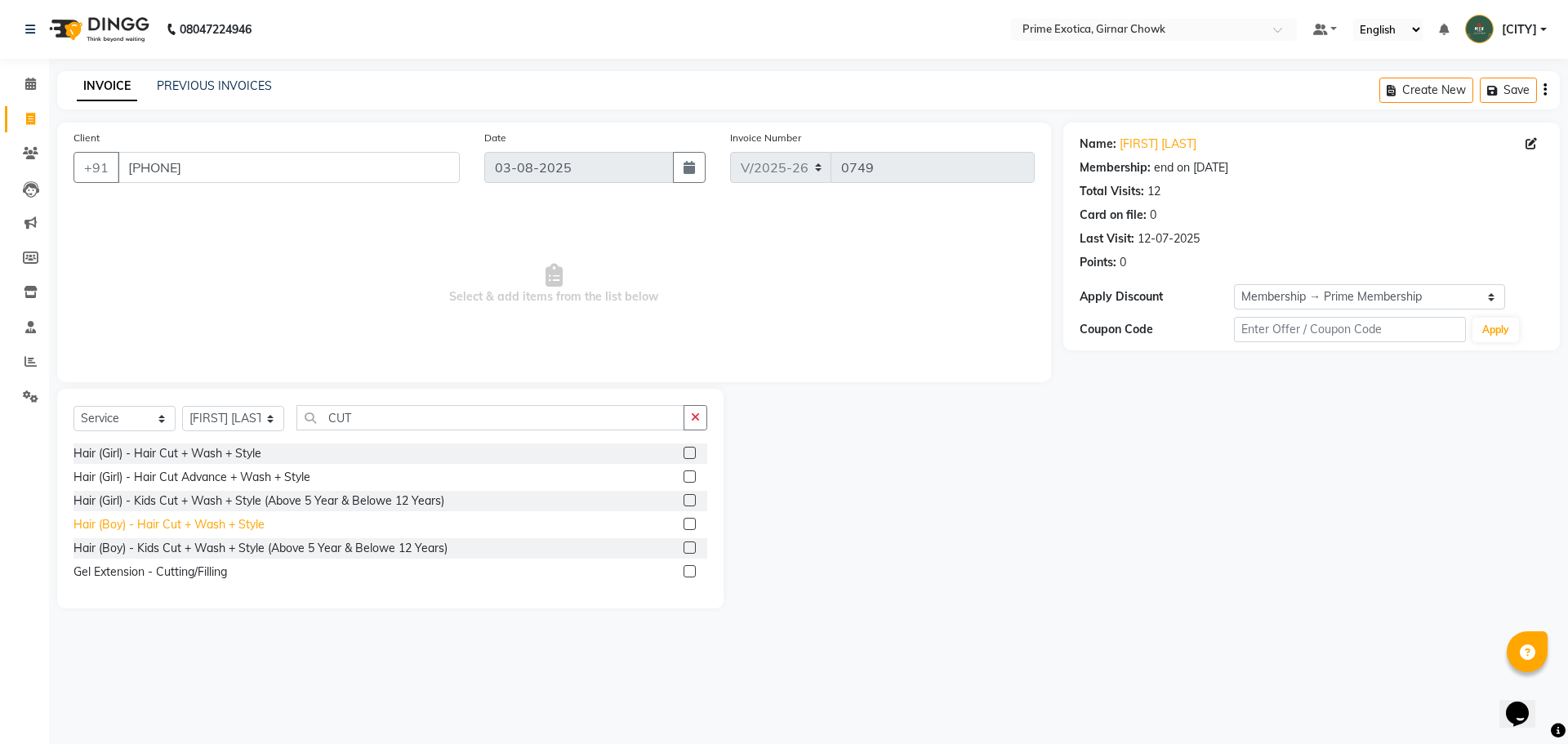 click on "Hair (Boy) - Hair Cut + Wash + Style" 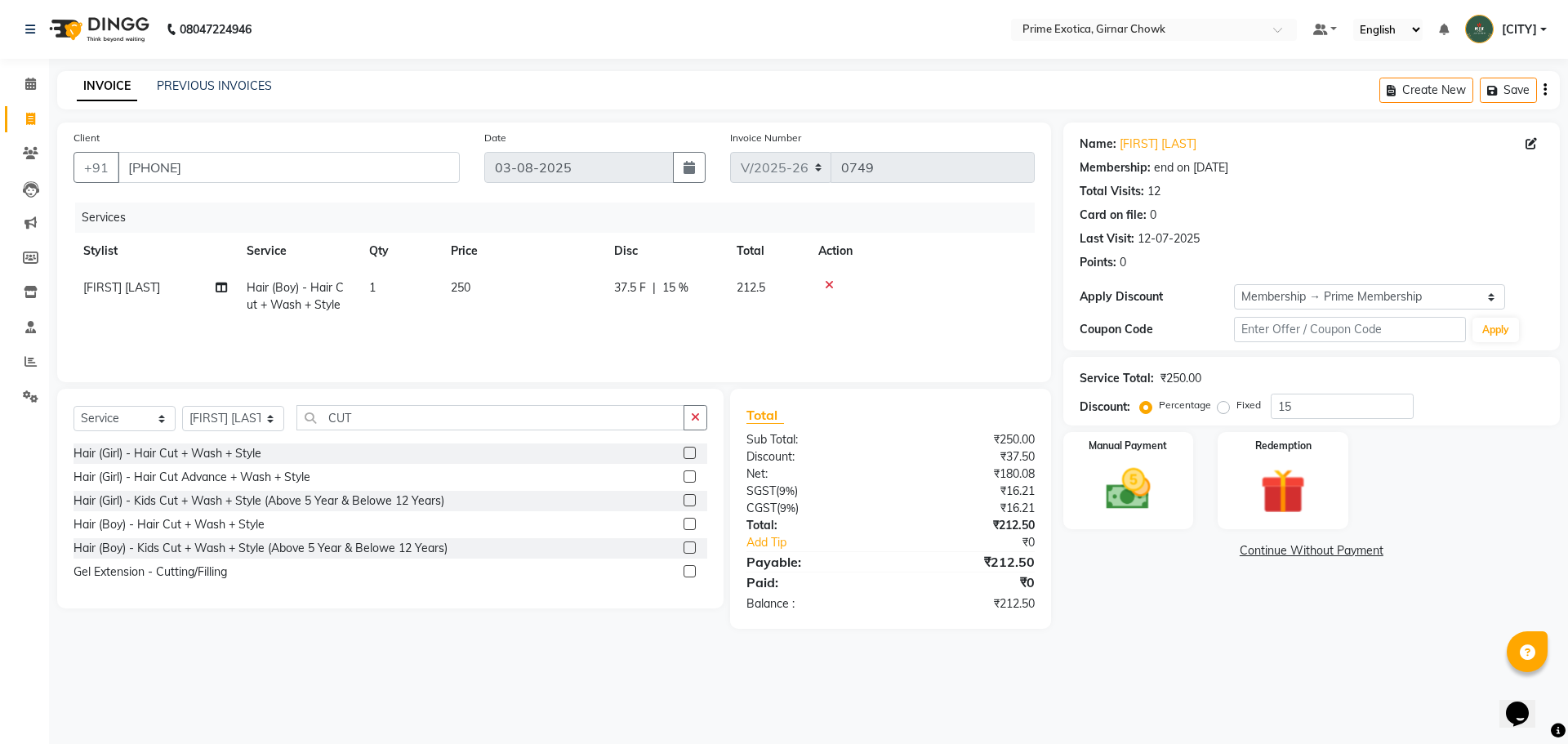 click on "37.5 F | 15 %" 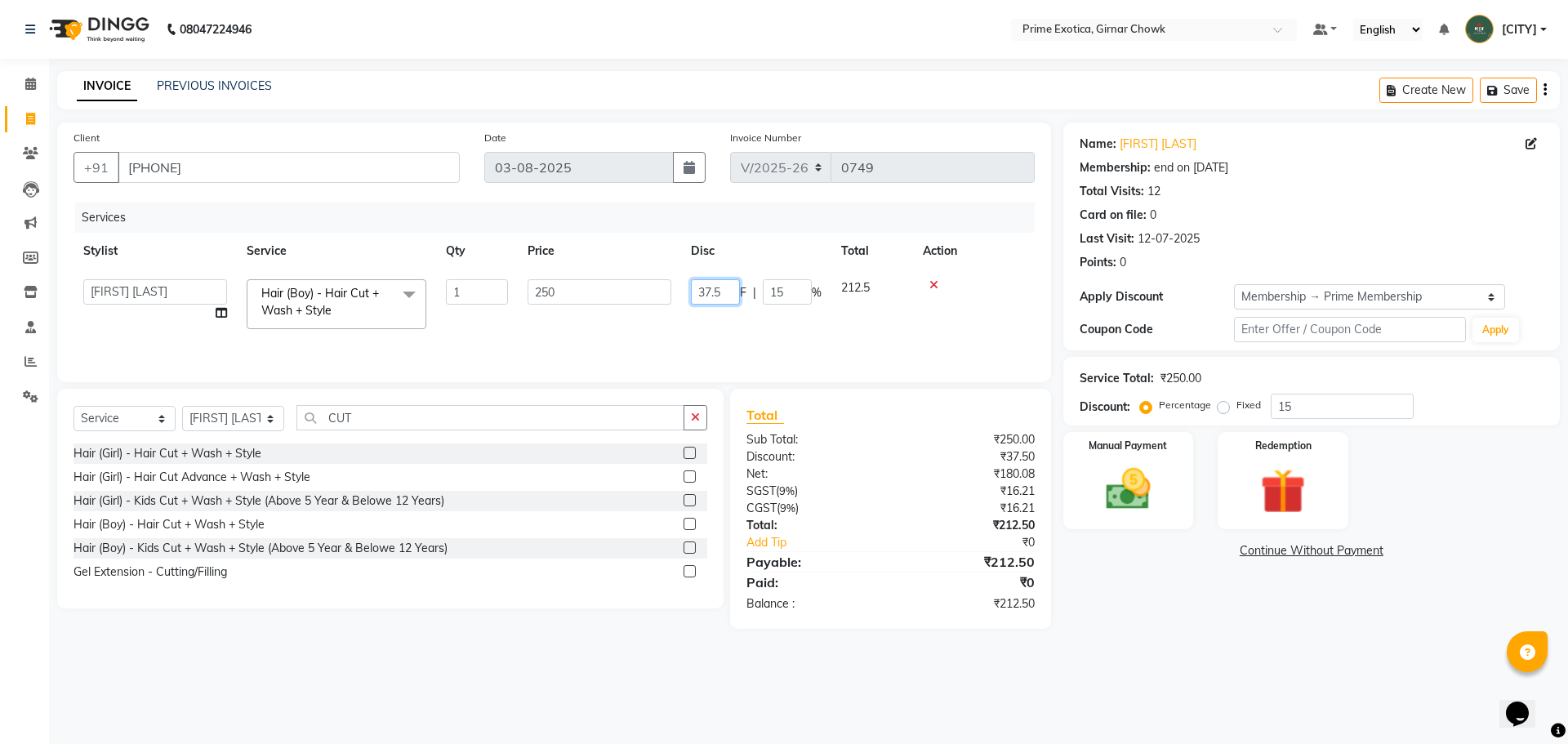 click on "37.5" 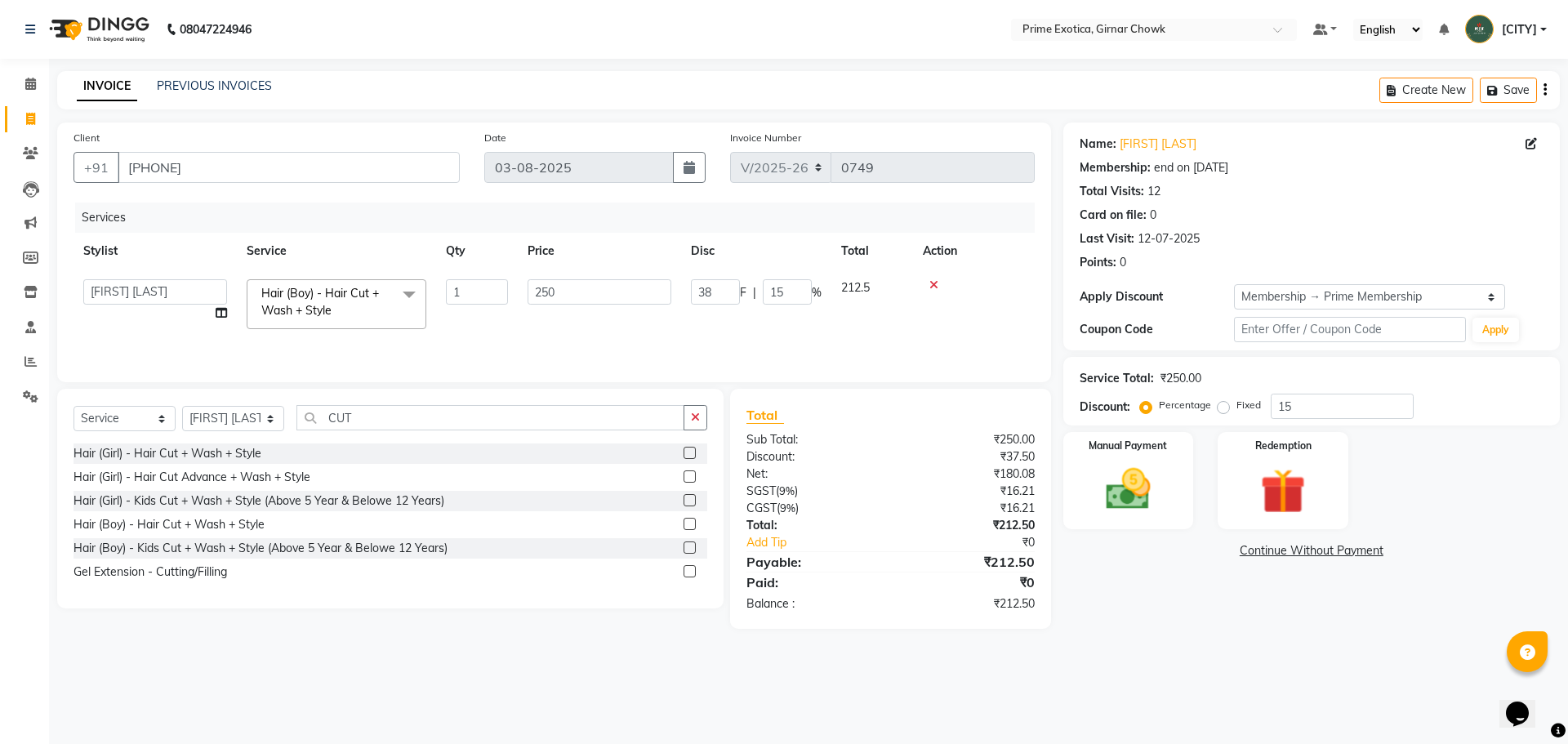 click on "Services Stylist Service Qty Price Disc Total Action  ADITI SHENDE   ADMIN   Akansha  Nagarale    PRANALI GADGE    Prince moon   SANDESH   saurabh hanumante   SHEETAL ALLEWAR   Hair (Boy) - Hair Cut + Wash + Style  x Hair (Girl) - Hair Styling Hair (Girl) - Wash & Blast Dry Hair (Girl) - Wash & Blowdry Hair (Girl) - Treatment Wash & Blowdry Hair (Girl) - Hair Cut + Wash + Style Hair (Girl) - Highlight (Per Streak) Hair (Girl) - Hair Cut Advance + Wash + Style Hair (Girl) - Creative Styling ( Thermal ) Hair (Girl) - Splitend Removal Hair (Girl) - Deep Conditioning Hair (Girl) - Touchup ( Majirel) Hair (Girl) - Touchup (Amonia Free) Hair (Girl) - Global Highlights Hair (Girl) - Global Color Hair (Girl) - Kids Cut + Wash + Style  (Above 5 Year & Belowe 12 Years) Makeup Hair ( Girl ) - Touchup ( KEUNE )  Hair ( Girl ) Global Color ( KEUNE ) Hair (Treatment)(Girl) Fiber  SKEYNORA- RADIANCE GLOW Hair (Boy) - Wash & Blowdry Hair (Boy) - Beard & Shave Hair (Boy) - Treatment Wash & Blowdry Hair (Boy) - Hair Styling 1" 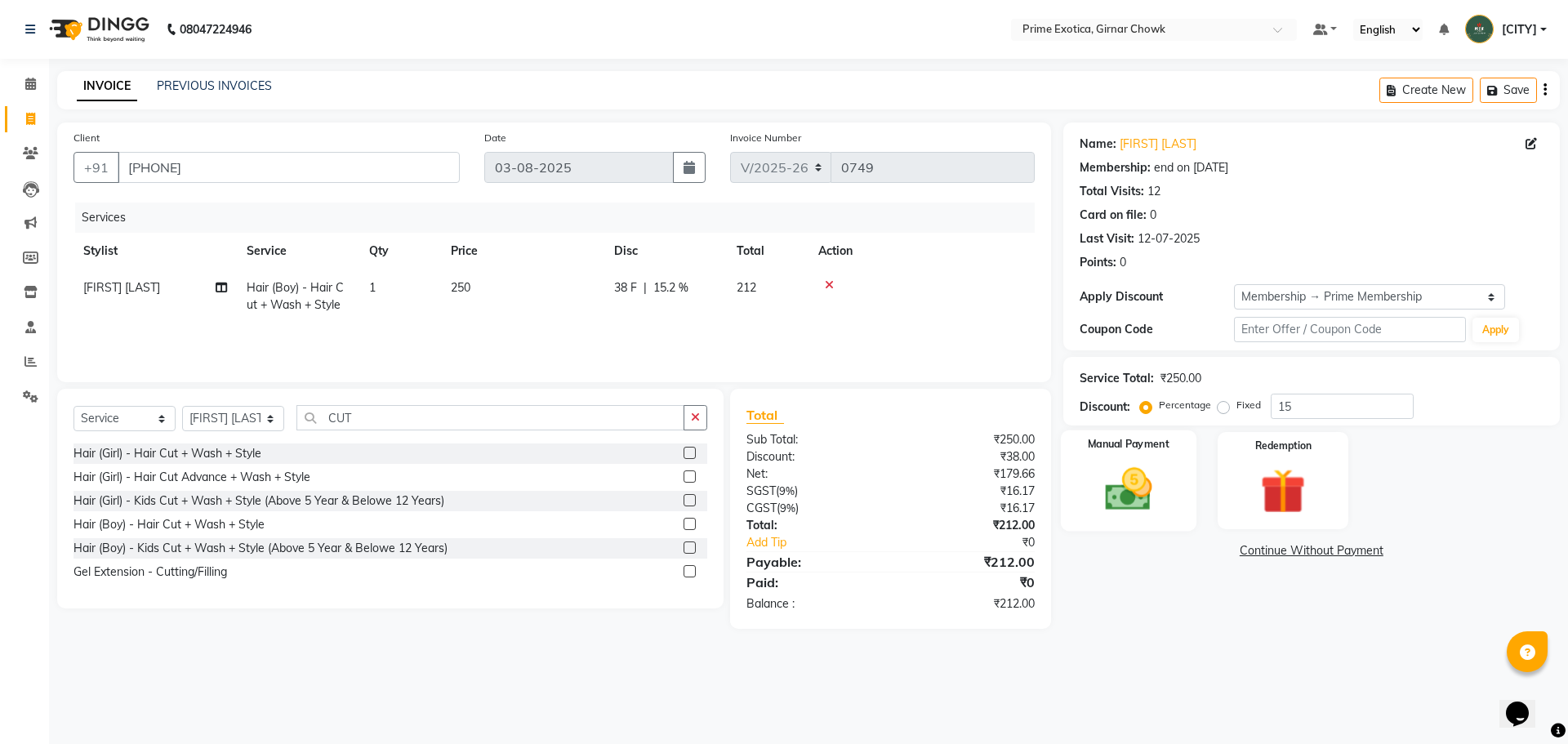 click 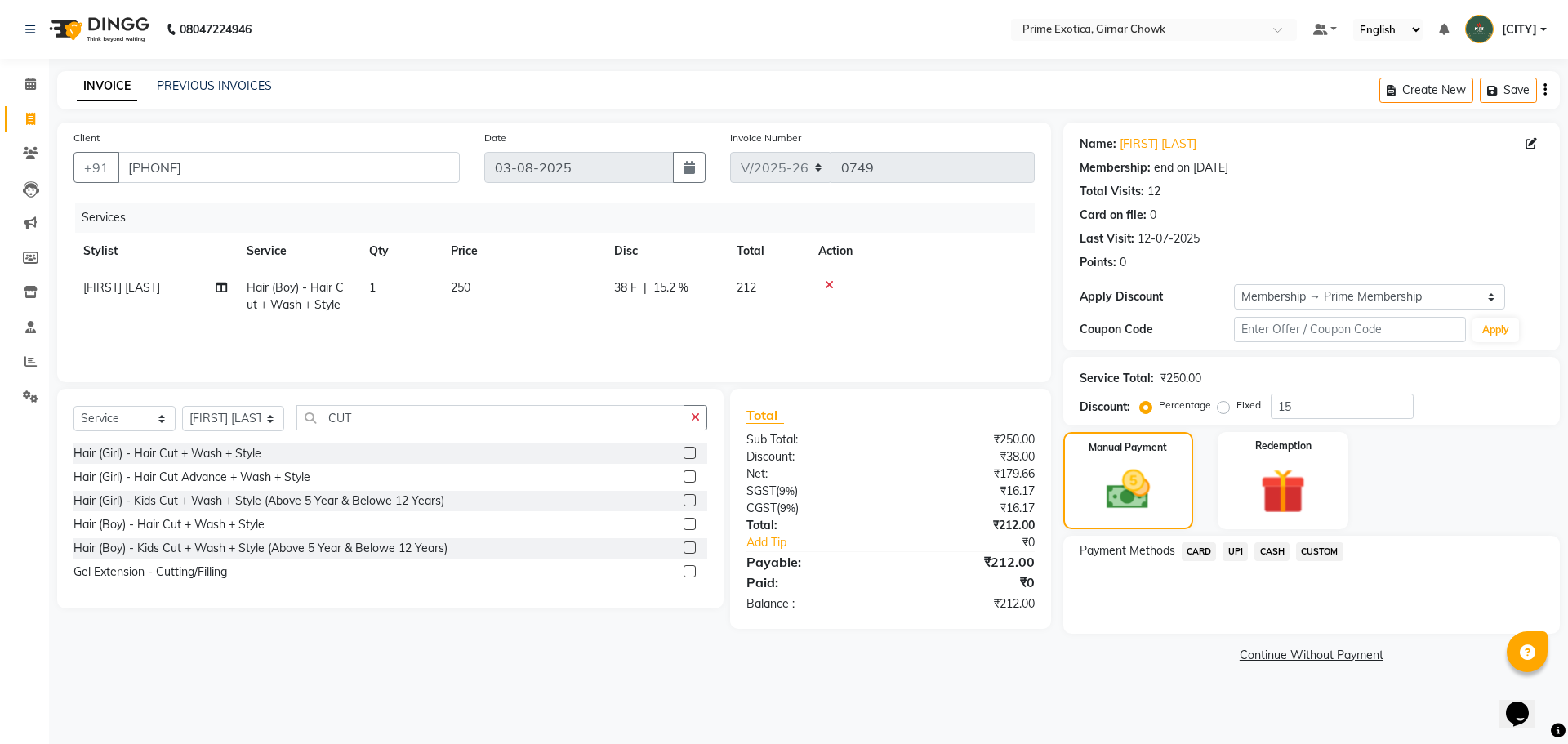 click on "UPI" 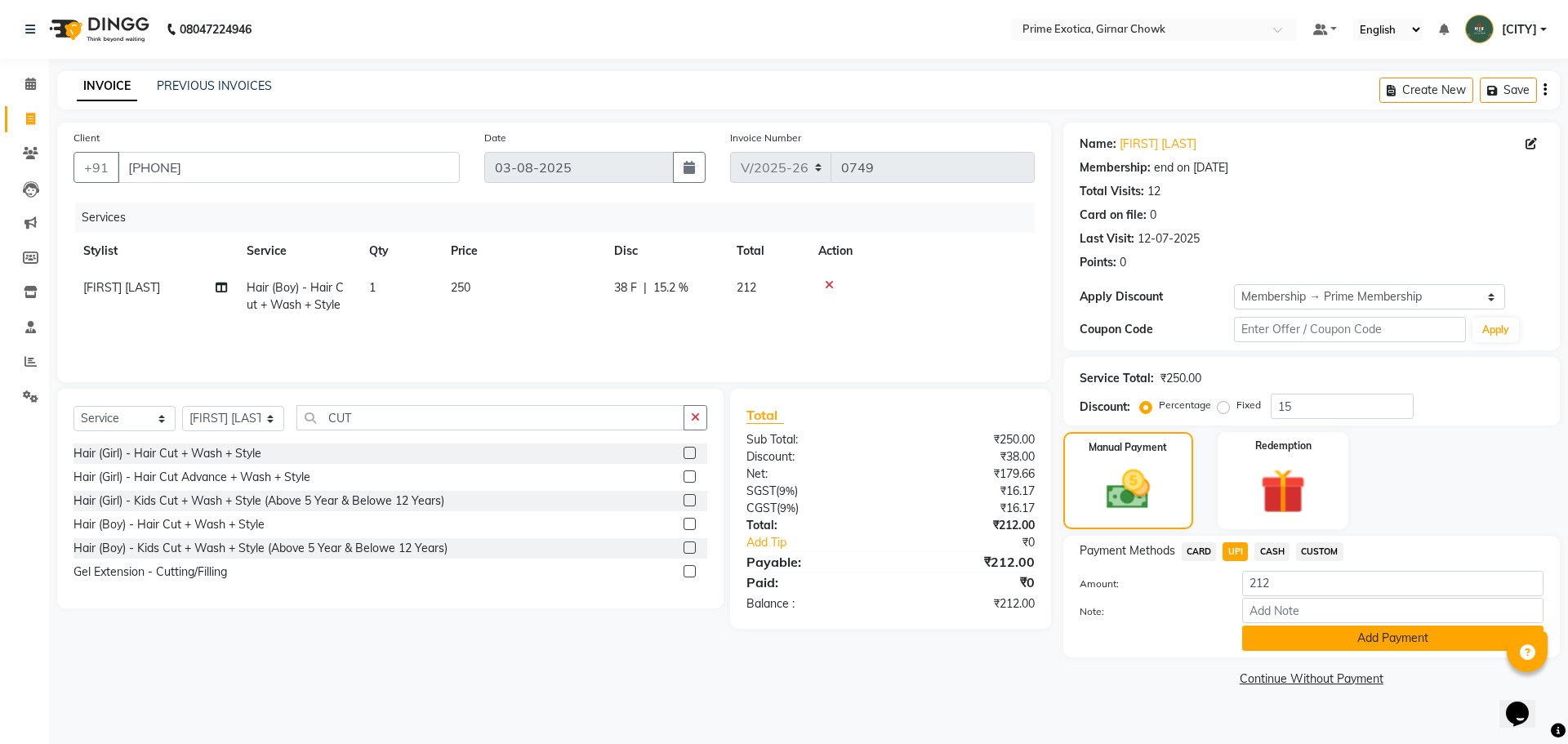 click on "Add Payment" 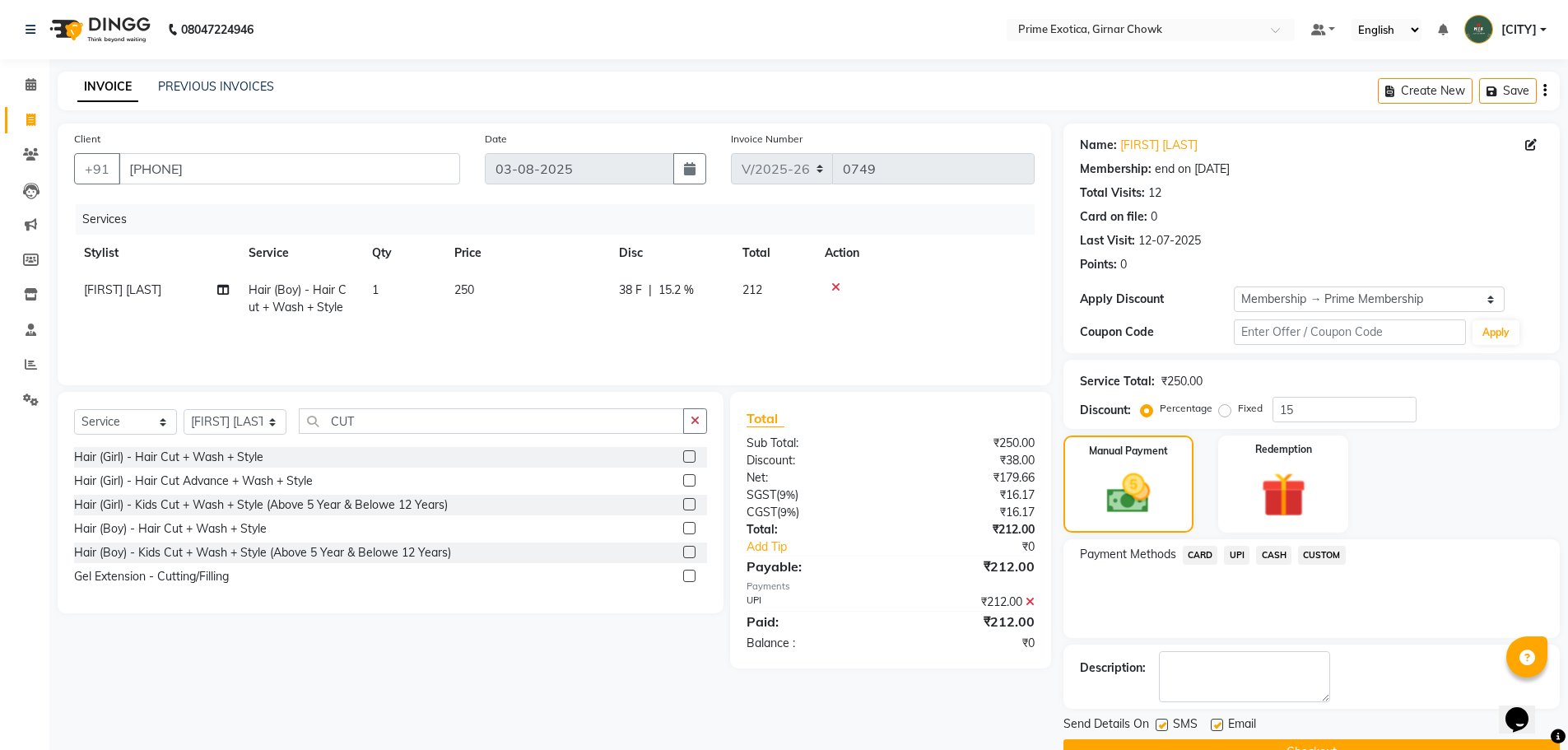 scroll, scrollTop: 40, scrollLeft: 0, axis: vertical 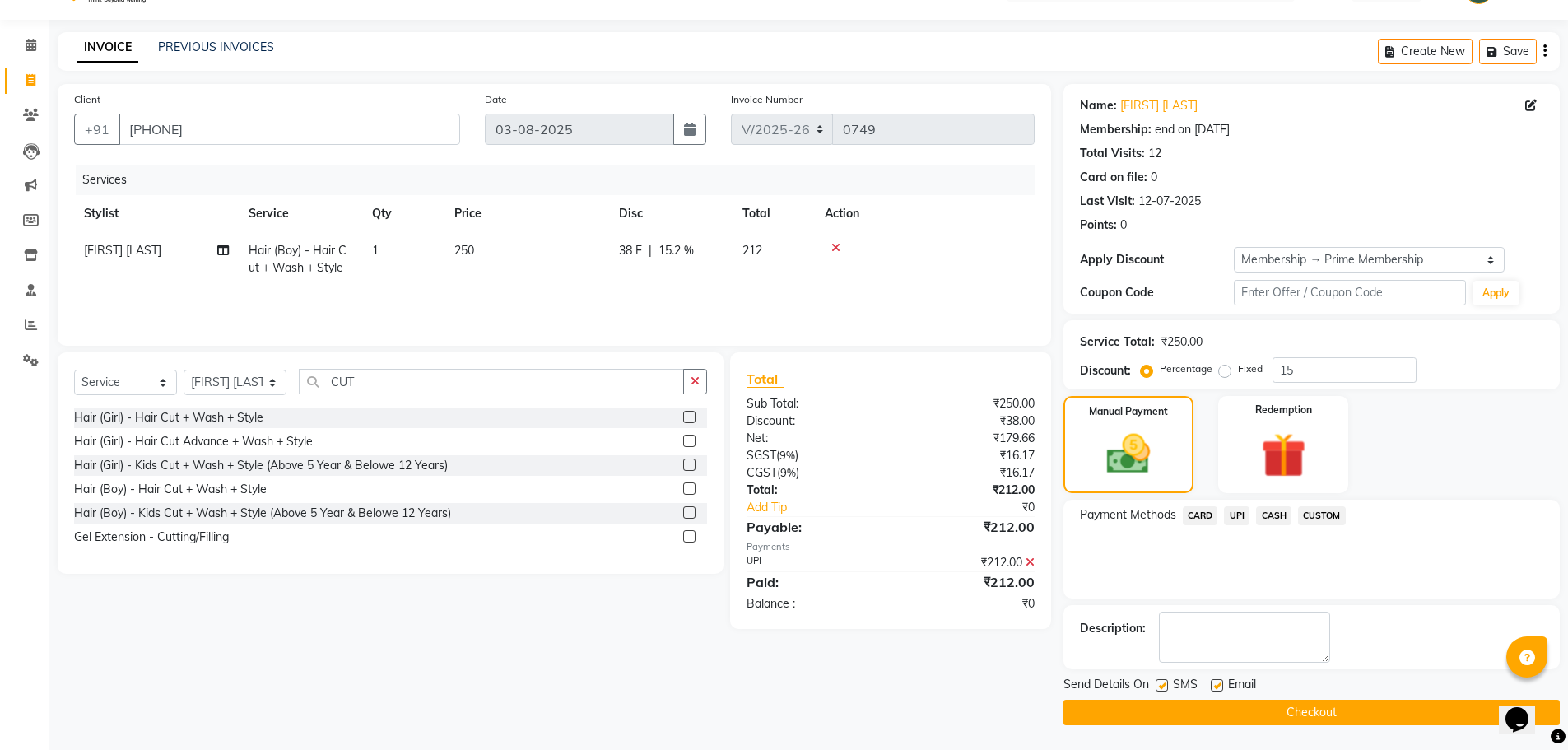 click on "Checkout" 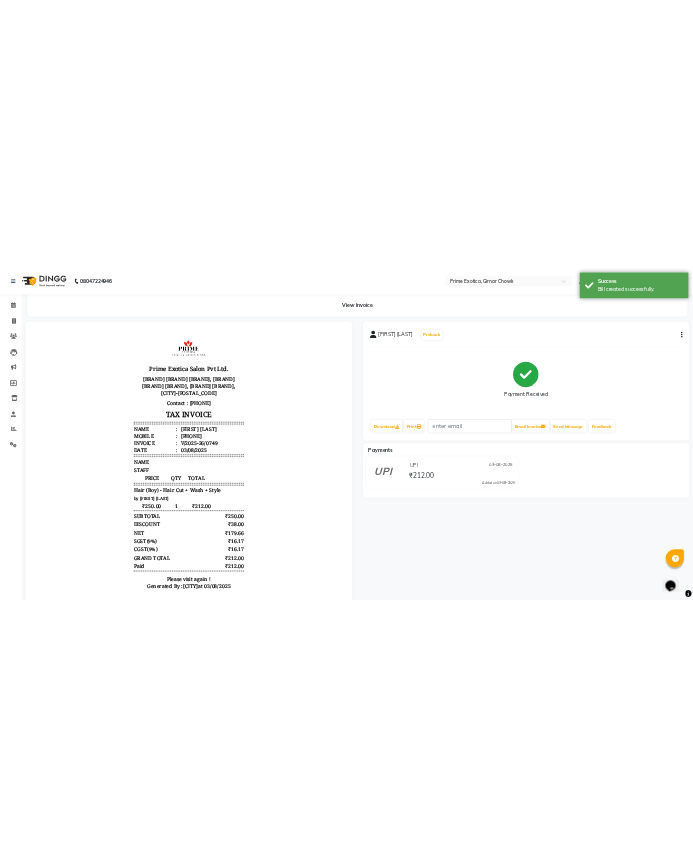 scroll, scrollTop: 0, scrollLeft: 0, axis: both 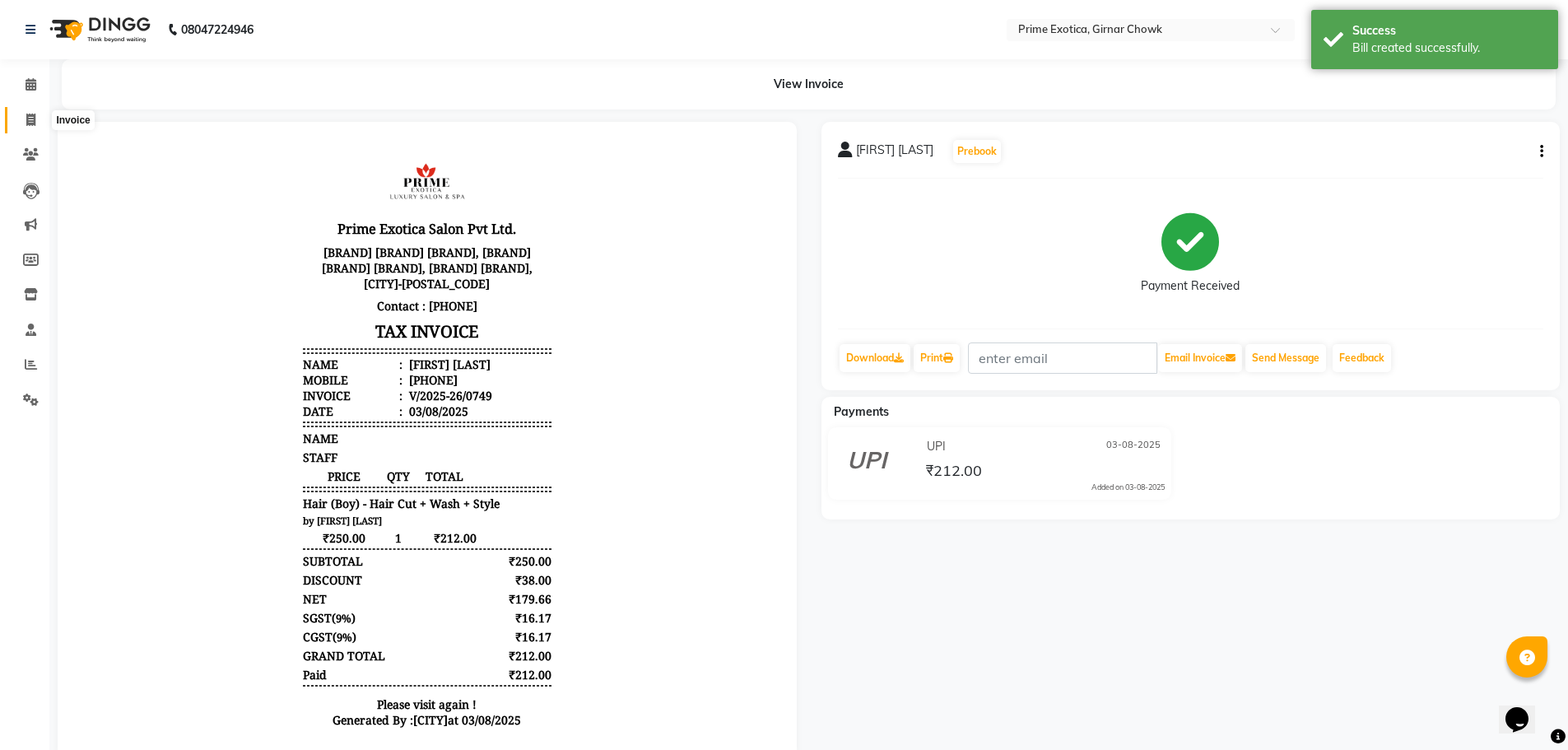 click 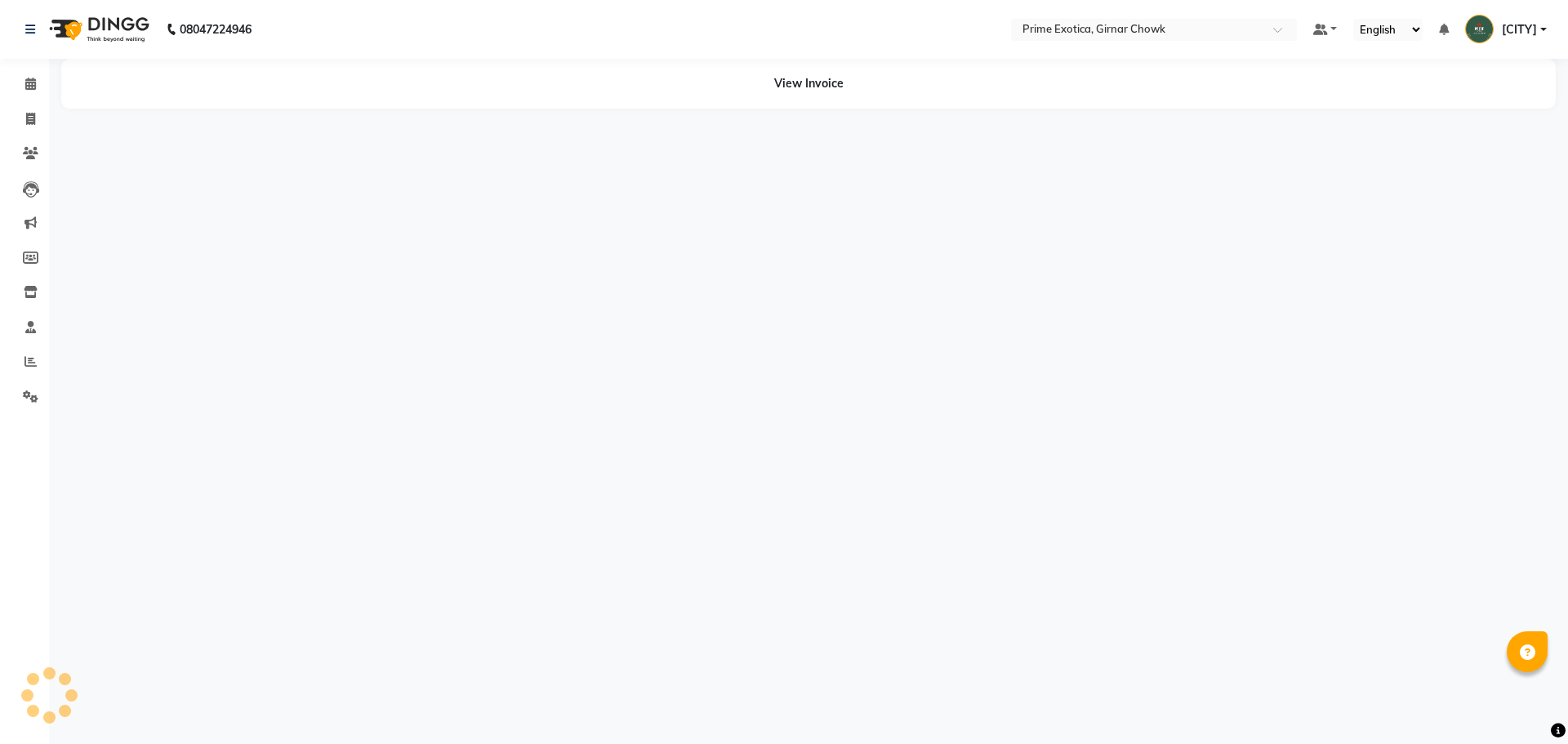 scroll, scrollTop: 0, scrollLeft: 0, axis: both 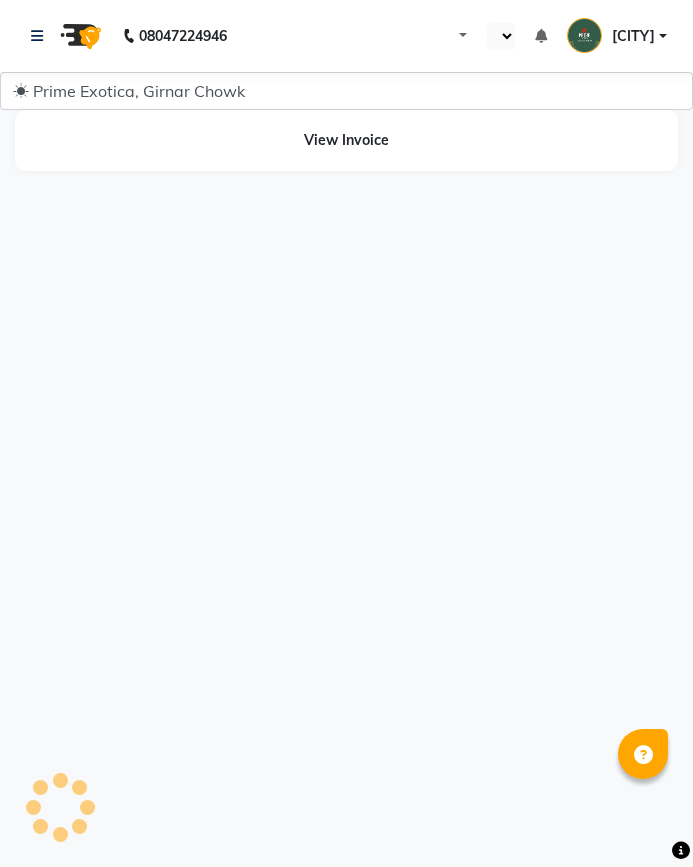select on "en" 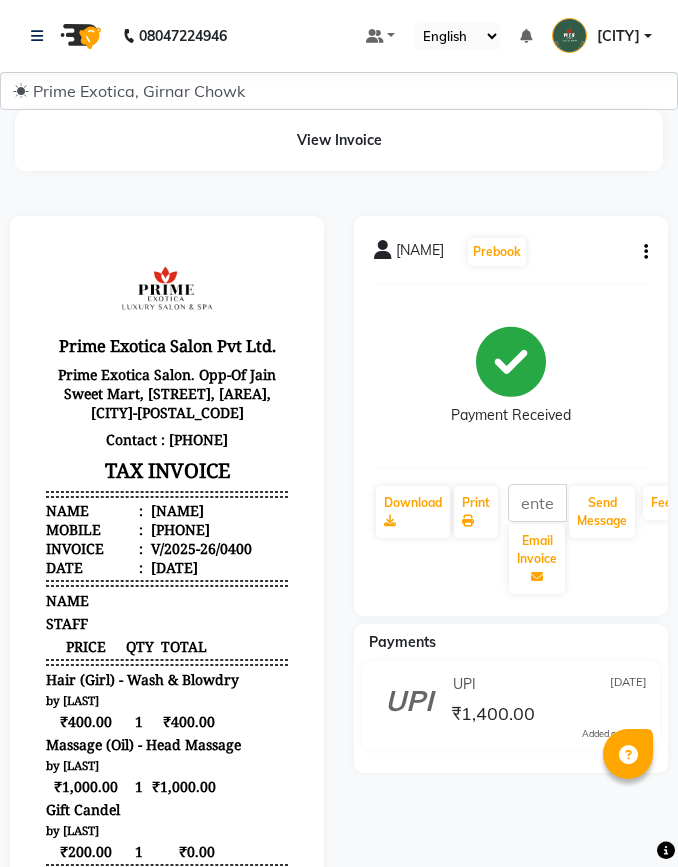 scroll, scrollTop: 0, scrollLeft: 0, axis: both 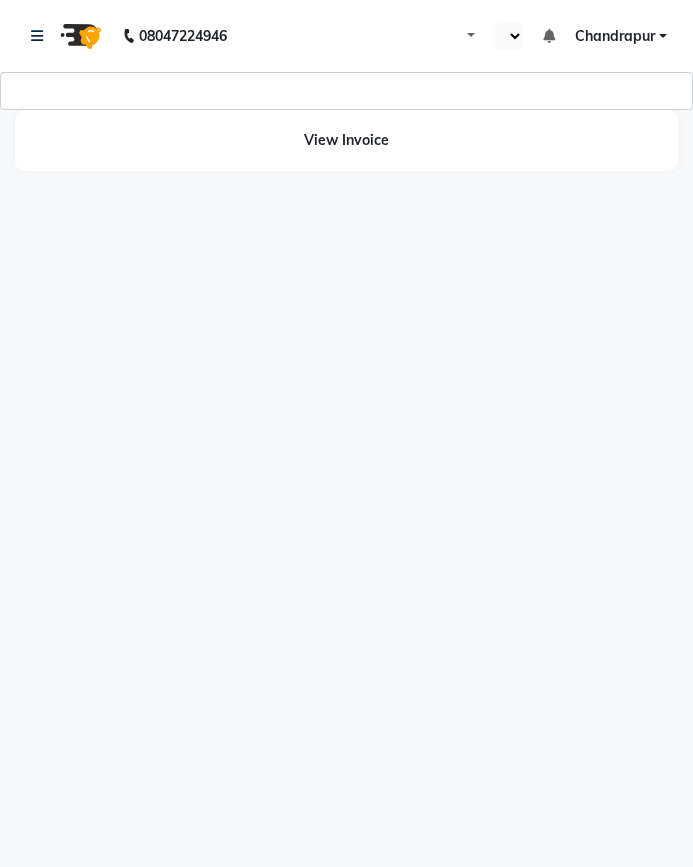 select on "en" 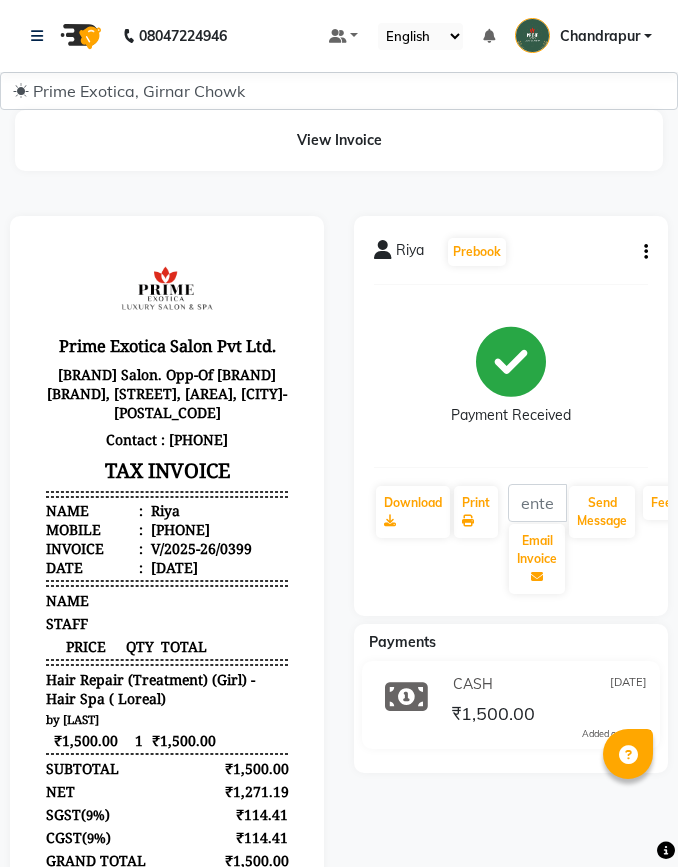 scroll, scrollTop: 0, scrollLeft: 0, axis: both 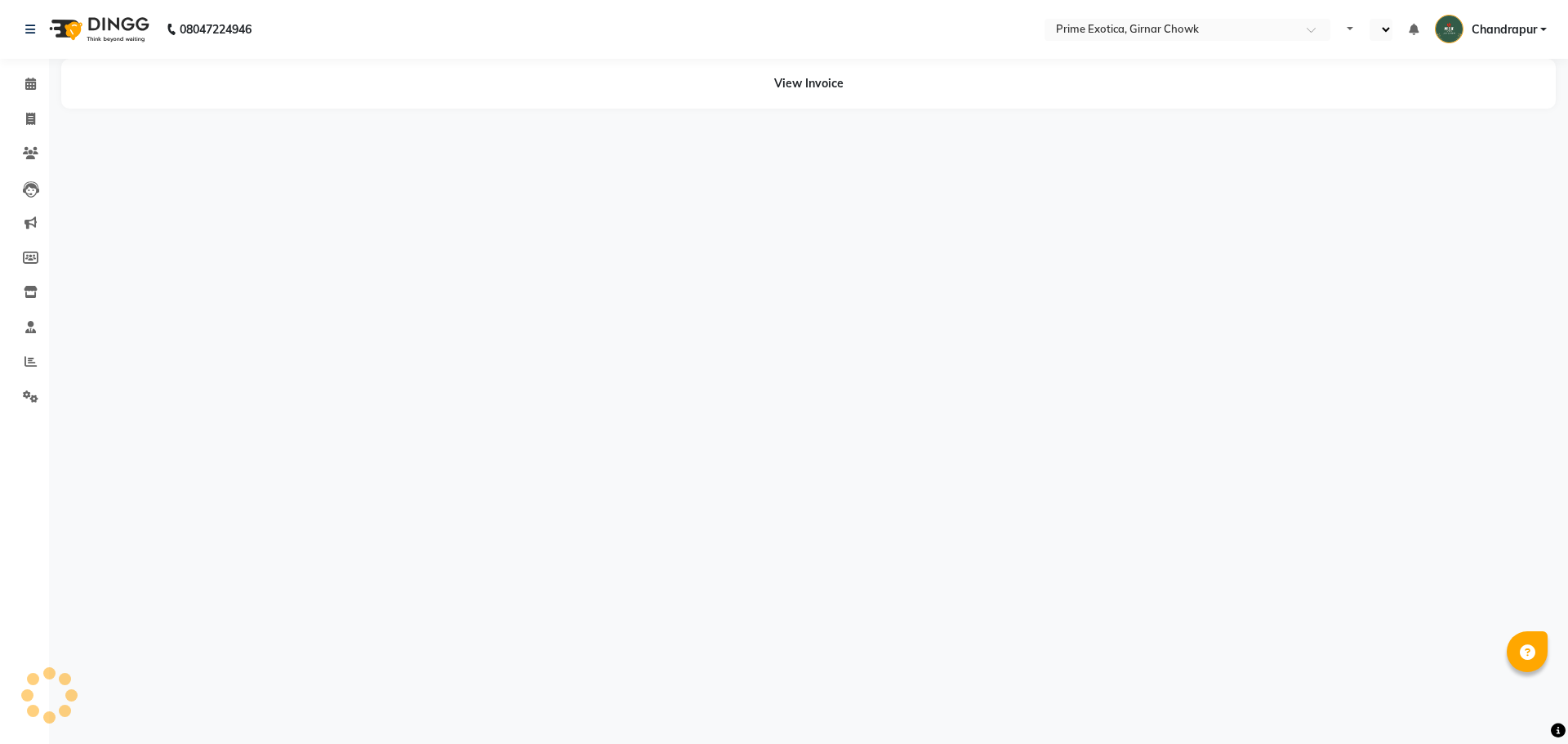 select on "en" 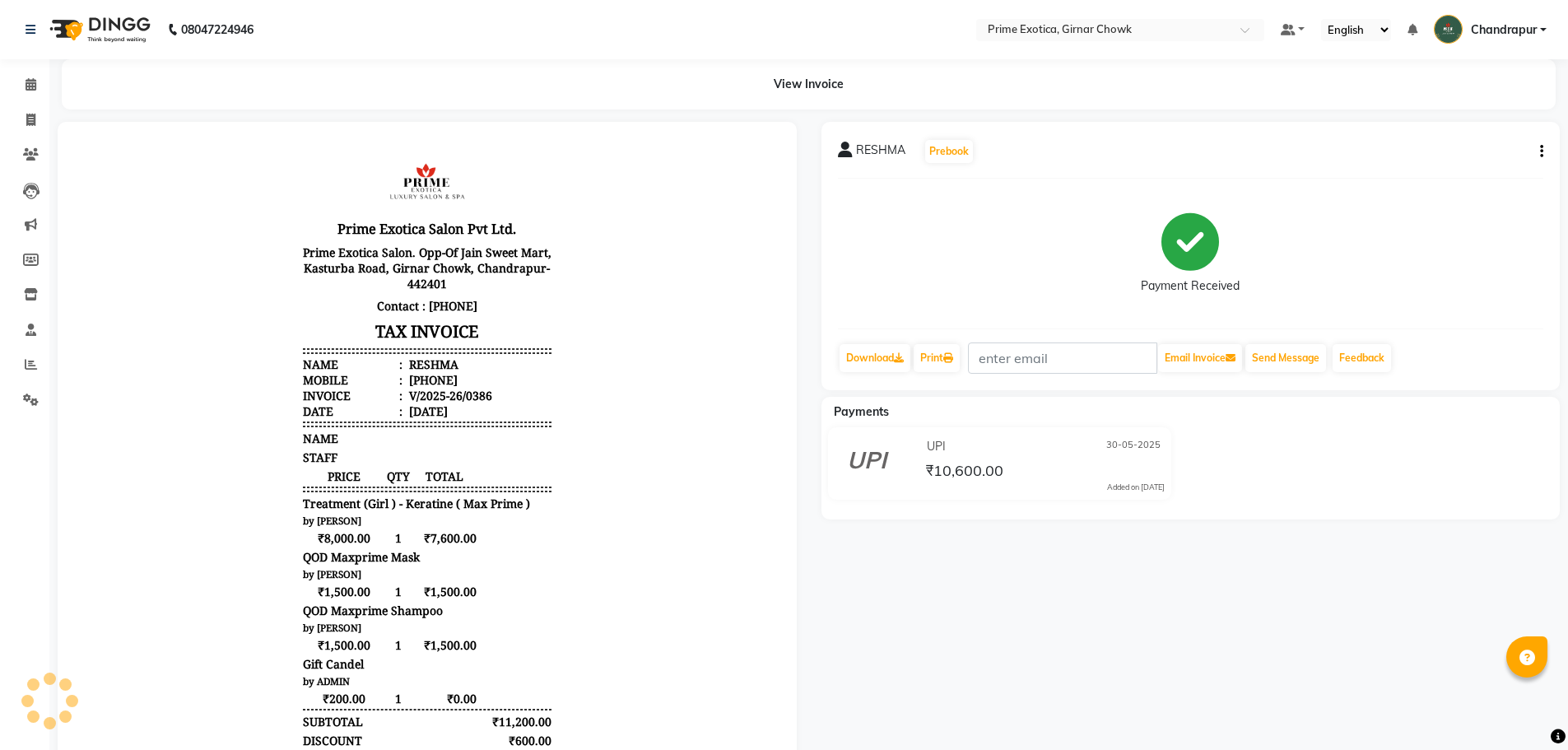 scroll, scrollTop: 0, scrollLeft: 0, axis: both 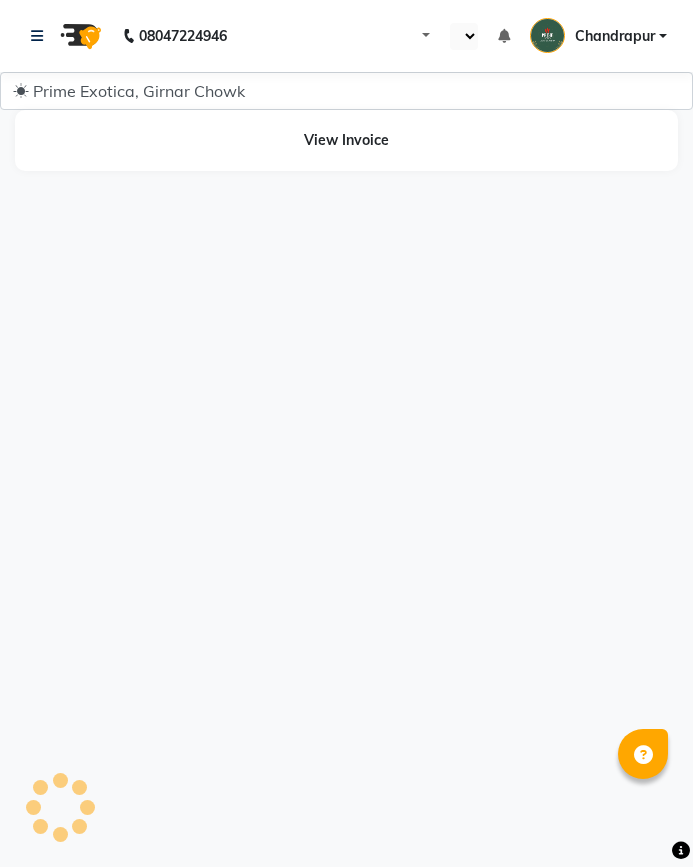 select on "en" 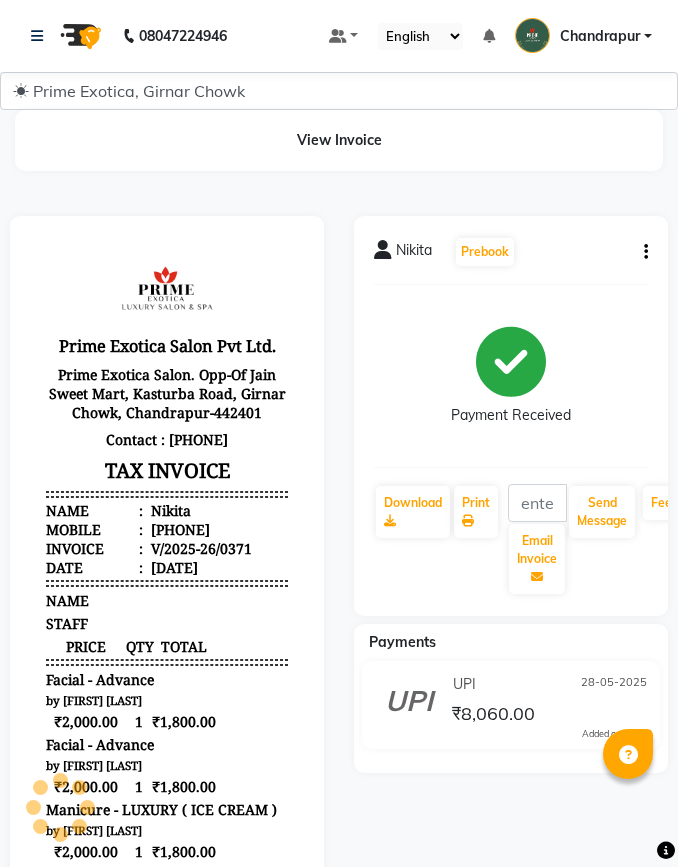 scroll, scrollTop: 0, scrollLeft: 0, axis: both 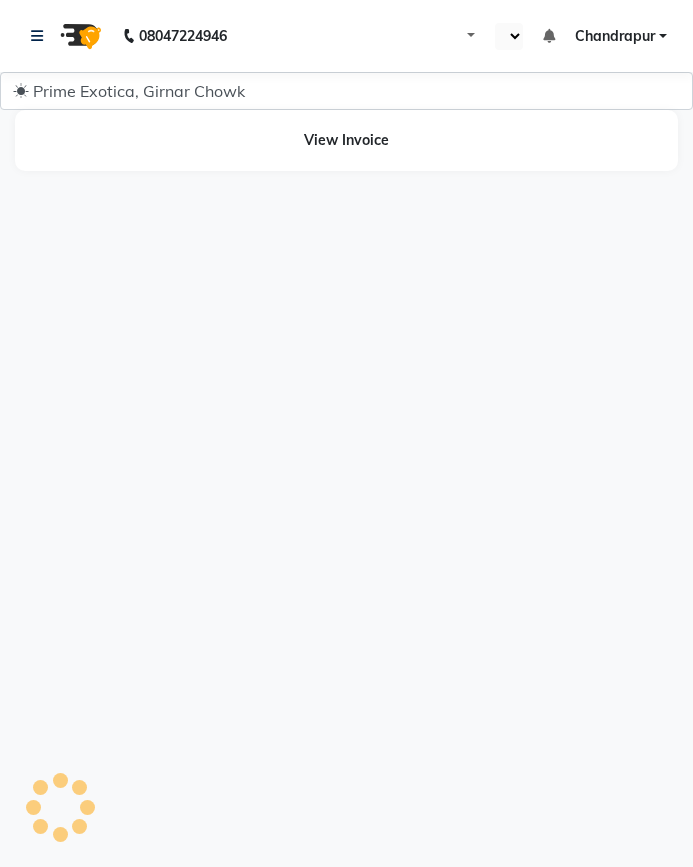 select on "en" 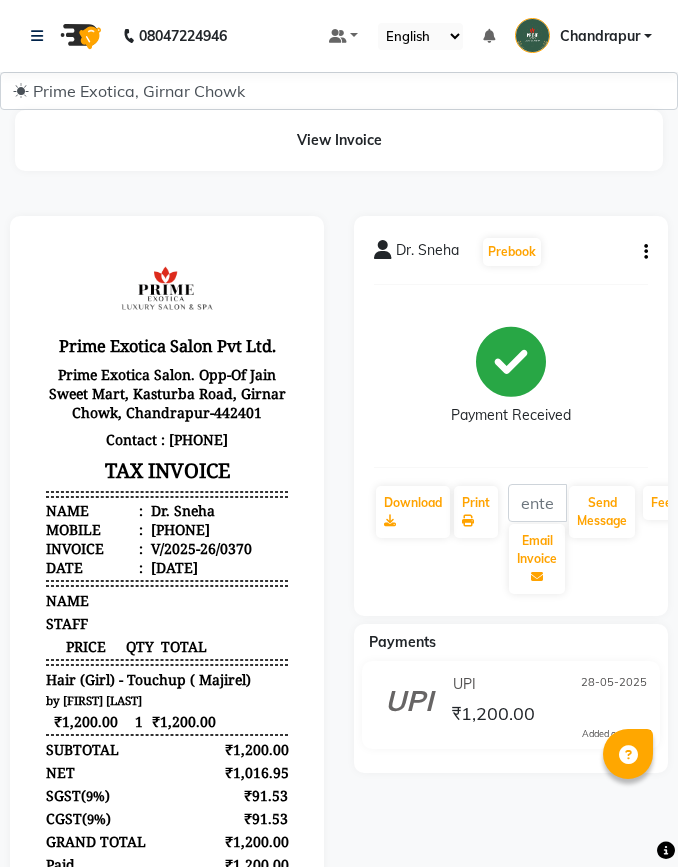 scroll, scrollTop: 0, scrollLeft: 0, axis: both 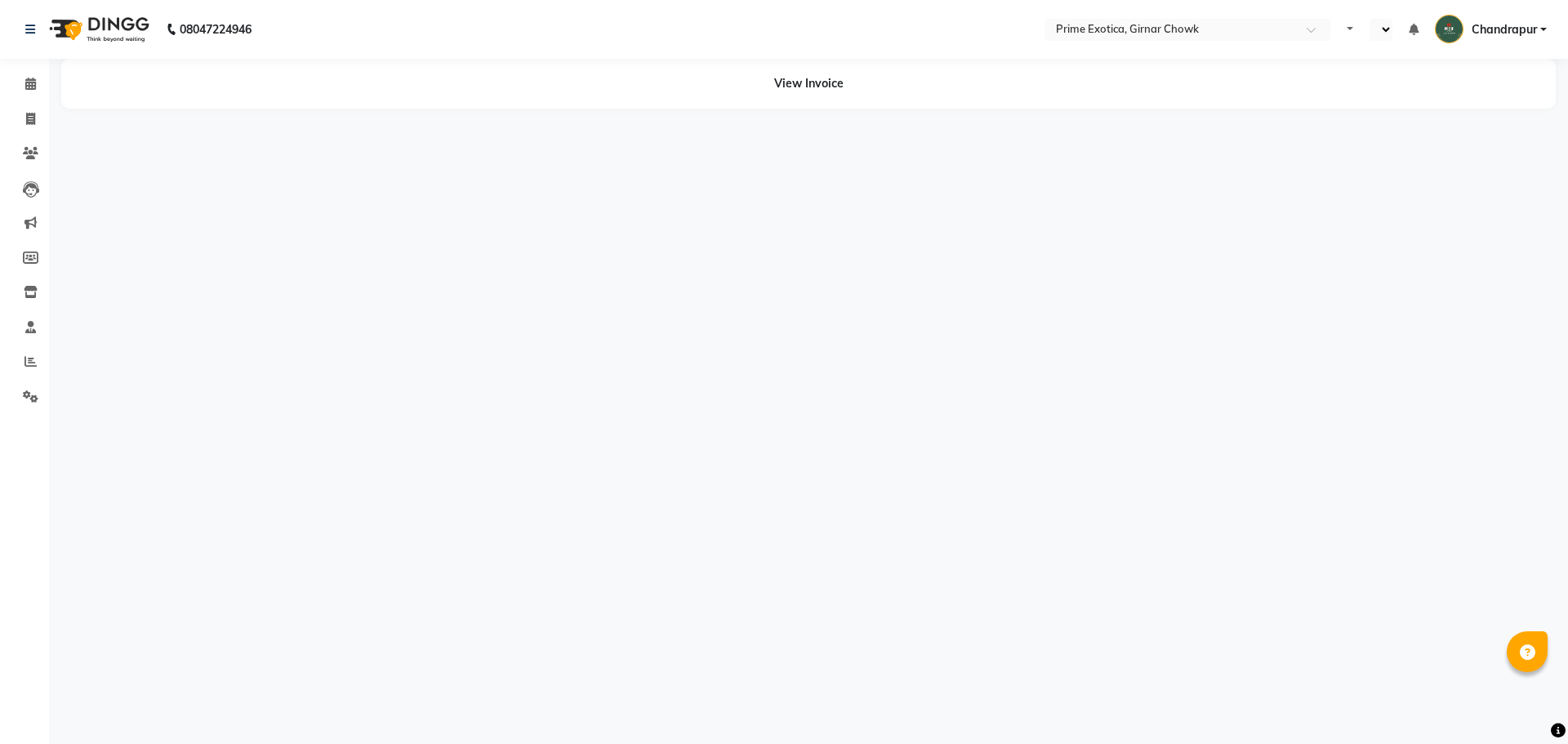 select on "en" 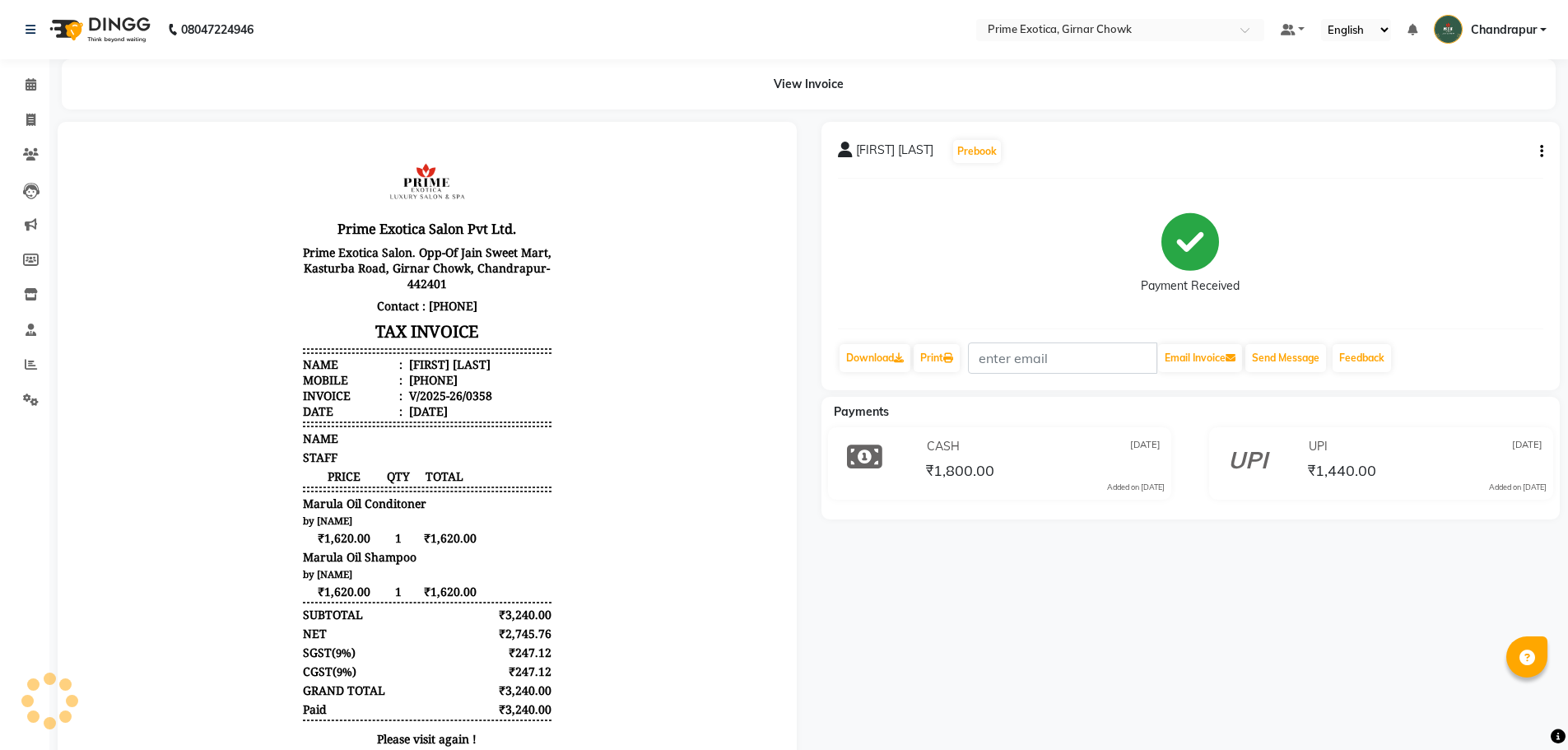 scroll, scrollTop: 0, scrollLeft: 0, axis: both 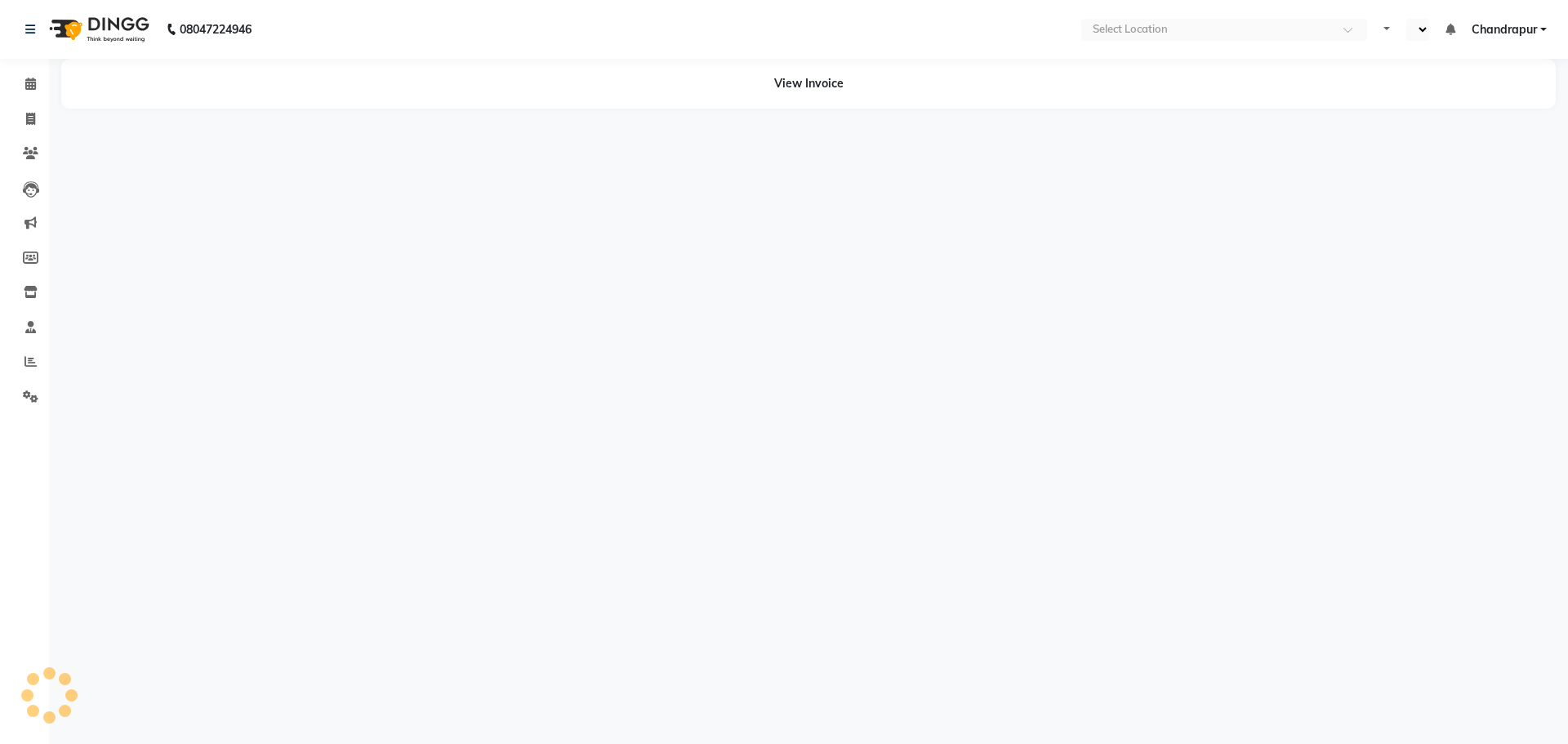 select on "en" 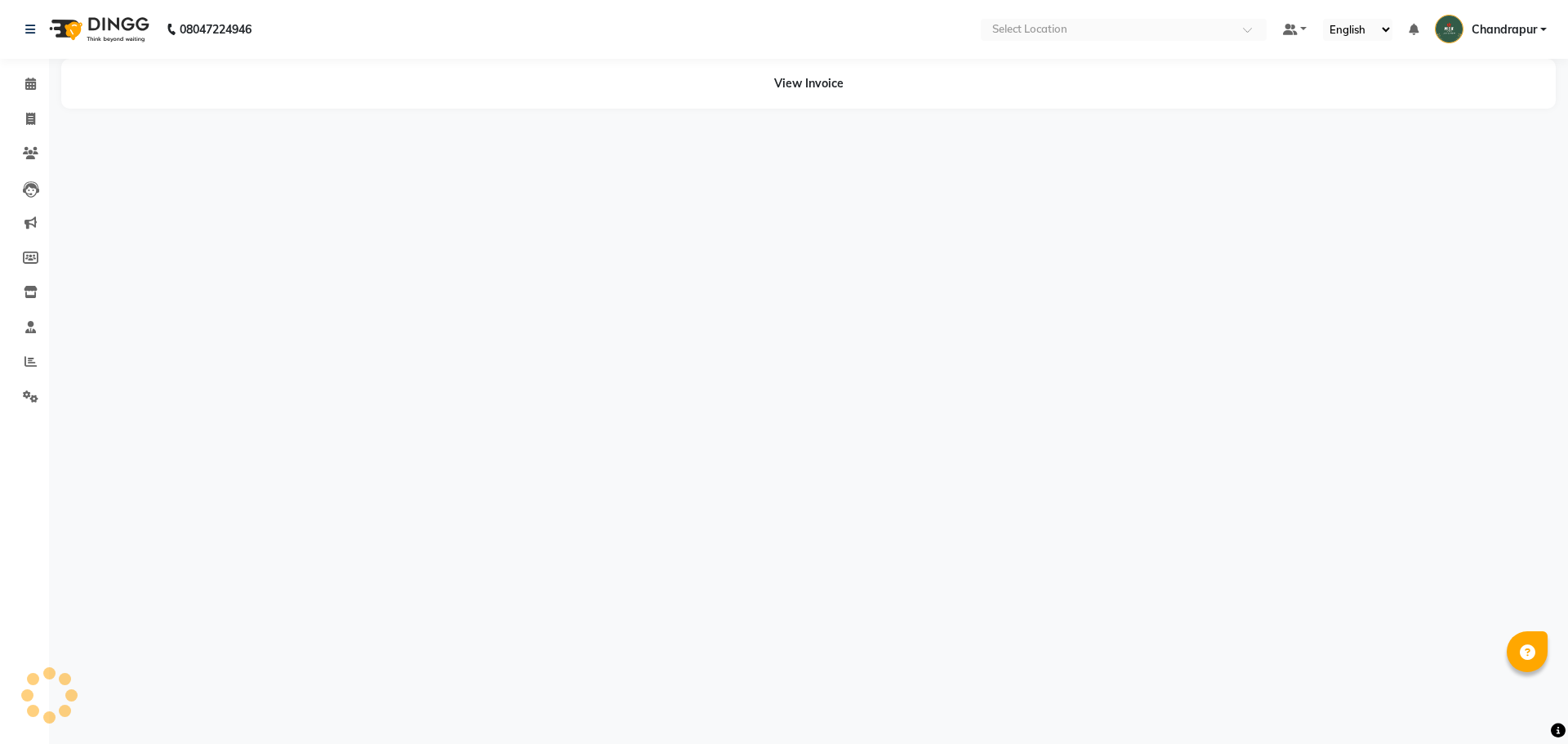 select on "2498" 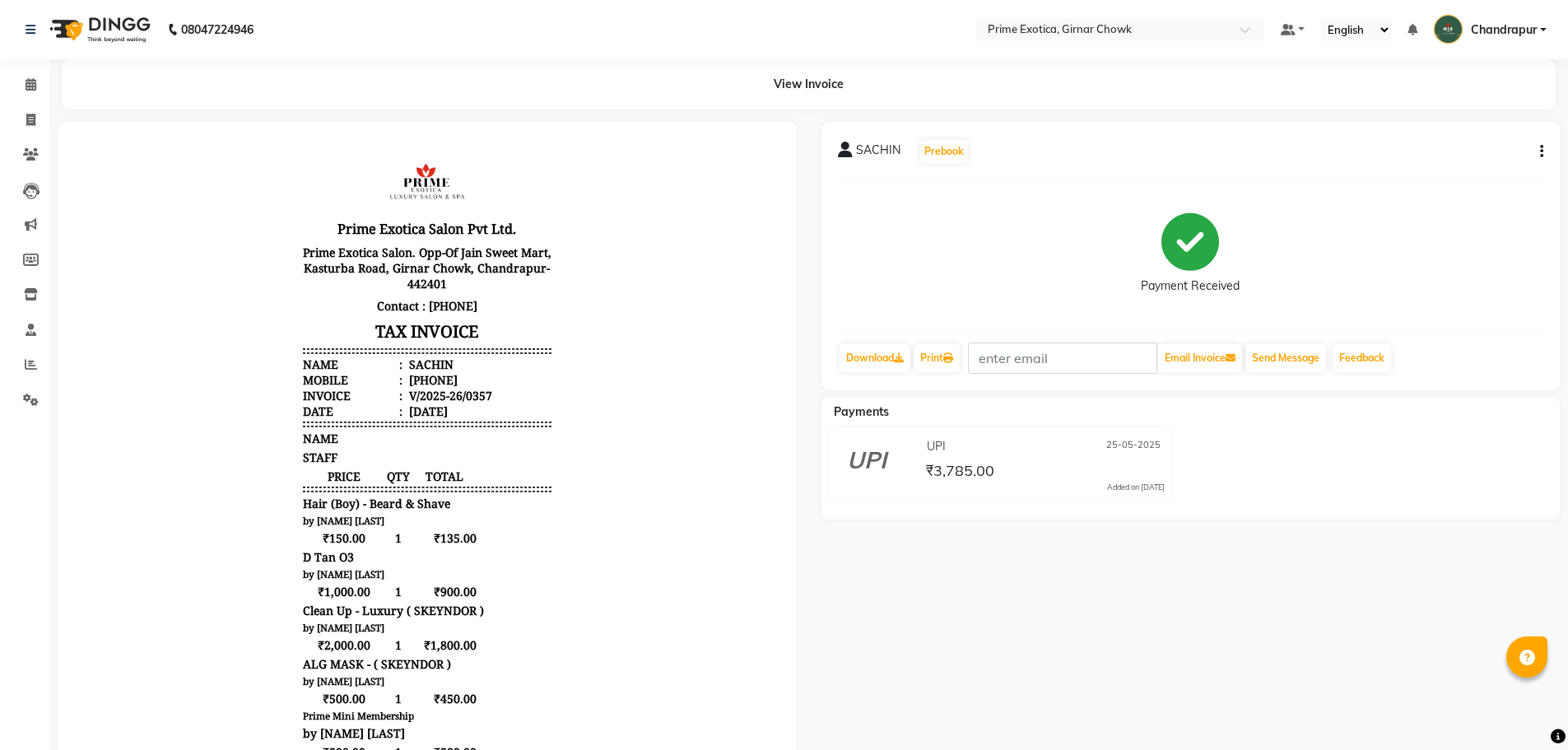 scroll, scrollTop: 0, scrollLeft: 0, axis: both 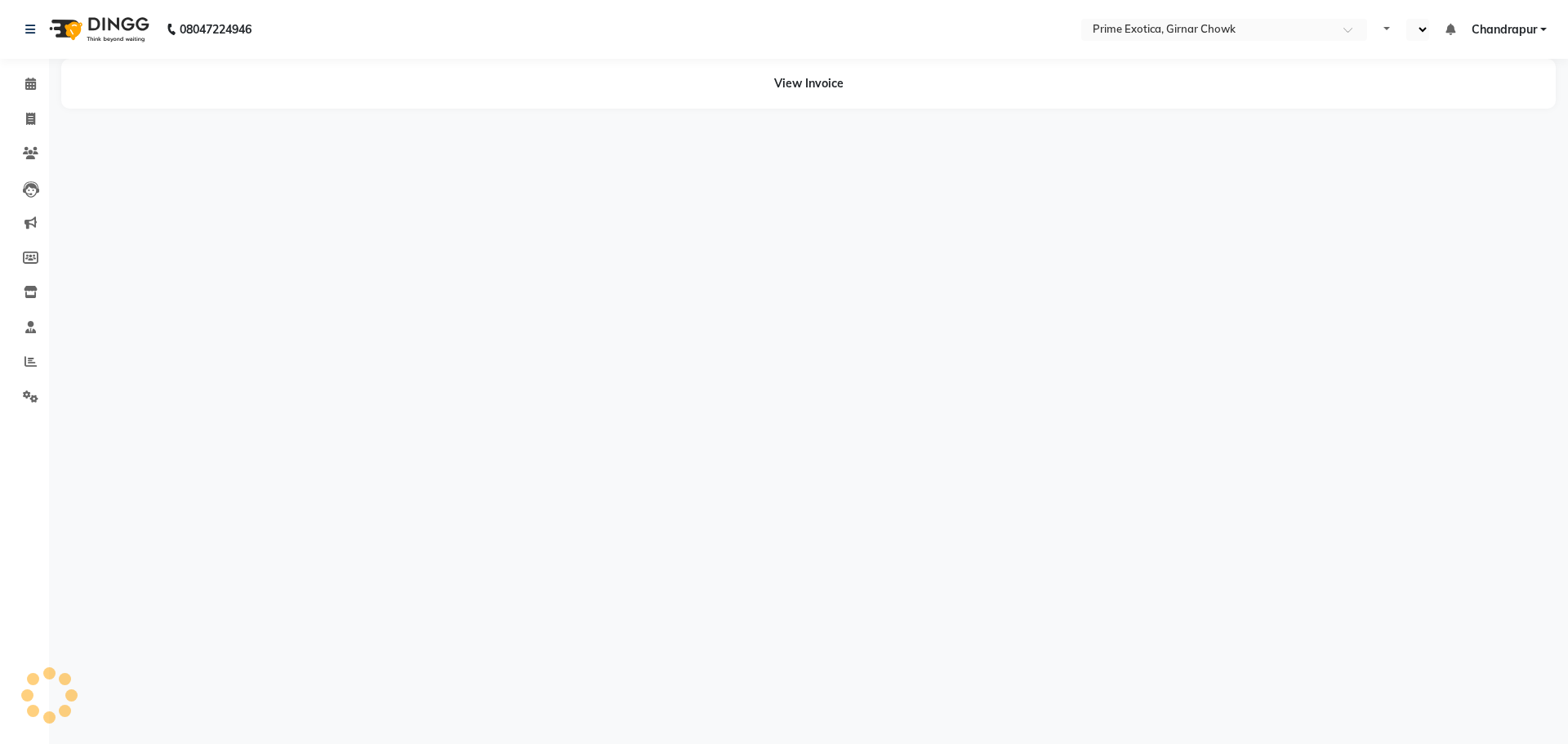 select on "en" 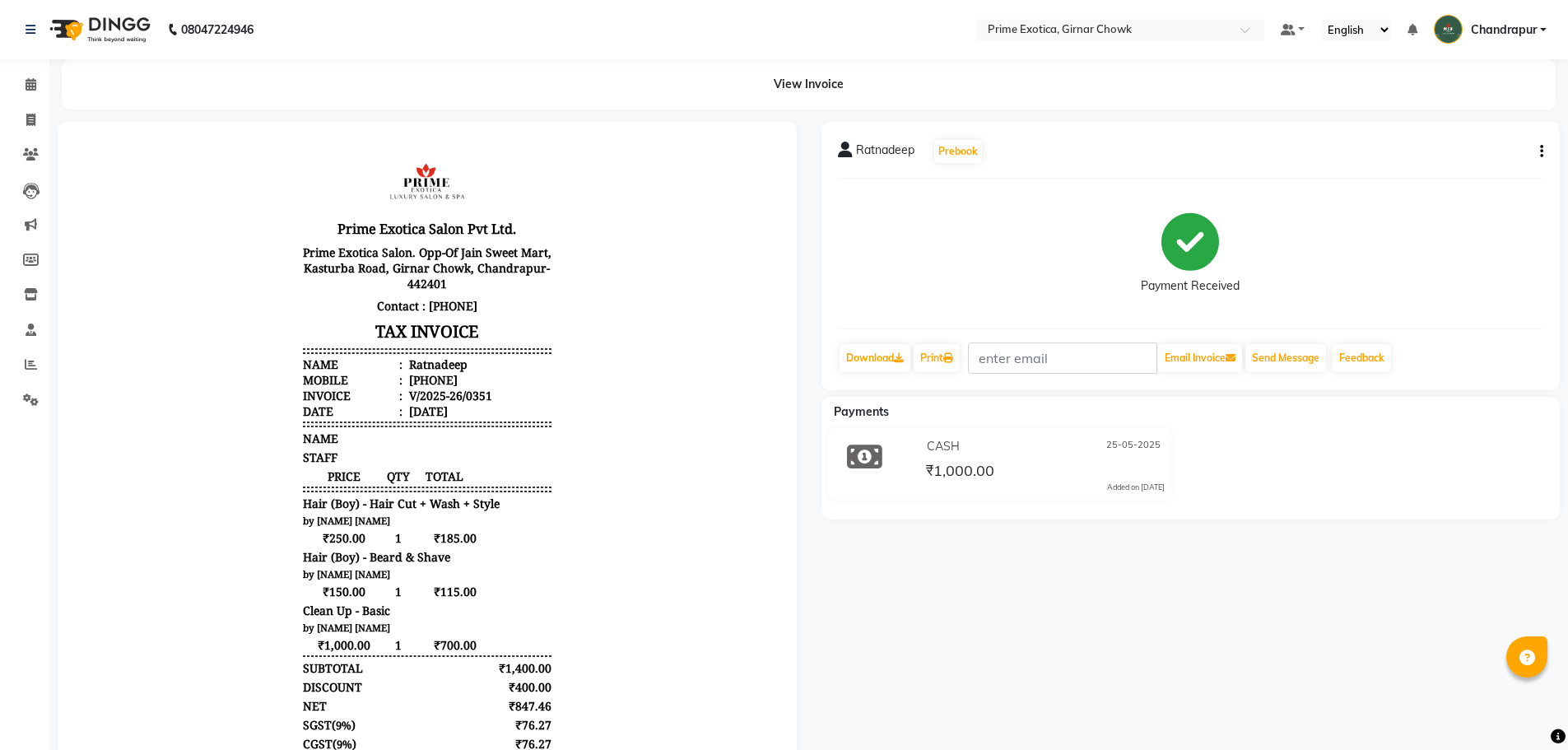 scroll, scrollTop: 0, scrollLeft: 0, axis: both 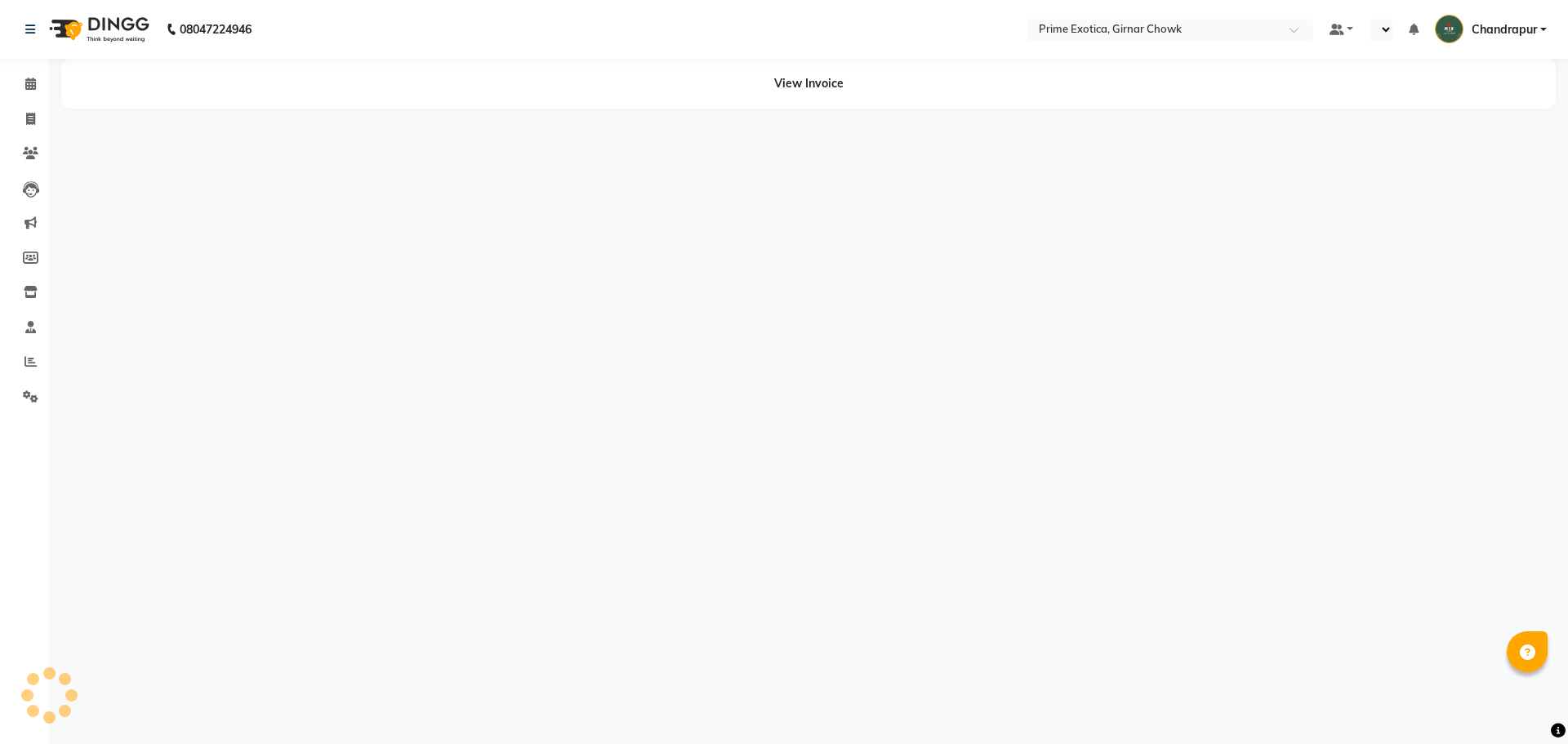 select on "en" 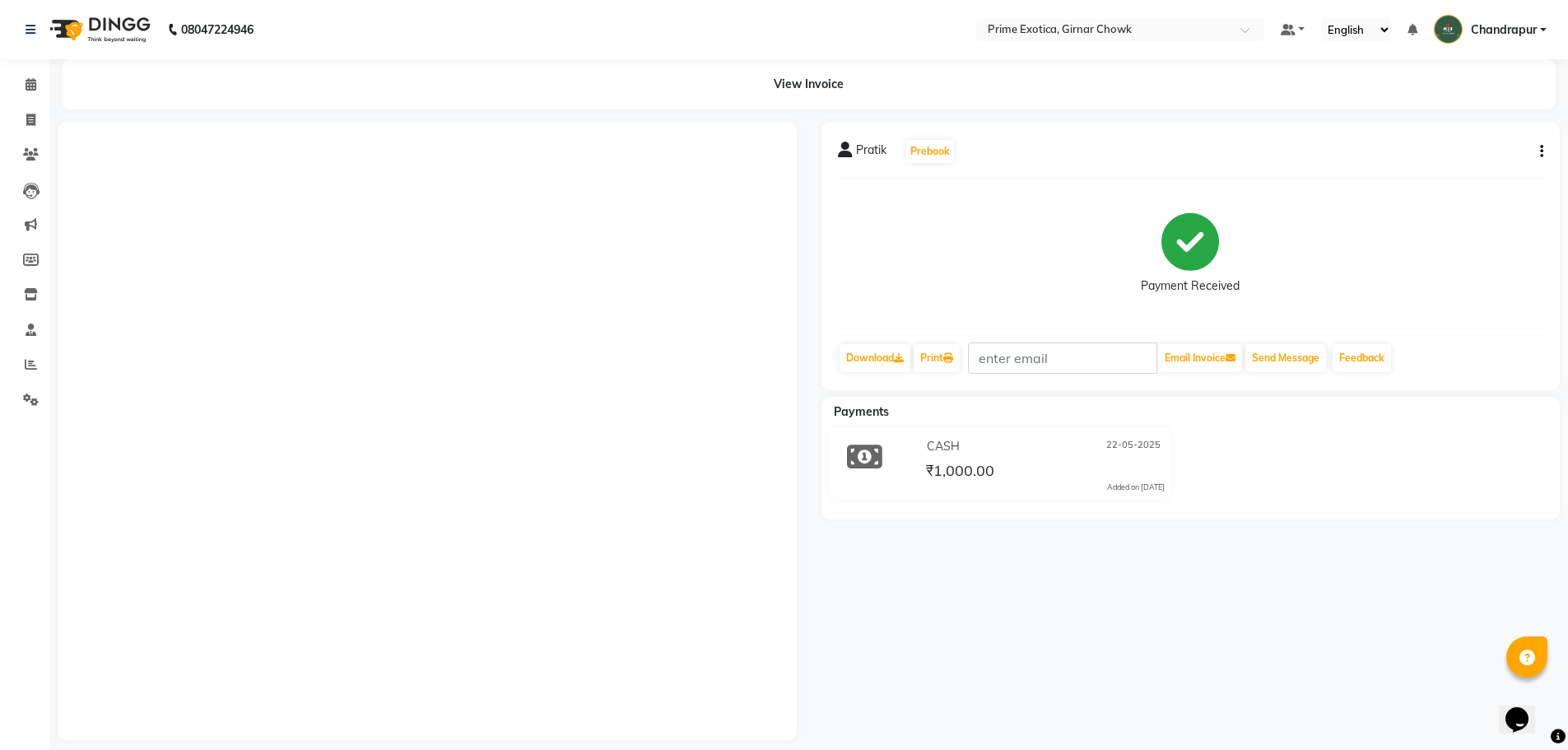 scroll, scrollTop: 0, scrollLeft: 0, axis: both 